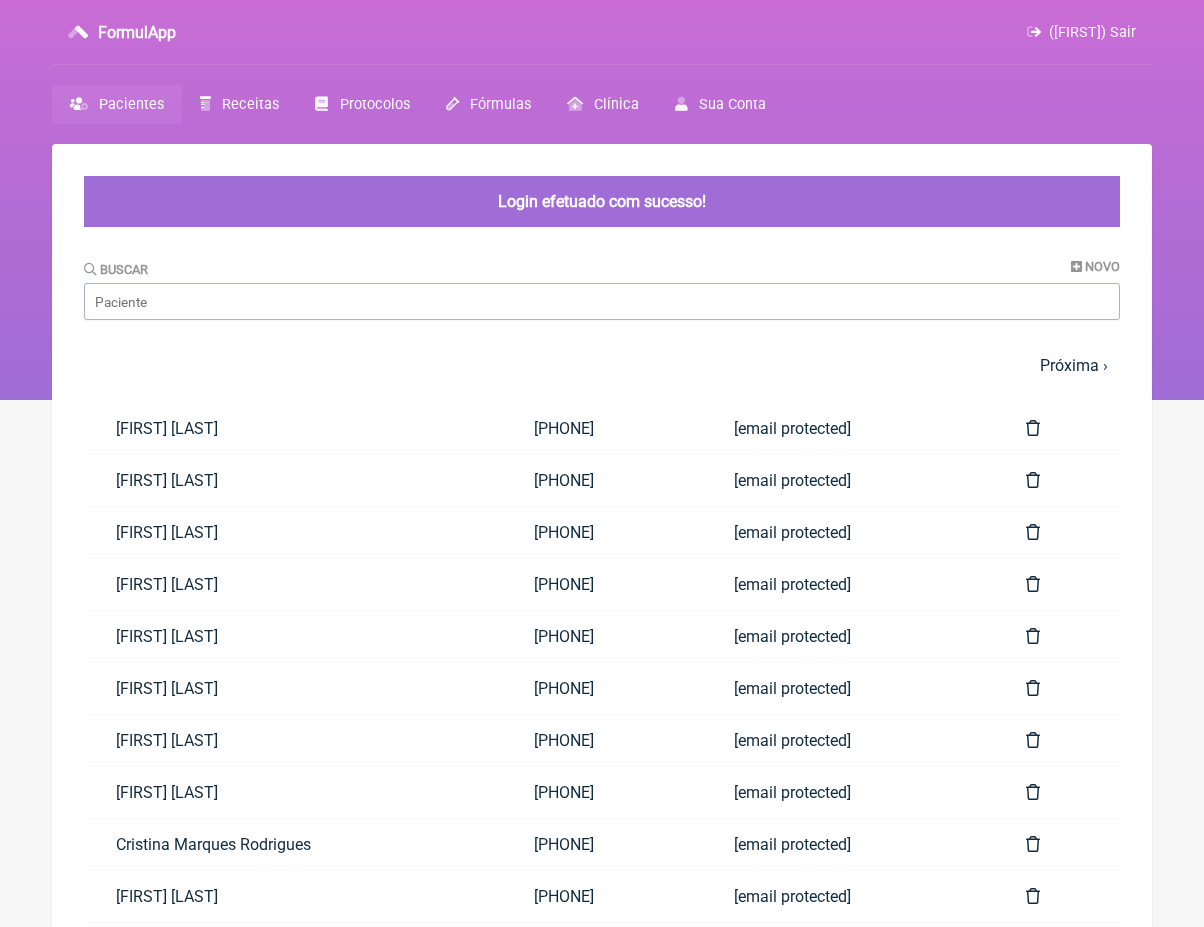 scroll, scrollTop: 0, scrollLeft: 0, axis: both 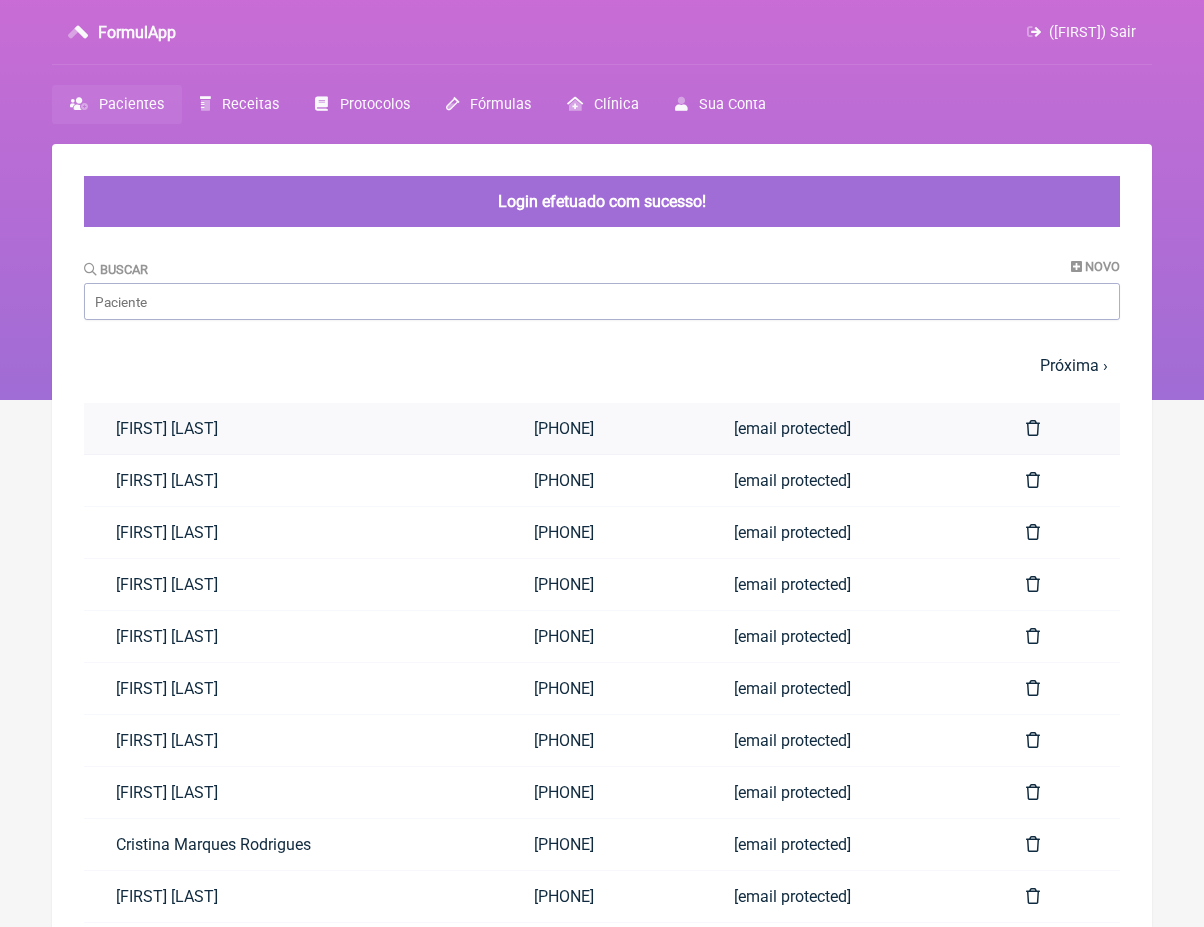 drag, startPoint x: 0, startPoint y: 0, endPoint x: 648, endPoint y: 410, distance: 766.8142 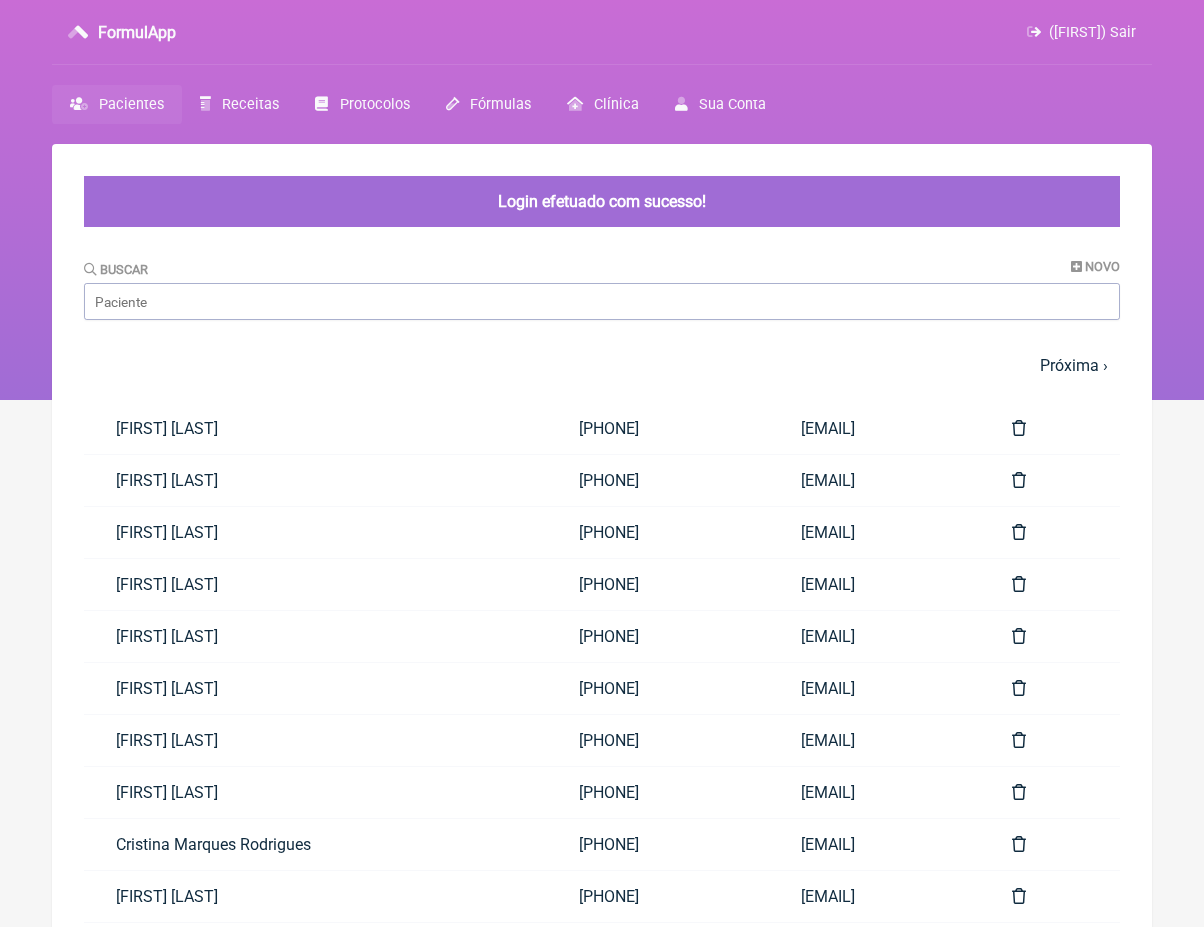 click on "Pacientes" at bounding box center (131, 104) 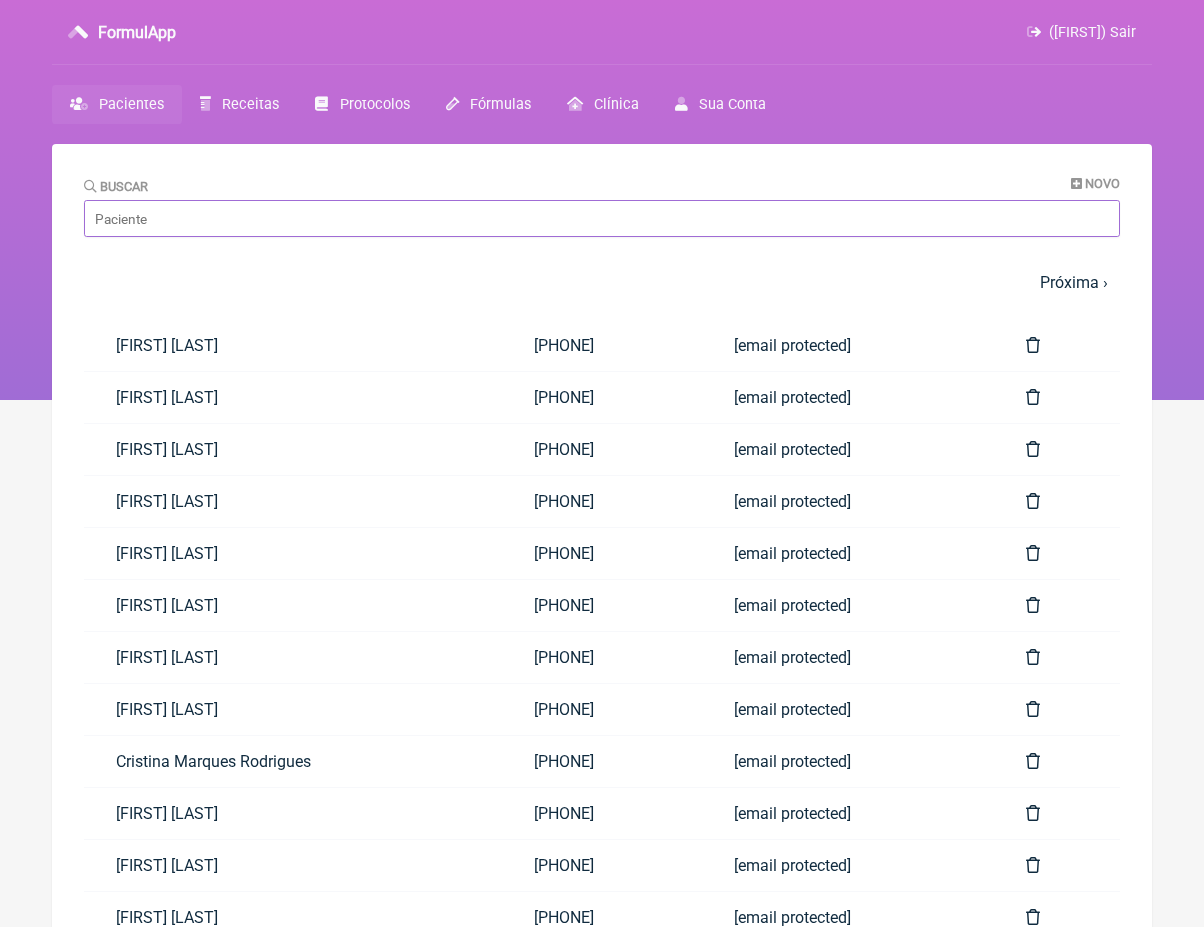 click on "Buscar" at bounding box center [602, 218] 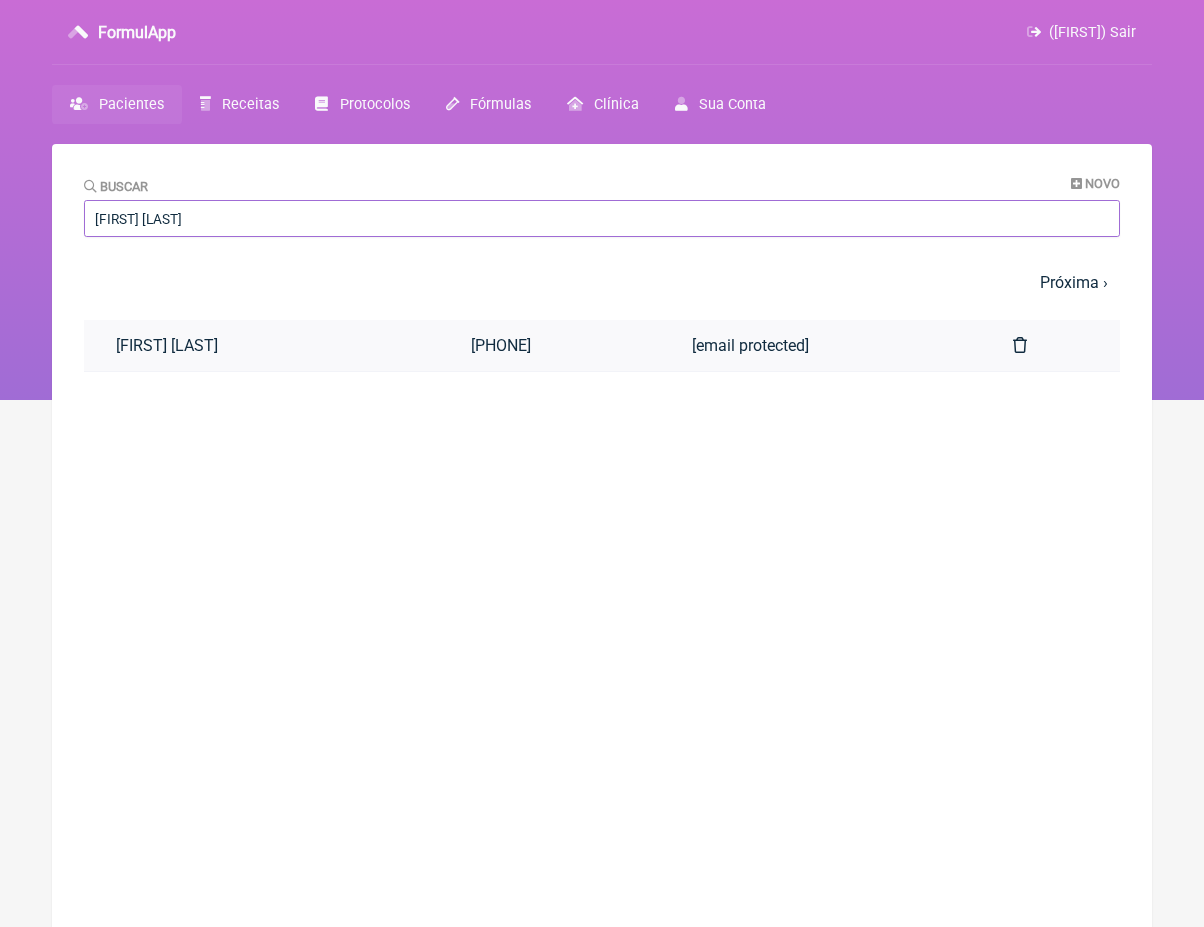 type on "[FIRST] [LAST]" 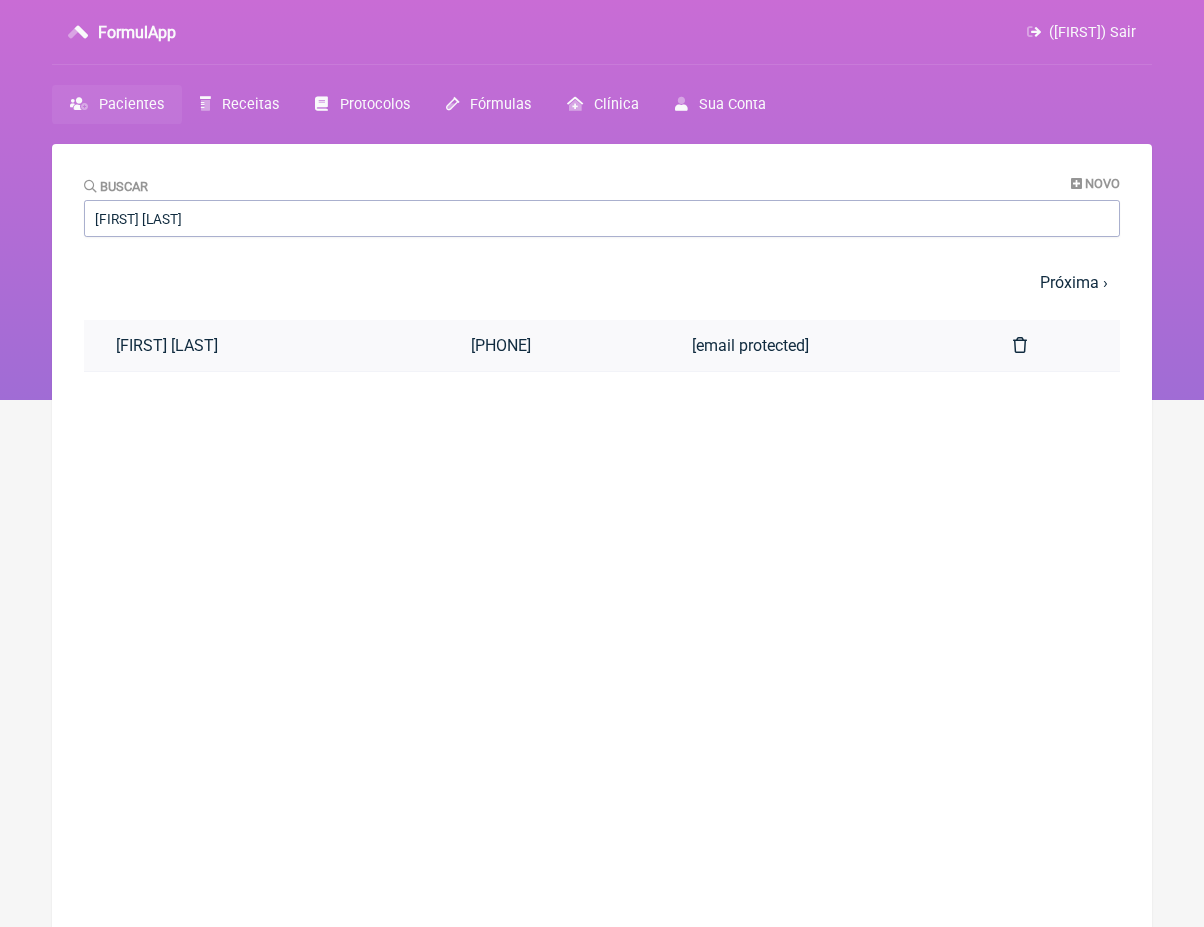 click on "[FIRST] [LAST]" at bounding box center (261, 345) 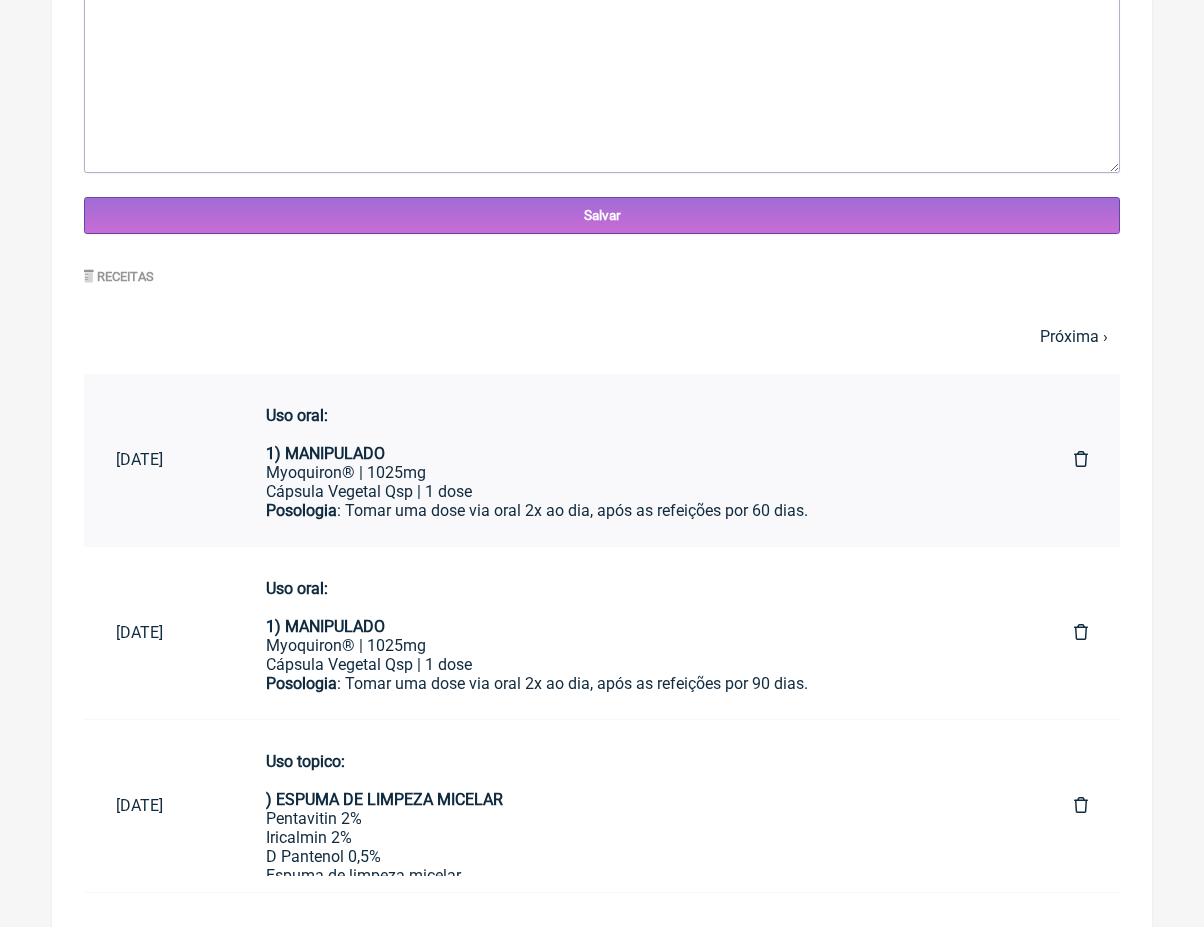 scroll, scrollTop: 754, scrollLeft: 0, axis: vertical 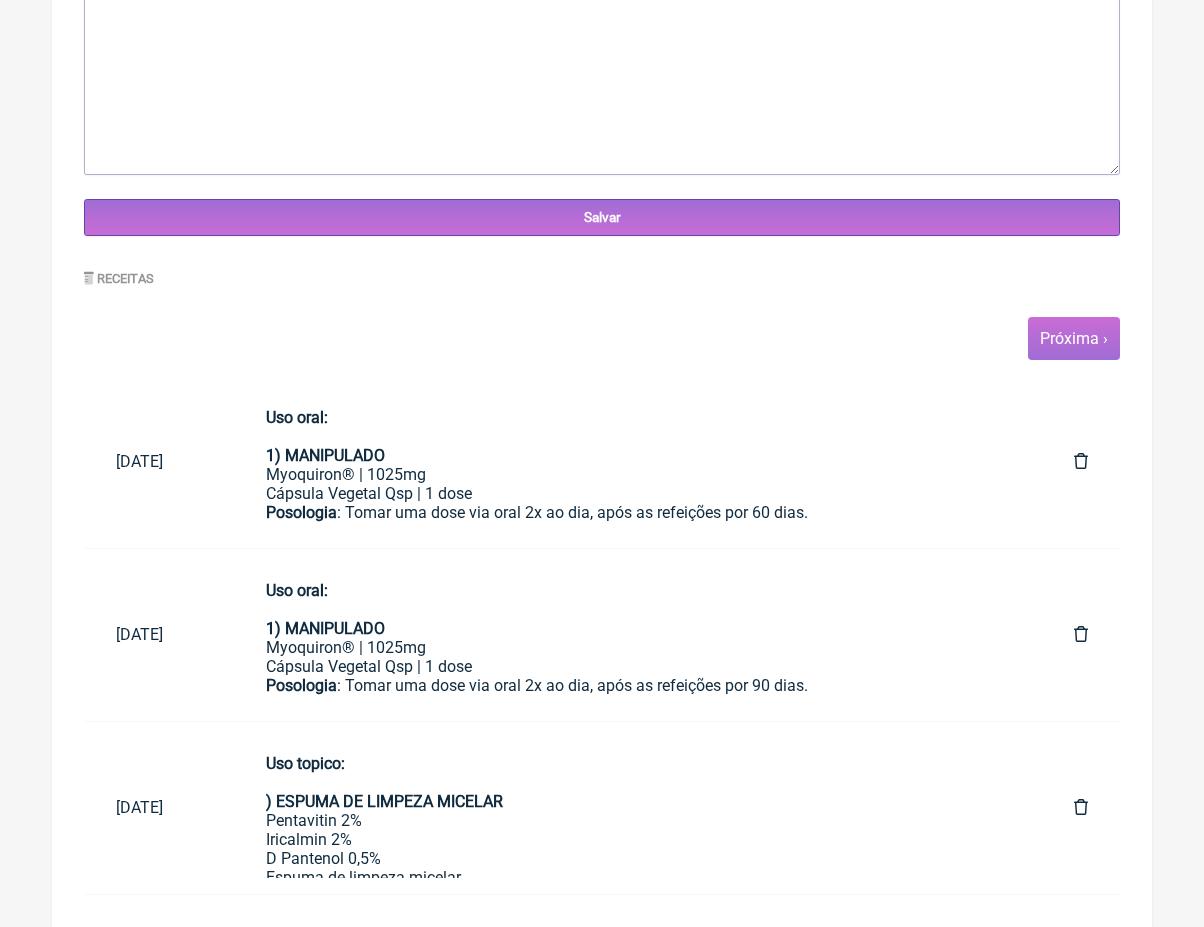 click on "Próxima ›" at bounding box center [1074, 338] 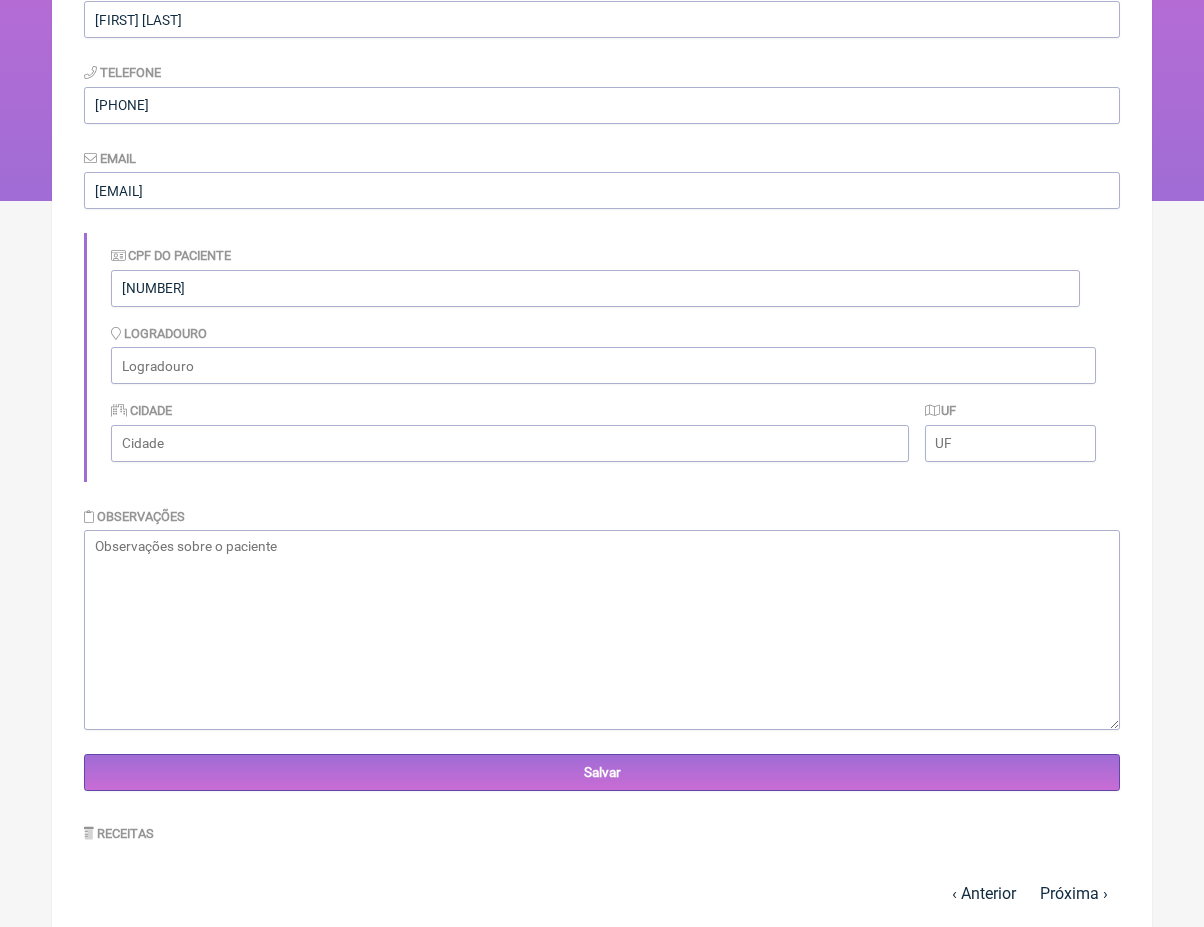 scroll, scrollTop: 776, scrollLeft: 0, axis: vertical 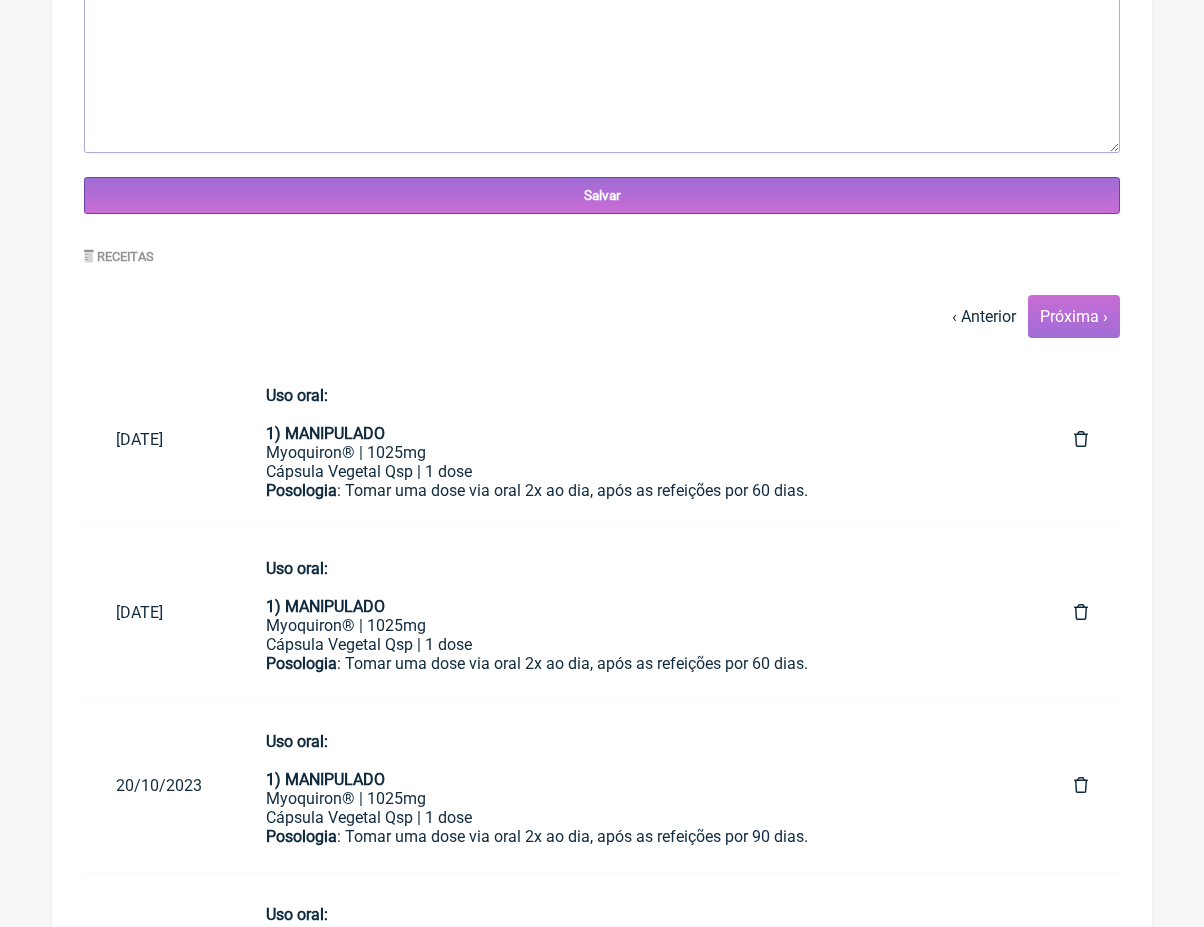 click on "Próxima ›" at bounding box center [1074, 316] 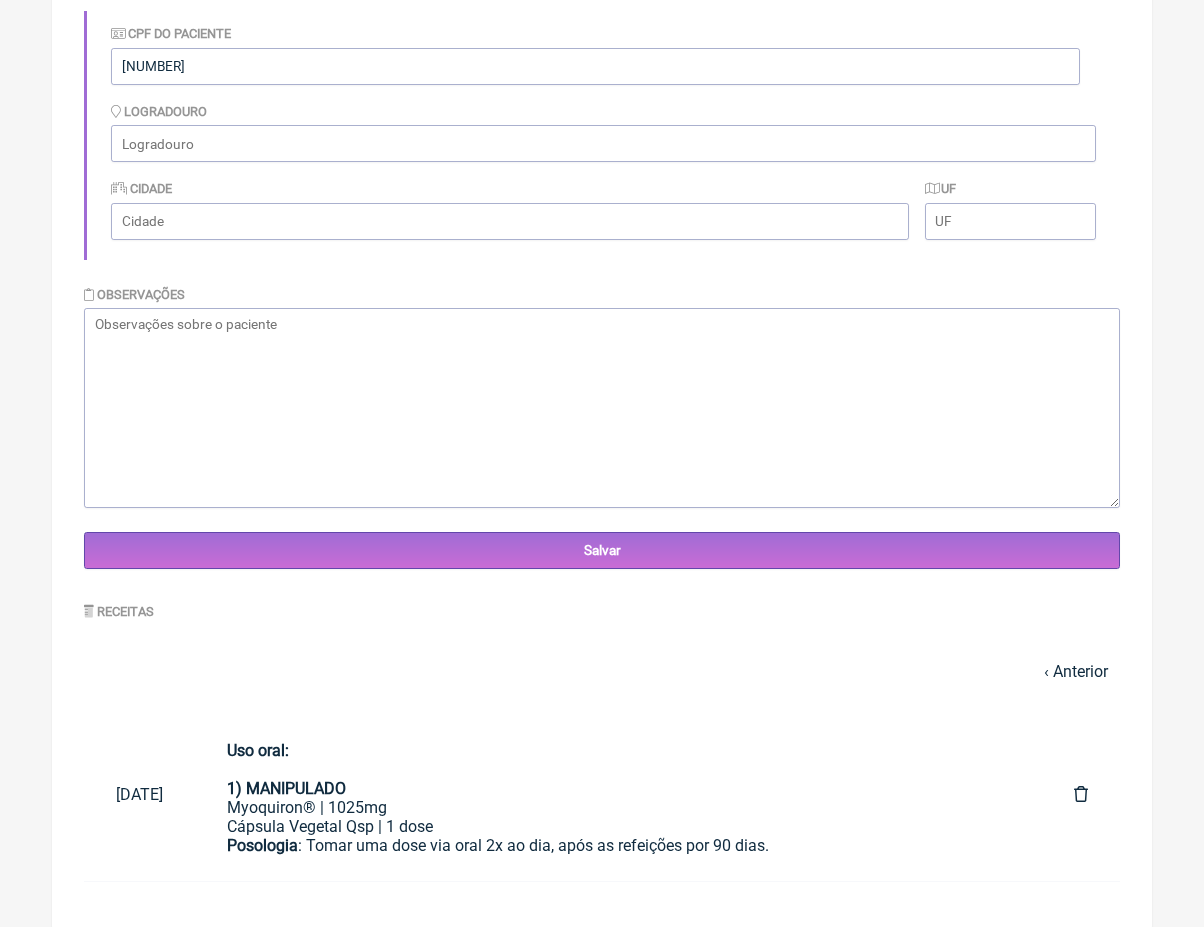 scroll, scrollTop: 420, scrollLeft: 0, axis: vertical 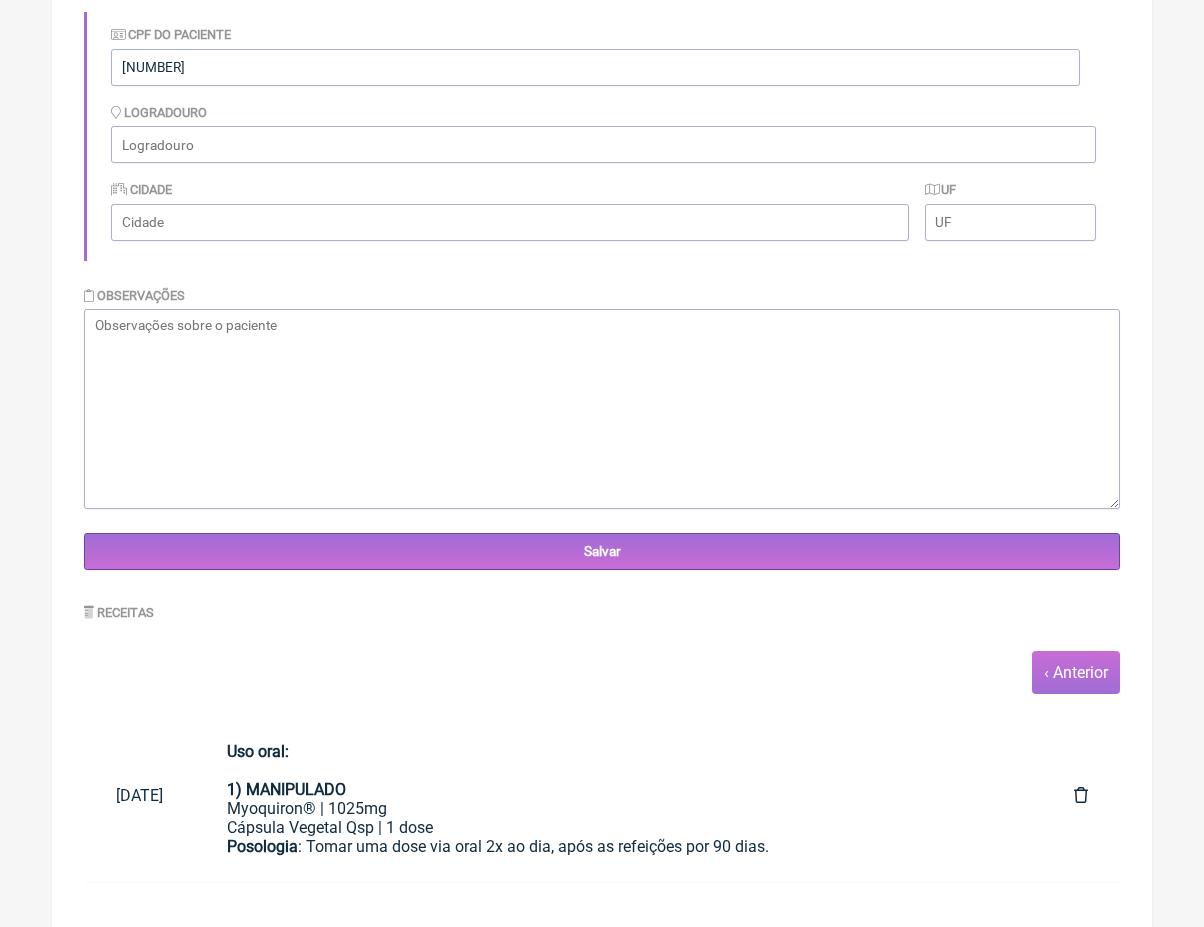 click on "‹ Anterior" at bounding box center (1076, 672) 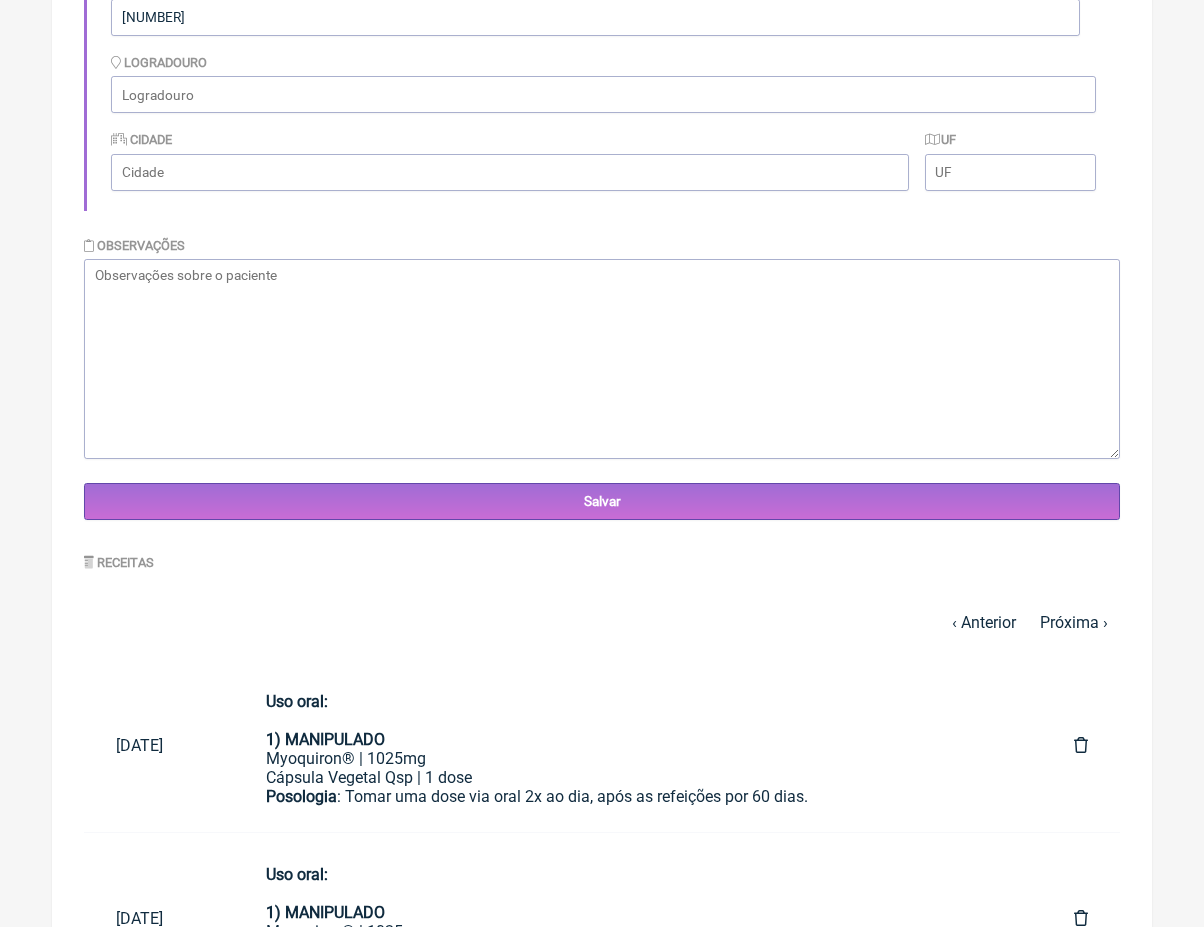 scroll, scrollTop: 567, scrollLeft: 0, axis: vertical 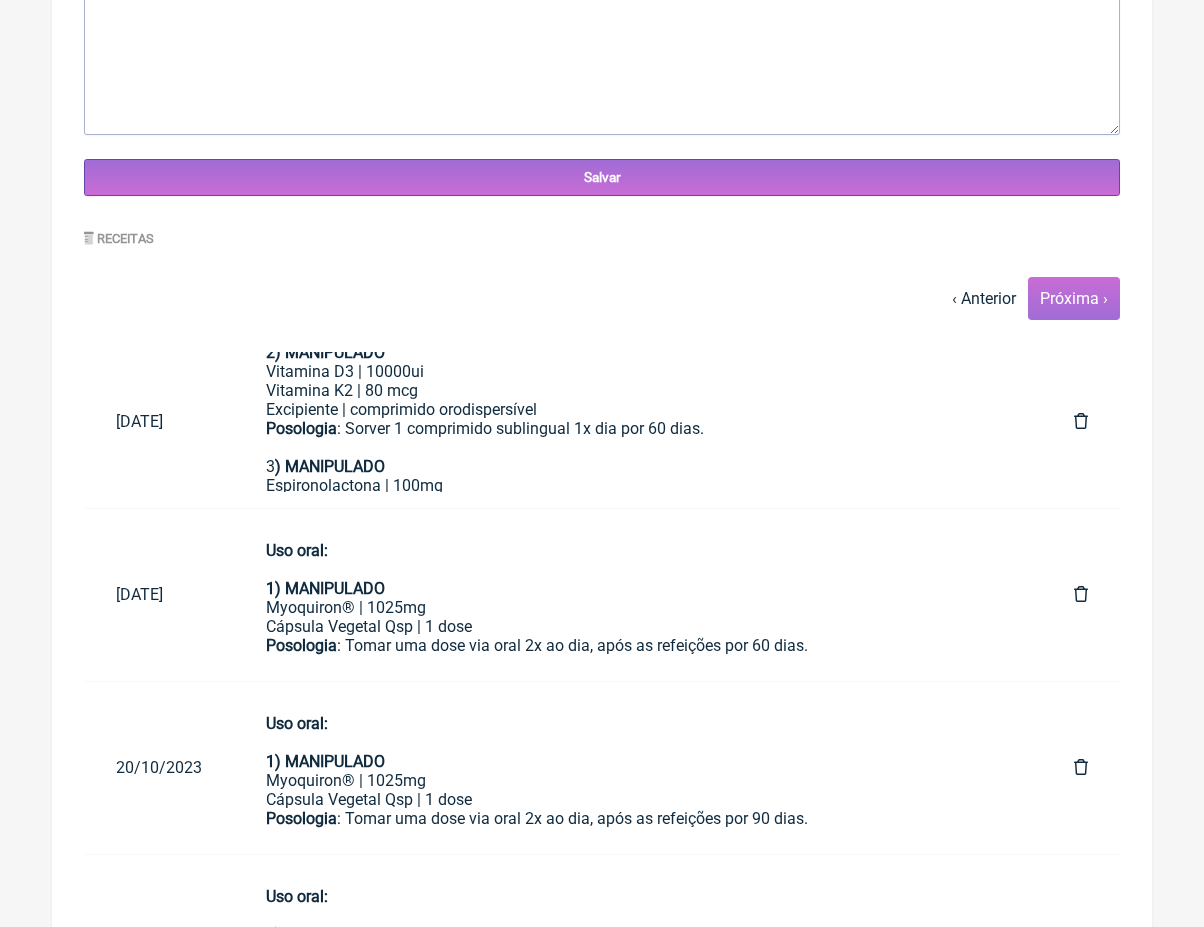 click on "Próxima ›" at bounding box center (1074, 298) 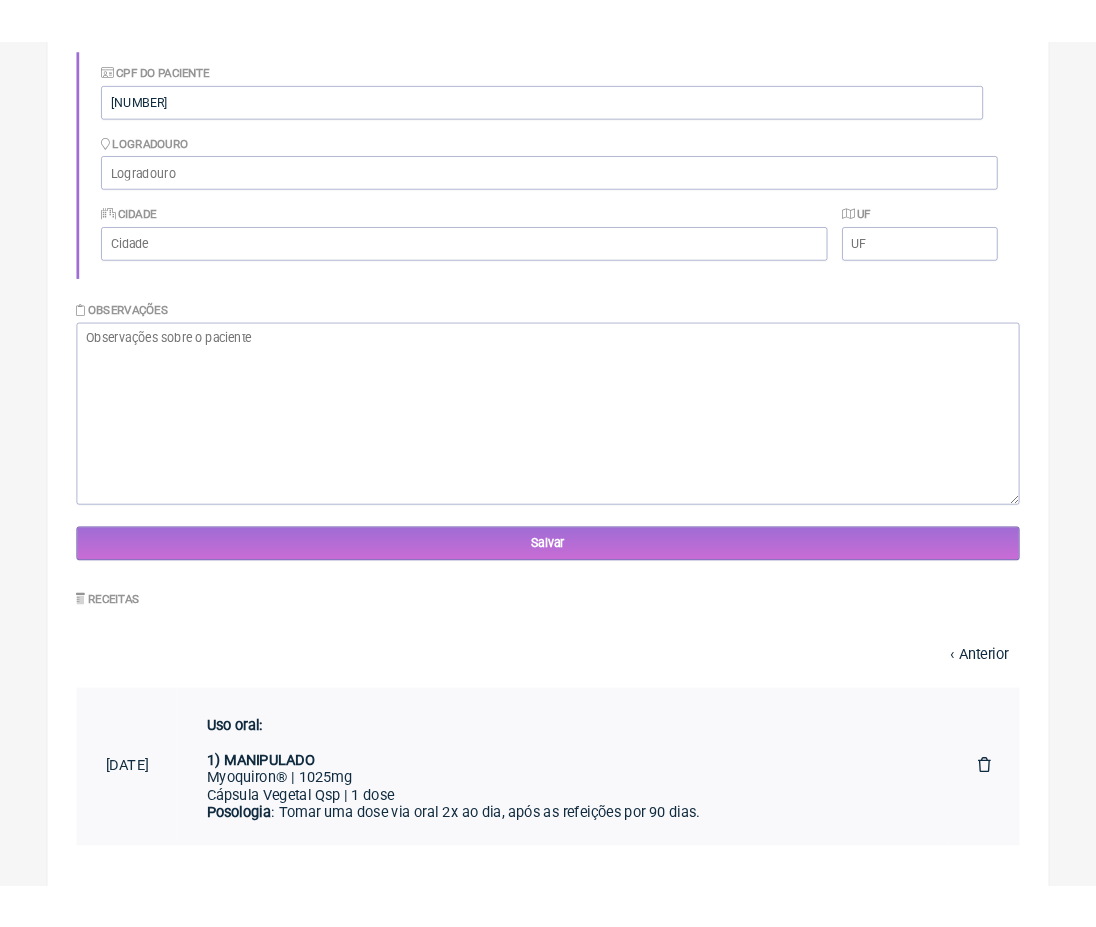 scroll, scrollTop: 420, scrollLeft: 0, axis: vertical 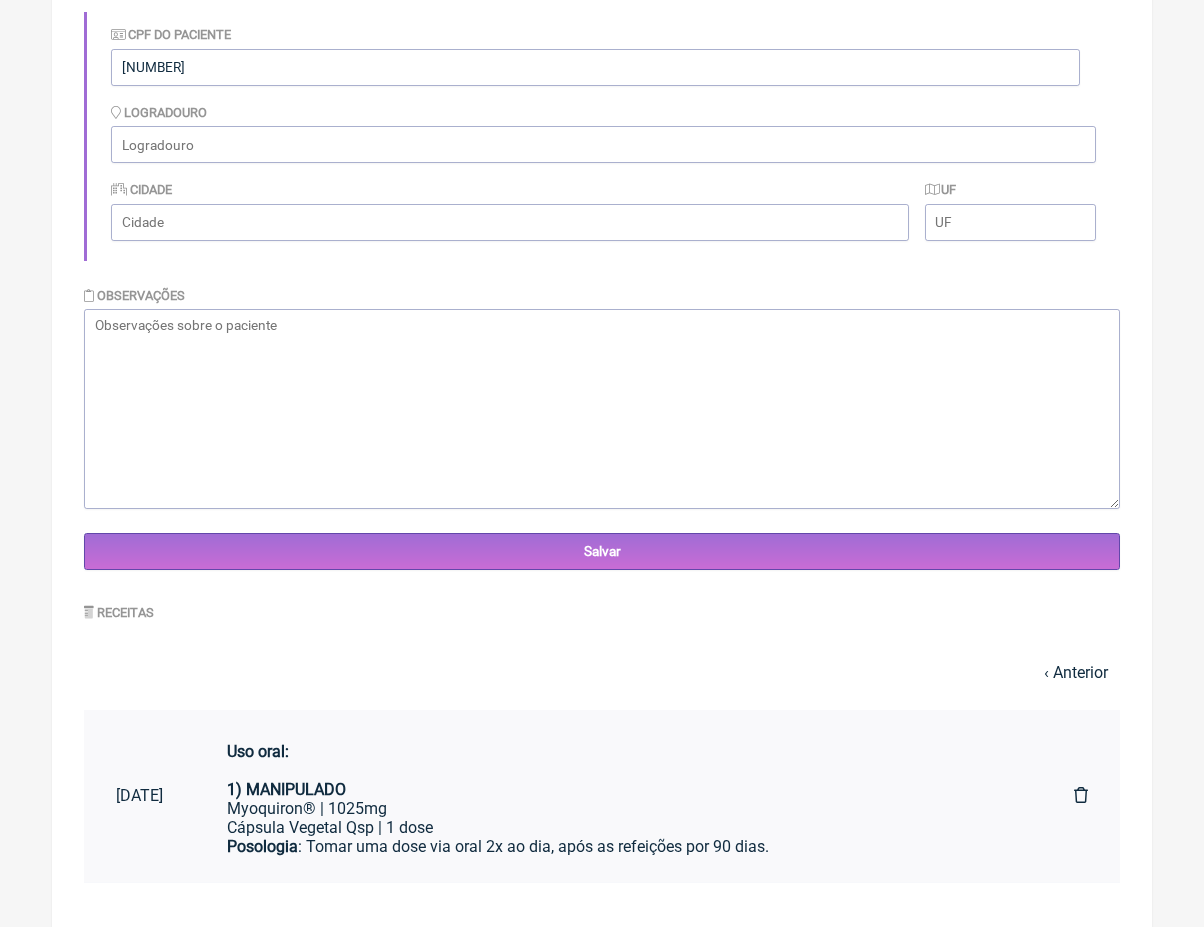 click on "Myoquiron® | 1025mg" at bounding box center (618, 808) 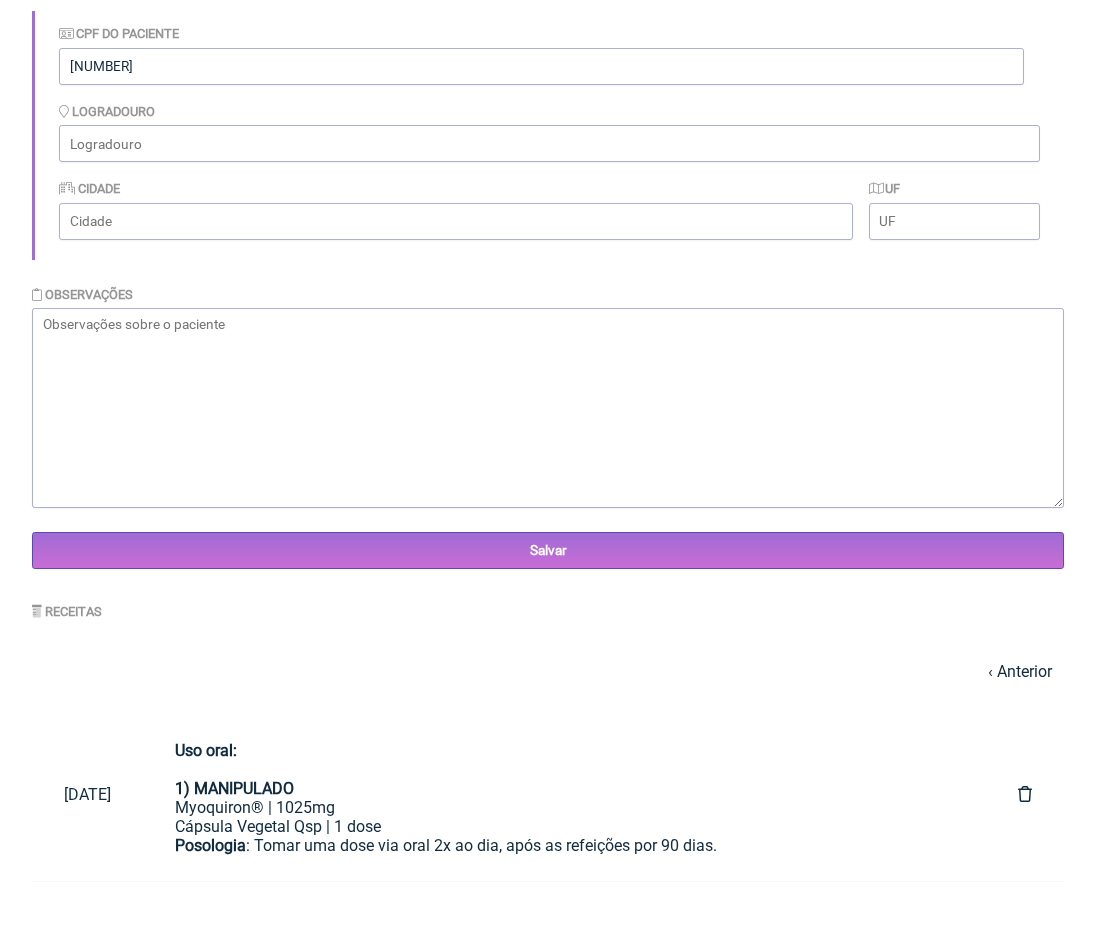 scroll, scrollTop: 420, scrollLeft: 0, axis: vertical 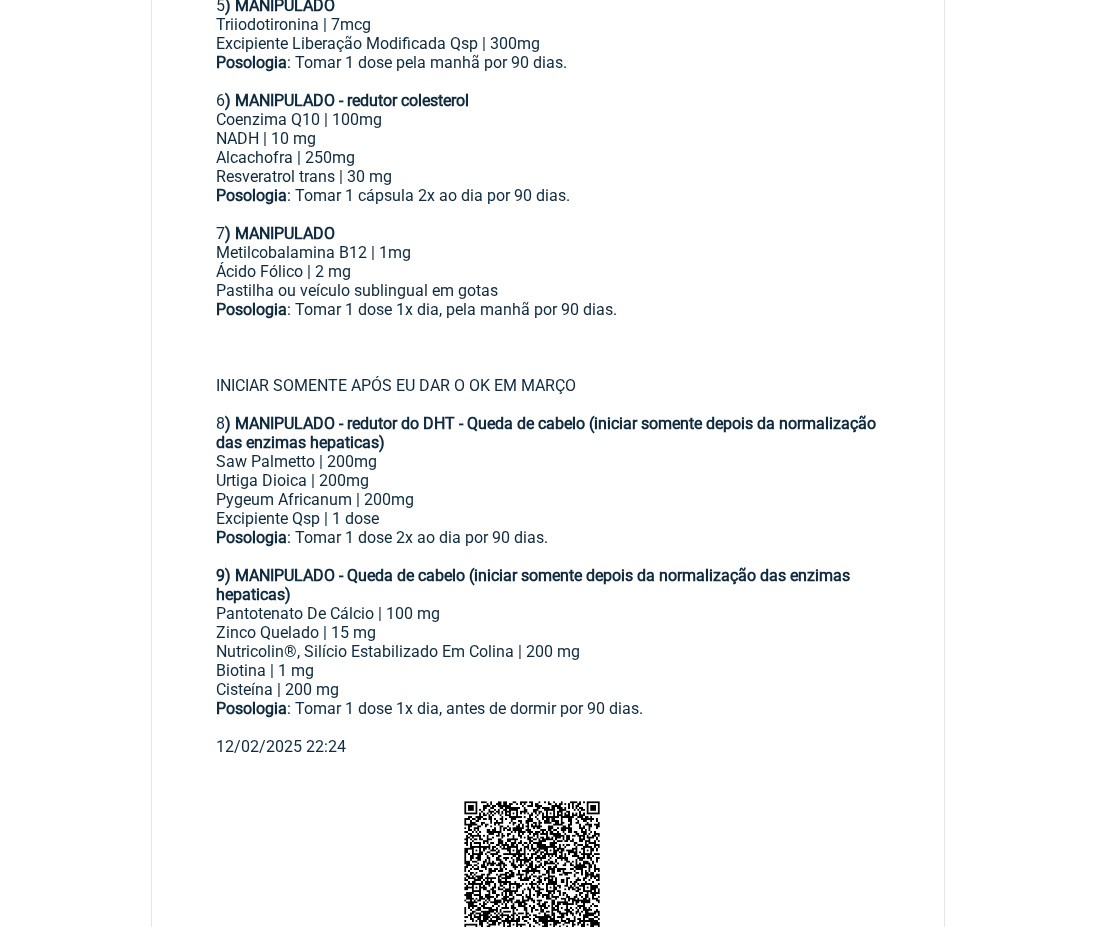click on "Paciente: [NAME] ([PHONE])
CPF:
[CPF]
Uso oral: 1) MANIPULADO
Myoquiron® | 1025mg Cápsula Vegetal Qsp | 1 dose
Posologia : Tomar uma dose via oral 2x ao dia, após as refeições por 90 dias.
2) MANIPULADO Vitamina D3 | 5000ui Vitamina K2 | 100 mcg Excipiente | comprimido orodispersível
Posologia : Sorver 1 comprimido sublingual 1x dia por 90 dias. 3 ) MANIPULADO ou FARMÁCIA COMUM
Espironolactona | 100mg
Posologia : Tomar 1 dose 1x dia pela manhã por 90 dias. 4) MANIPULADO - redutor da homocisteinemia Trimetilglicina | 500mg Excipiente Qsp | 1 dose
Posologia 5 ) MANIPULADO
Triiodotironina | 7mcg" at bounding box center [548, 309] 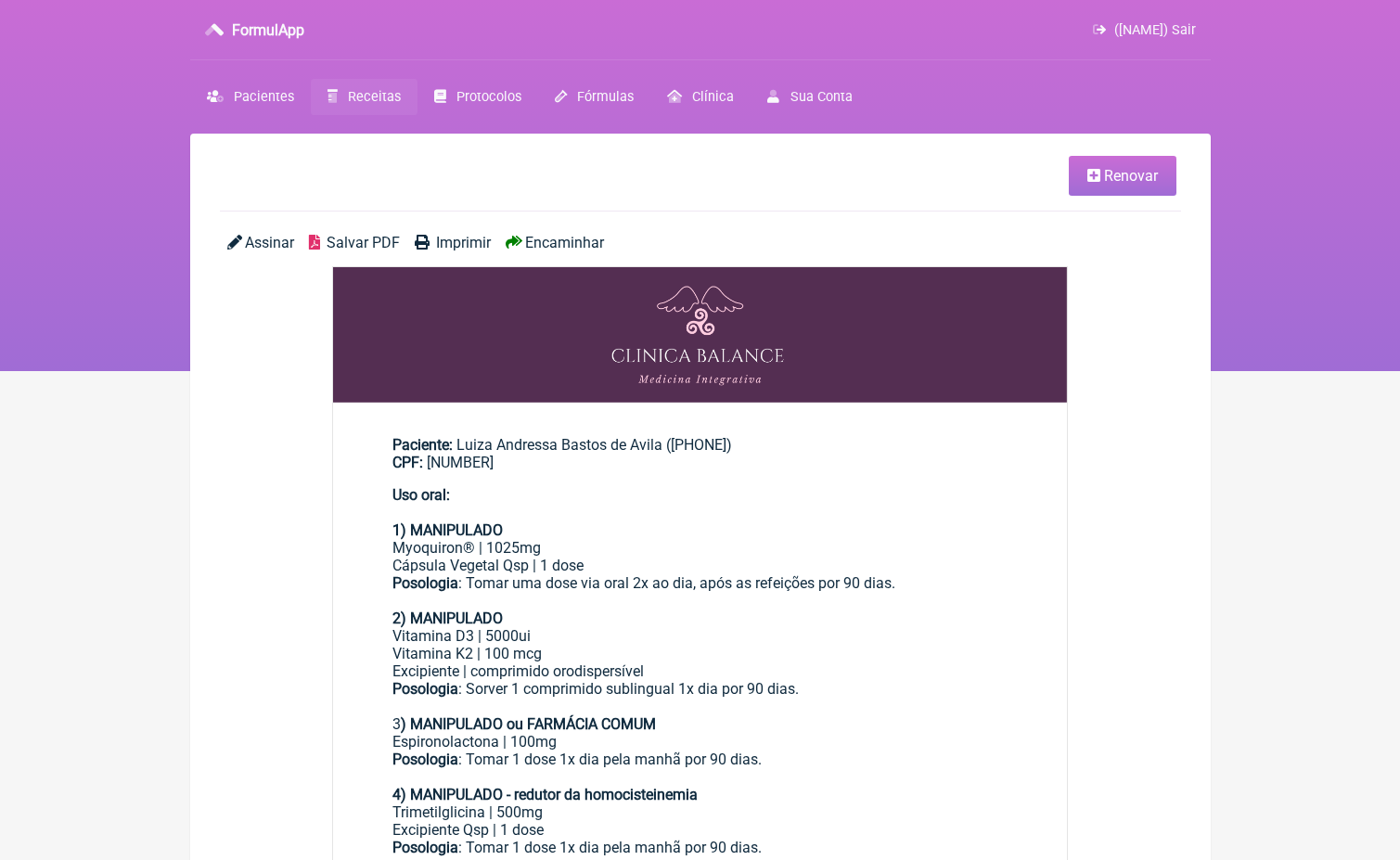 scroll, scrollTop: -1, scrollLeft: 0, axis: vertical 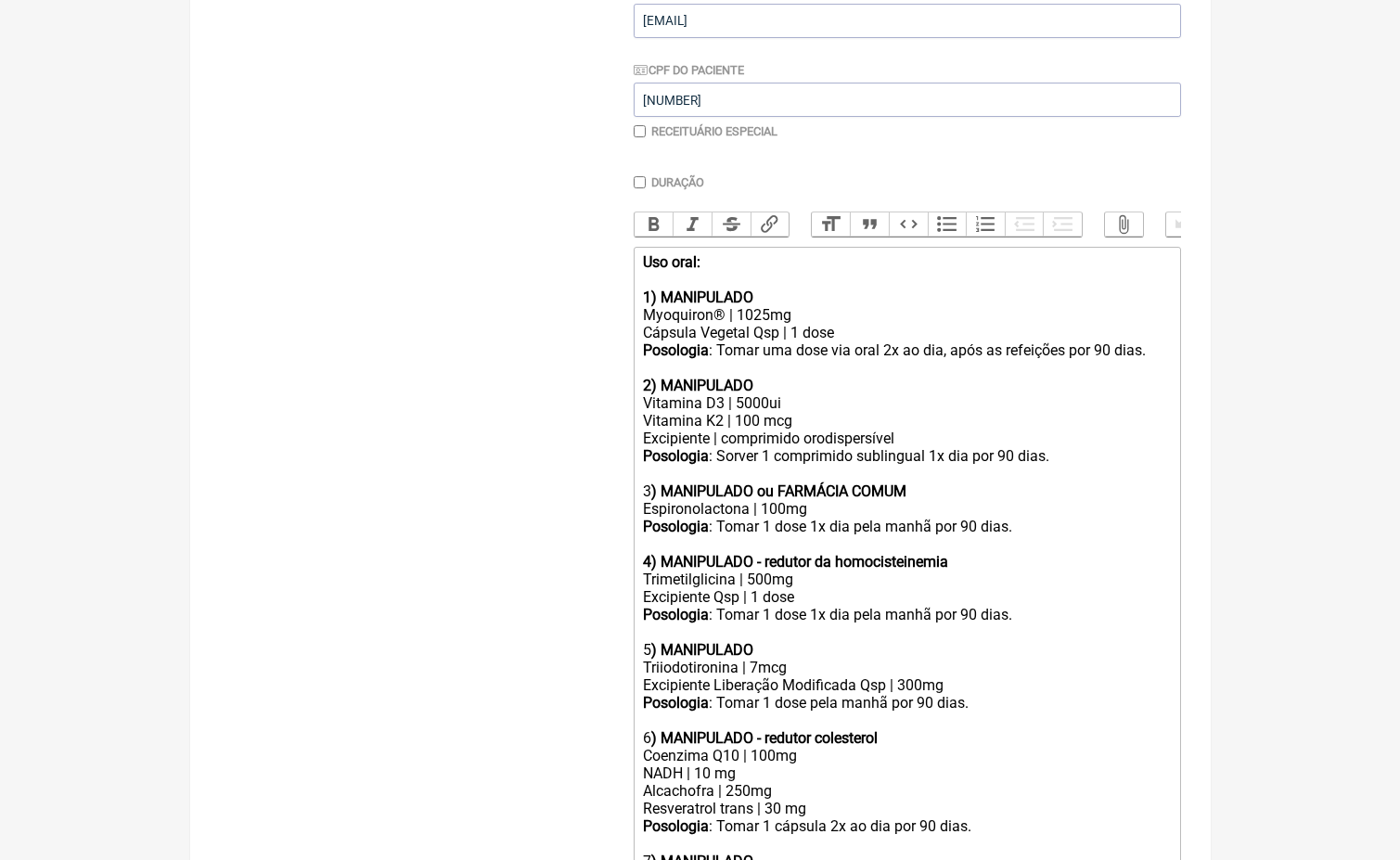 click on "Posologia : Tomar uma dose via oral 2x ao dia, após as refeições por 90 dias." 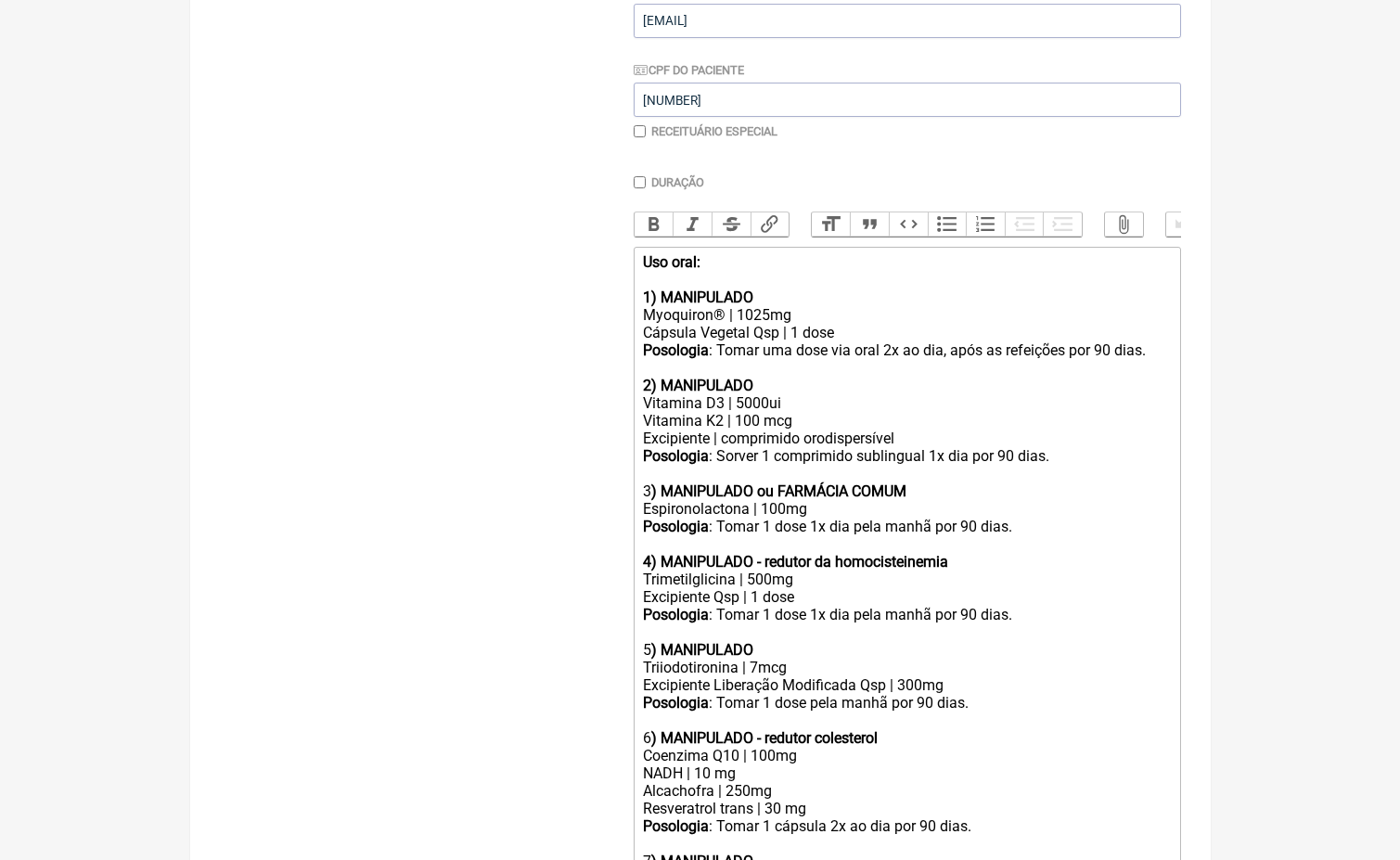 click on "Duração" at bounding box center (639, 182) 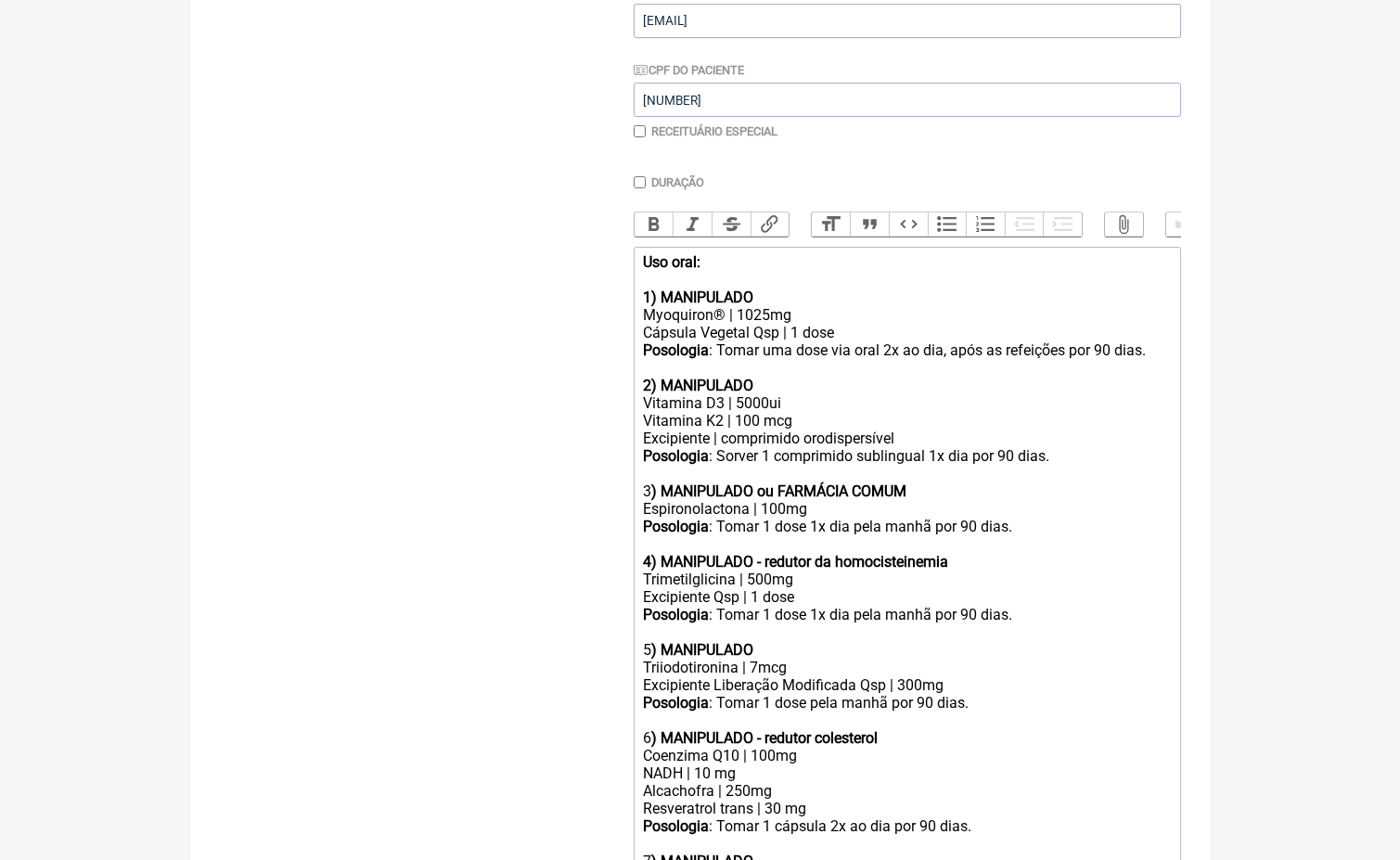 checkbox on "true" 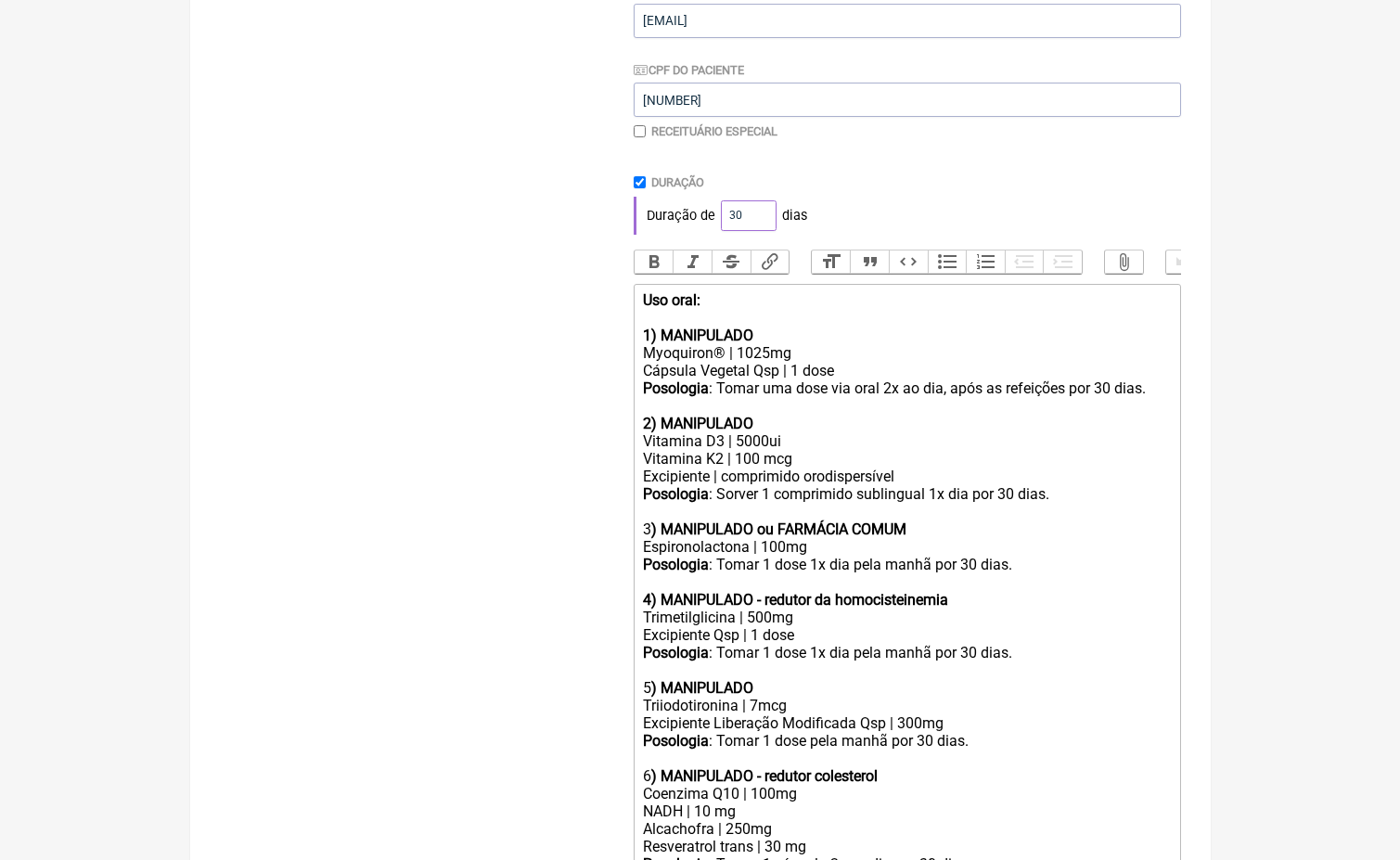 click on "30" at bounding box center [749, 215] 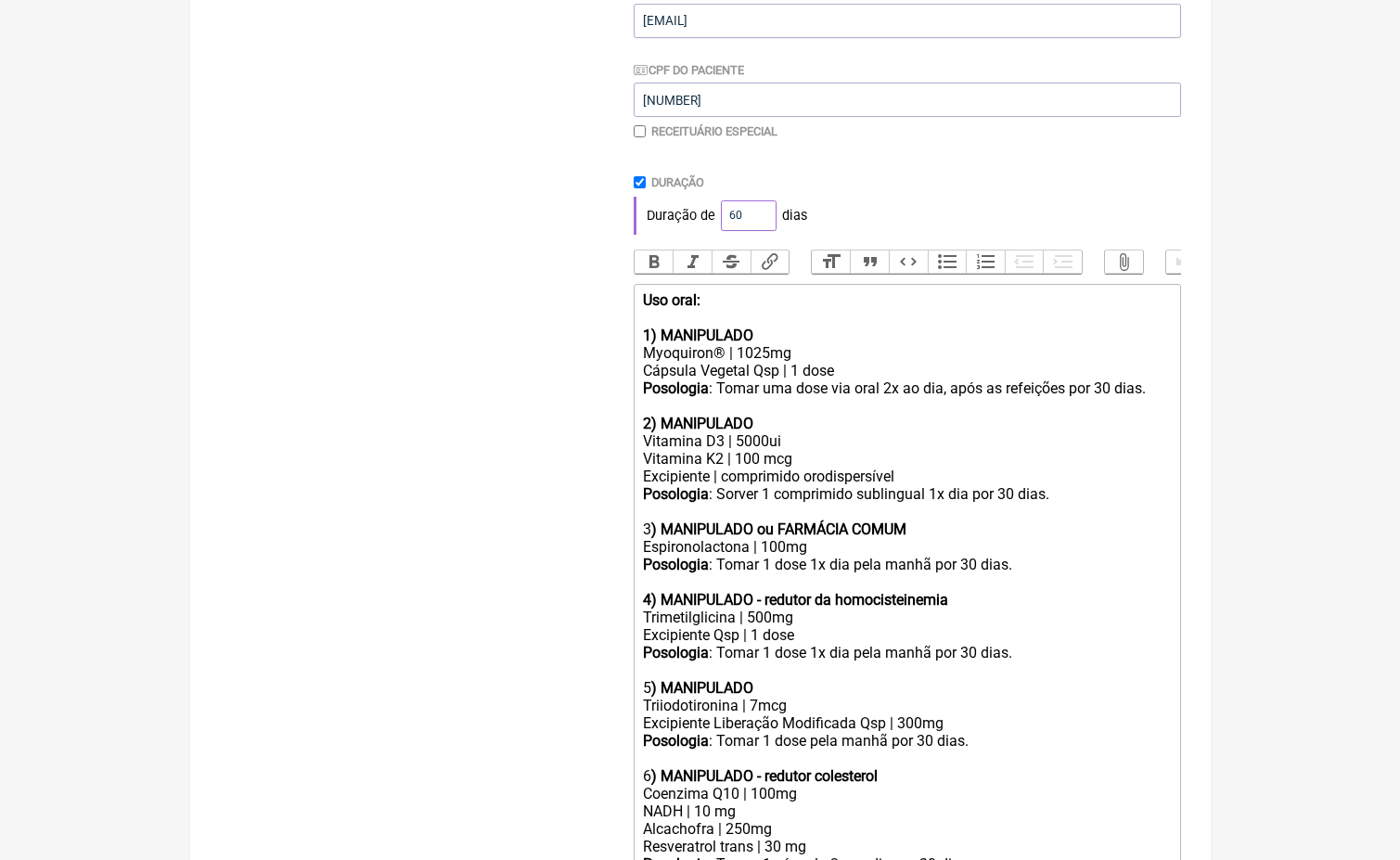 type on "60" 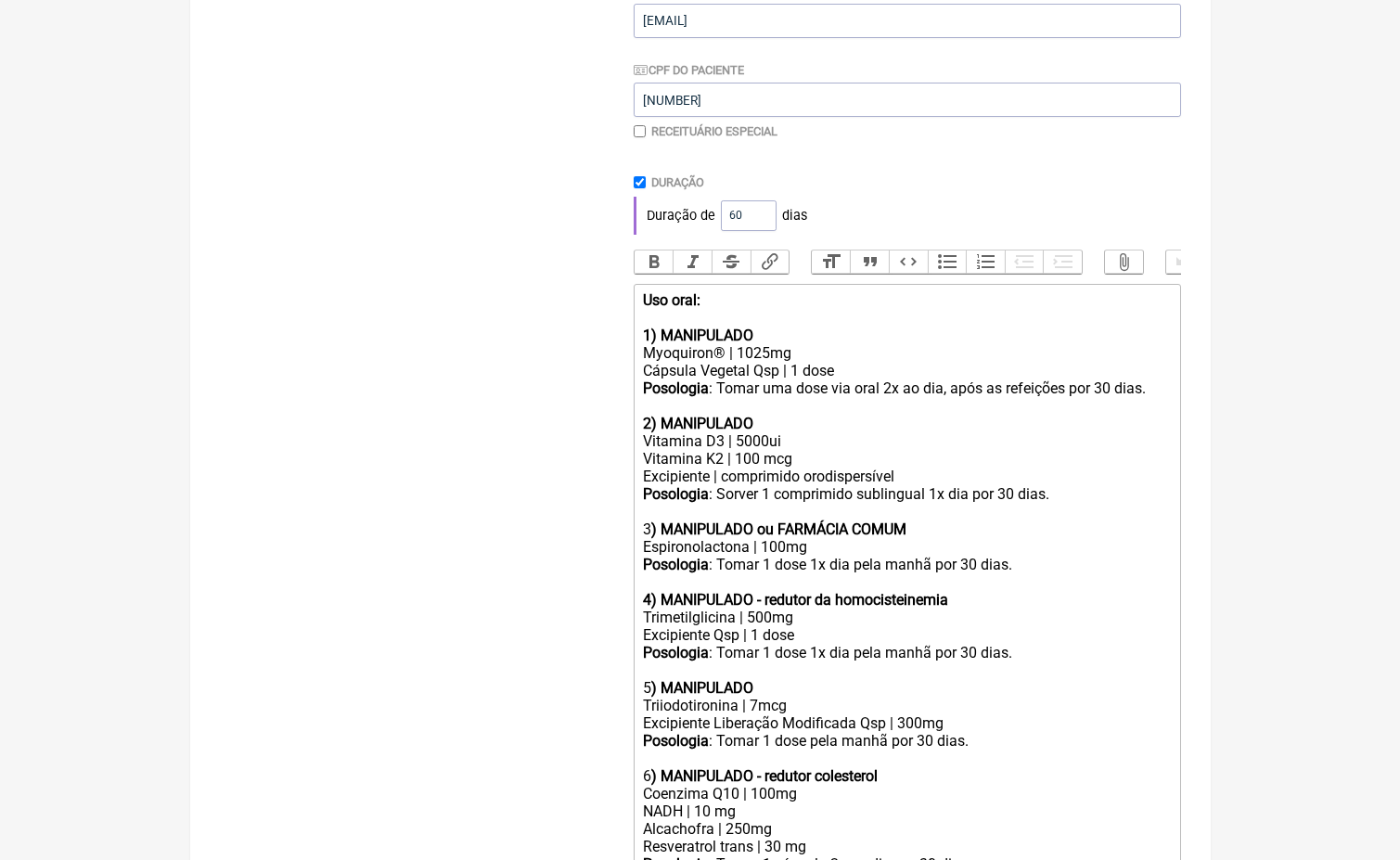 click on "Receituário Especial" at bounding box center [907, 131] 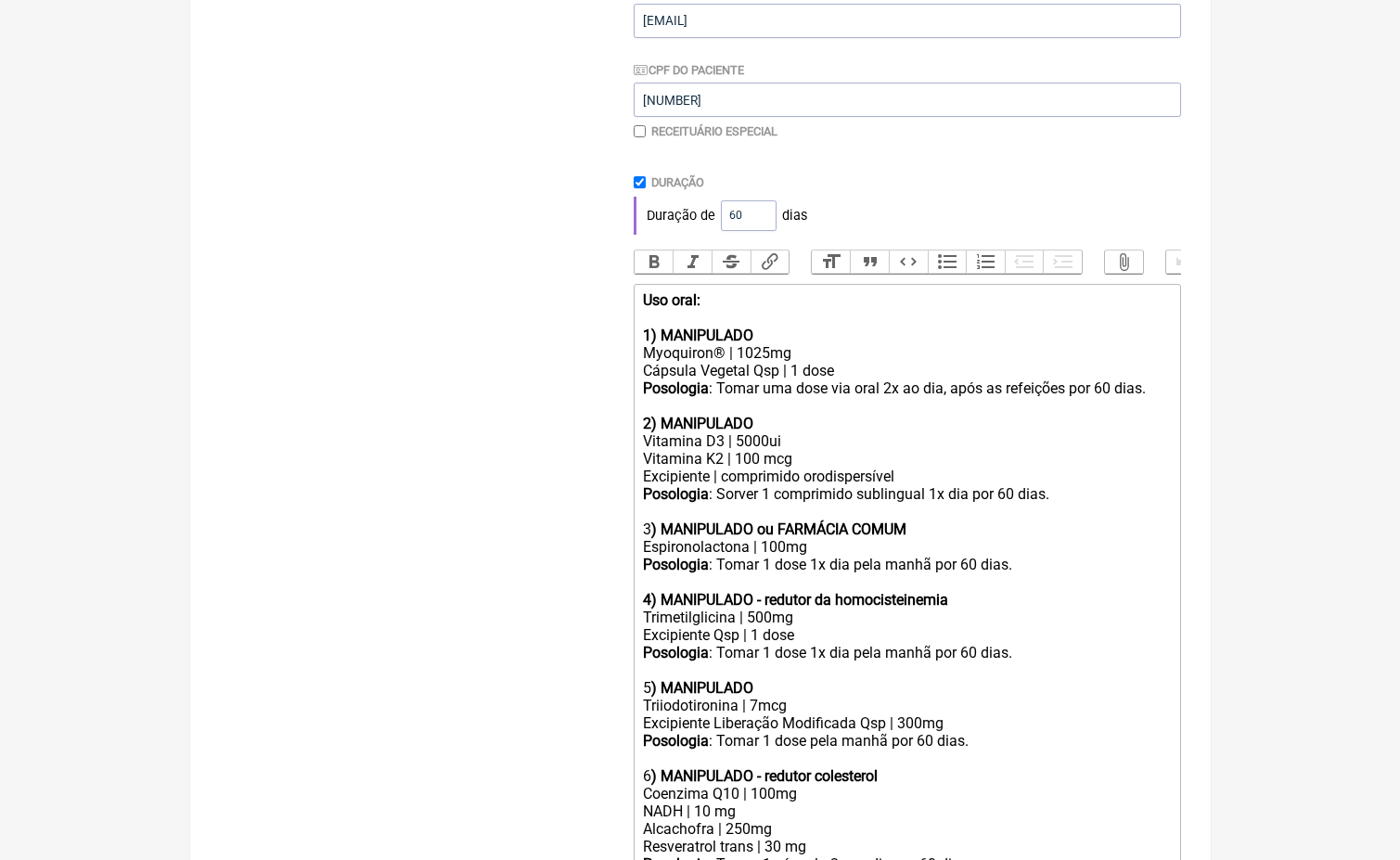 click on "Posologia : Tomar 1 dose 1x dia pela manhã por 60 dias." 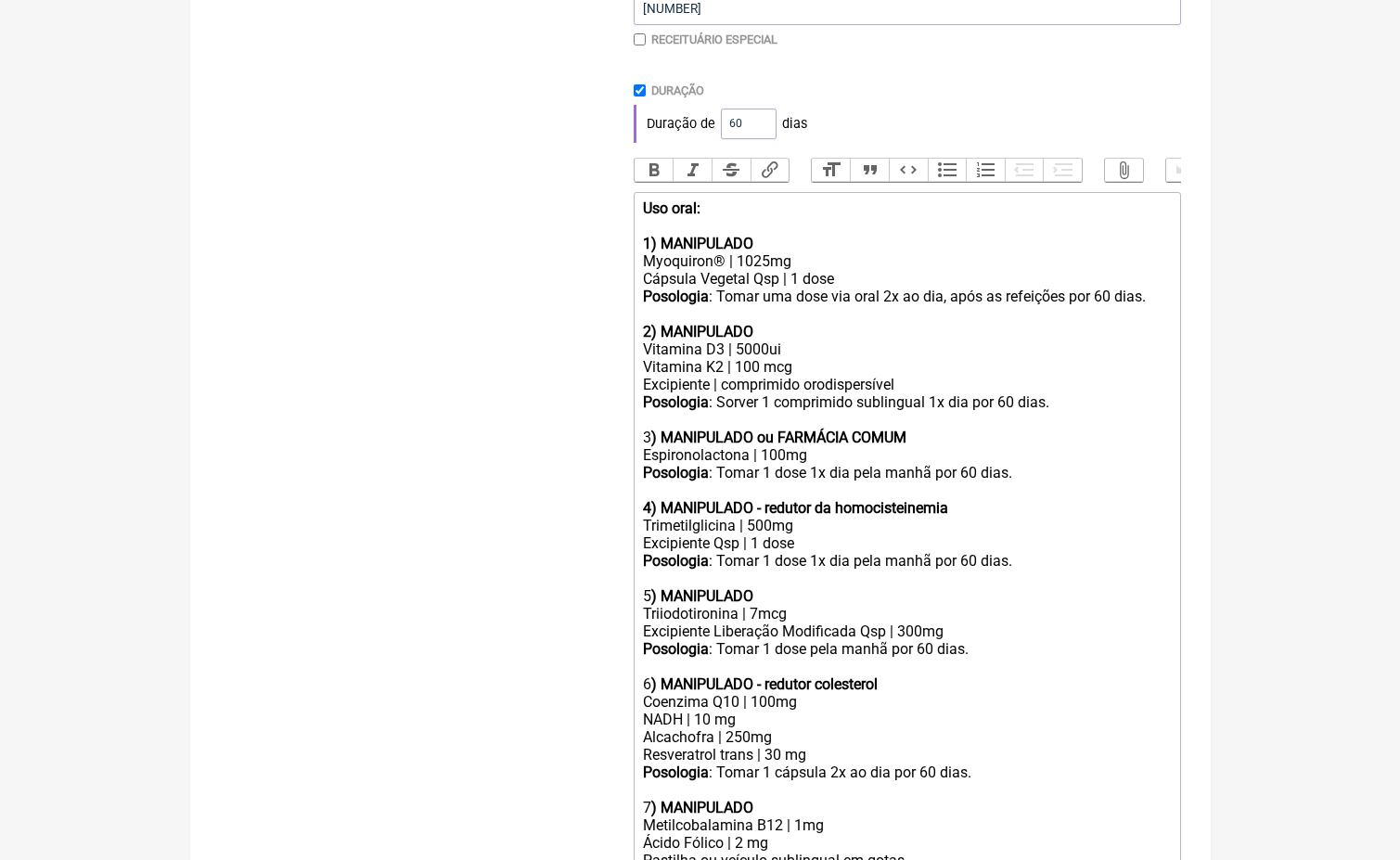 scroll, scrollTop: 495, scrollLeft: 0, axis: vertical 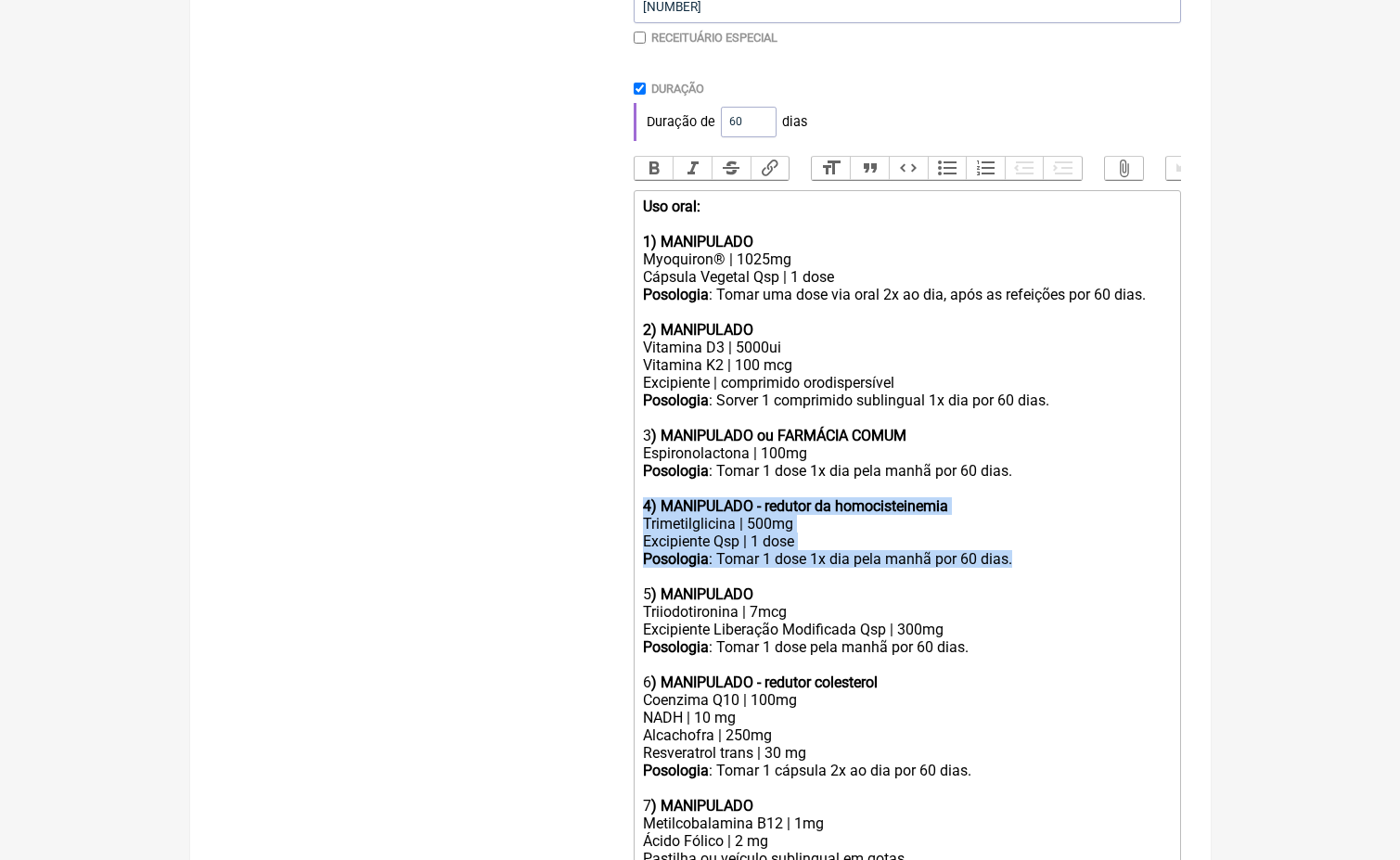 drag, startPoint x: 643, startPoint y: 484, endPoint x: 1078, endPoint y: 550, distance: 439.97841 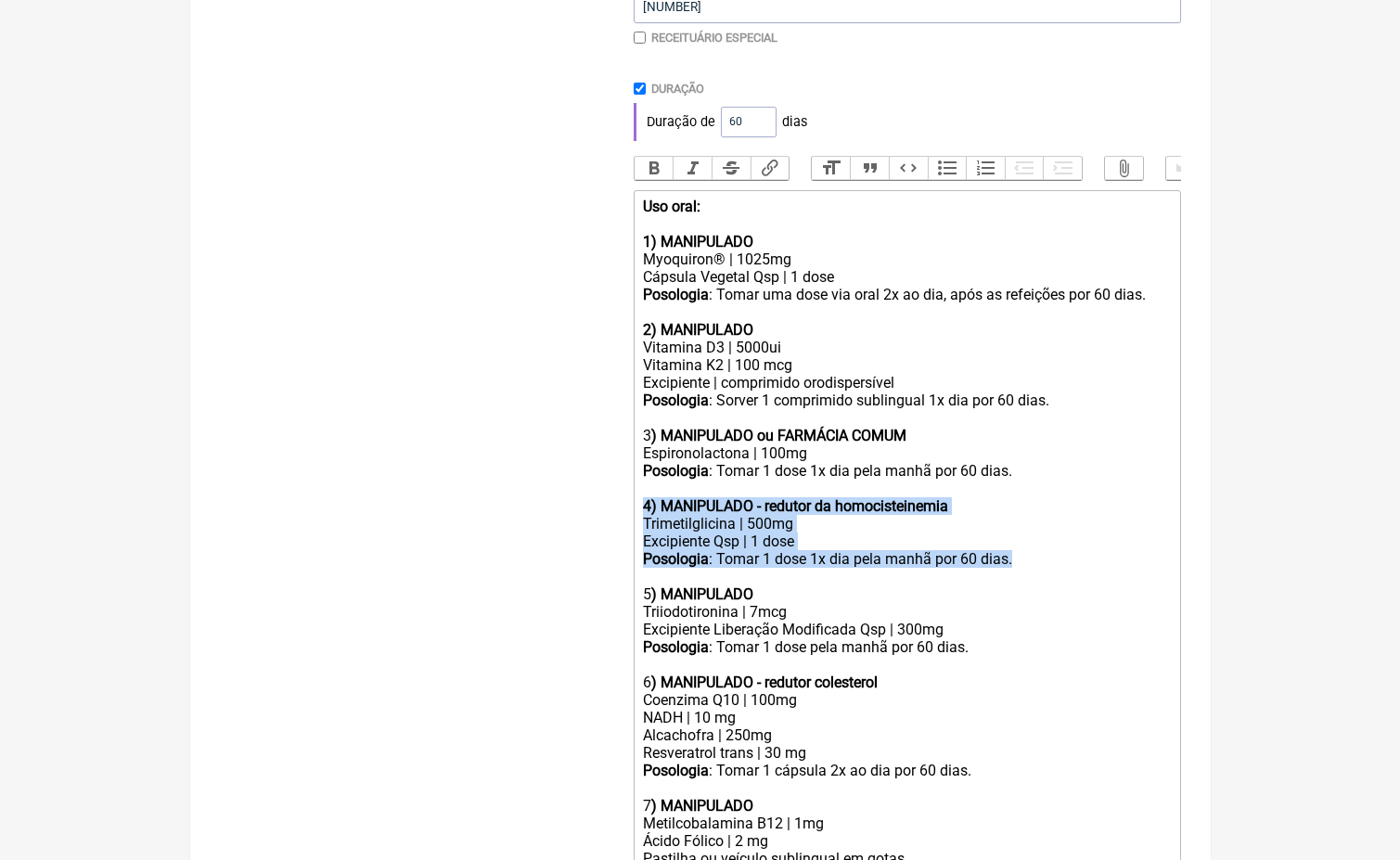 click on "Uso oral: 1) MANIPULADO Myoquiron® | 1025mg Cápsula Vegetal Qsp | 1 dose Posologia : Tomar uma dose via oral 2x ao dia, após as refeições por 60 dias. 2) MANIPULADO Vitamina D3 | 5000ui Vitamina K2 | 100 mcg Excipiente | comprimido orodispersível Posologia : Sorver 1 comprimido sublingual 1x dia por 60 dias. 3 ) MANIPULADO ou FARMÁCIA COMUM Espironolactona | 100mg Posologia : Tomar 1 dose 1x dia pela manhã por 60 dias. 4) MANIPULADO - redutor da homocisteinemia Trimetilglicina | 500mg Excipiente Qsp | 1 dose Posologia : Tomar 1 dose 1x dia pela manhã por 60 dias. 5 ) MANIPULADO Triiodotironina | 7mcg Excipiente Liberação Modificada Qsp | 300mg Posologia : Tomar 1 dose pela manhã por 60 dias. 6 ) MANIPULADO - redutor colesterol  Coenzima Q10 | 100mg NADH | 10 mg Alcachofra | 250mg Resveratrol trans | 30 mg Posologia : Tomar 1 cápsula 2x ao dia por 60 dias. 7 ) MANIPULADO Metilcobalamina B12 | 1mg Ácido Fólico | 2 mg Pastilha ou veículo sublingual em gotas  Posologia 8 Saw Palmetto | 200mg" 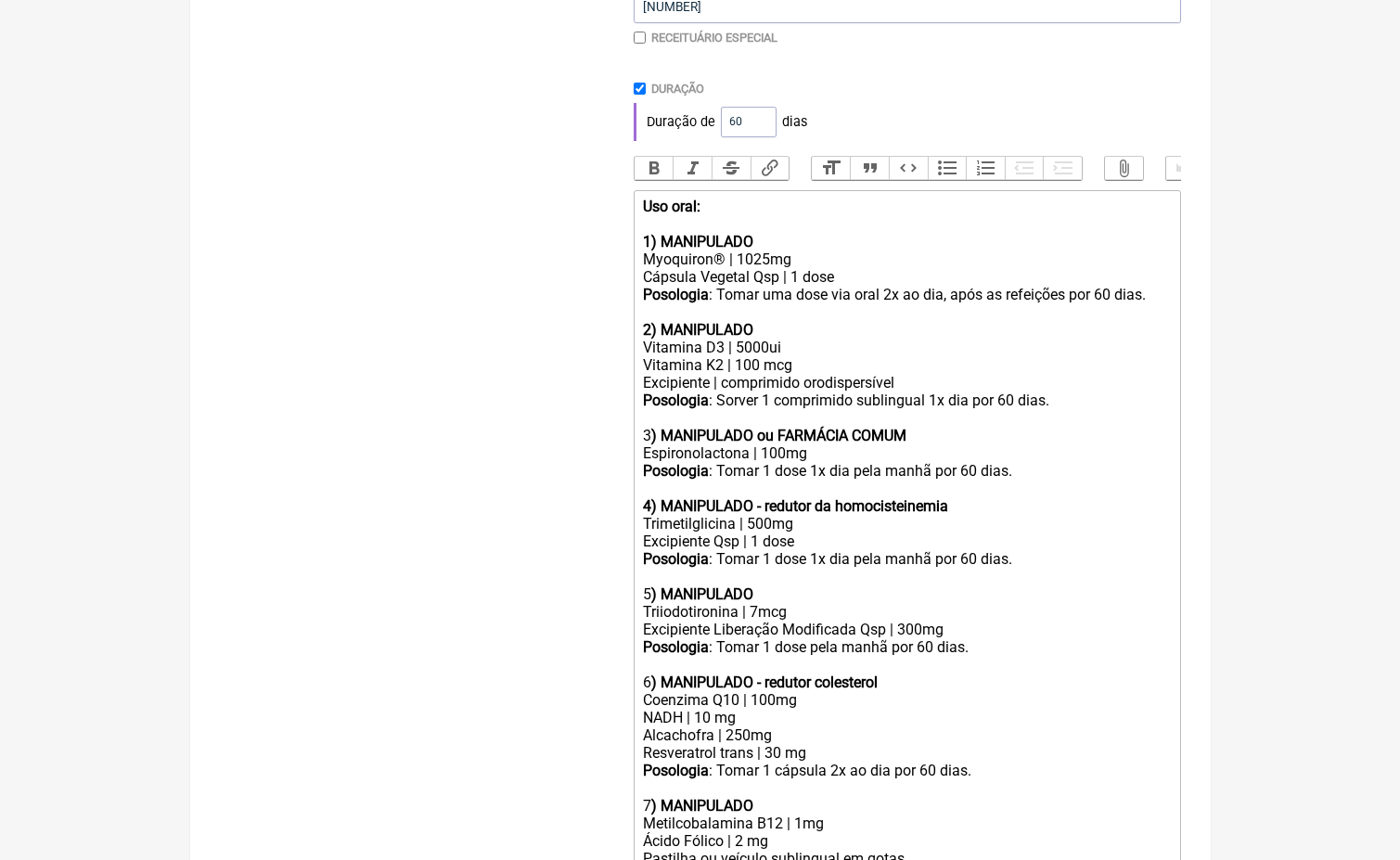 click on "Excipiente Liberação Modificada Qsp | 300mg" 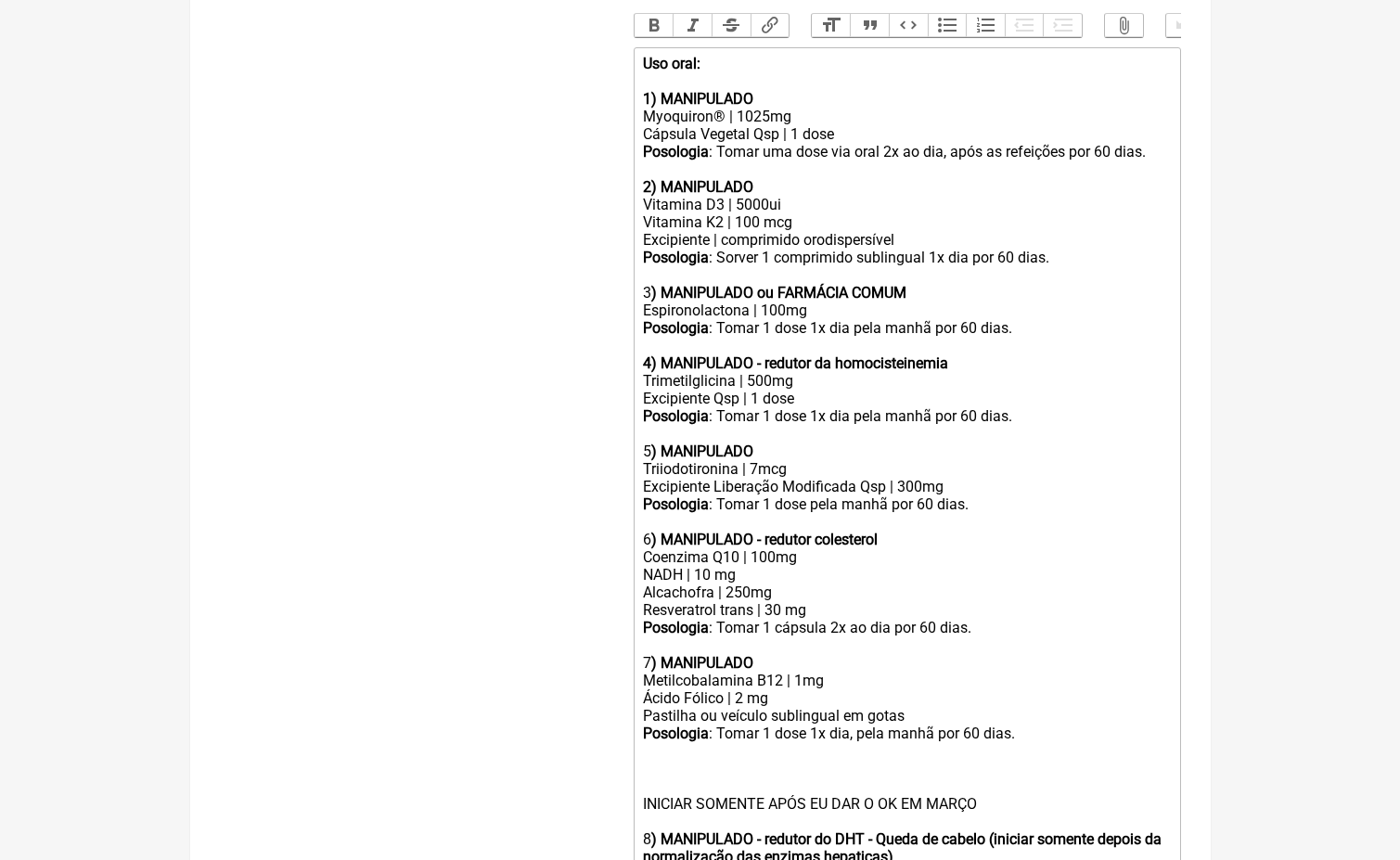 scroll, scrollTop: 659, scrollLeft: 0, axis: vertical 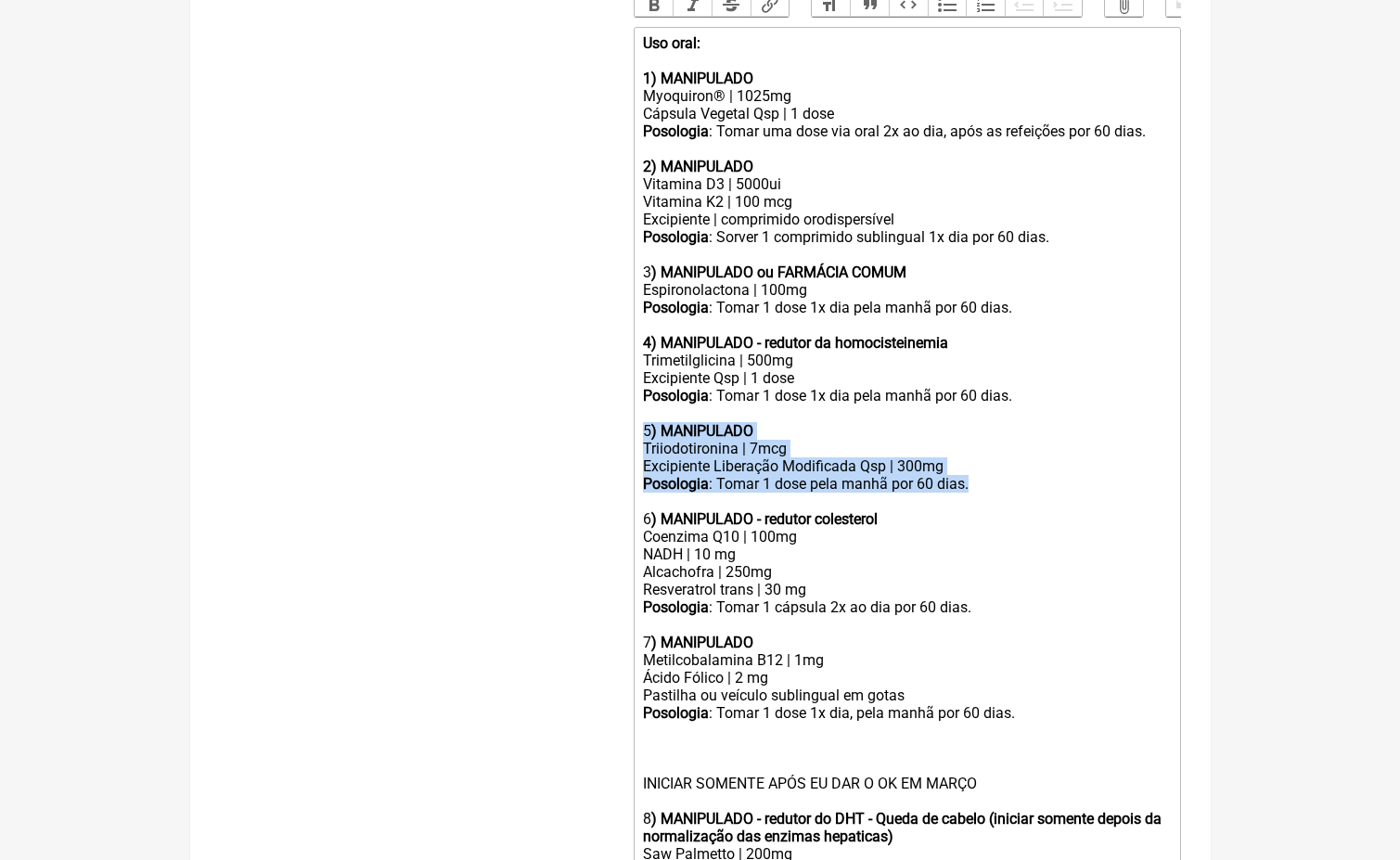 drag, startPoint x: 641, startPoint y: 409, endPoint x: 1047, endPoint y: 456, distance: 408.7114 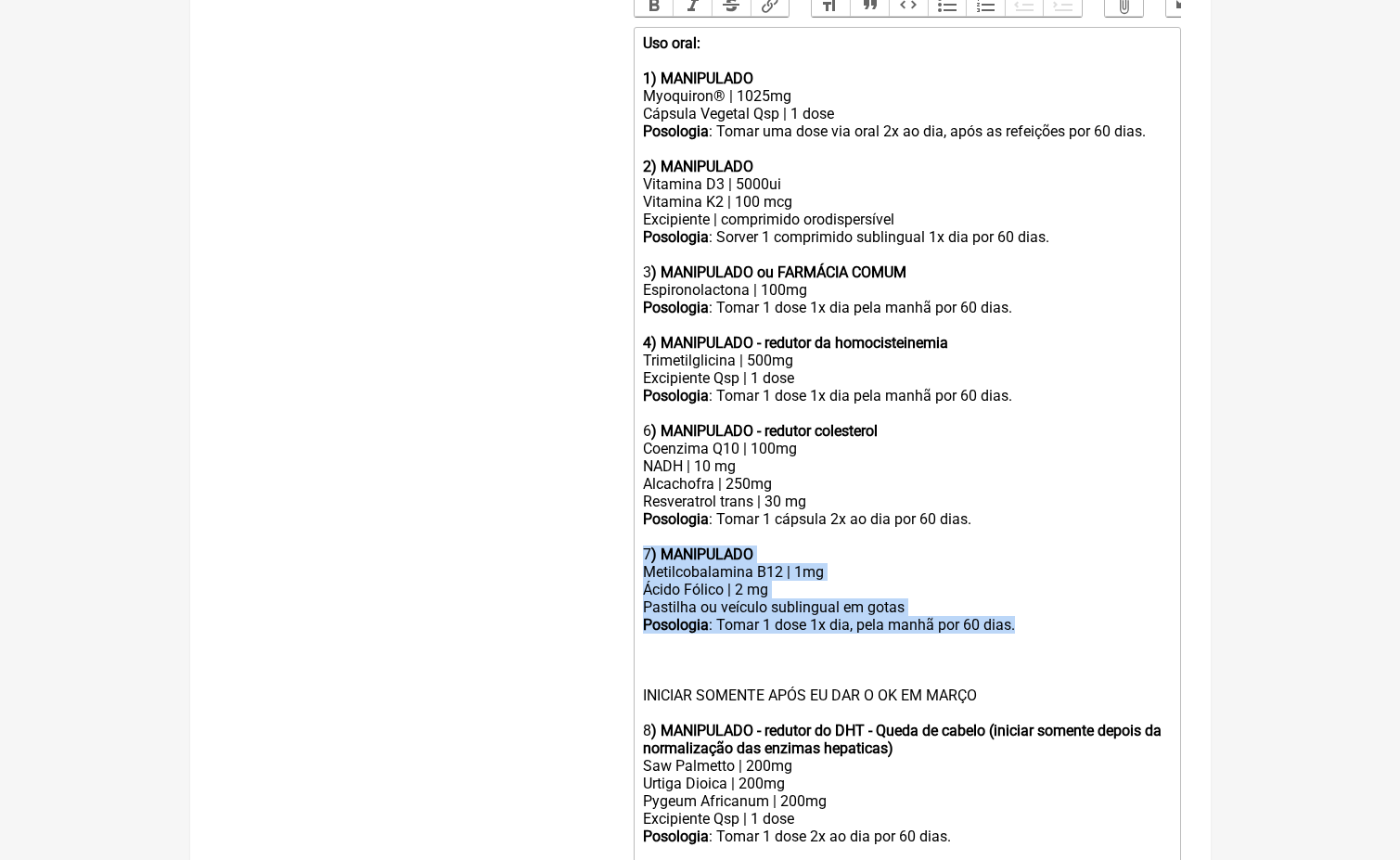 drag, startPoint x: 1037, startPoint y: 592, endPoint x: 647, endPoint y: 529, distance: 395.05569 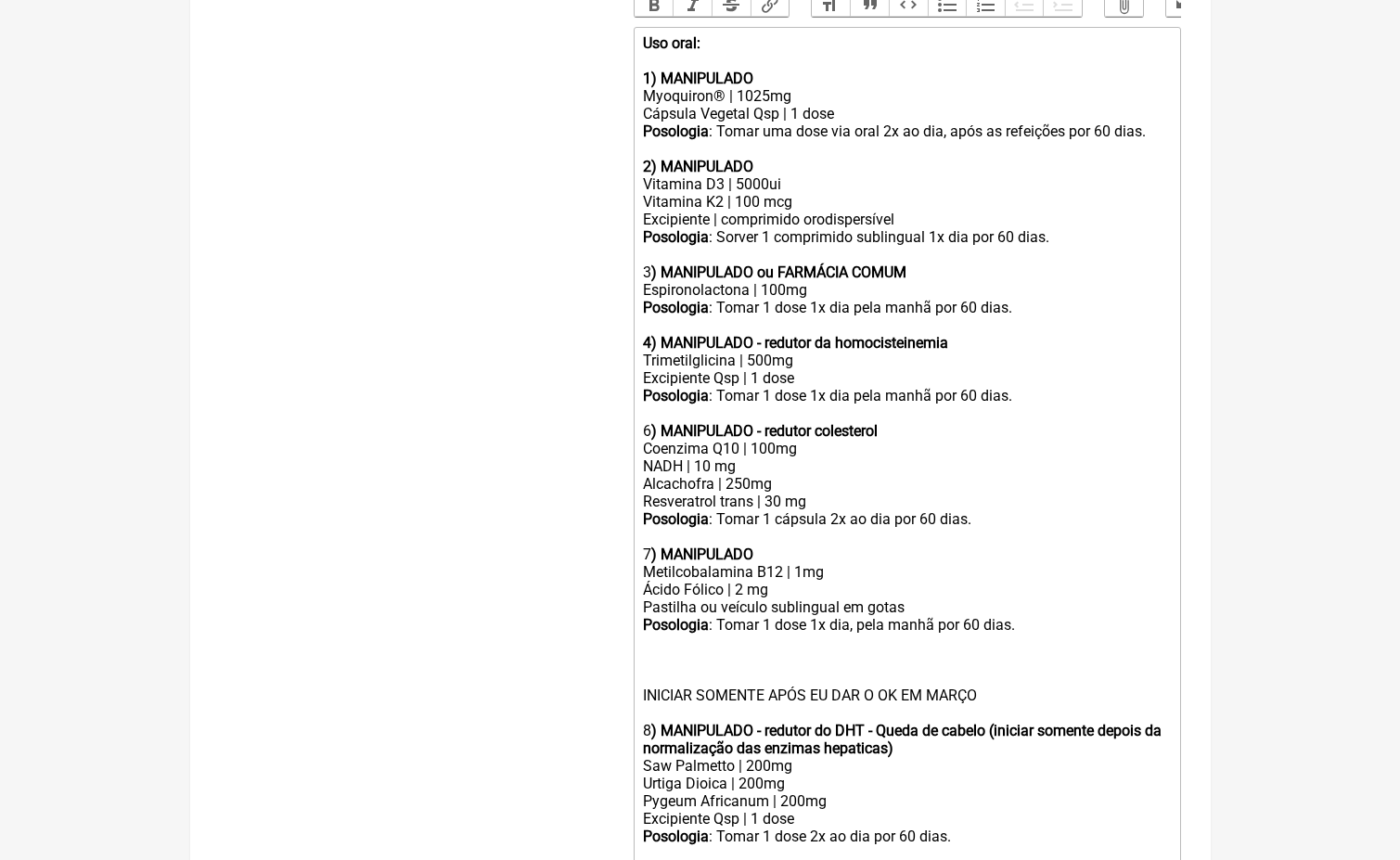 click on "Ácido Fólico | 2 mg Pastilha ou veículo sublingual em gotas" 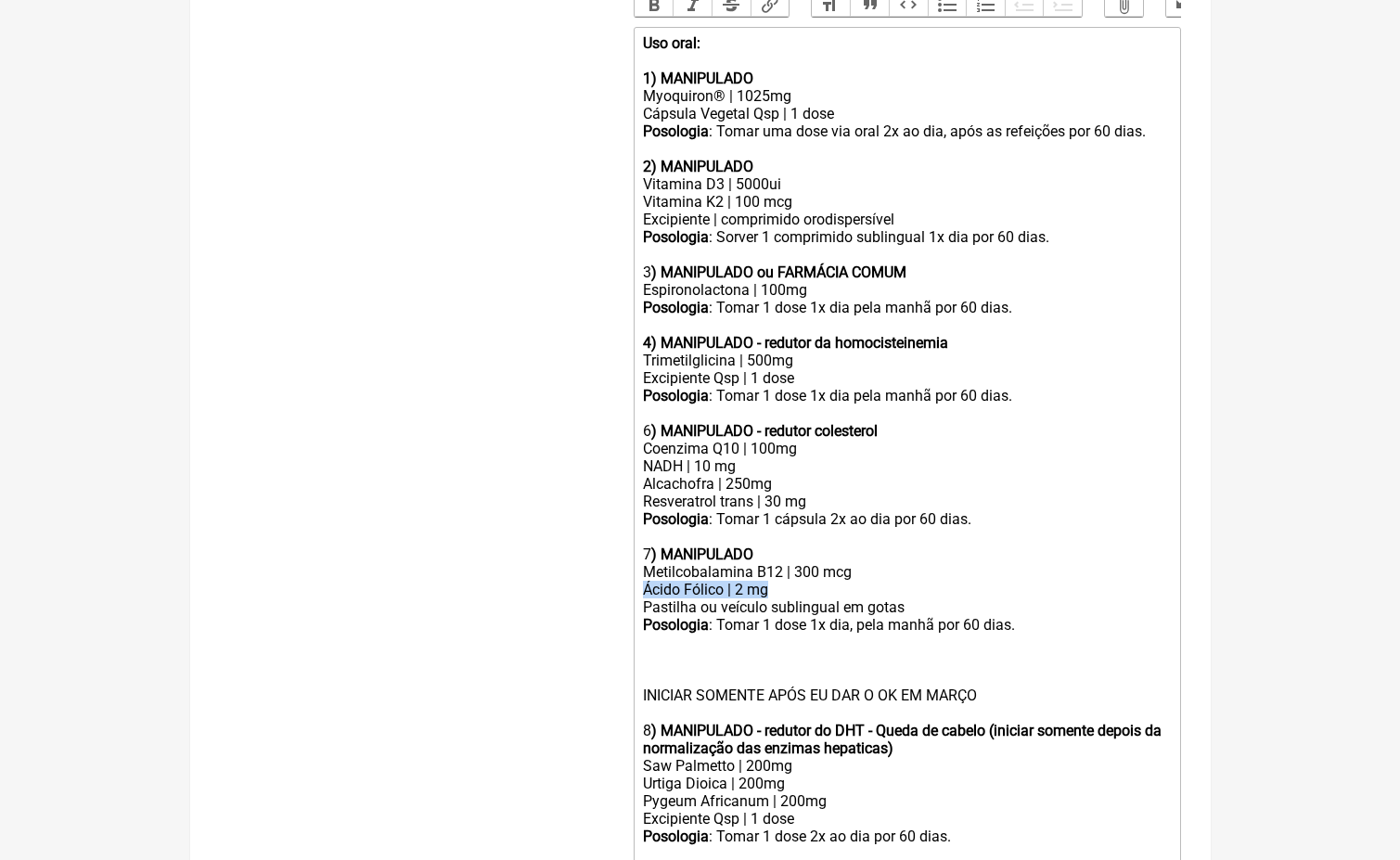 drag, startPoint x: 796, startPoint y: 558, endPoint x: 585, endPoint y: 556, distance: 211.00948 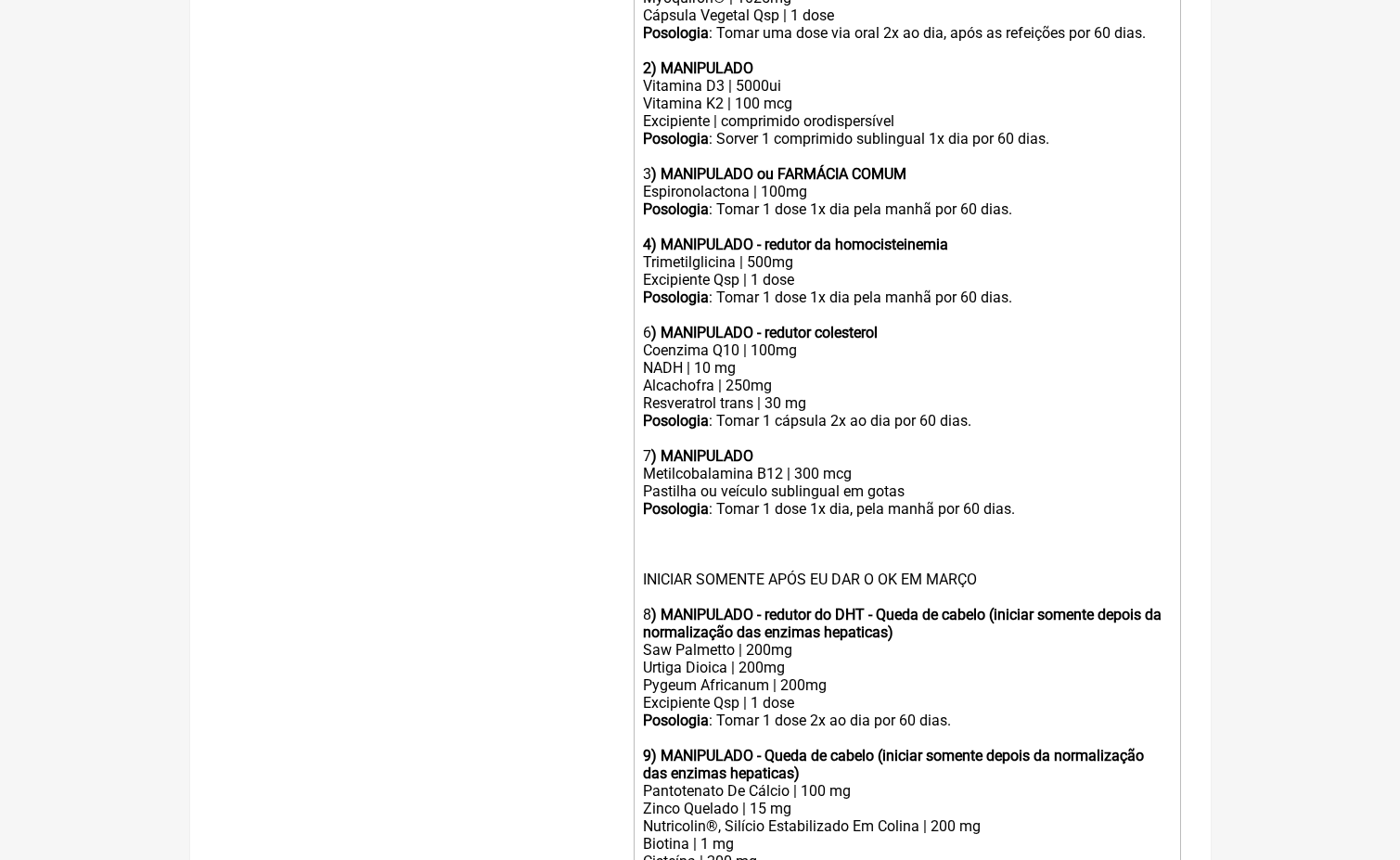 scroll, scrollTop: 758, scrollLeft: 0, axis: vertical 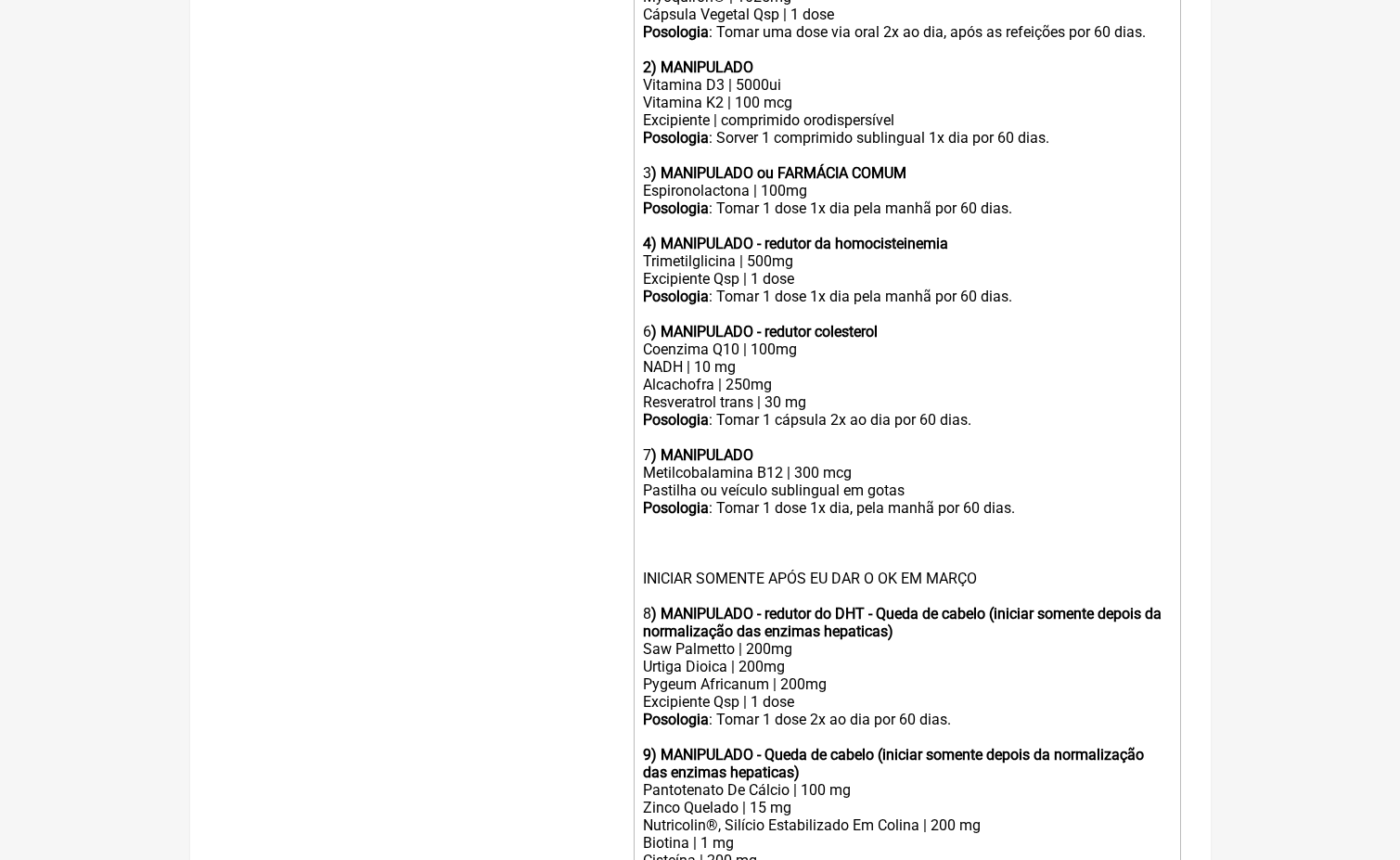 drag, startPoint x: 740, startPoint y: 342, endPoint x: 580, endPoint y: 351, distance: 160.25293 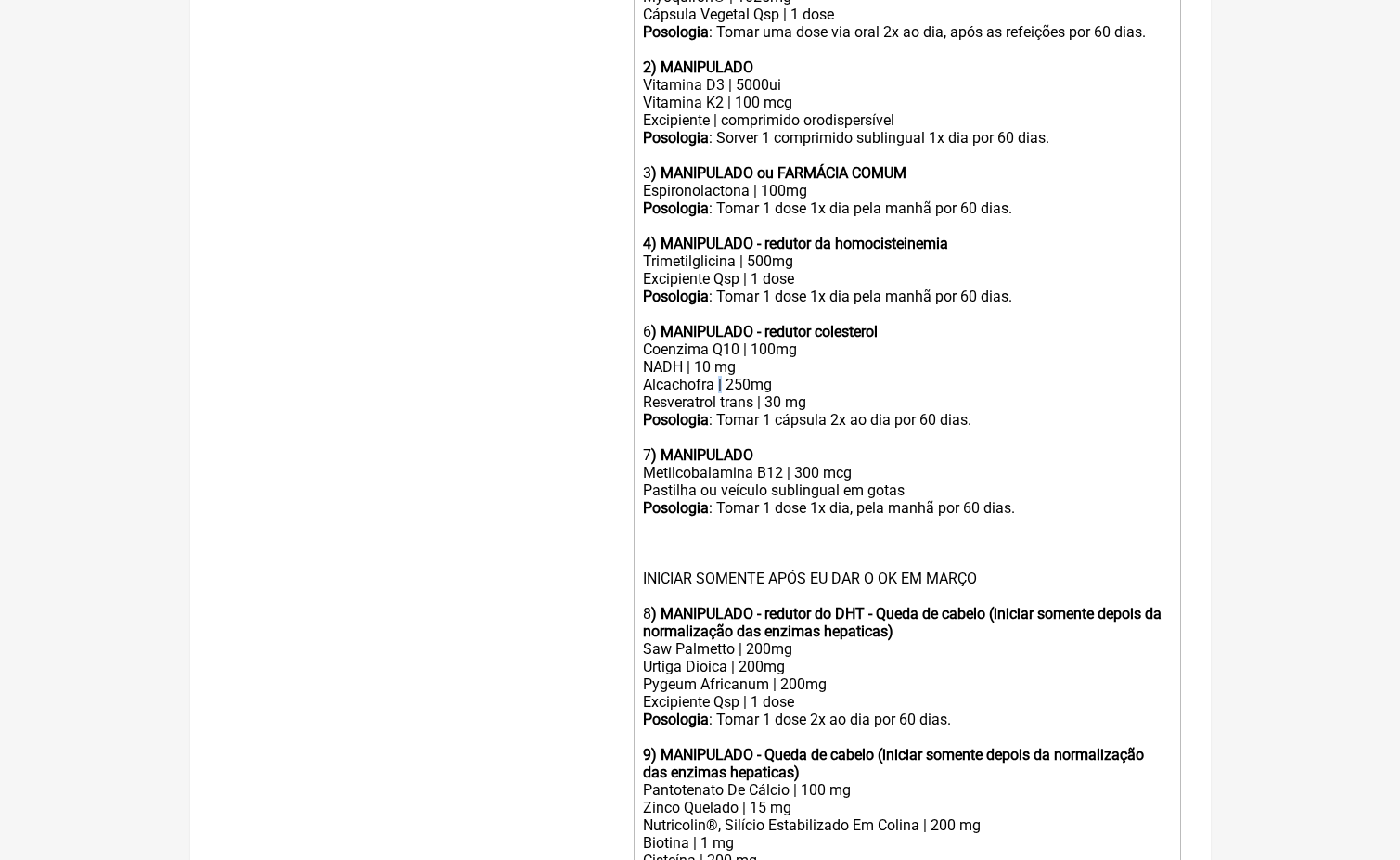 click on "Alcachofra | 250mg Resveratrol trans | 30 mg" 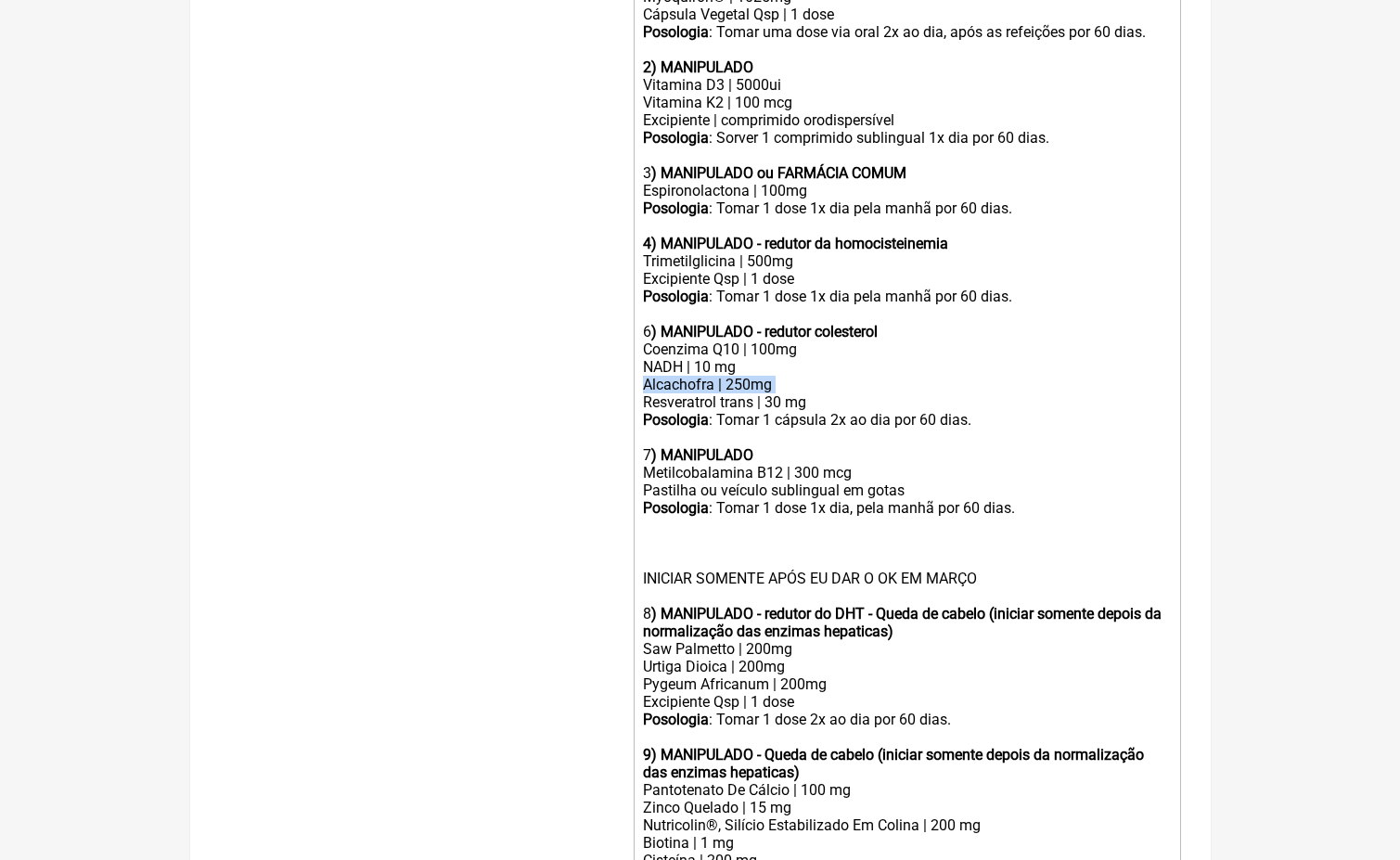click on "Alcachofra | 250mg Resveratrol trans | 30 mg" 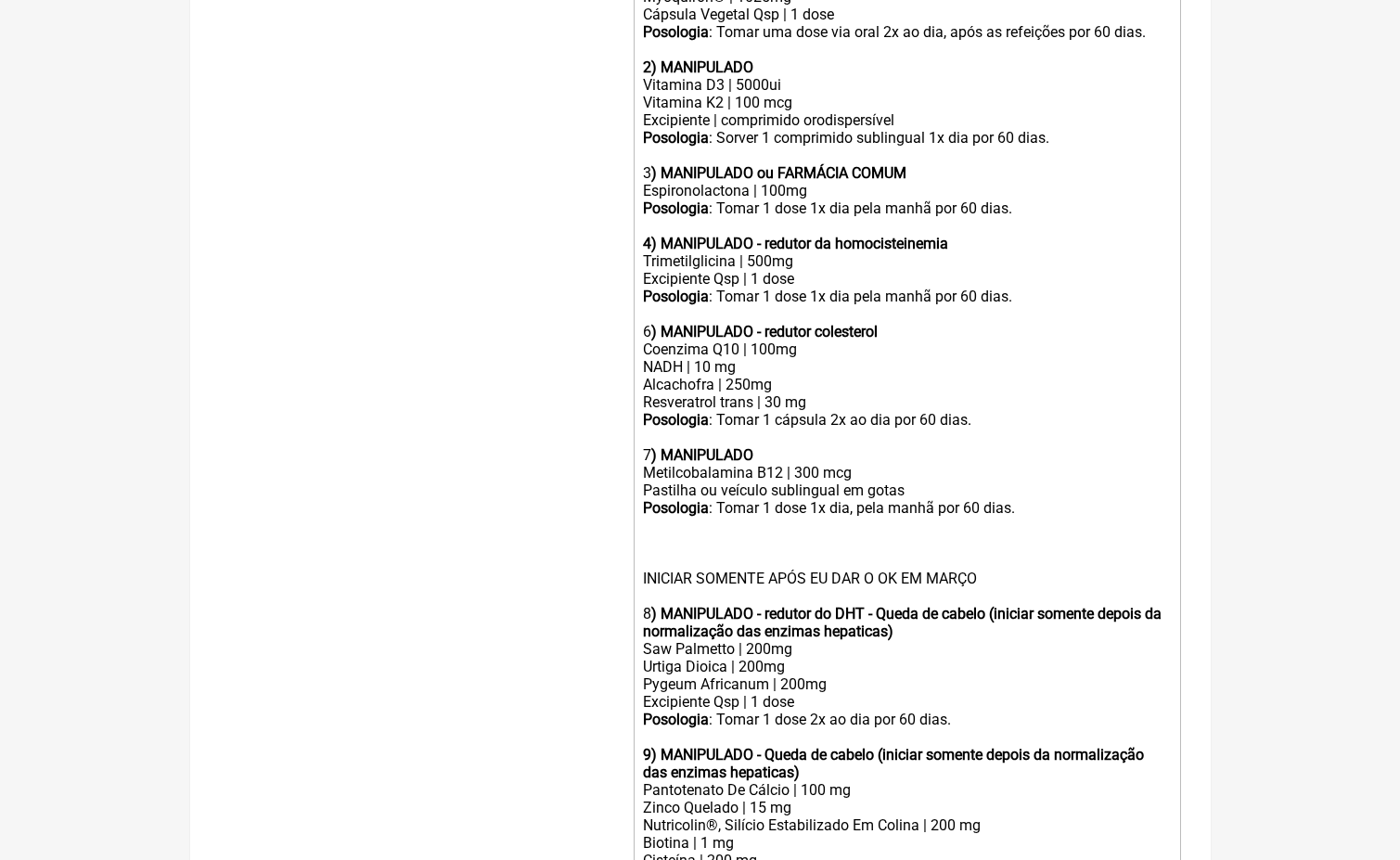 click on "Coenzima Q10 | 100mg NADH | 10 mg" 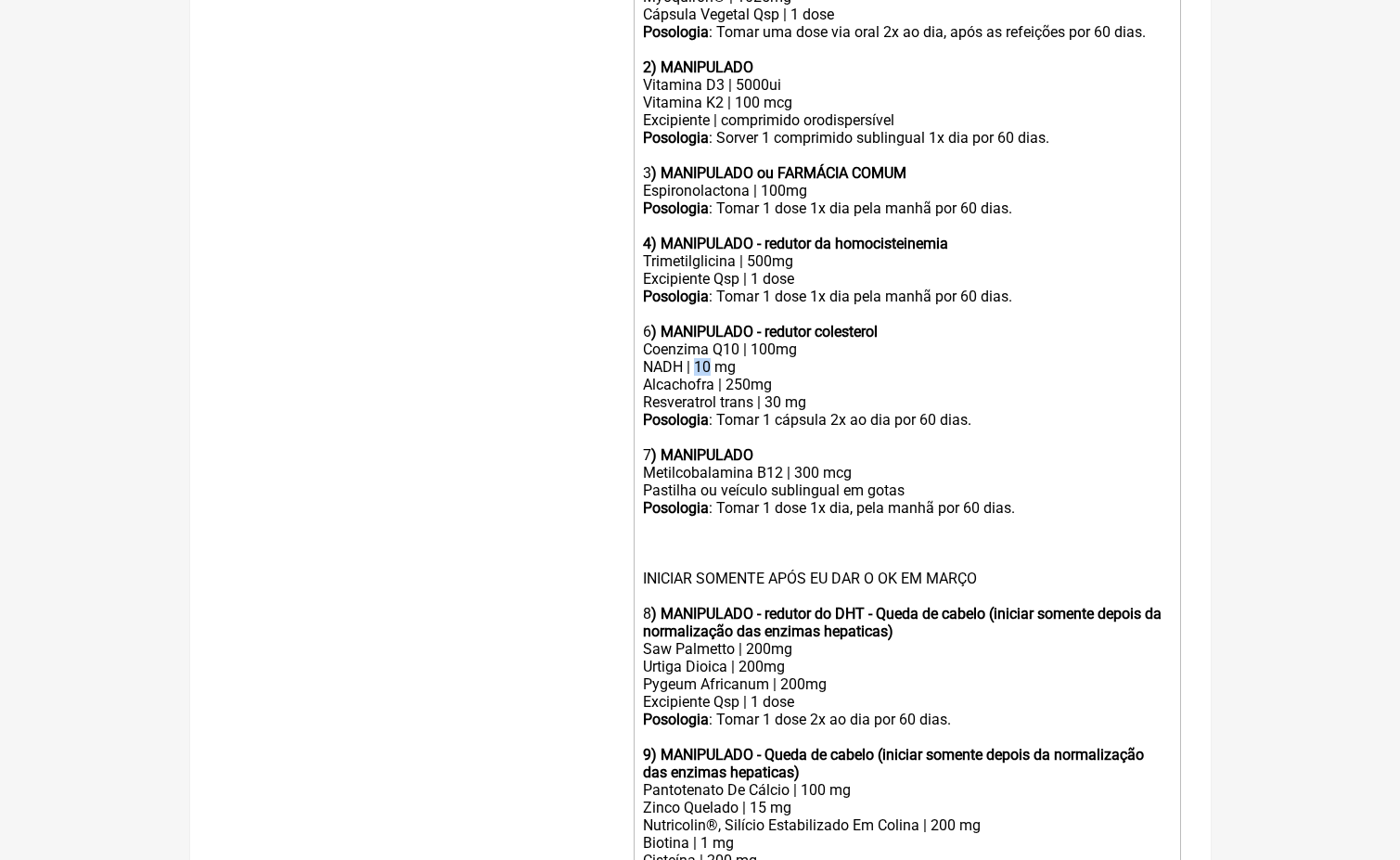 click on "Coenzima Q10 | 100mg NADH | 10 mg" 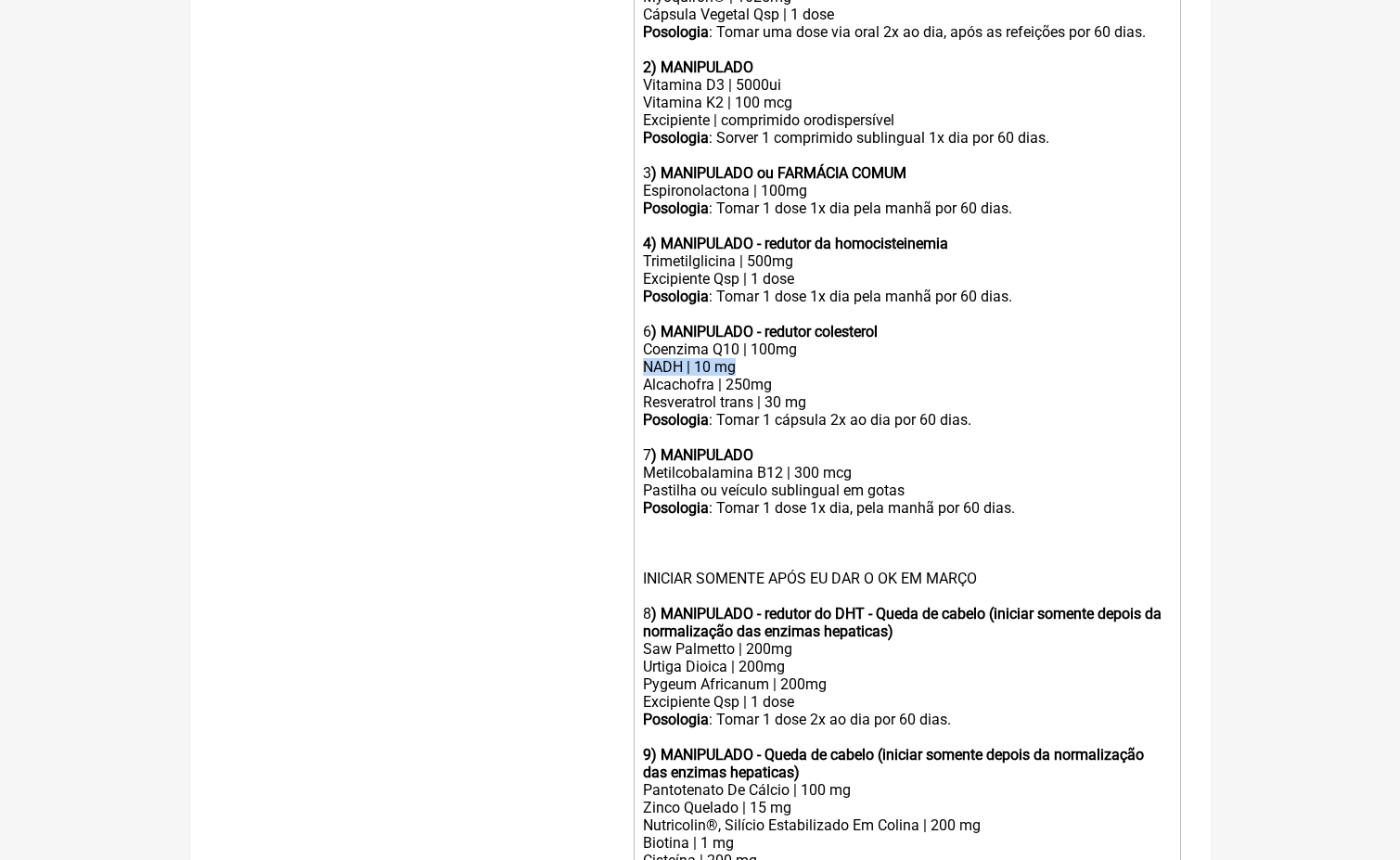 click on "Coenzima Q10 | 100mg NADH | 10 mg" 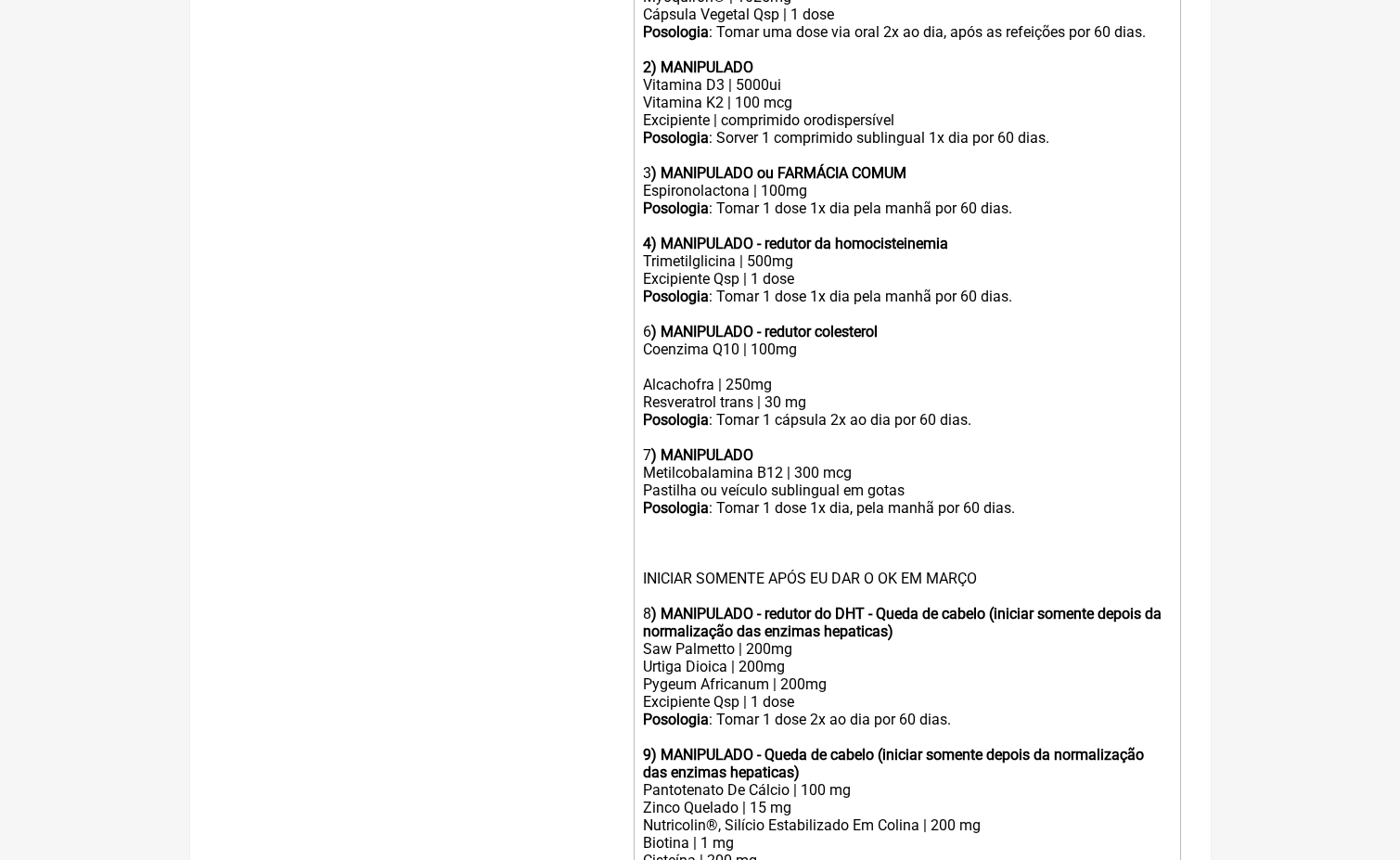 click on "Pastilha ou veículo sublingual em gotas" 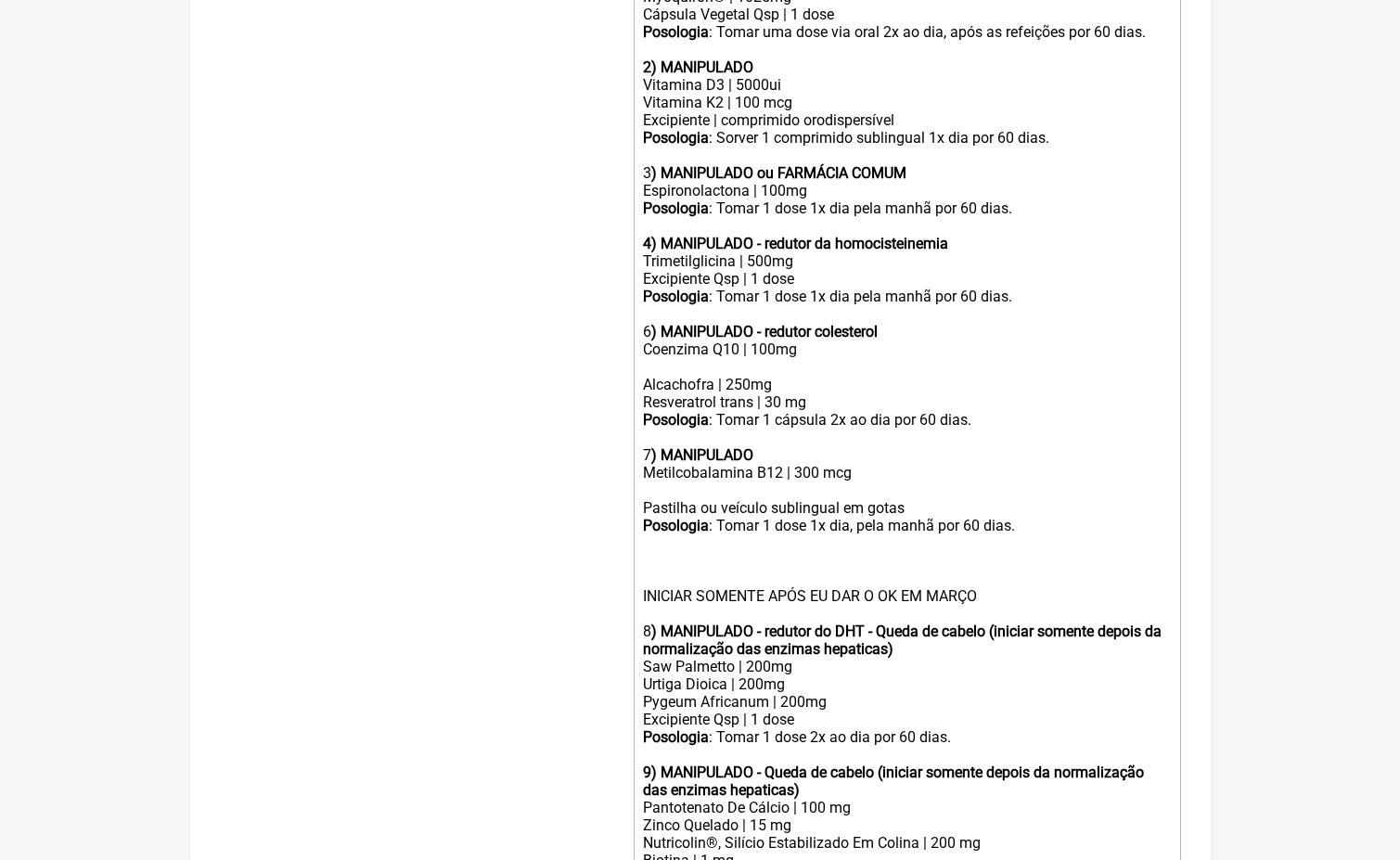 paste on "NADH | 10 mg</div><div>" 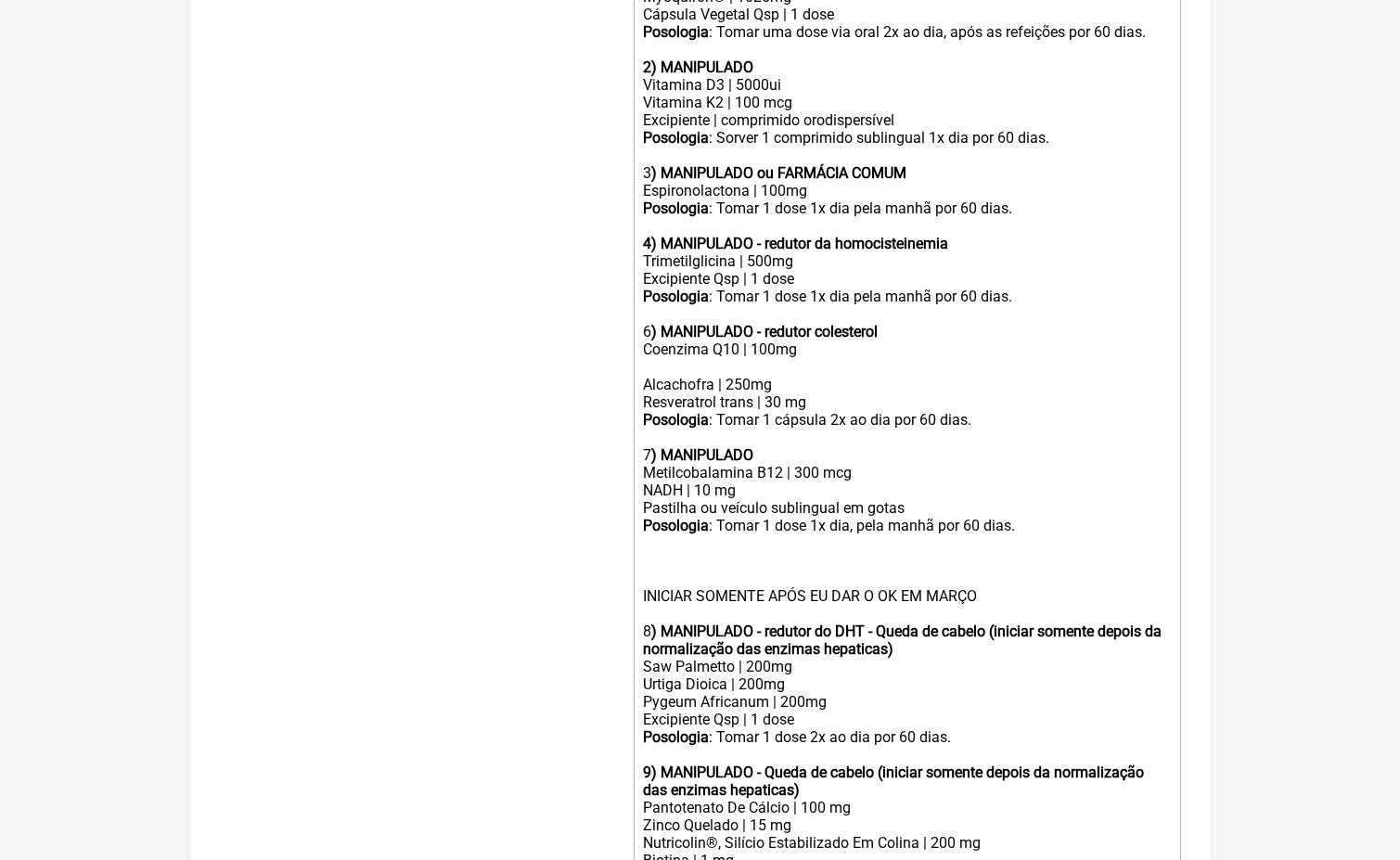 click on "6 ) MANIPULADO - redutor colesterol" 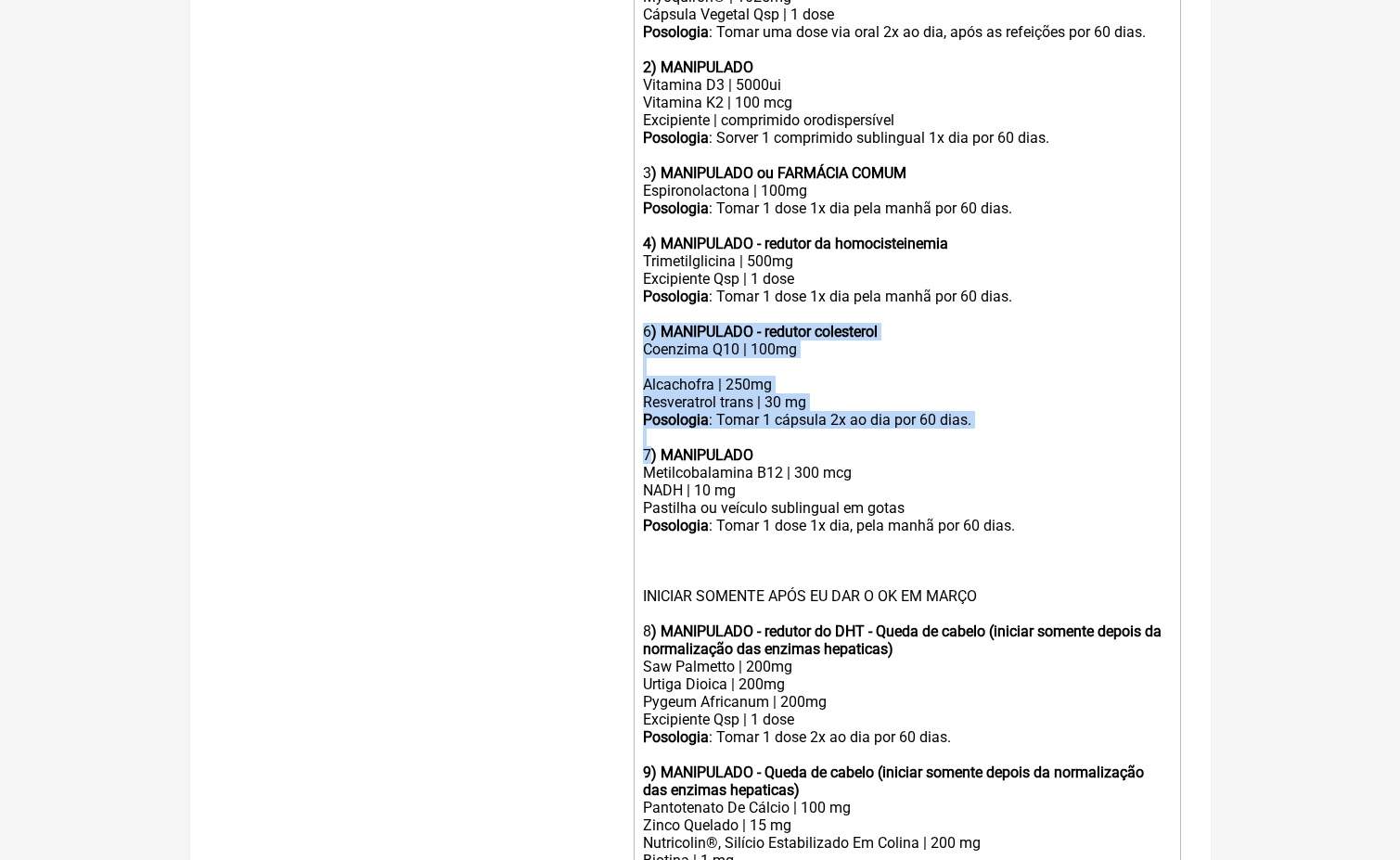drag, startPoint x: 648, startPoint y: 423, endPoint x: 641, endPoint y: 310, distance: 113.21661 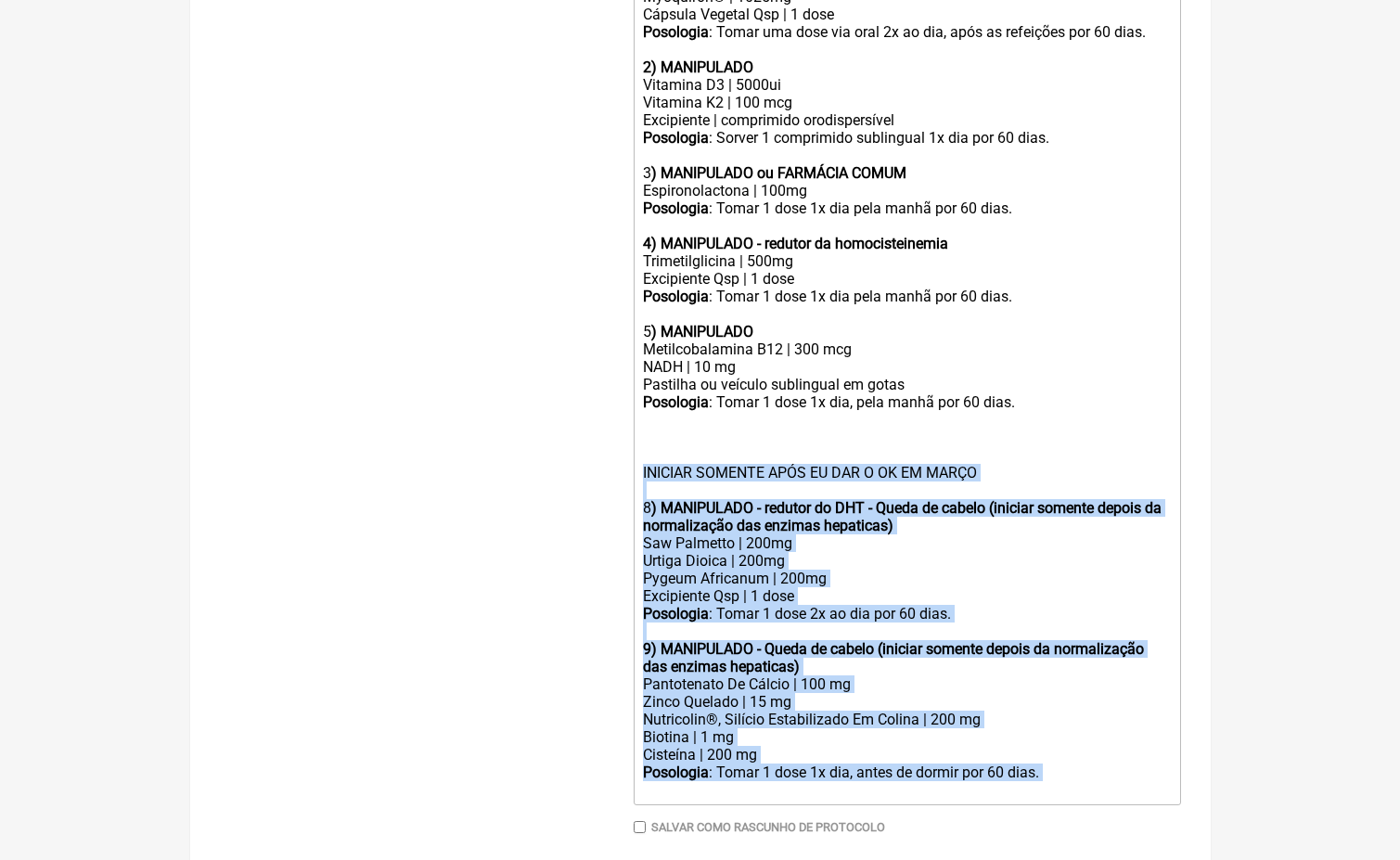 drag, startPoint x: 750, startPoint y: 743, endPoint x: 633, endPoint y: 439, distance: 325.73762 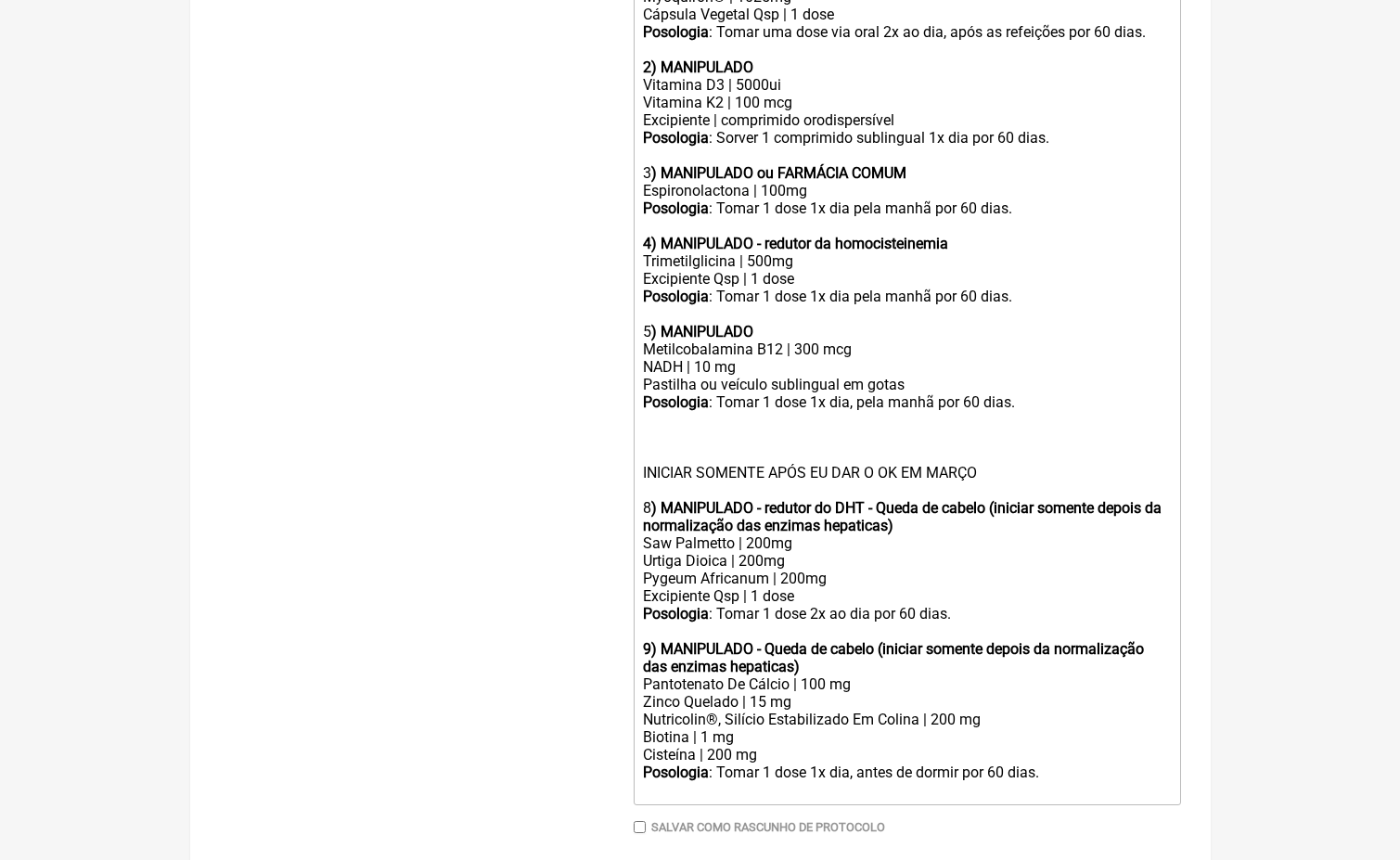 click on "Uso oral: 1) MANIPULADO Myoquiron® | 1025mg Cápsula Dura De Liberação Retardada | 120 MG 3" at bounding box center [700, 186] 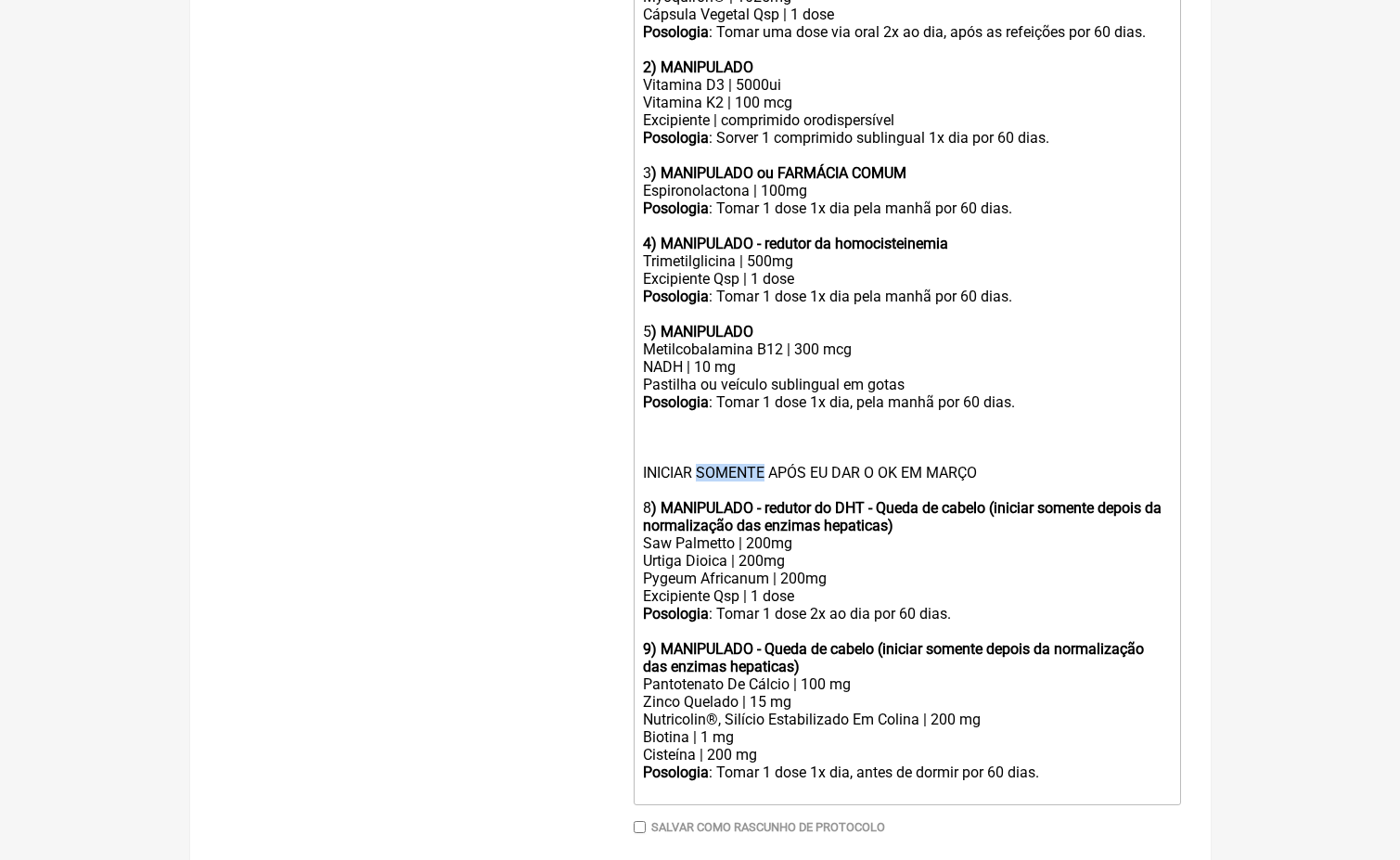 click on "INICIAR SOMENTE APÓS EU DAR O OK EM MARÇO" 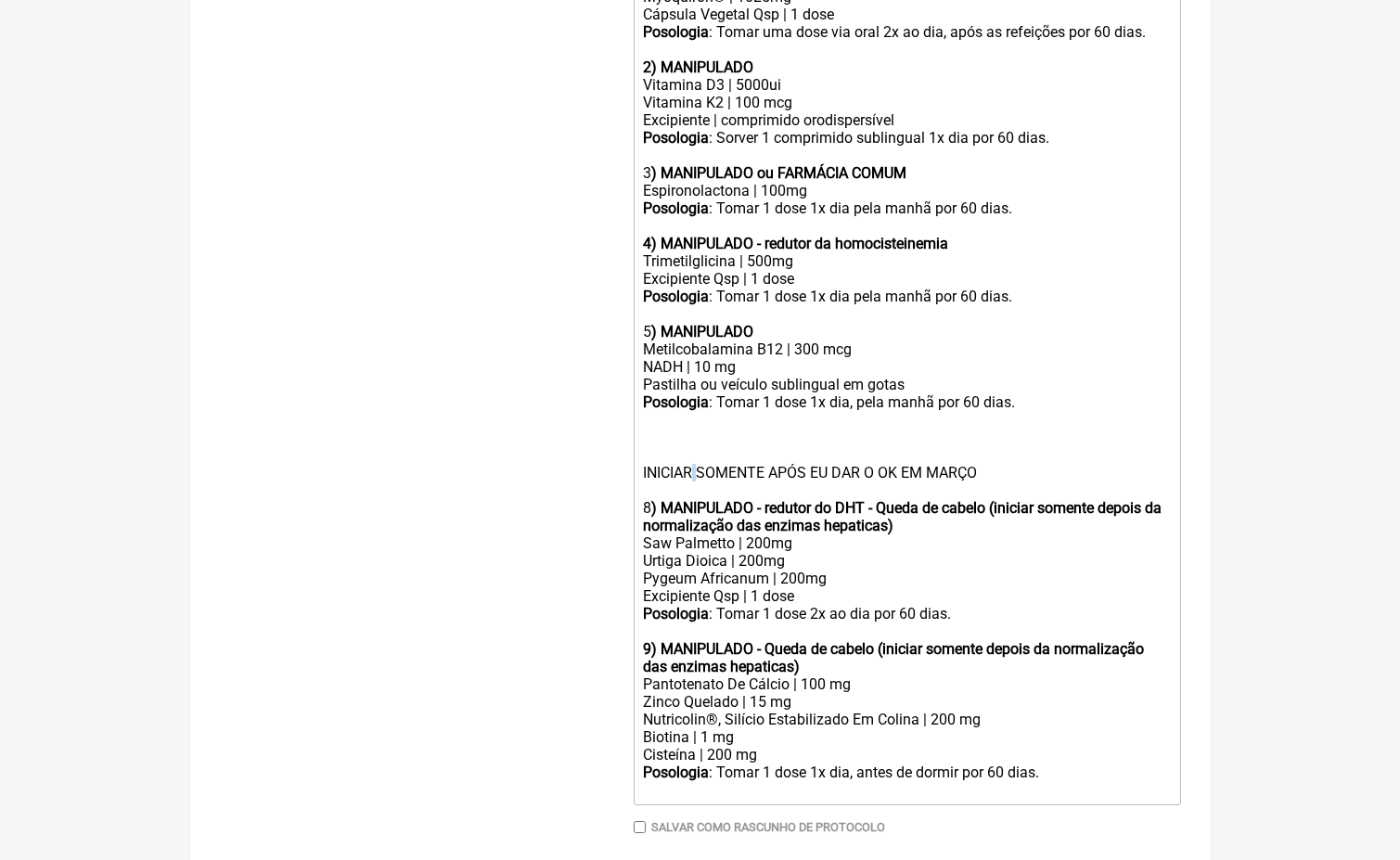 drag, startPoint x: 698, startPoint y: 438, endPoint x: 684, endPoint y: 438, distance: 14 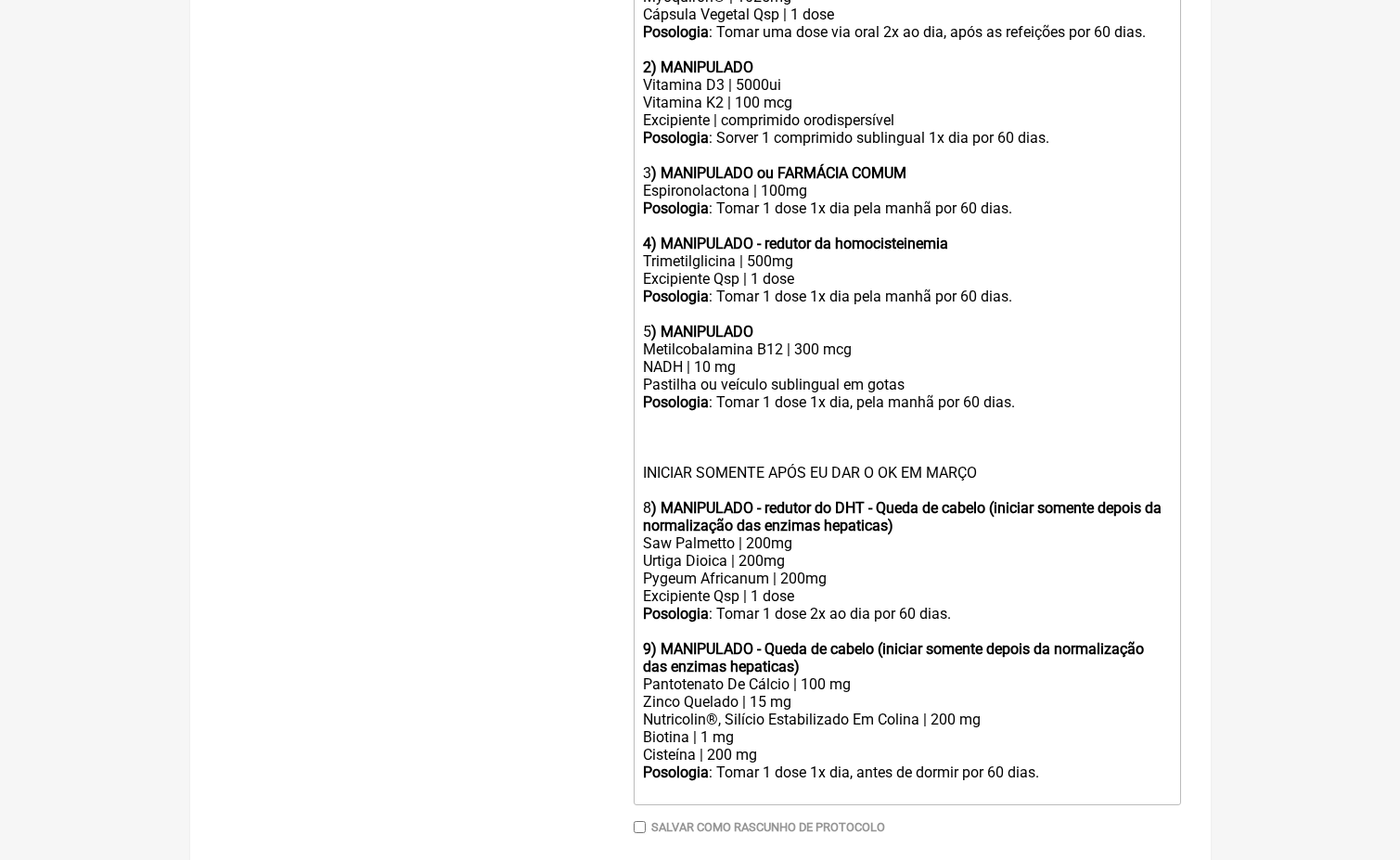 click on "INICIAR SOMENTE APÓS EU DAR O OK EM MARÇO" 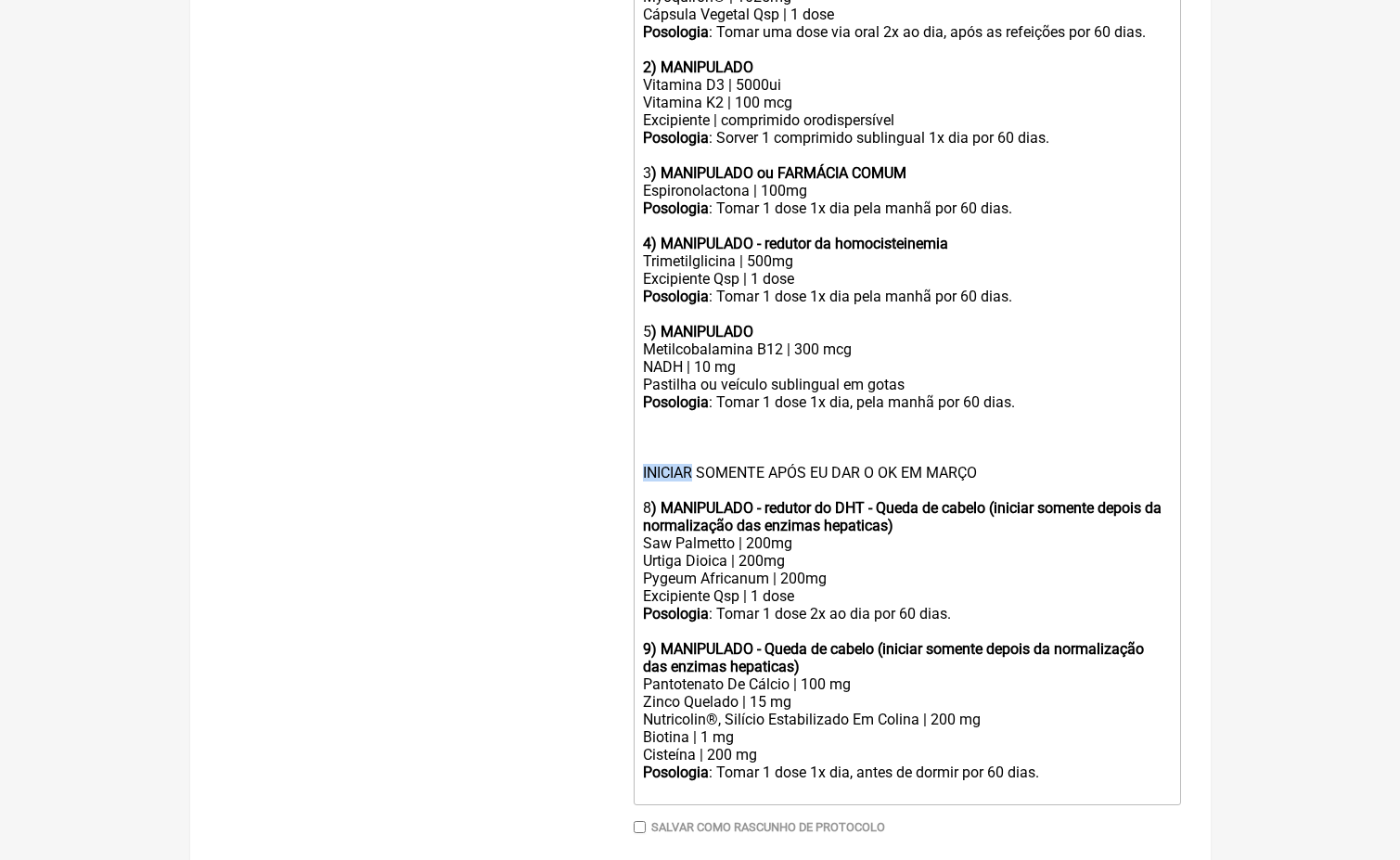 click on "INICIAR SOMENTE APÓS EU DAR O OK EM MARÇO" 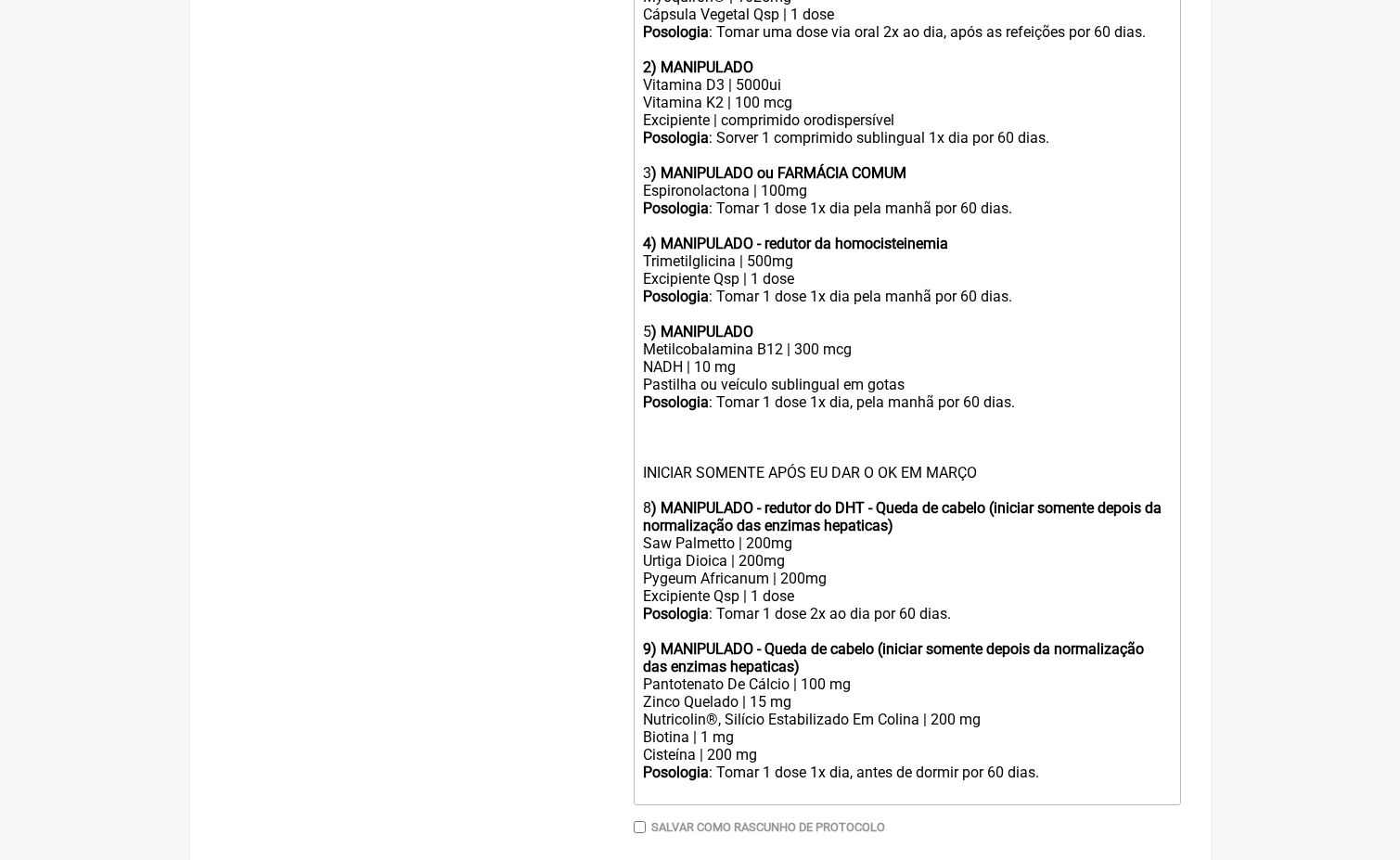 click on "INICIAR SOMENTE APÓS EU DAR O OK EM MARÇO" 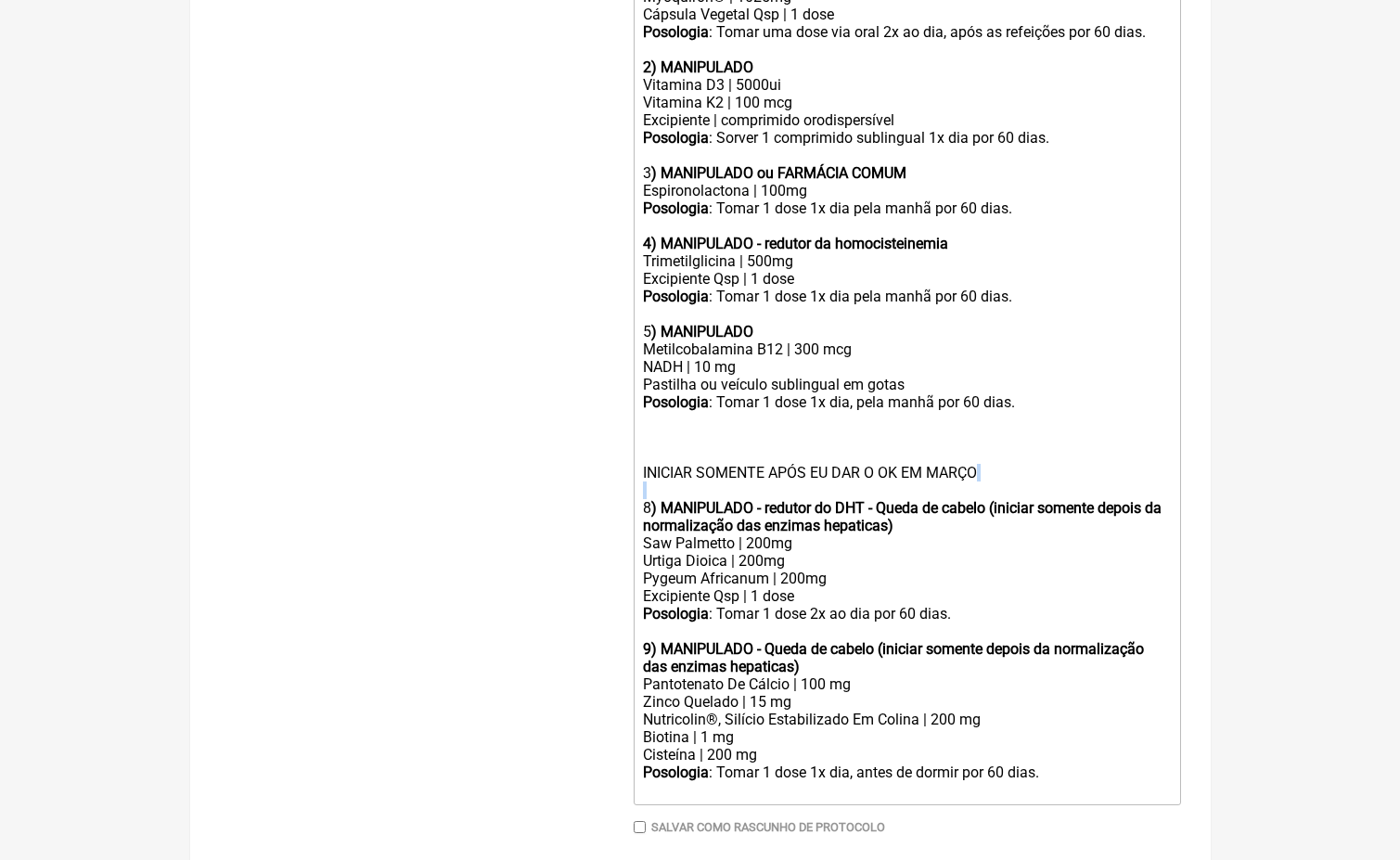 click on "INICIAR SOMENTE APÓS EU DAR O OK EM MARÇO" 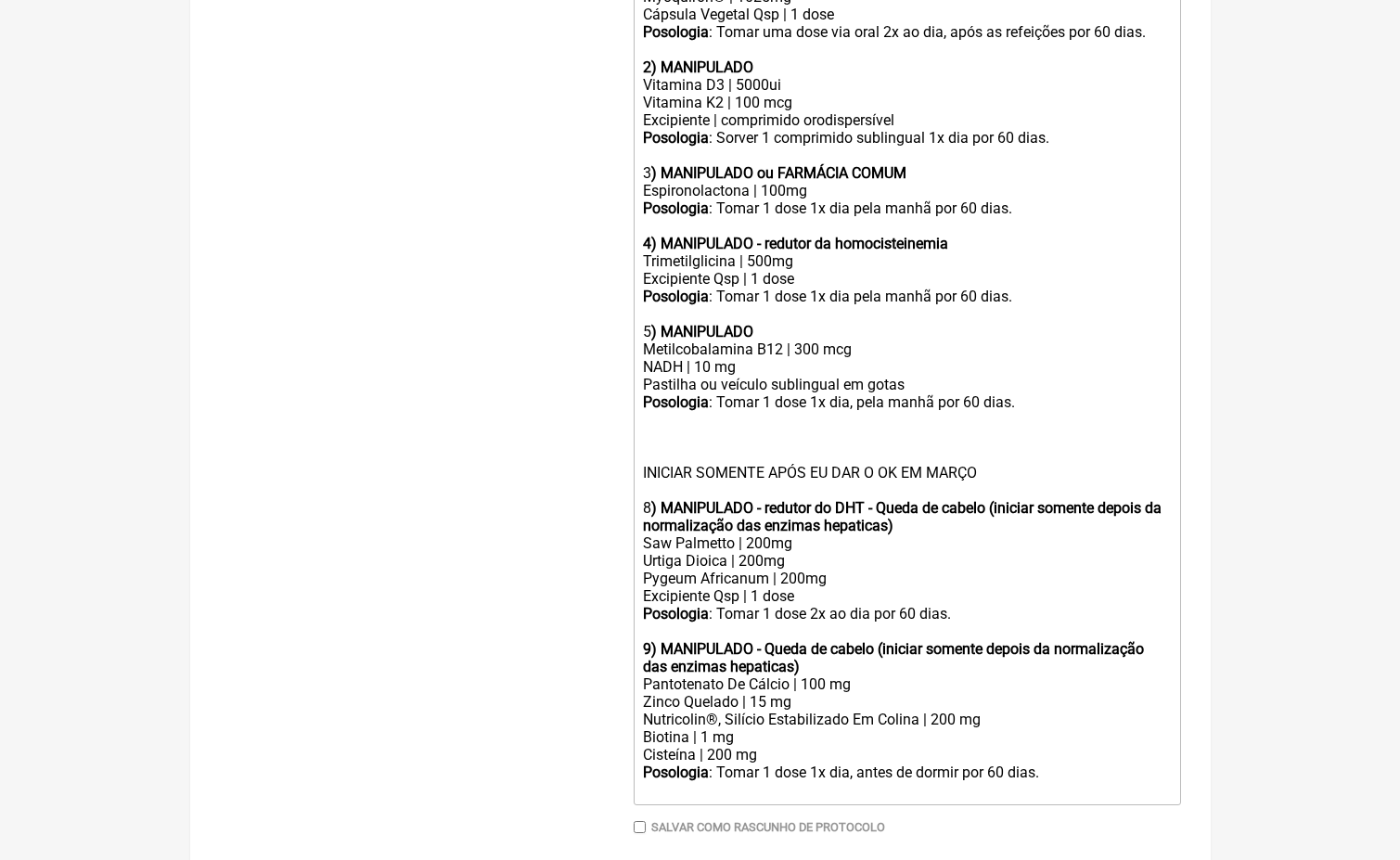 click on "INICIAR SOMENTE APÓS EU DAR O OK EM MARÇO" 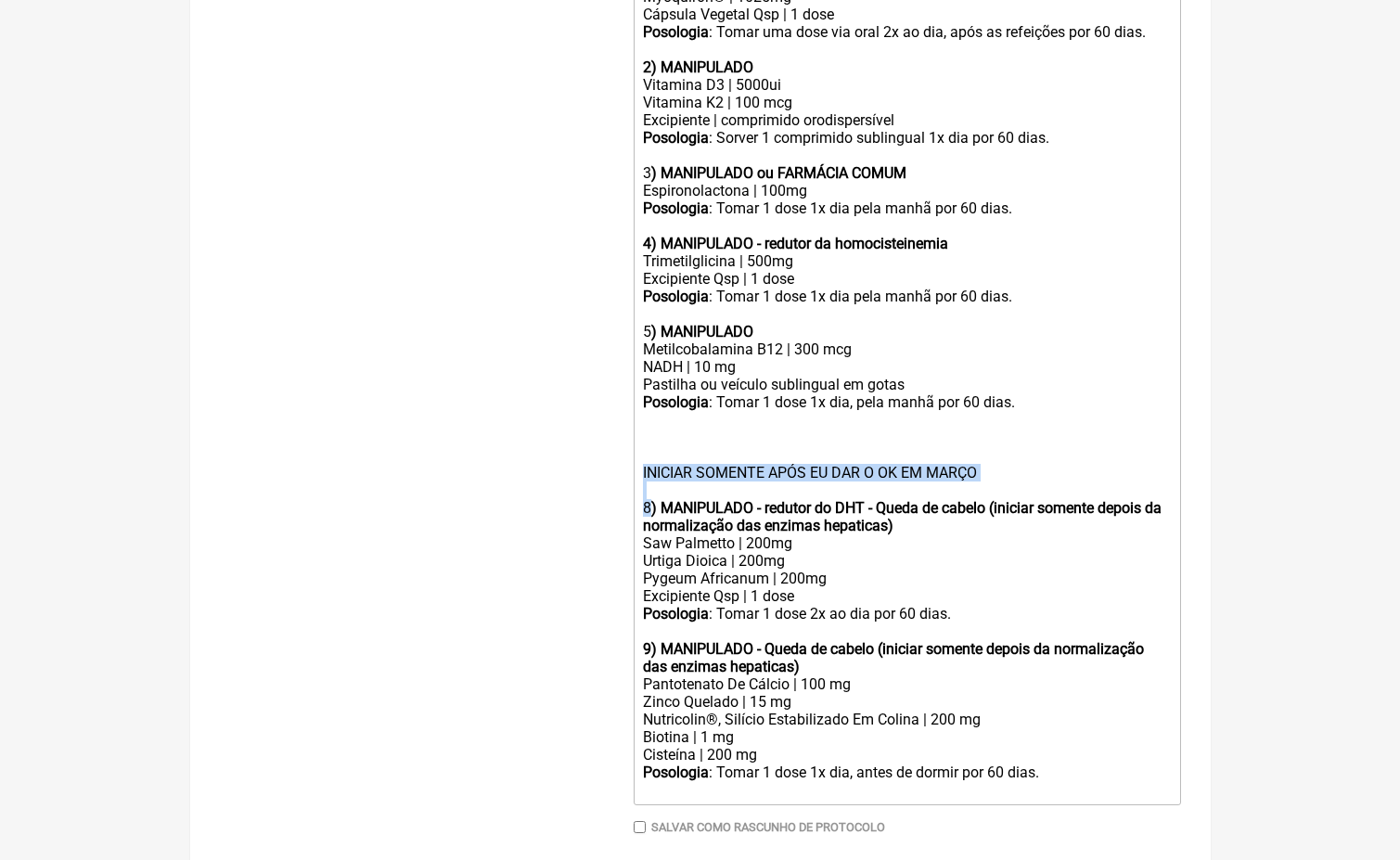 drag, startPoint x: 651, startPoint y: 473, endPoint x: 636, endPoint y: 437, distance: 39 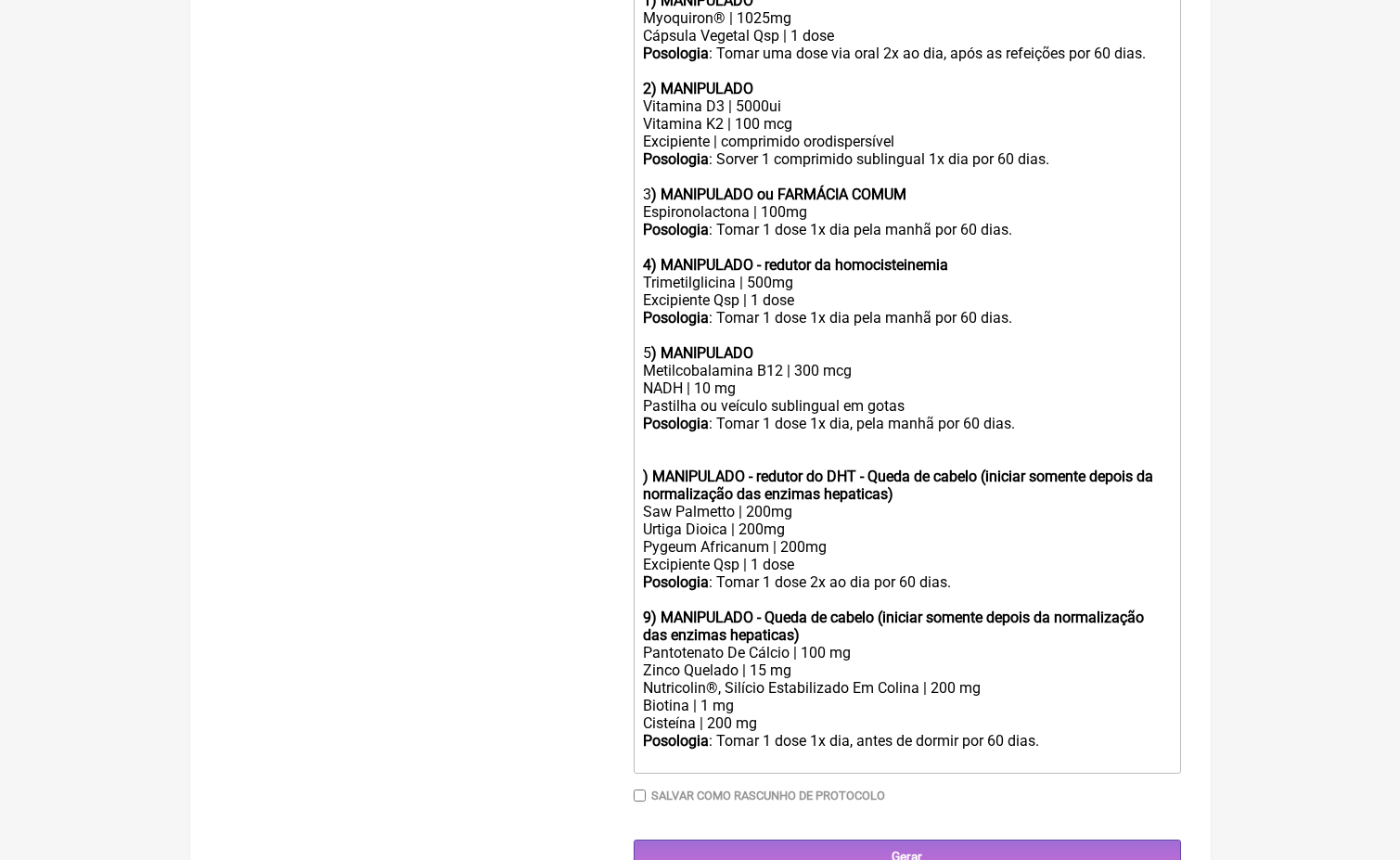 scroll, scrollTop: 720, scrollLeft: 0, axis: vertical 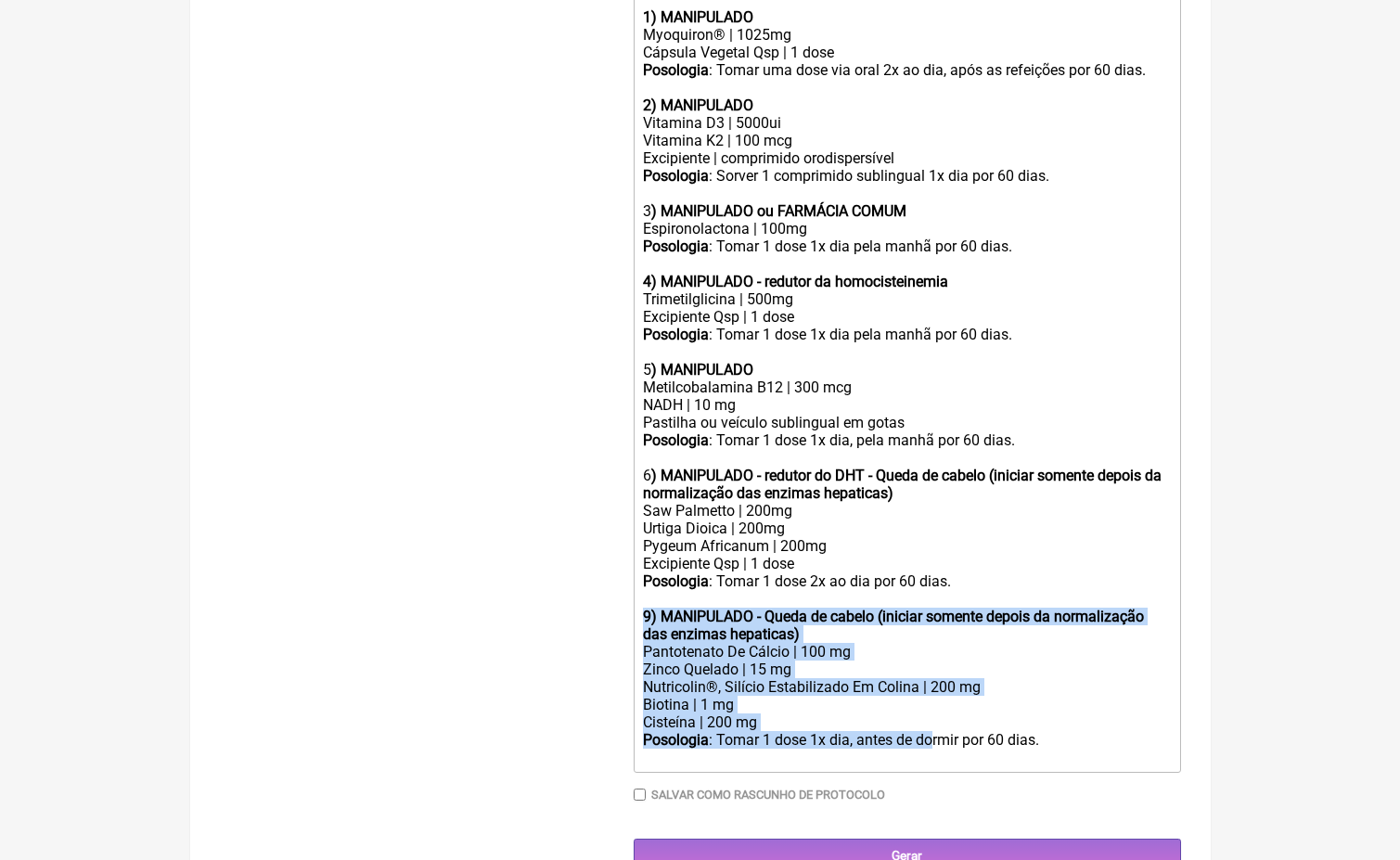 drag, startPoint x: 643, startPoint y: 579, endPoint x: 941, endPoint y: 697, distance: 320.51209 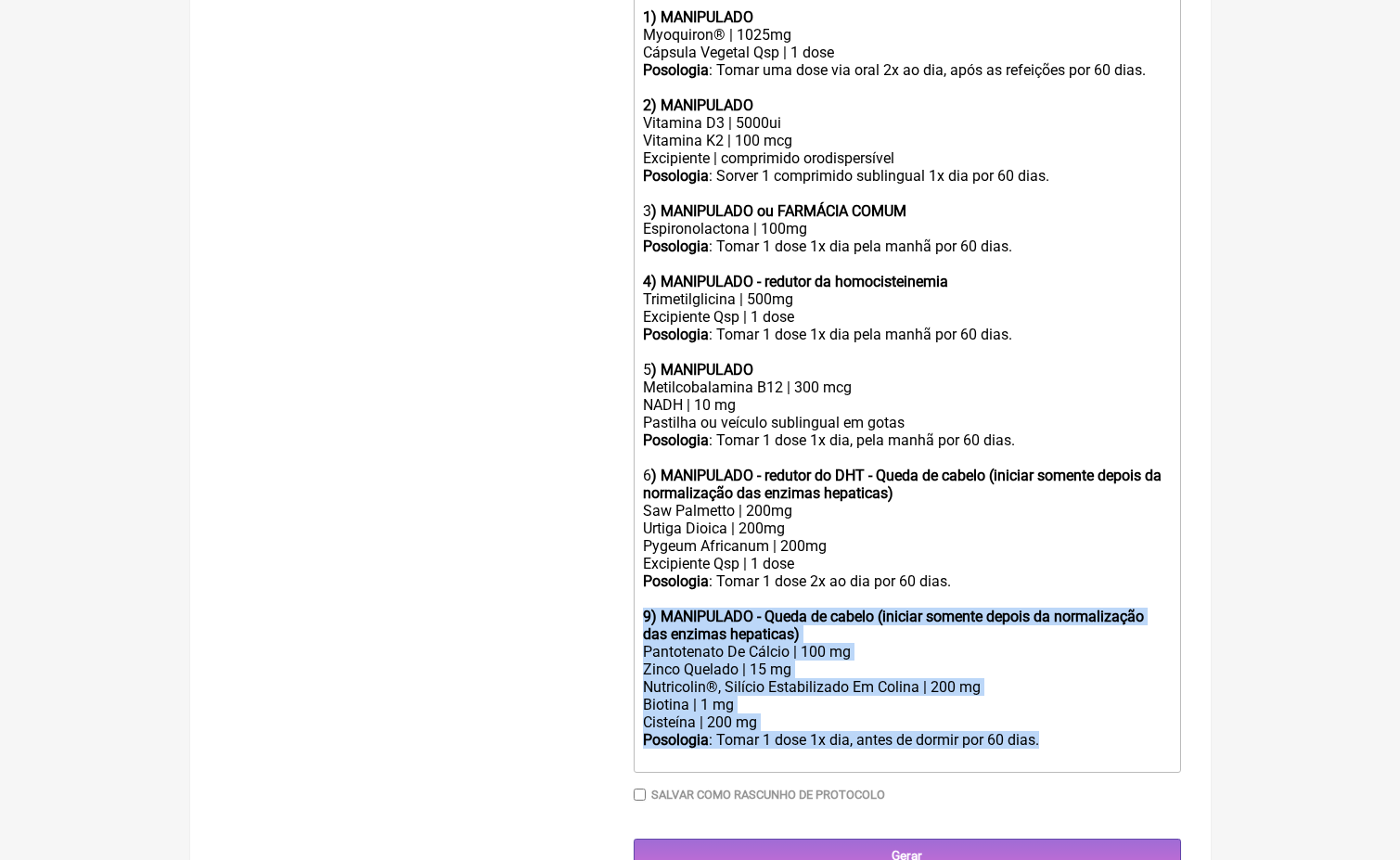drag, startPoint x: 1098, startPoint y: 702, endPoint x: 638, endPoint y: 579, distance: 476.16069 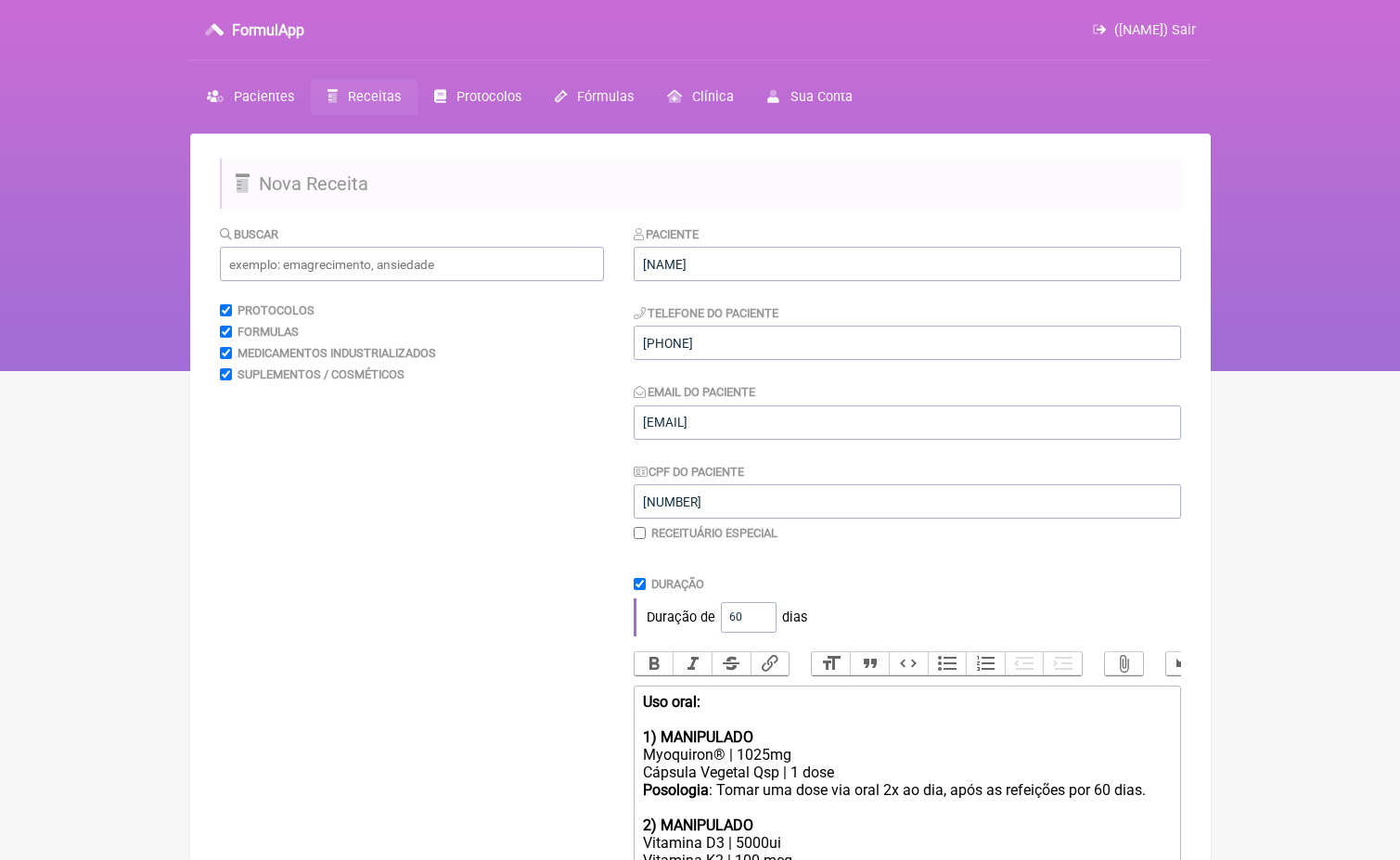 scroll, scrollTop: 0, scrollLeft: 0, axis: both 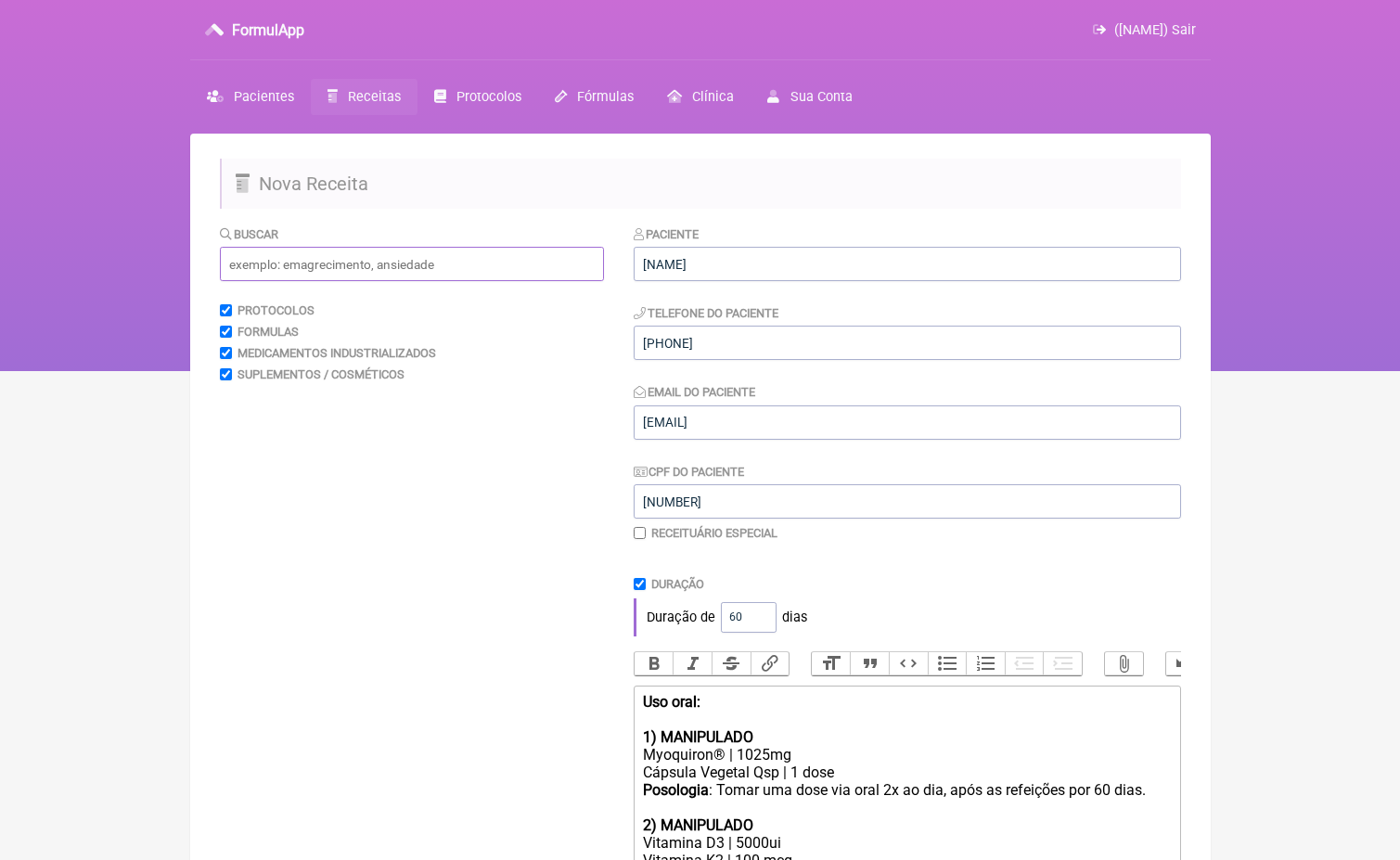 click at bounding box center [412, 263] 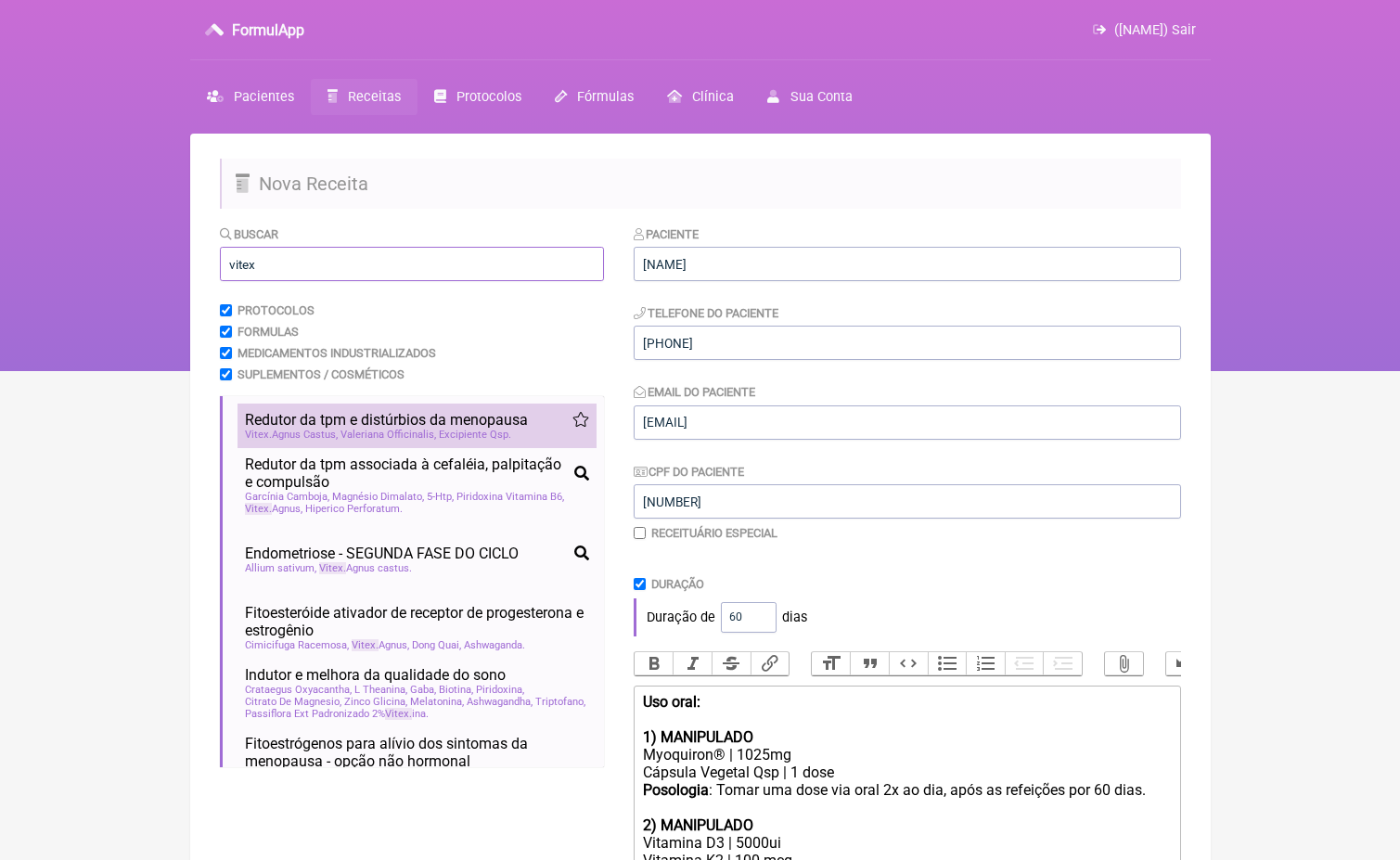 type on "vitex" 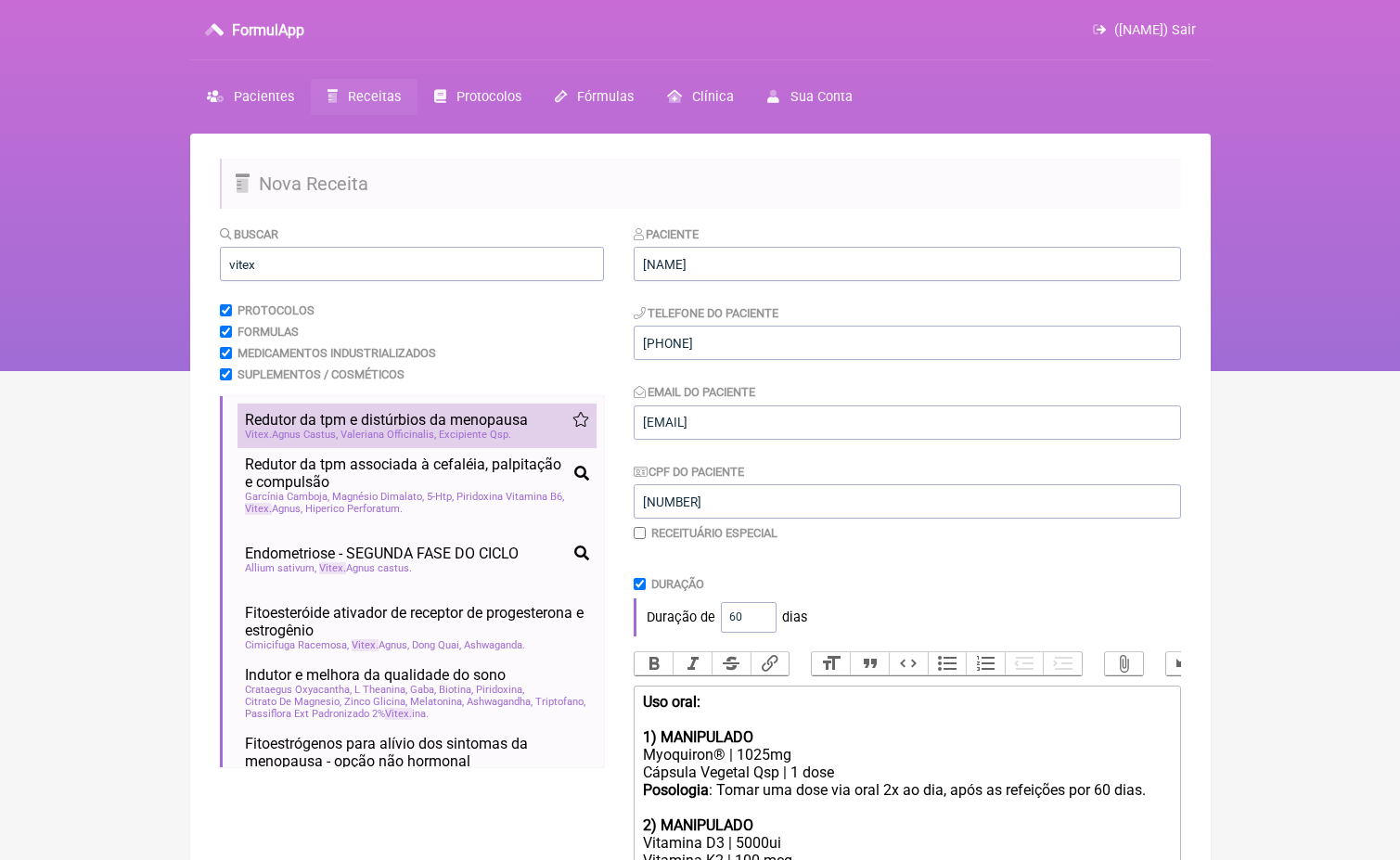 click on "Excipiente Qsp" at bounding box center [475, 434] 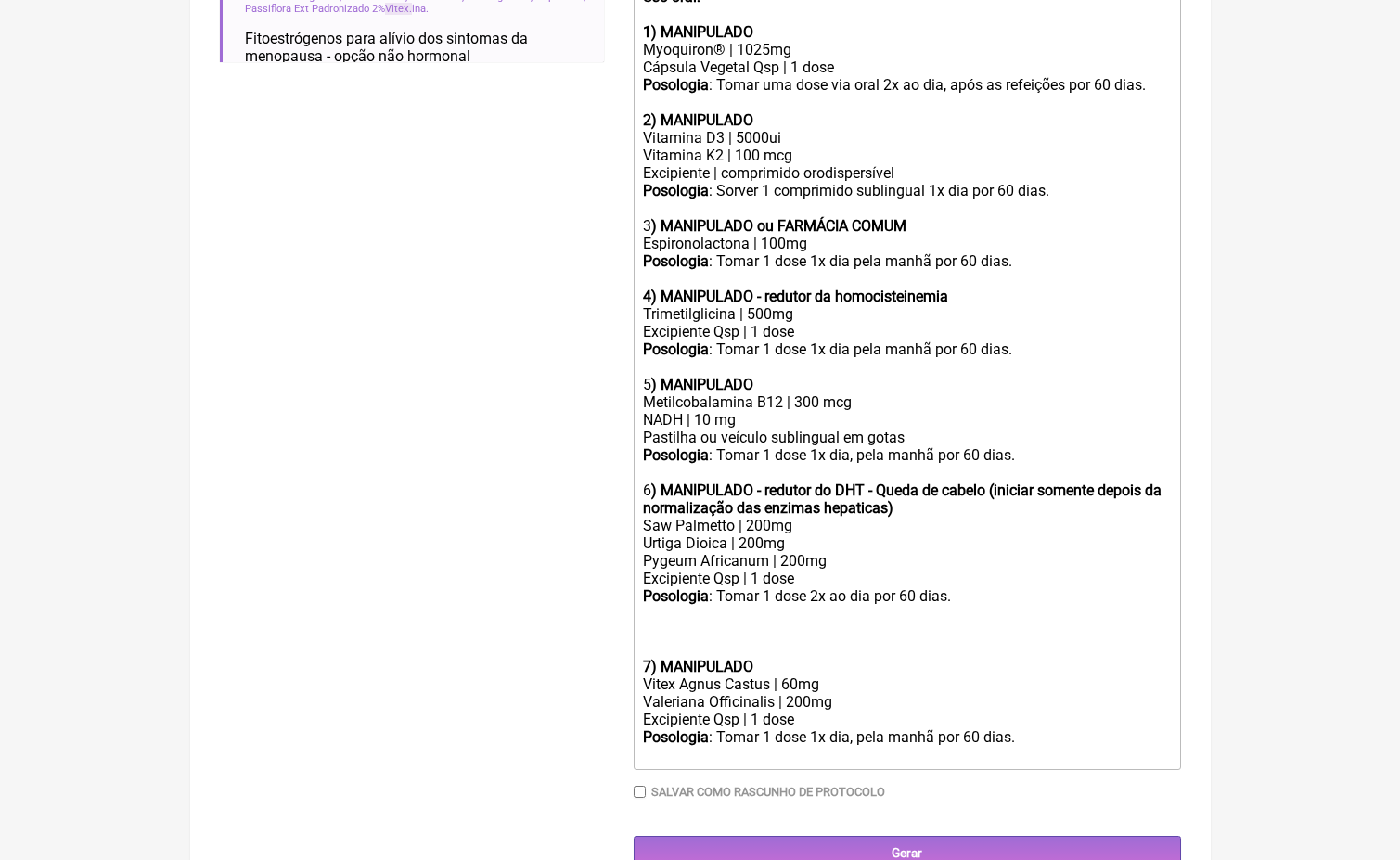 scroll, scrollTop: 703, scrollLeft: 0, axis: vertical 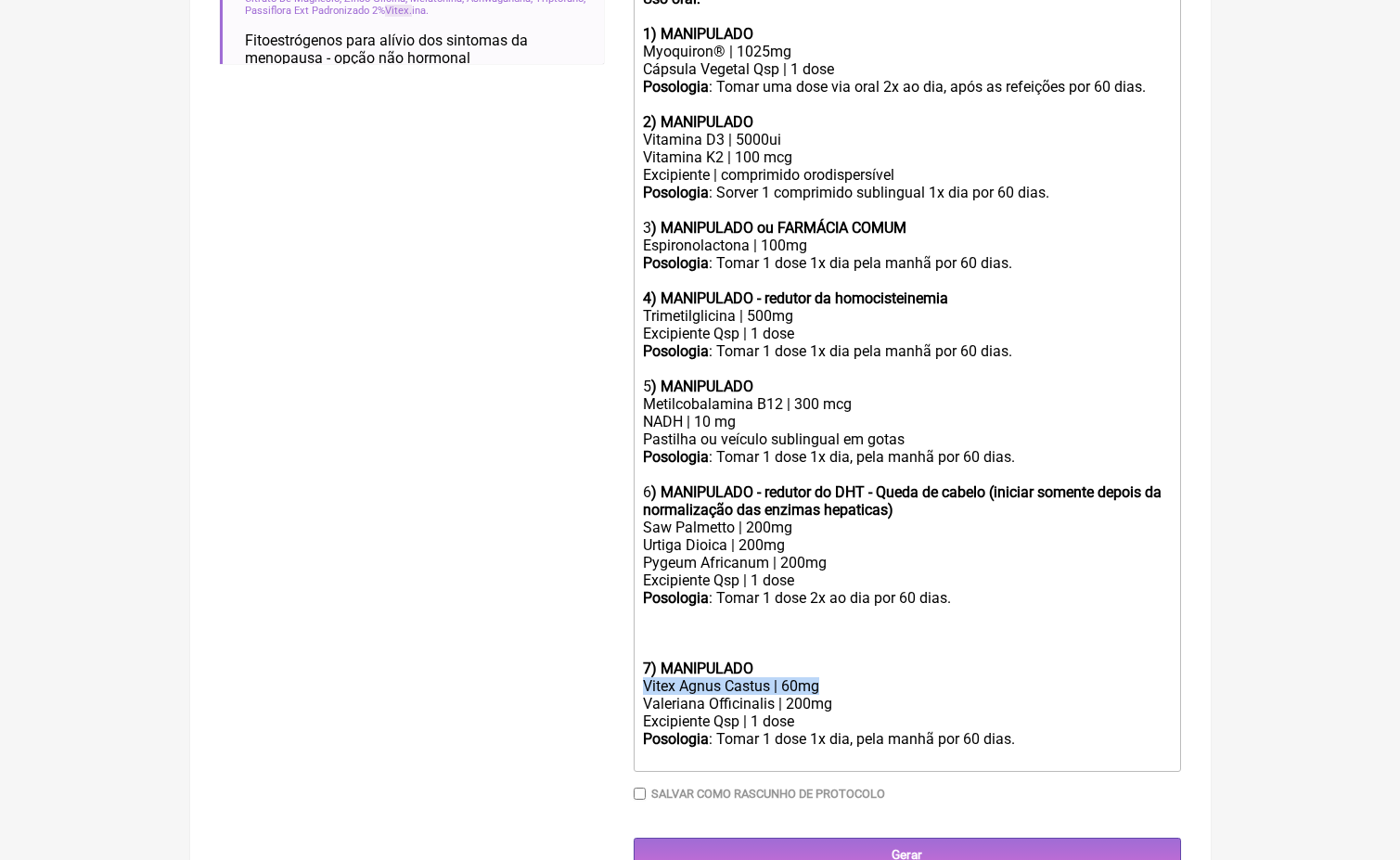 drag, startPoint x: 841, startPoint y: 646, endPoint x: 602, endPoint y: 646, distance: 239 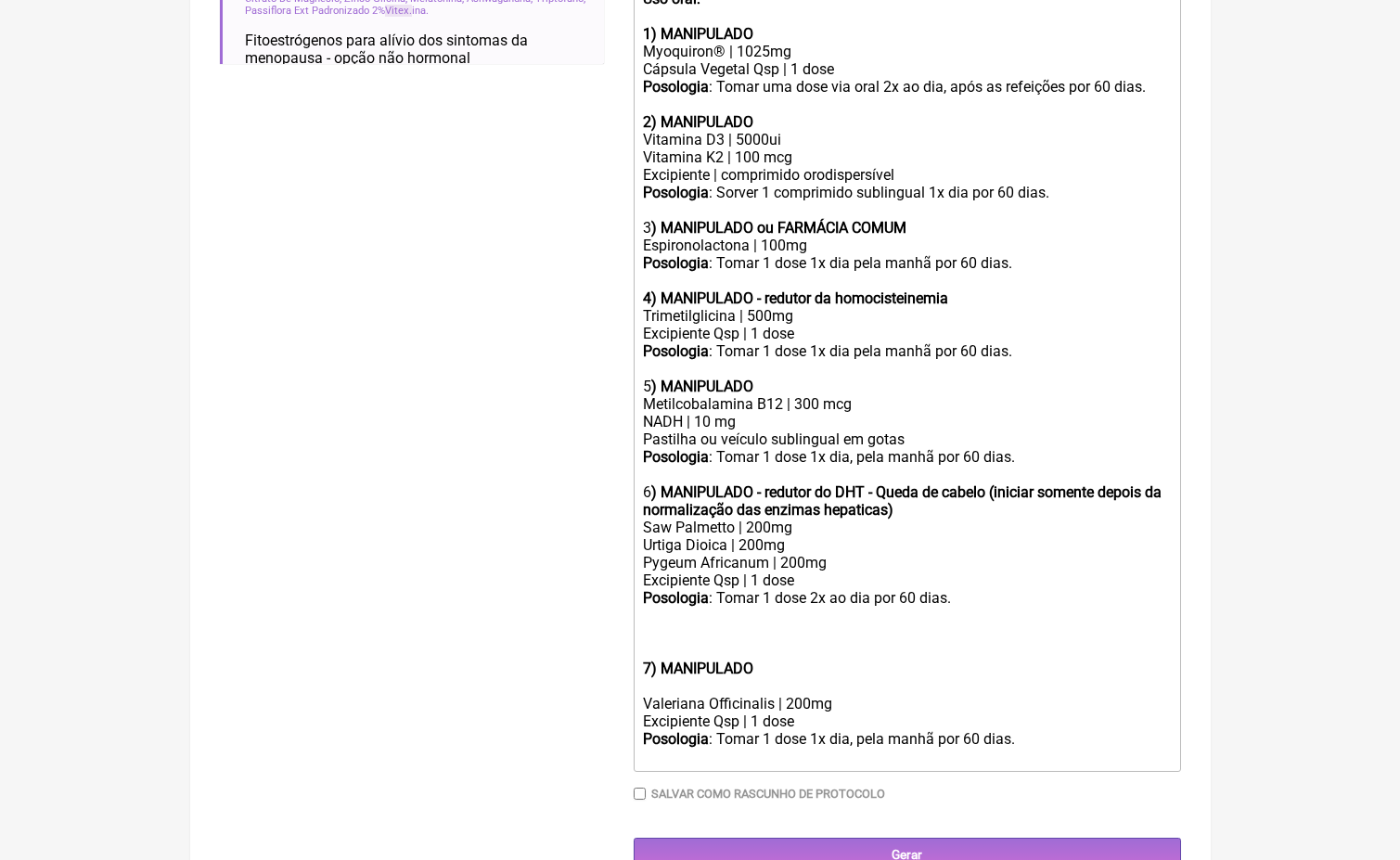 click on "Urtiga Dioica | 200mg" 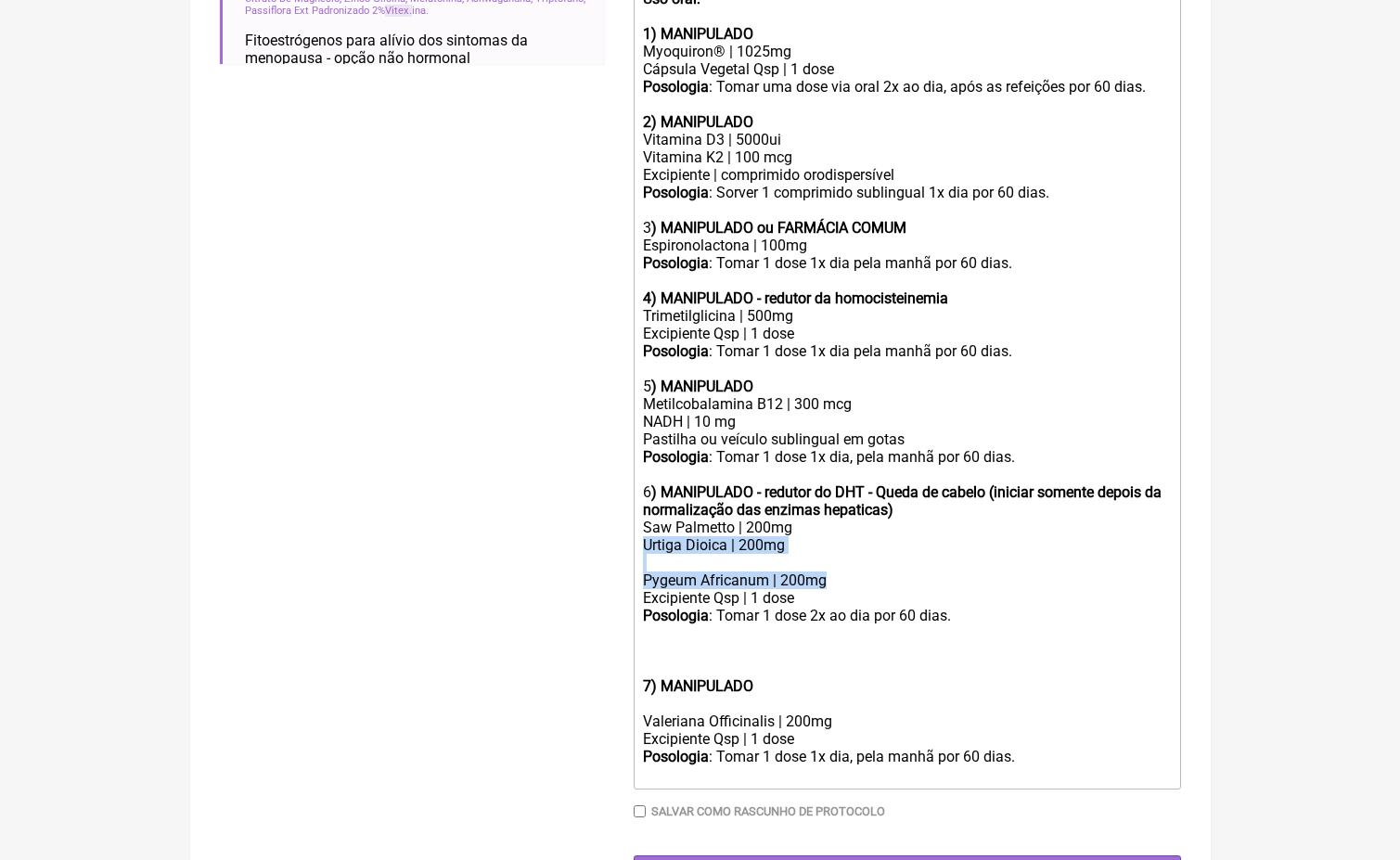 drag, startPoint x: 841, startPoint y: 546, endPoint x: 620, endPoint y: 519, distance: 222.6432 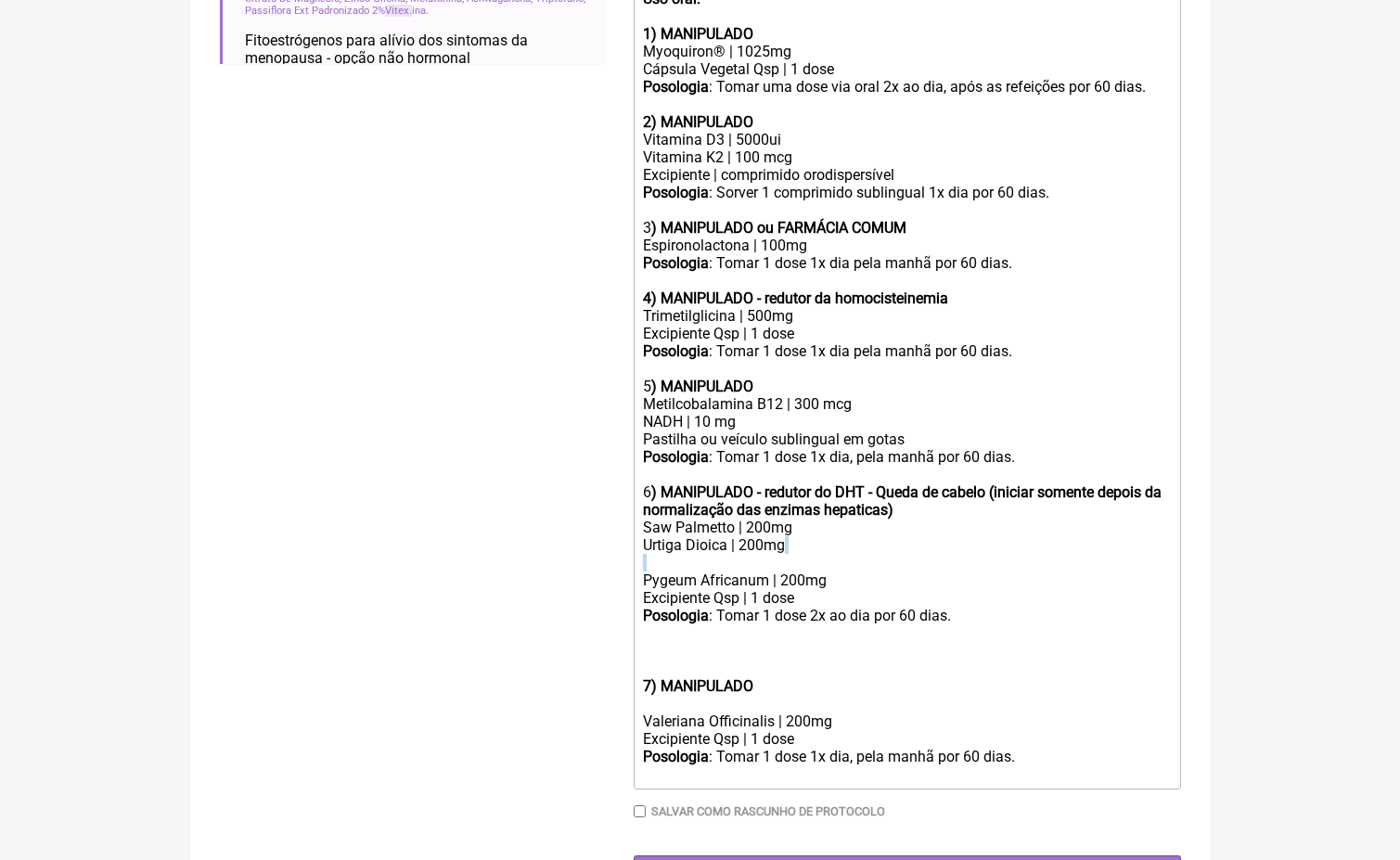 click on "Urtiga Dioica | 200mg" 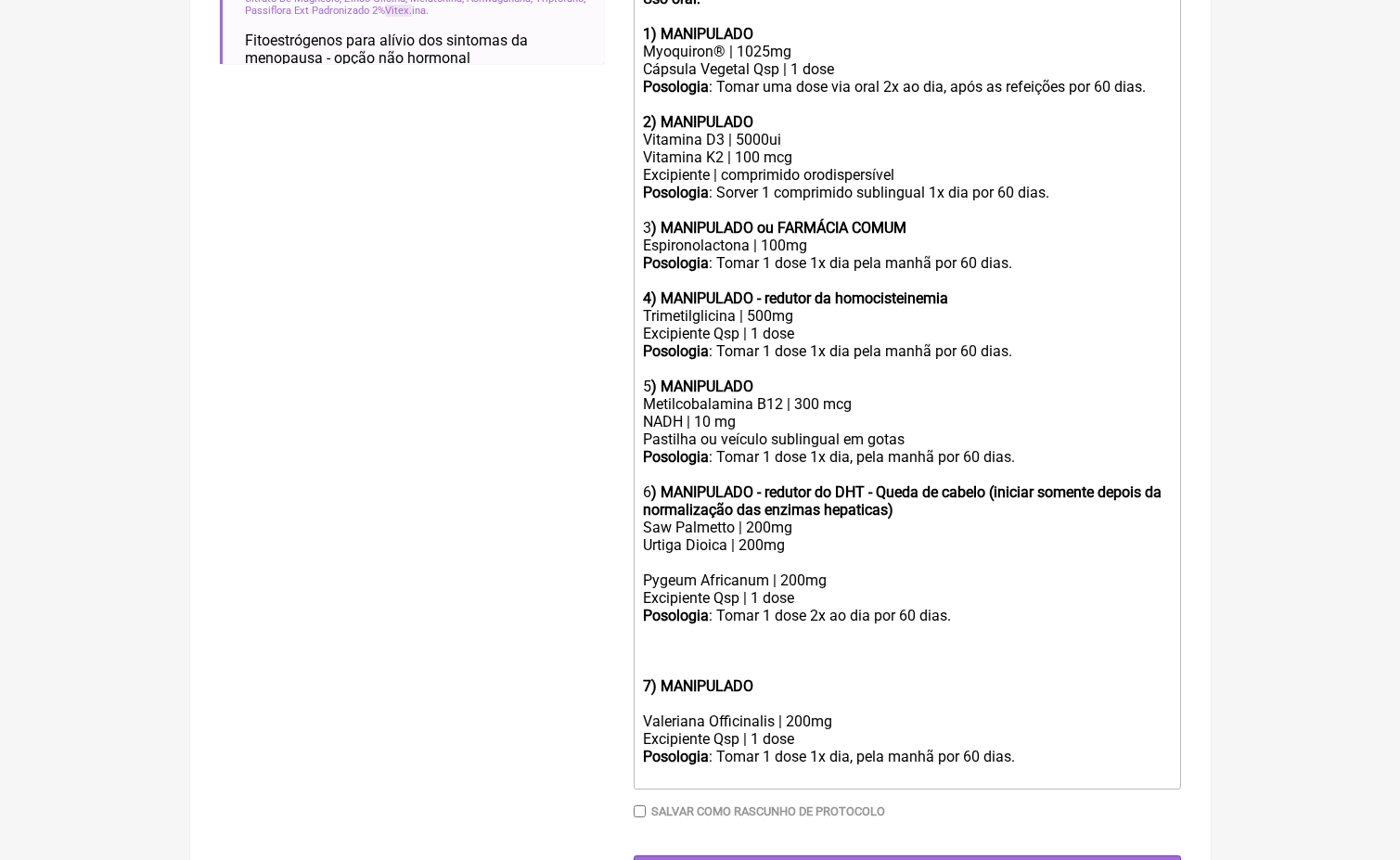 click on "Pygeum Africanum | 200mg" 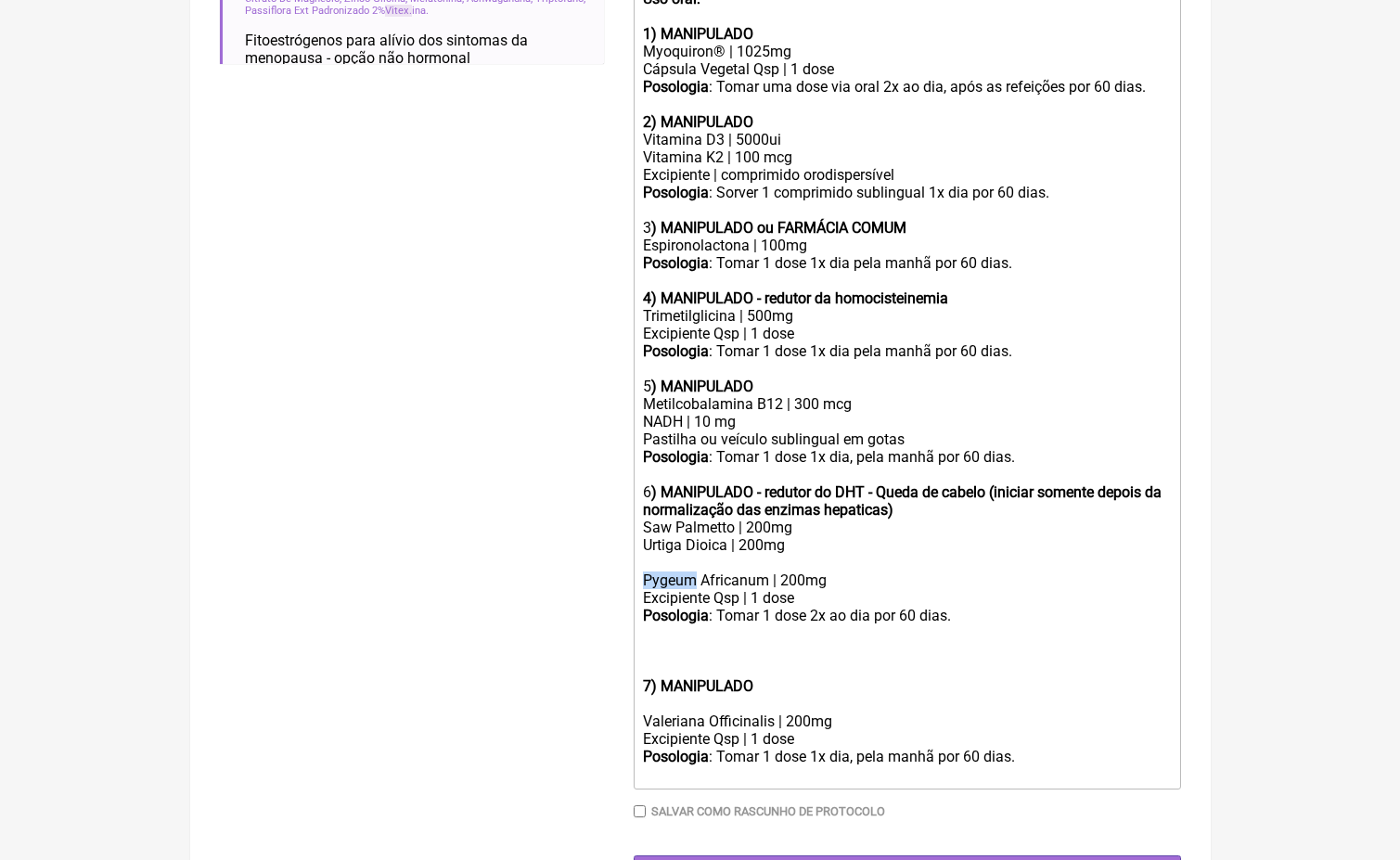 click on "Pygeum Africanum | 200mg" 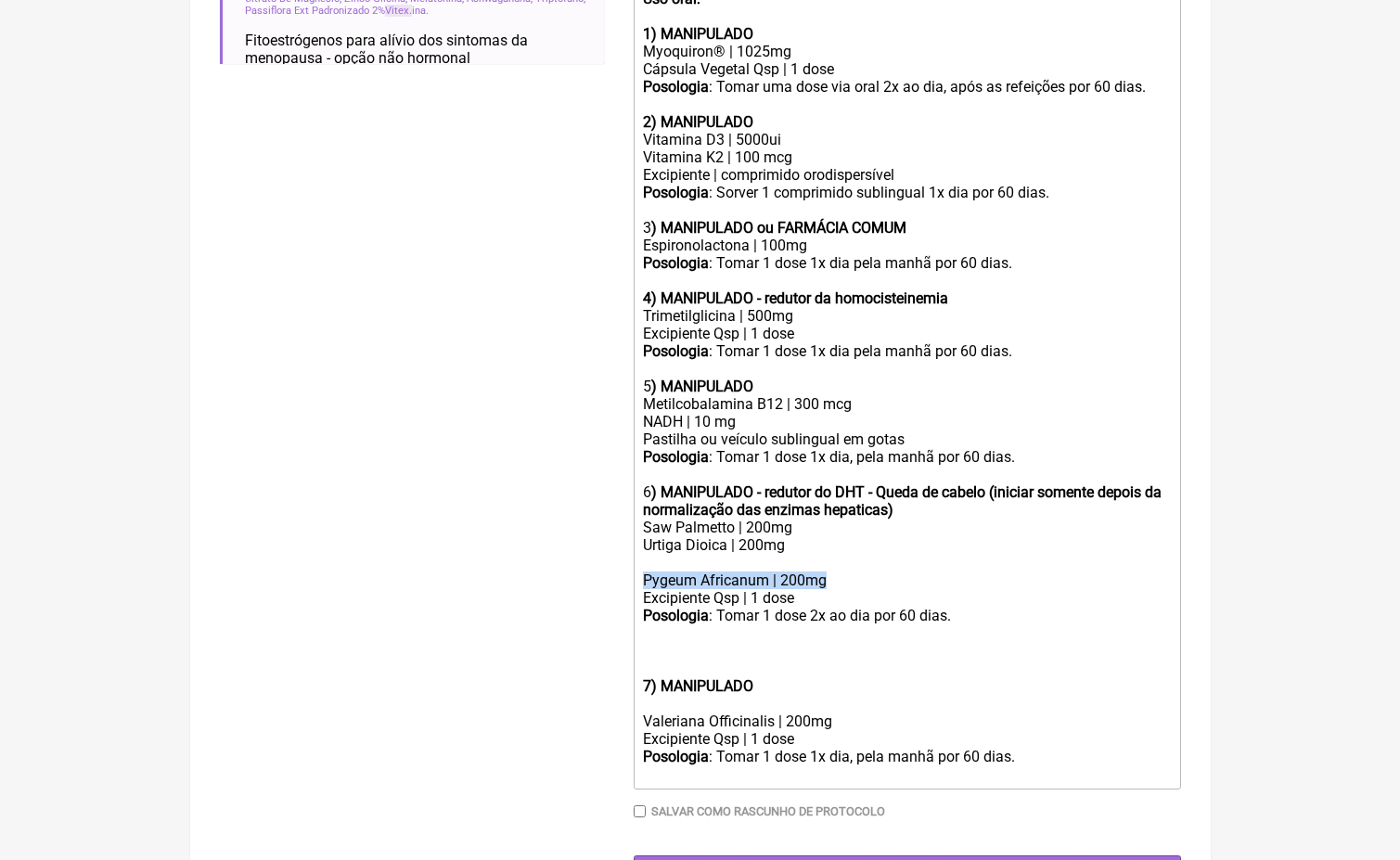 click on "Pygeum Africanum | 200mg" 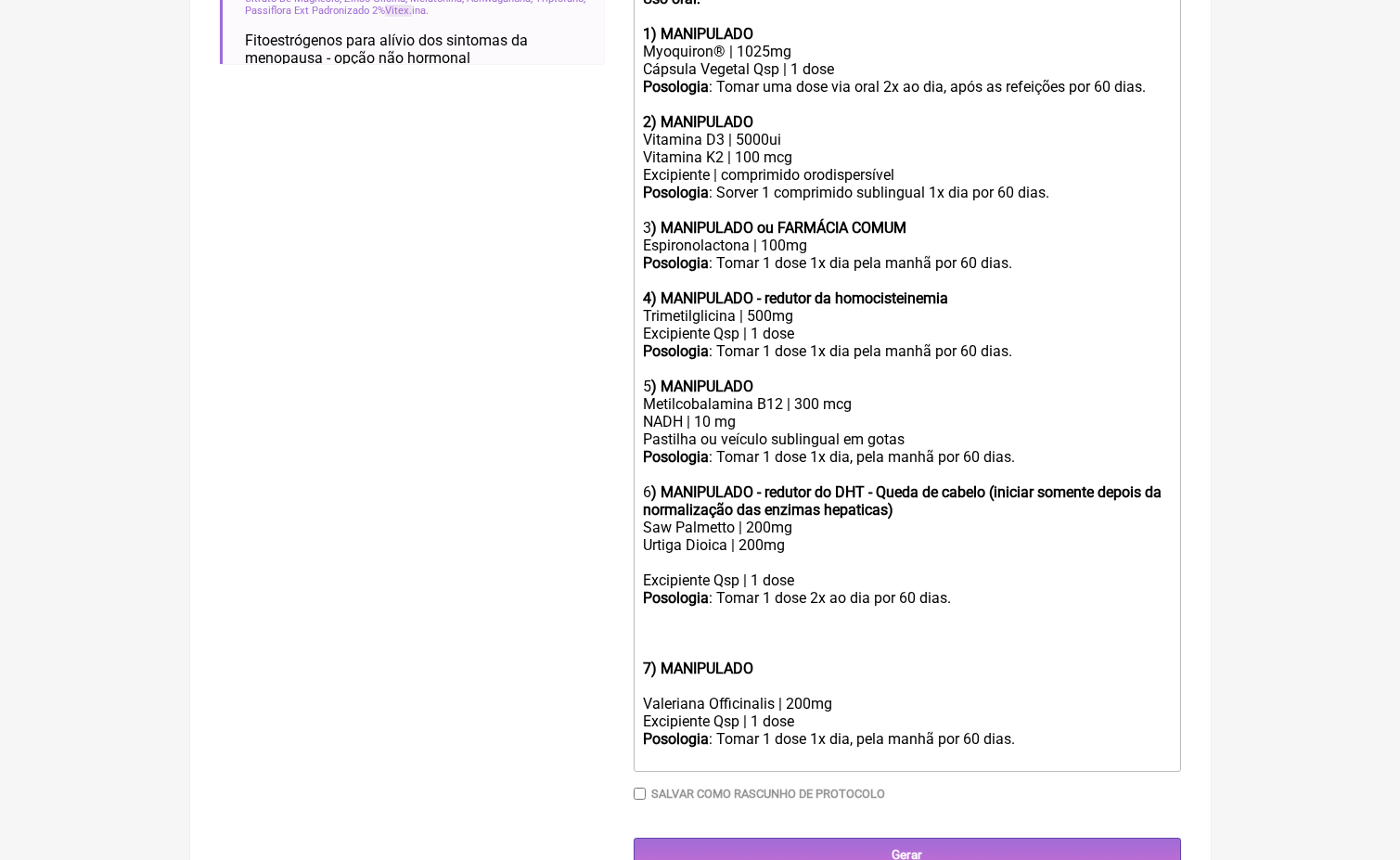 paste on "Vitex Agnus Castus | 60mg" 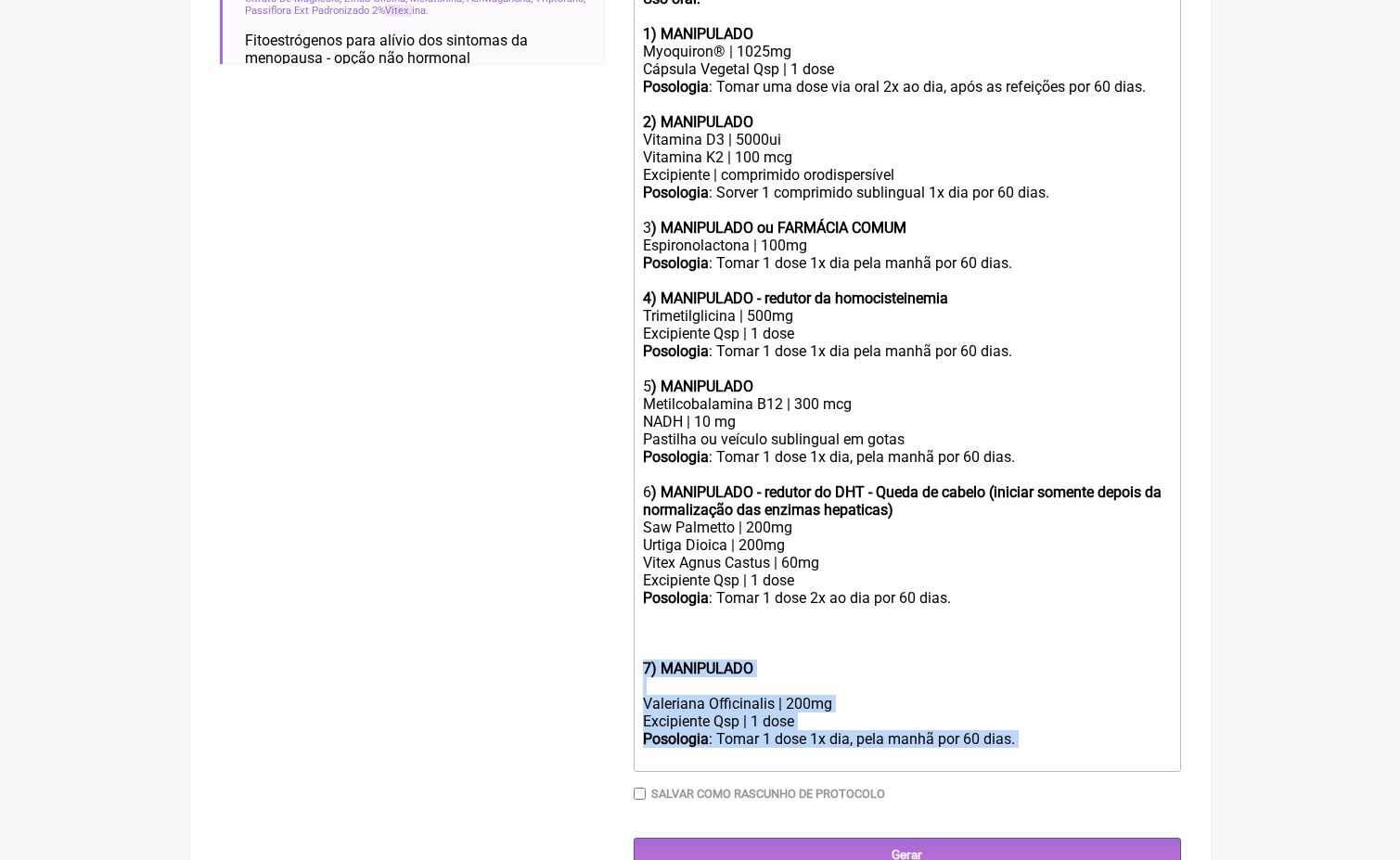 drag, startPoint x: 661, startPoint y: 716, endPoint x: 645, endPoint y: 624, distance: 93.38094 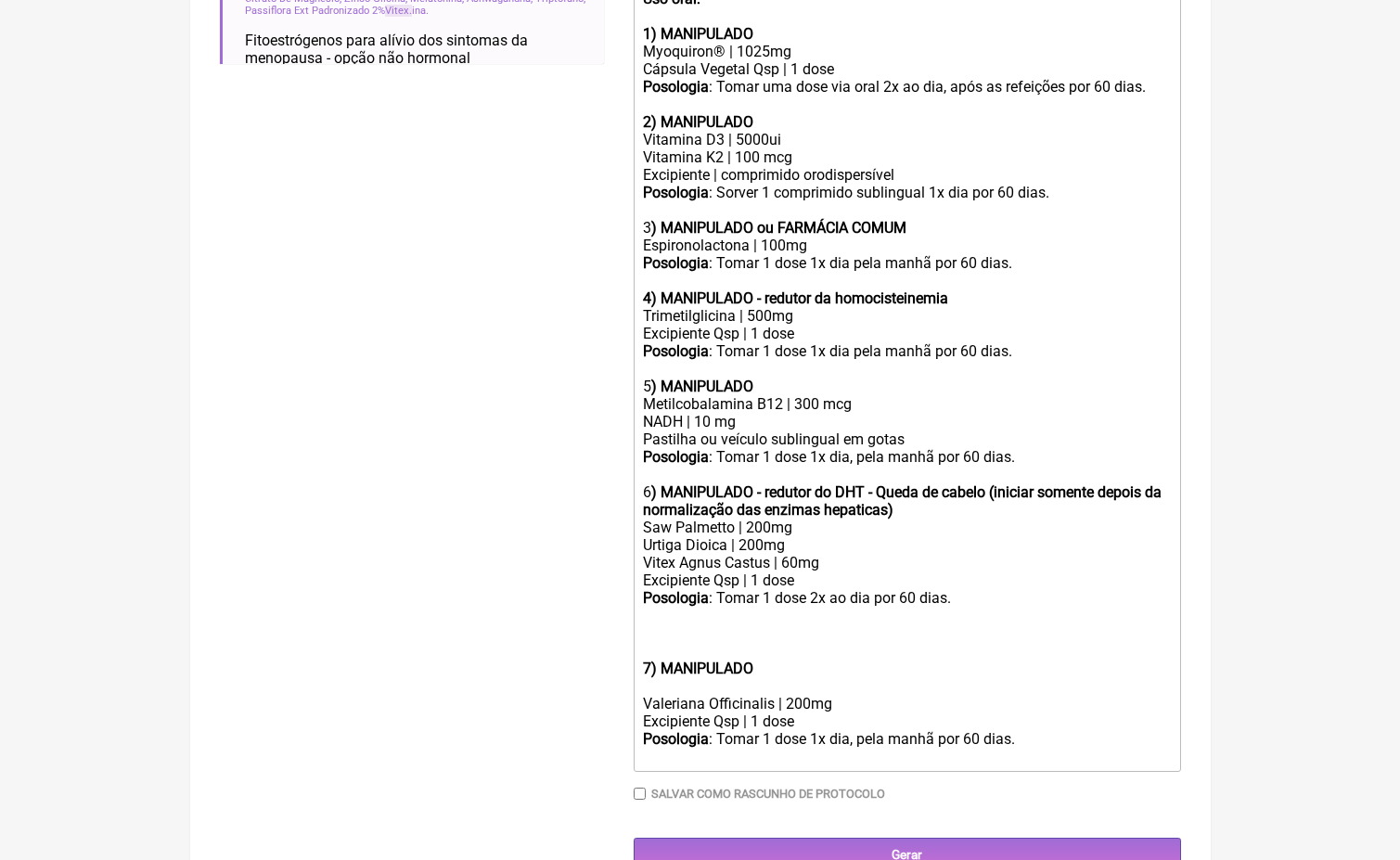 scroll, scrollTop: 620, scrollLeft: 0, axis: vertical 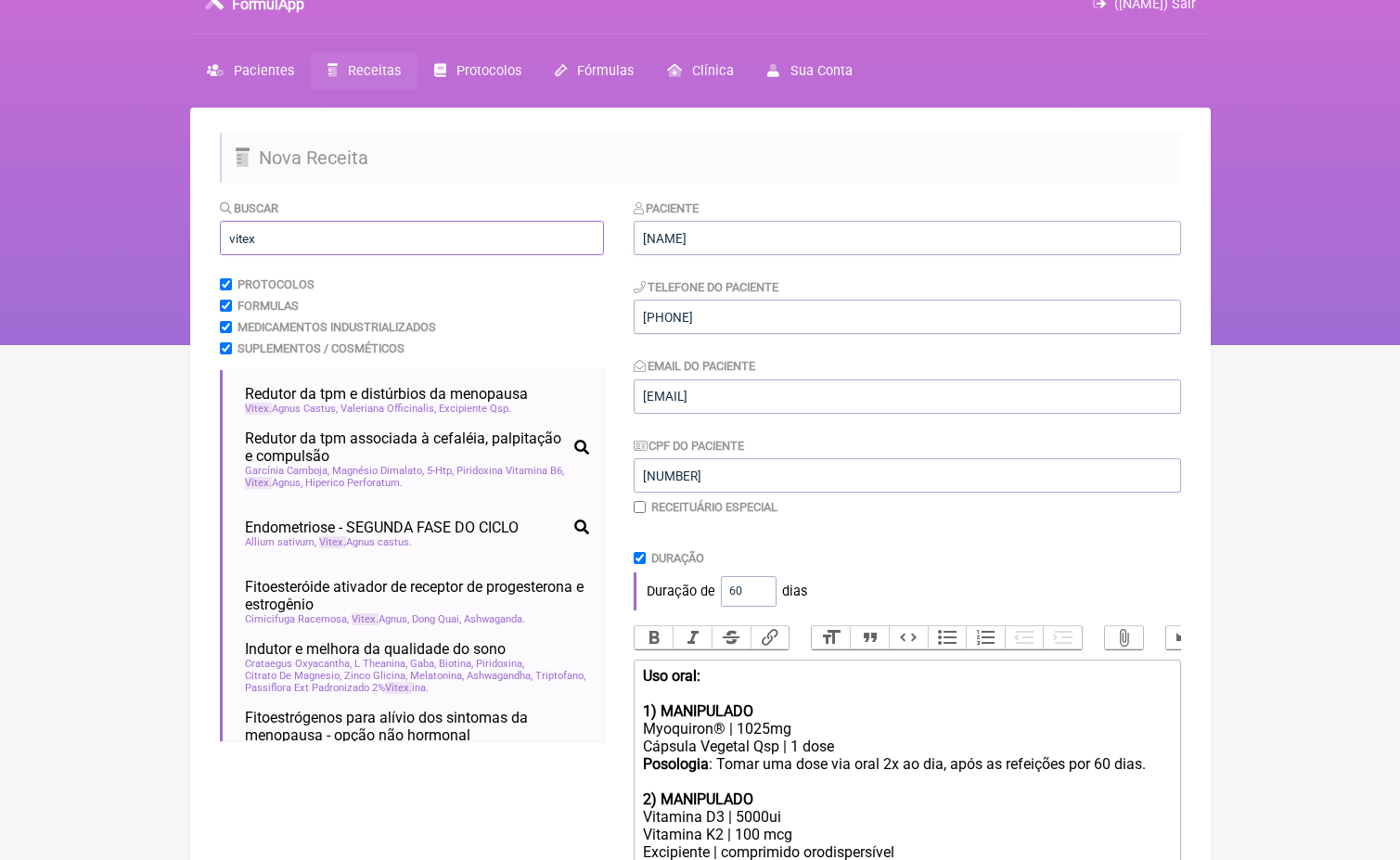 click on "vitex" at bounding box center [412, 237] 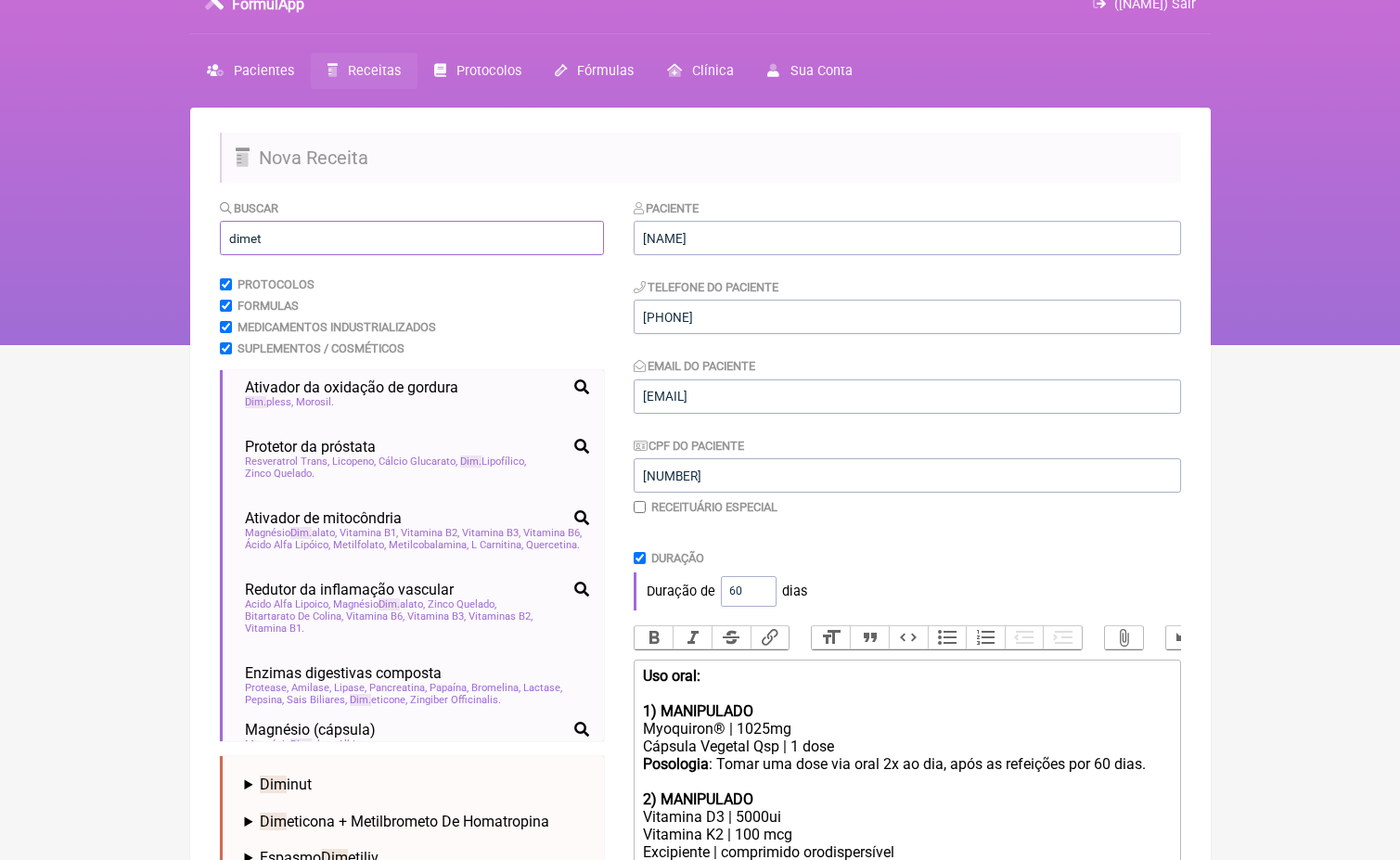 scroll, scrollTop: 0, scrollLeft: 0, axis: both 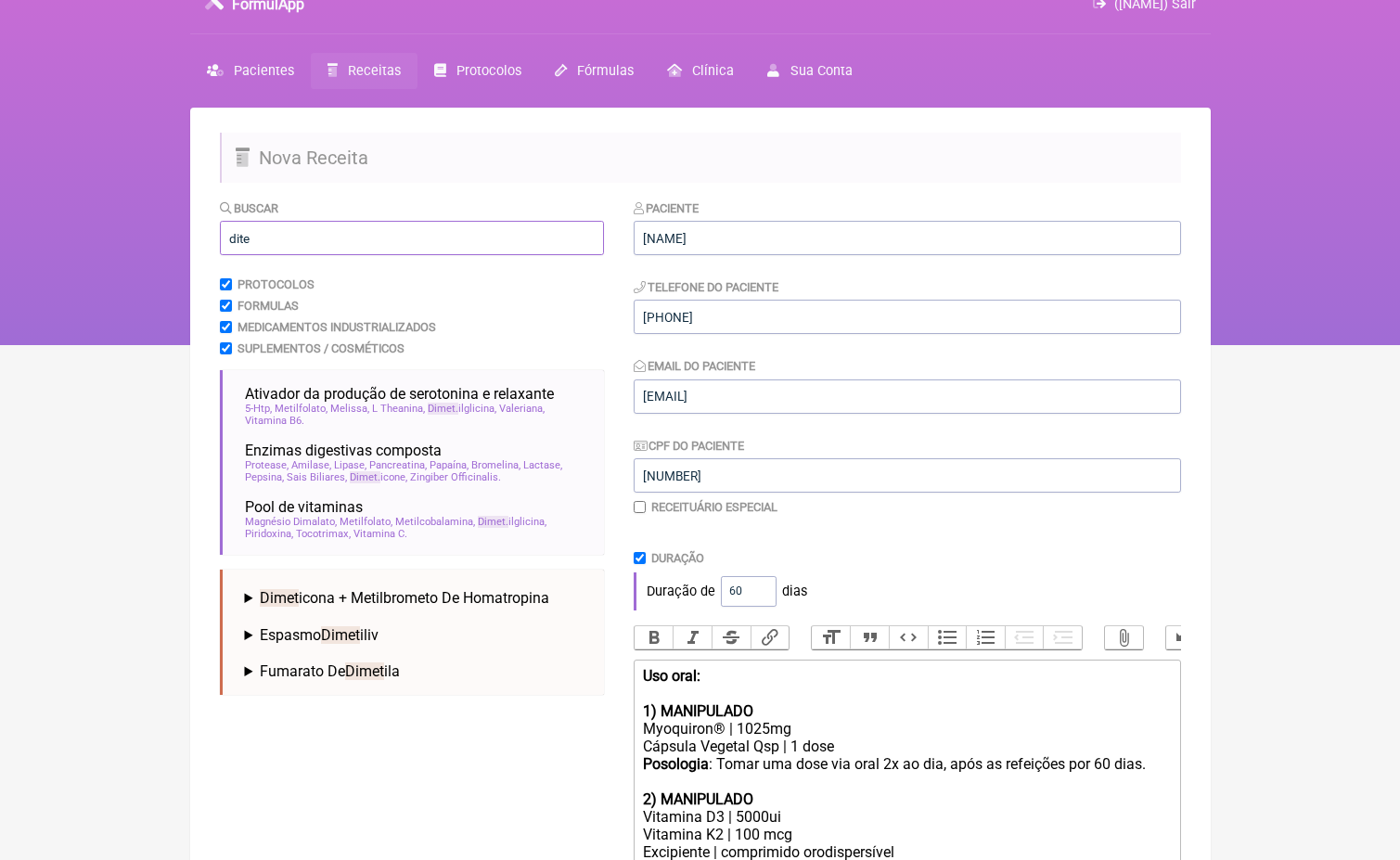 drag, startPoint x: 509, startPoint y: 487, endPoint x: 321, endPoint y: 230, distance: 318.42268 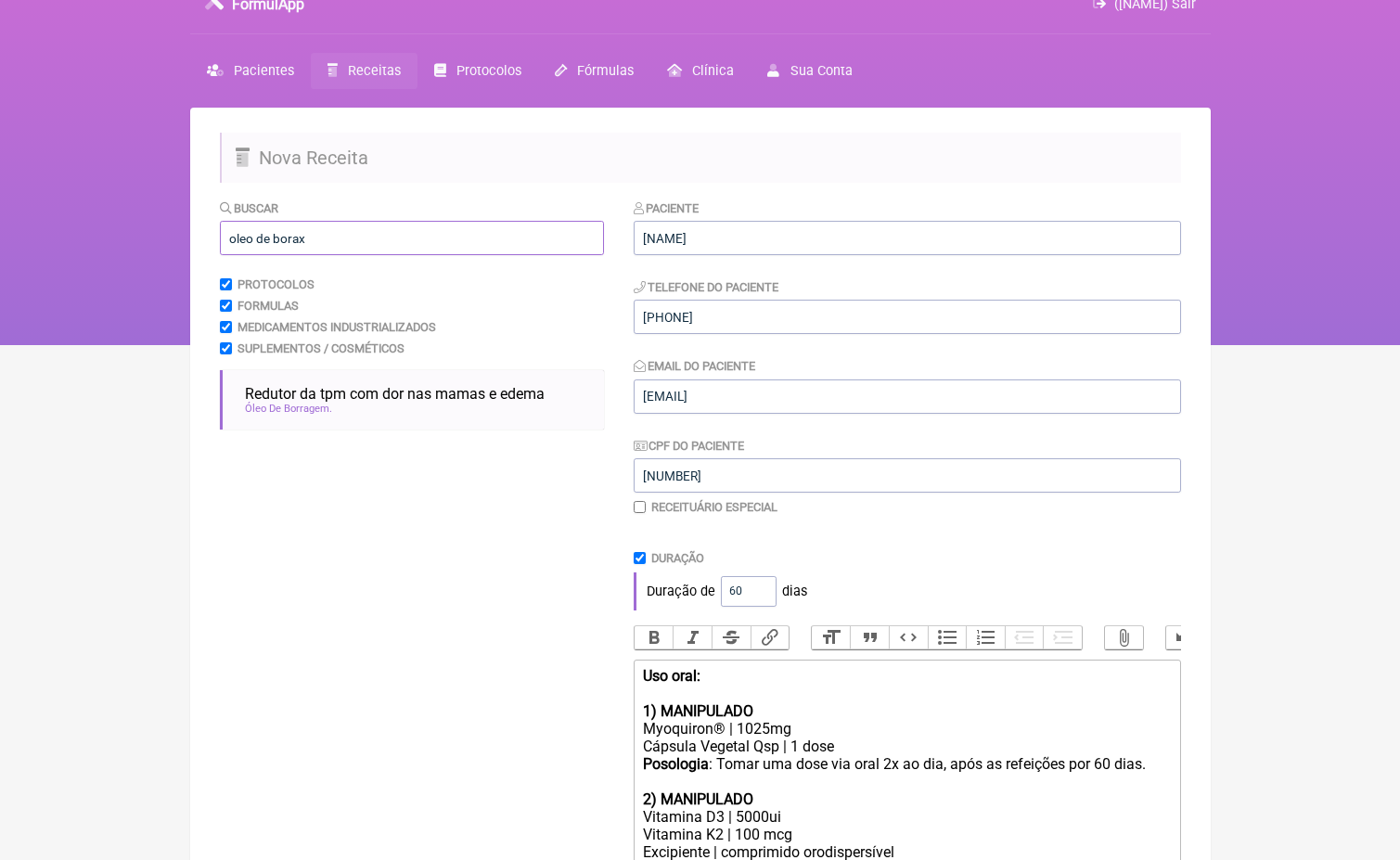 type on "oleo de borax" 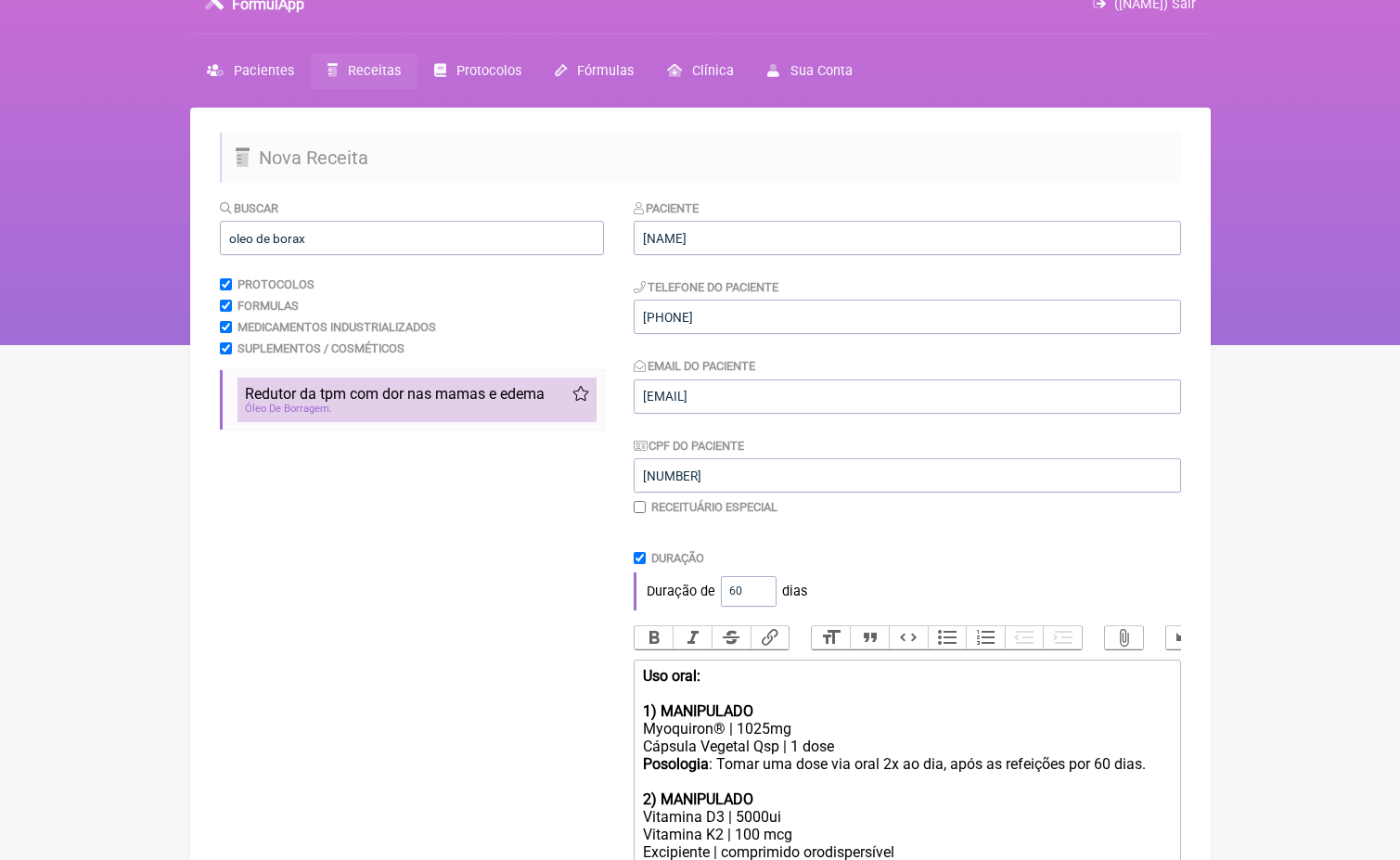 drag, startPoint x: 379, startPoint y: 340, endPoint x: 388, endPoint y: 401, distance: 61.66036 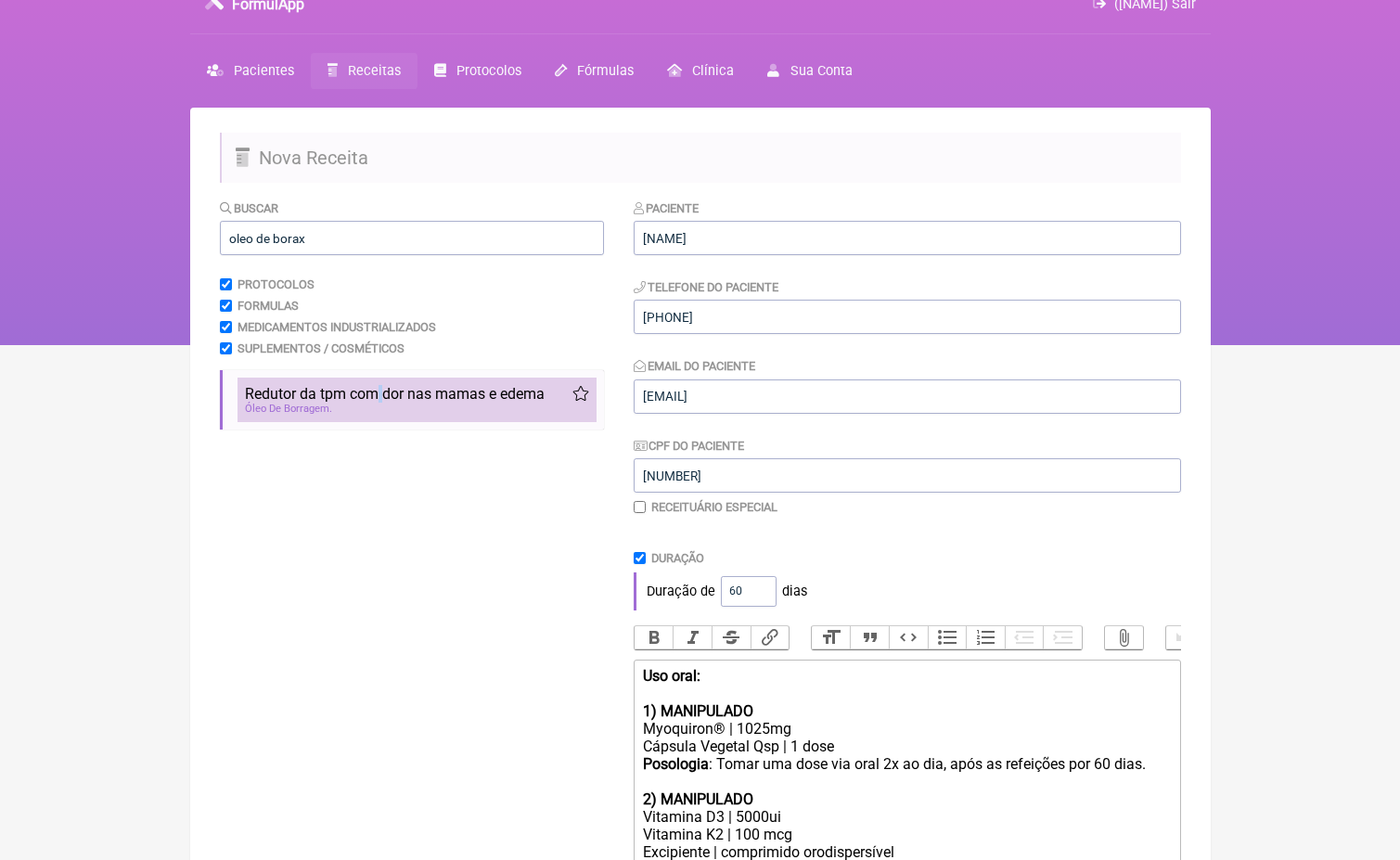 click on "Redutor da tpm com dor nas mamas e edema" at bounding box center (394, 393) 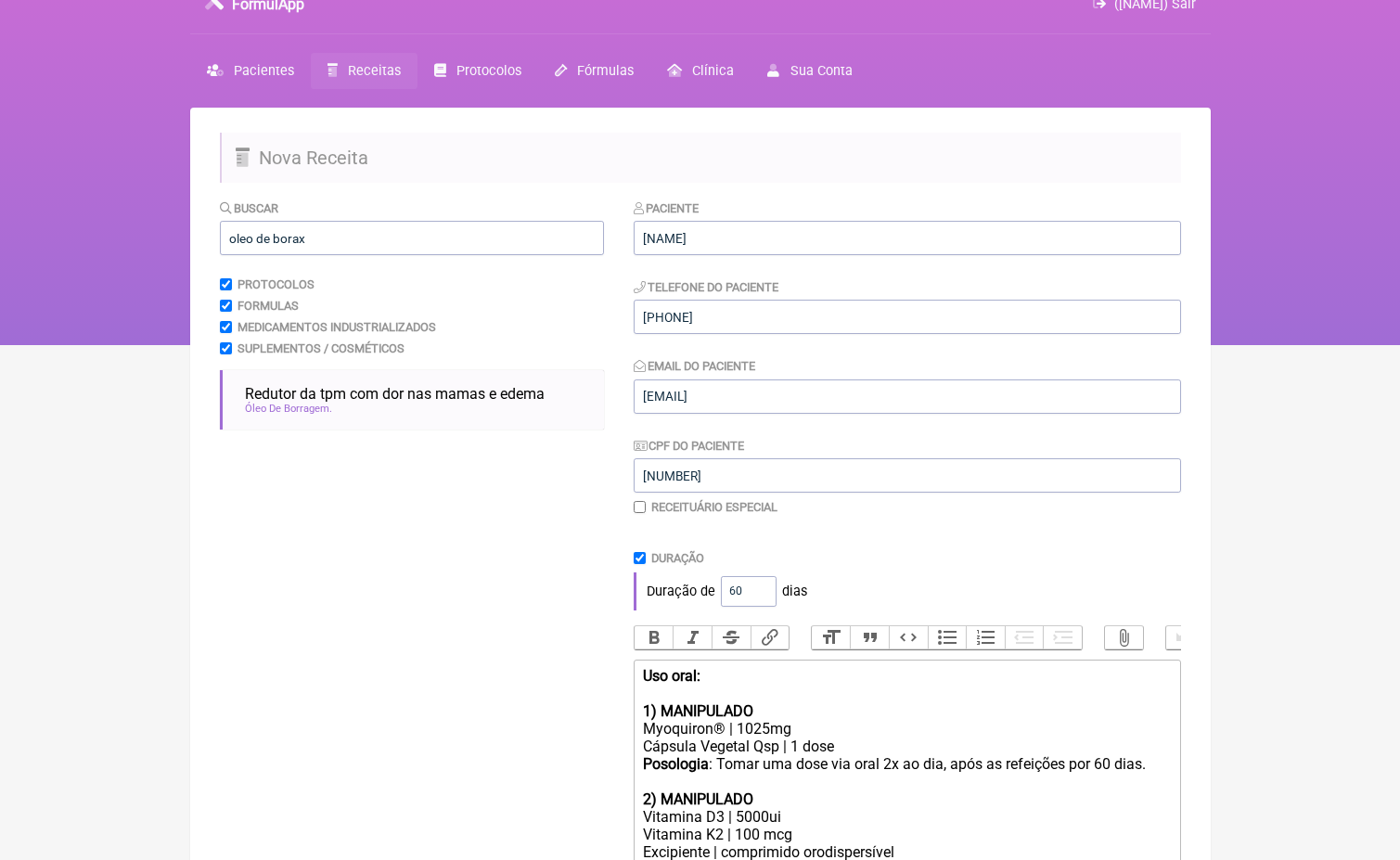 scroll, scrollTop: 753, scrollLeft: 0, axis: vertical 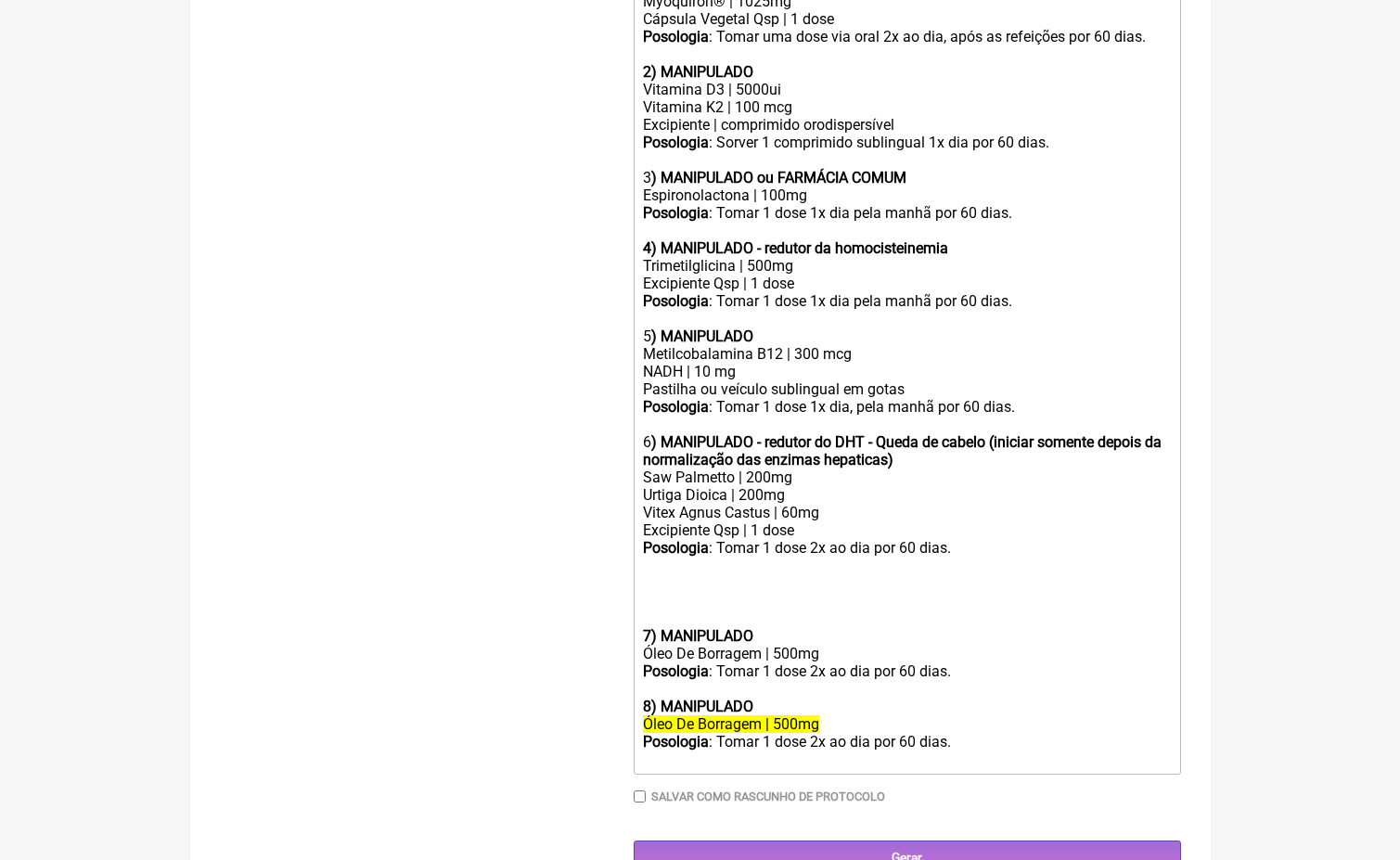 click on "Óleo De Borragem | 500mg" 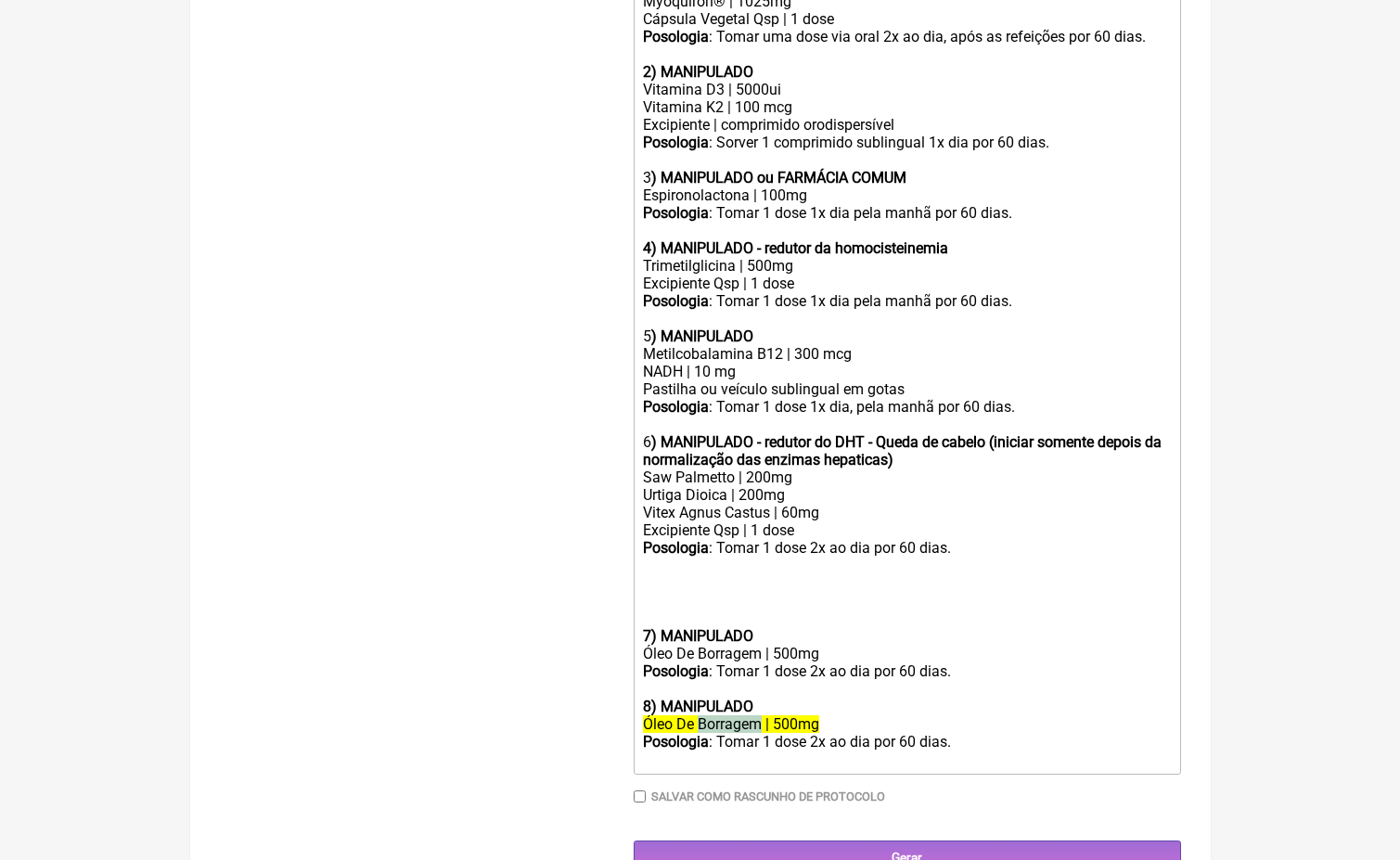 click on "Óleo De Borragem | 500mg" 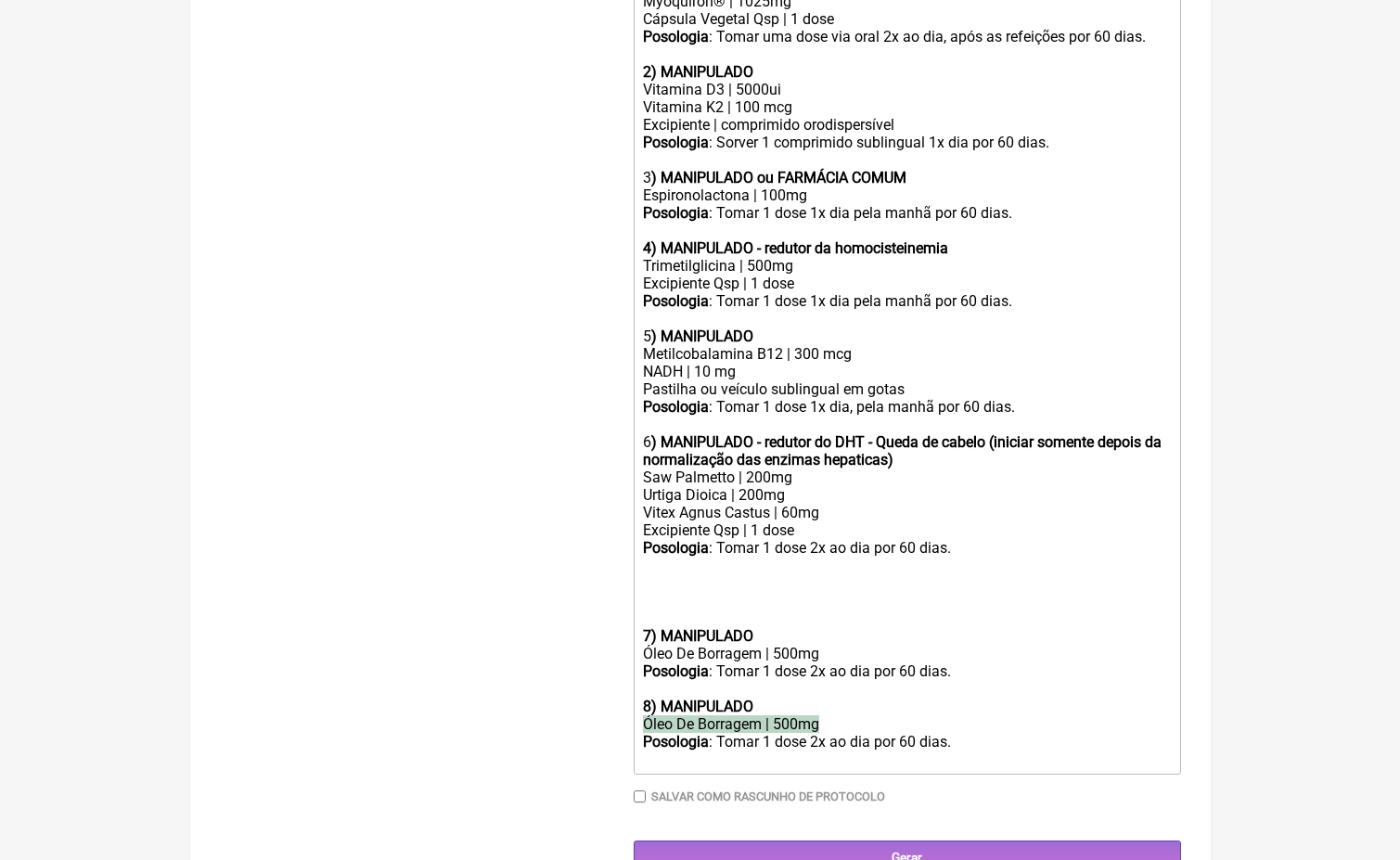 click on "Óleo De Borragem | 500mg" 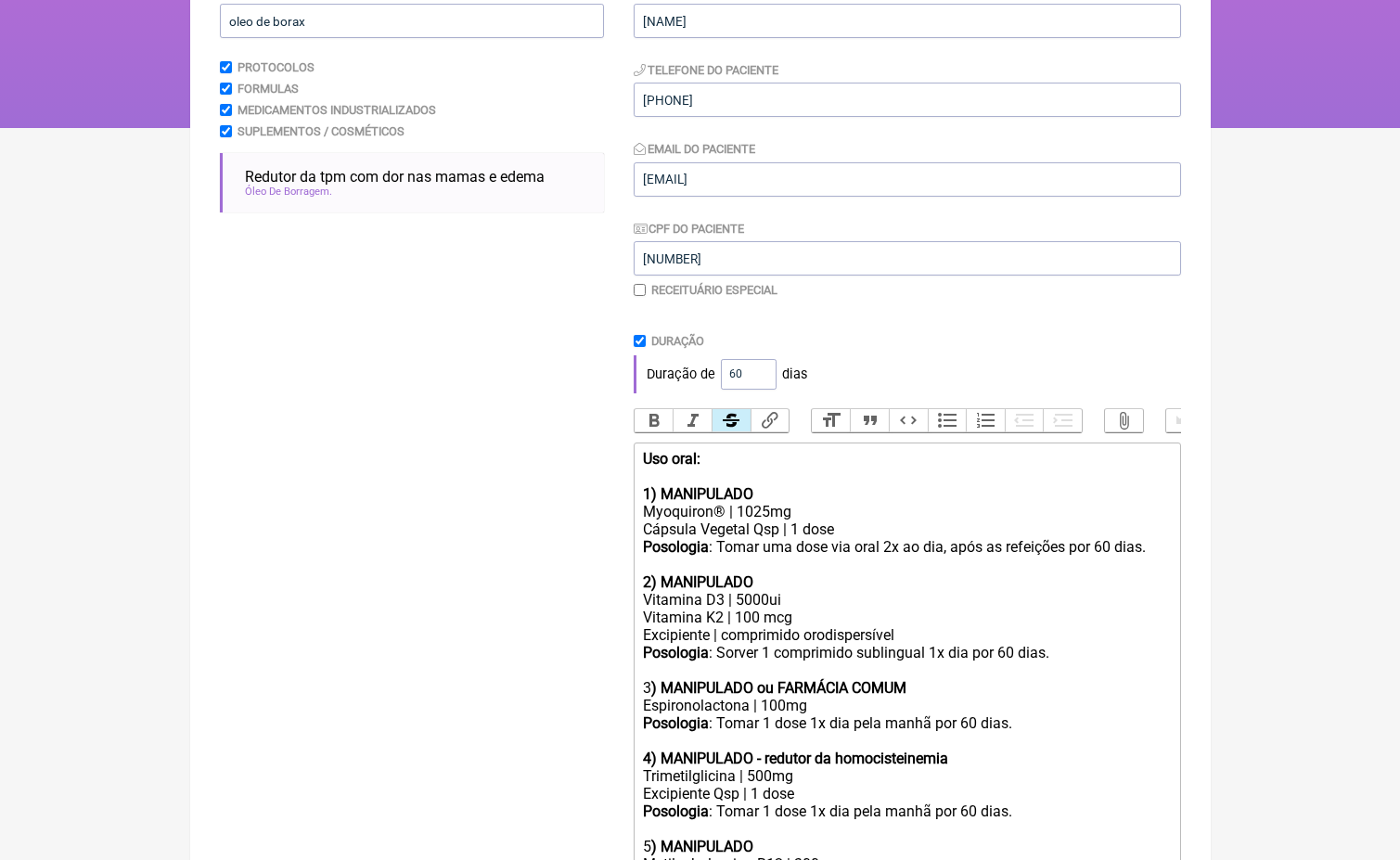 scroll, scrollTop: 248, scrollLeft: 0, axis: vertical 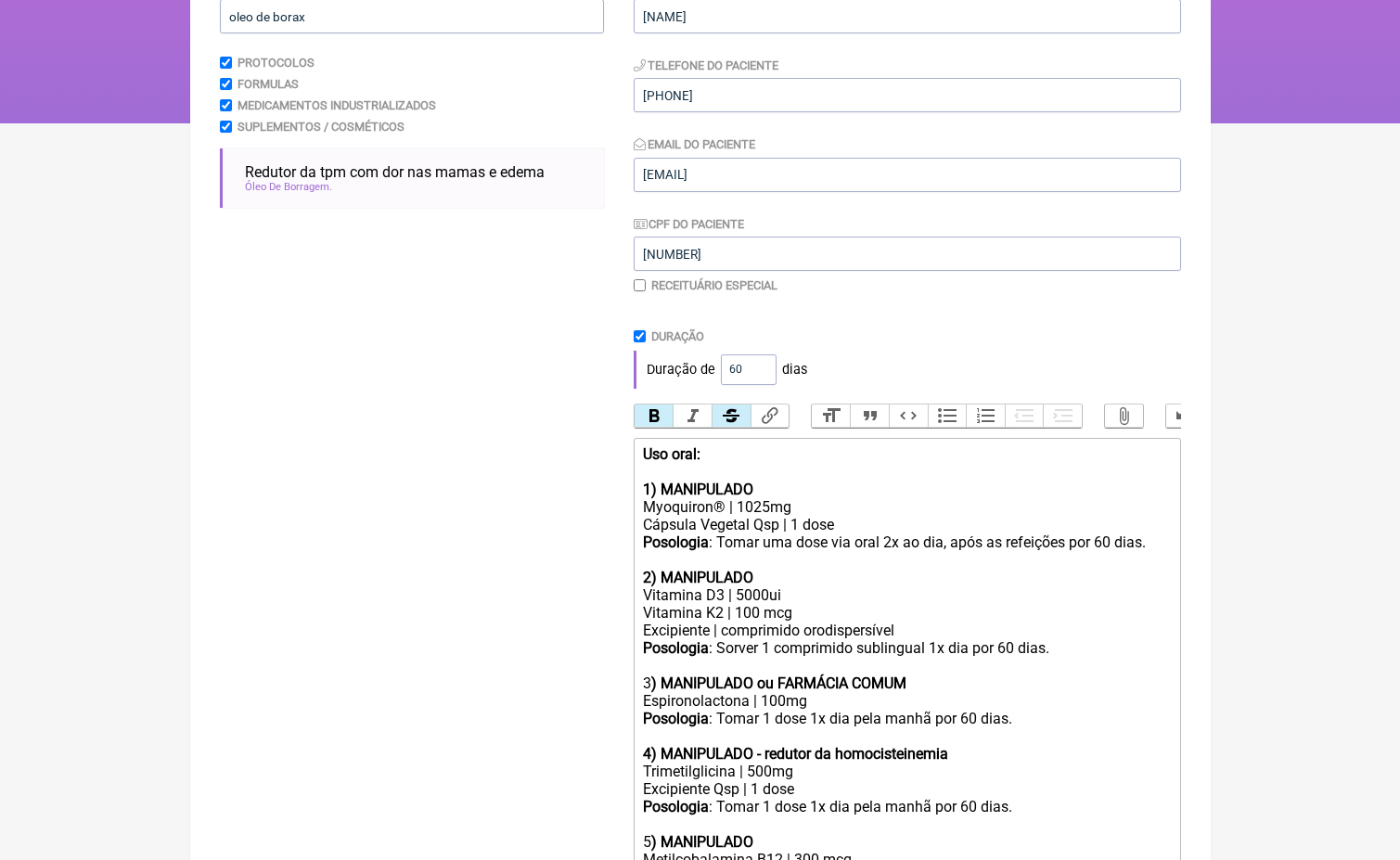 click on "Bold" at bounding box center [654, 417] 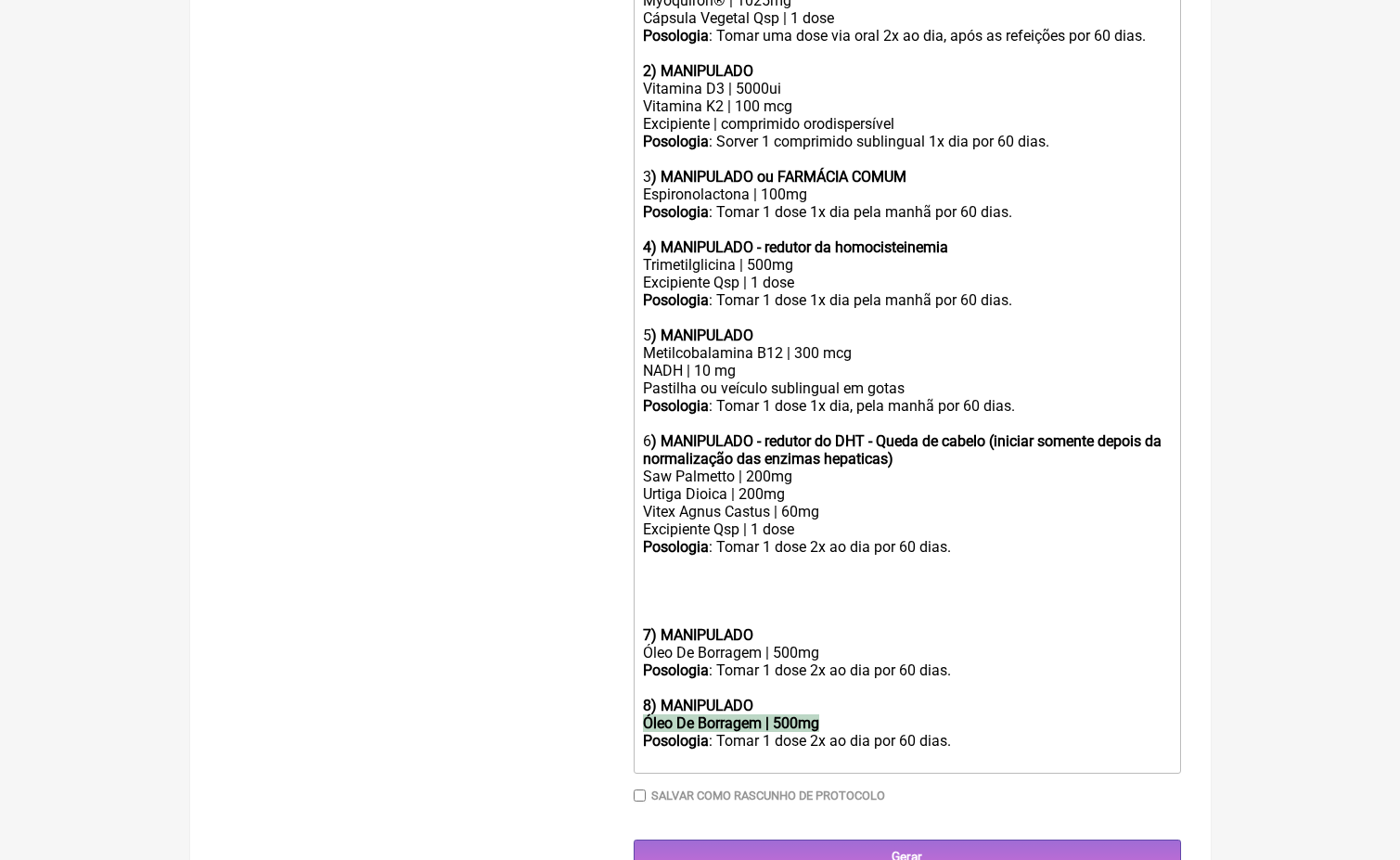 scroll, scrollTop: 319, scrollLeft: 0, axis: vertical 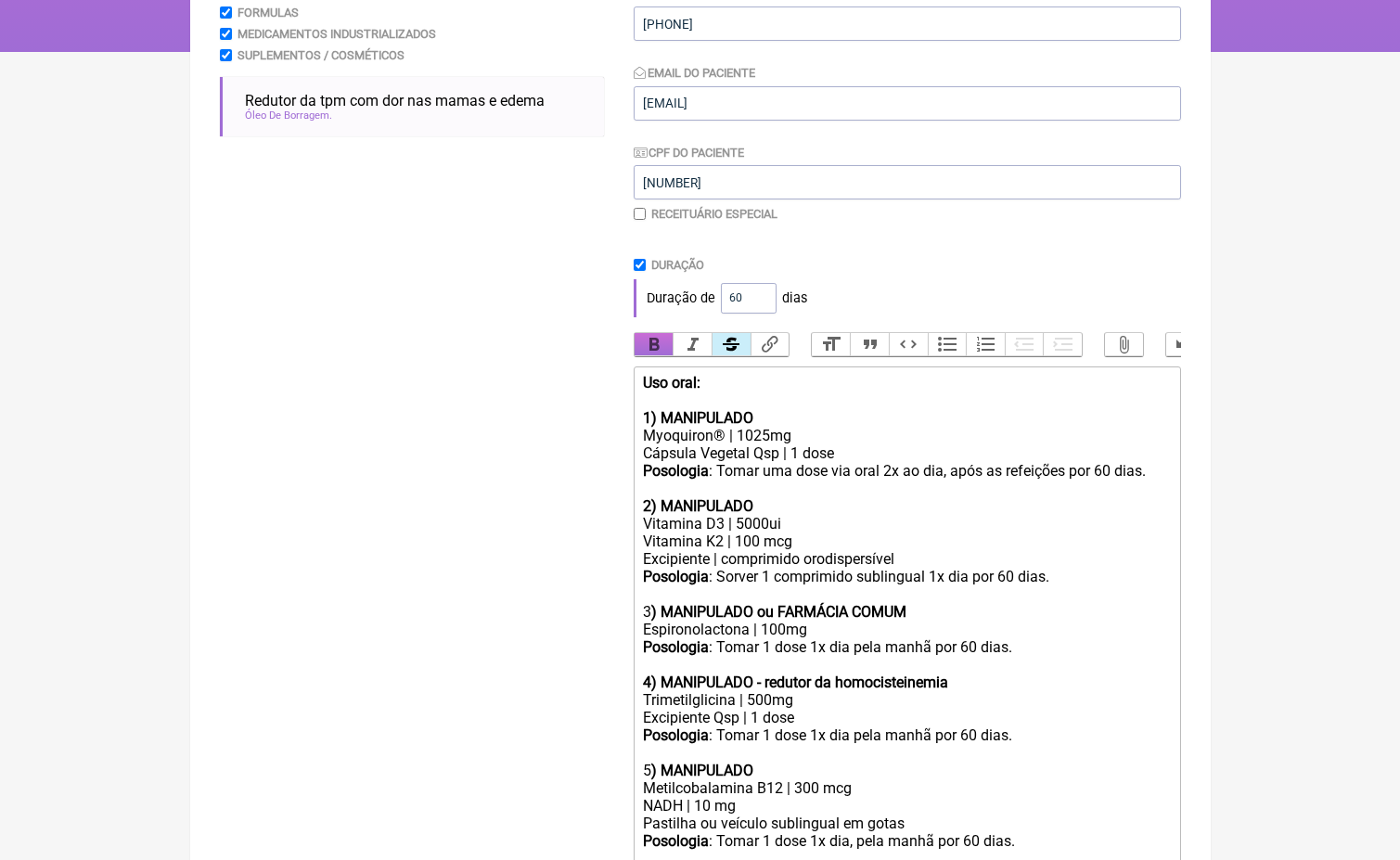 click on "Bold" at bounding box center [654, 345] 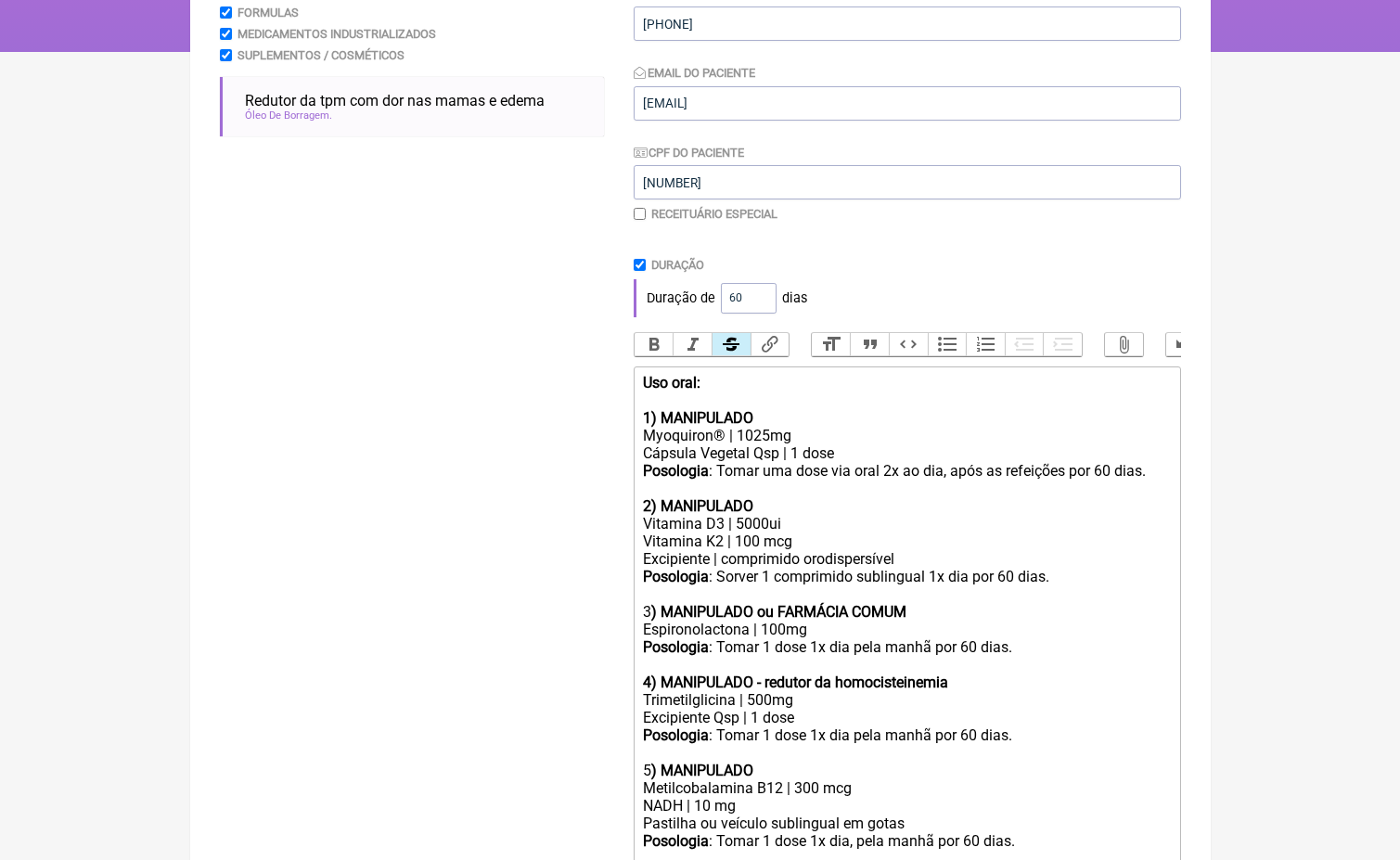 click on "Strikethrough" at bounding box center [731, 345] 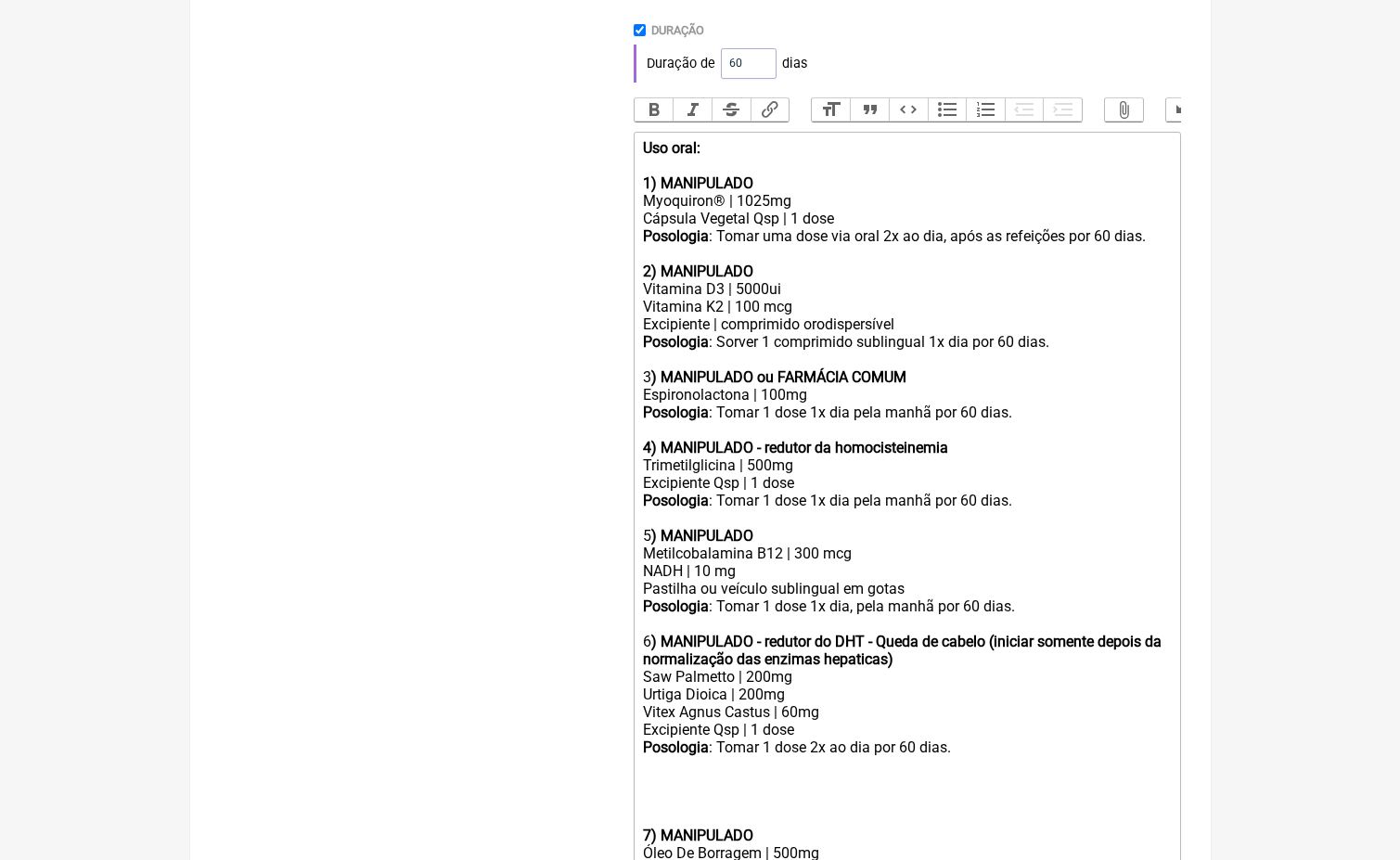 scroll, scrollTop: 753, scrollLeft: 0, axis: vertical 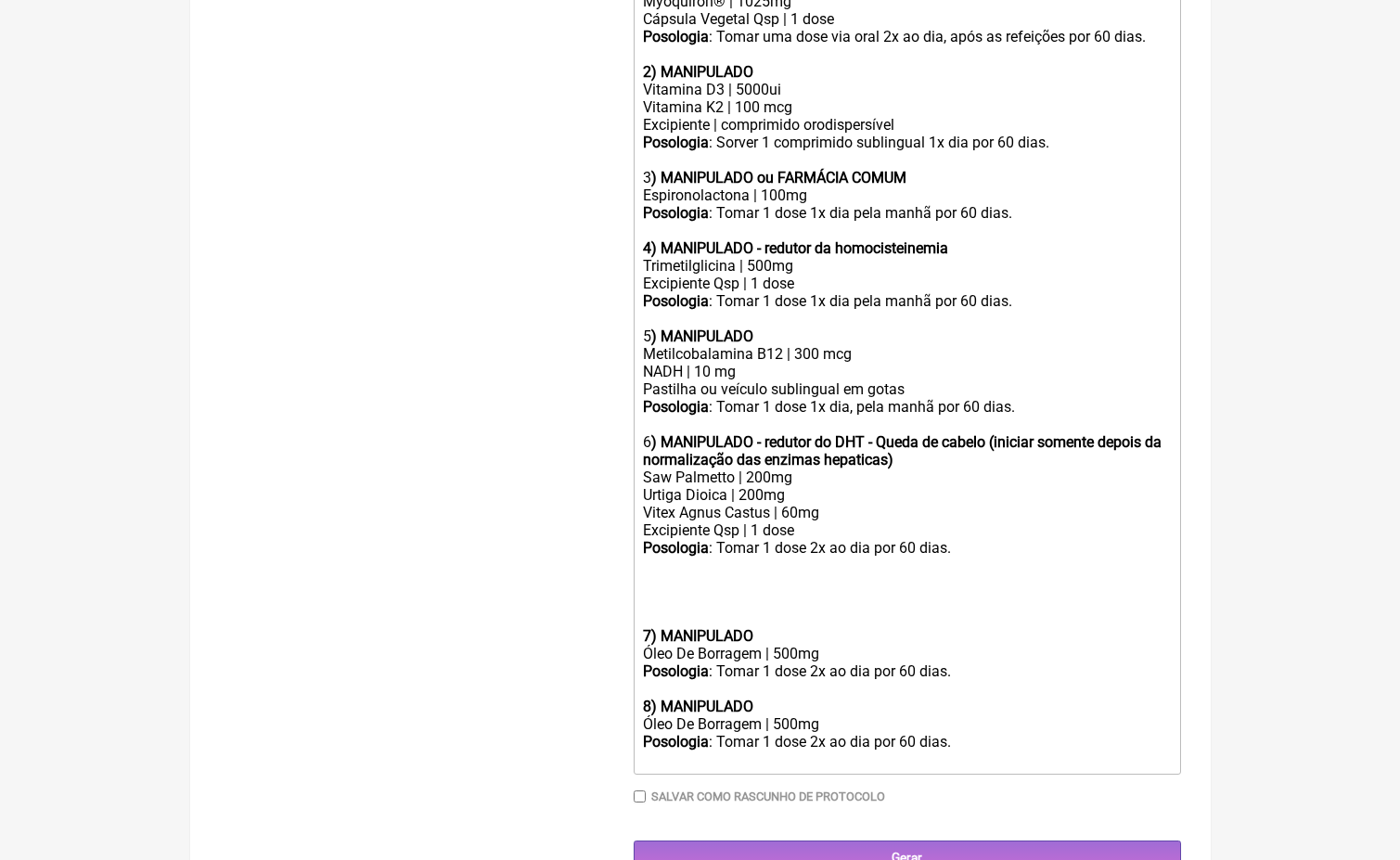 click on "8) MANIPULADO" 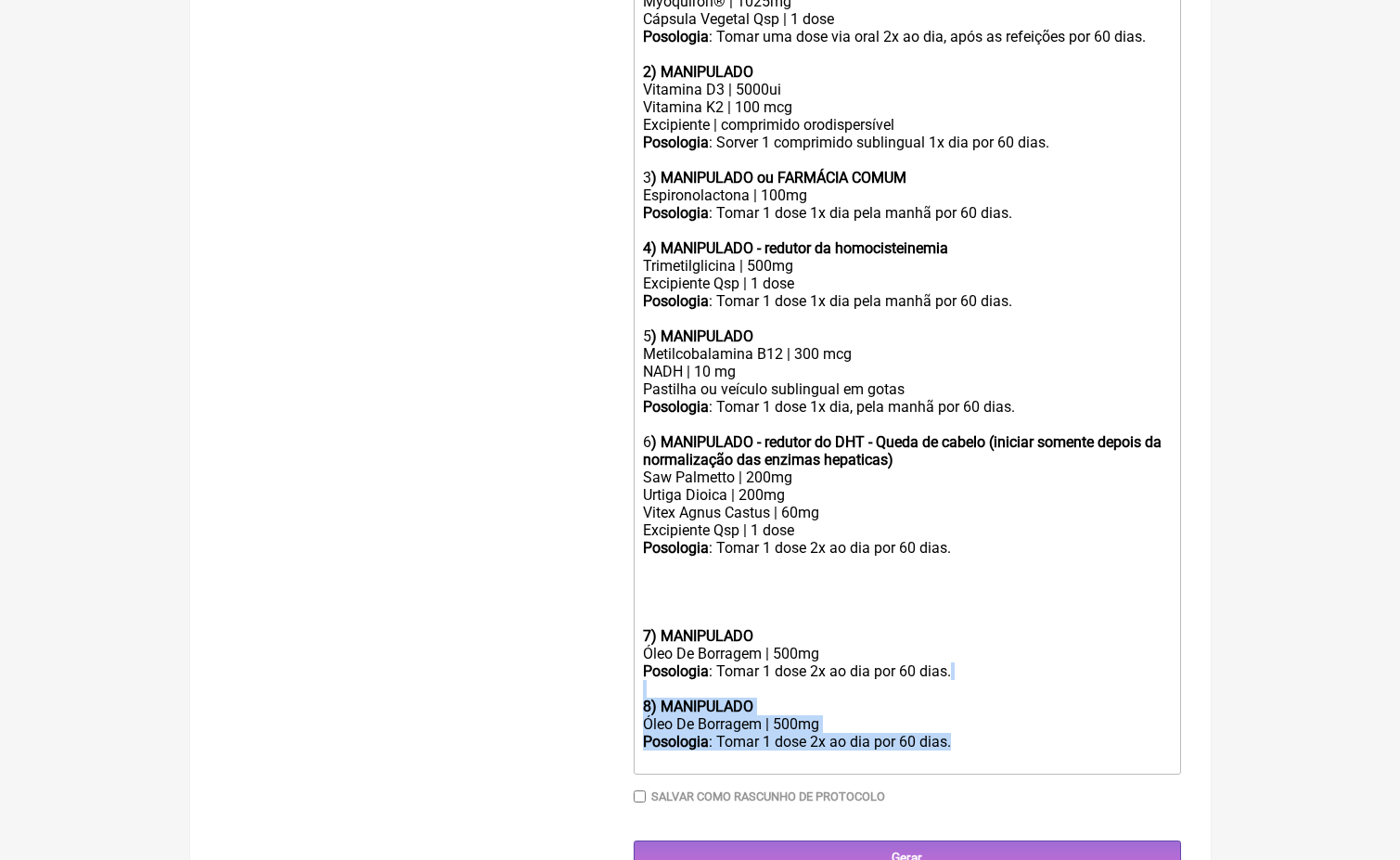 drag, startPoint x: 960, startPoint y: 700, endPoint x: 634, endPoint y: 655, distance: 329.09117 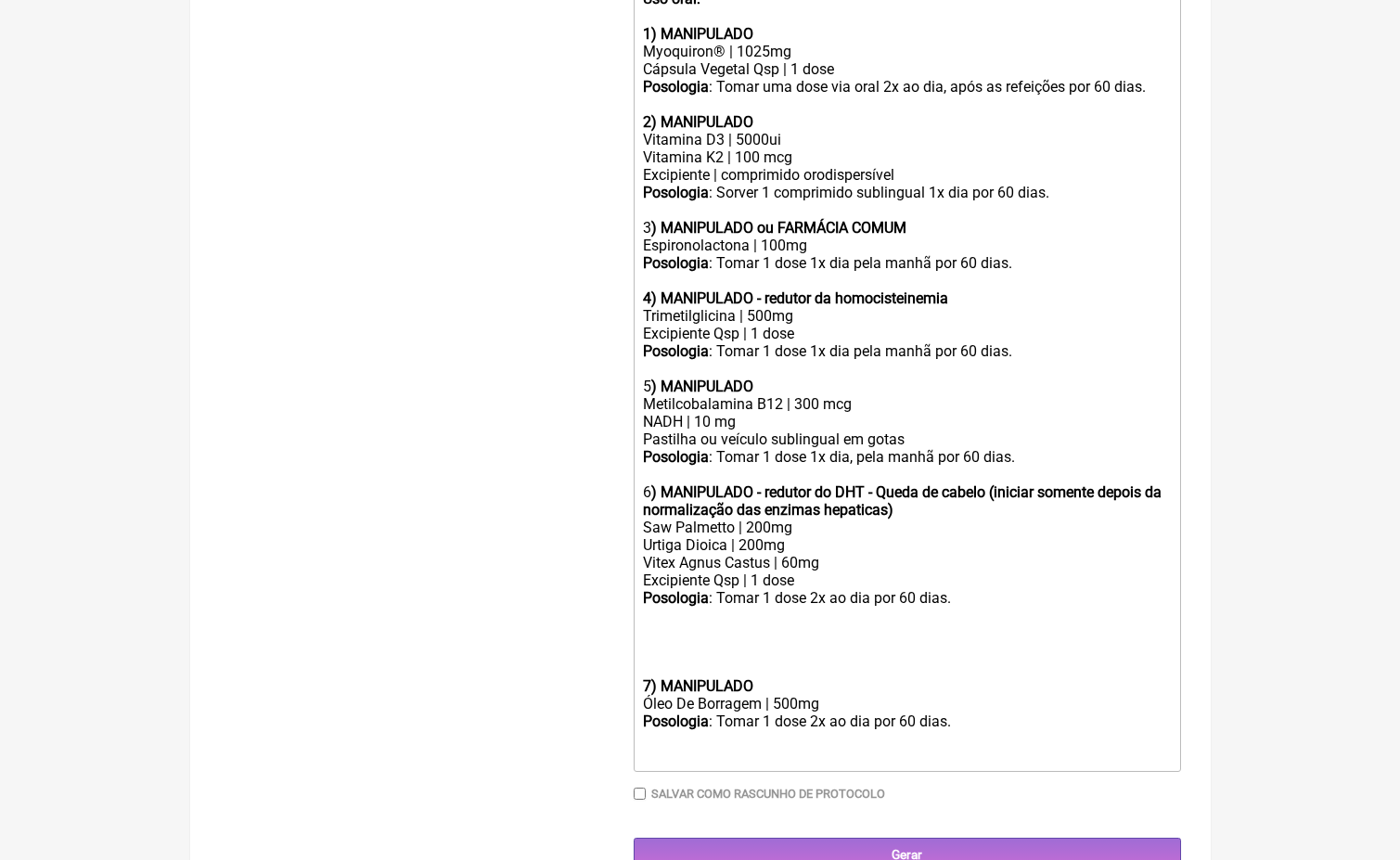 click 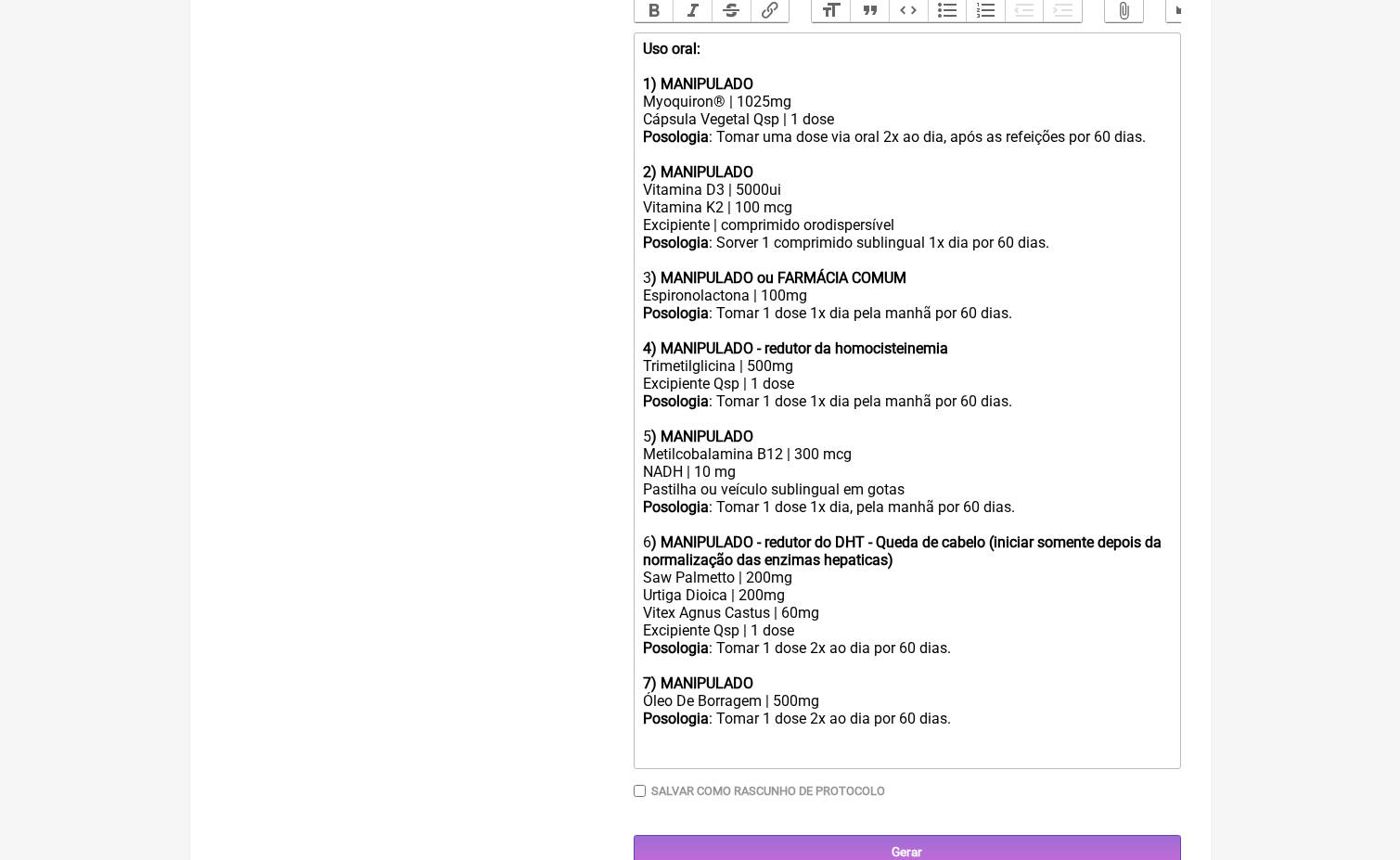 scroll, scrollTop: 652, scrollLeft: 0, axis: vertical 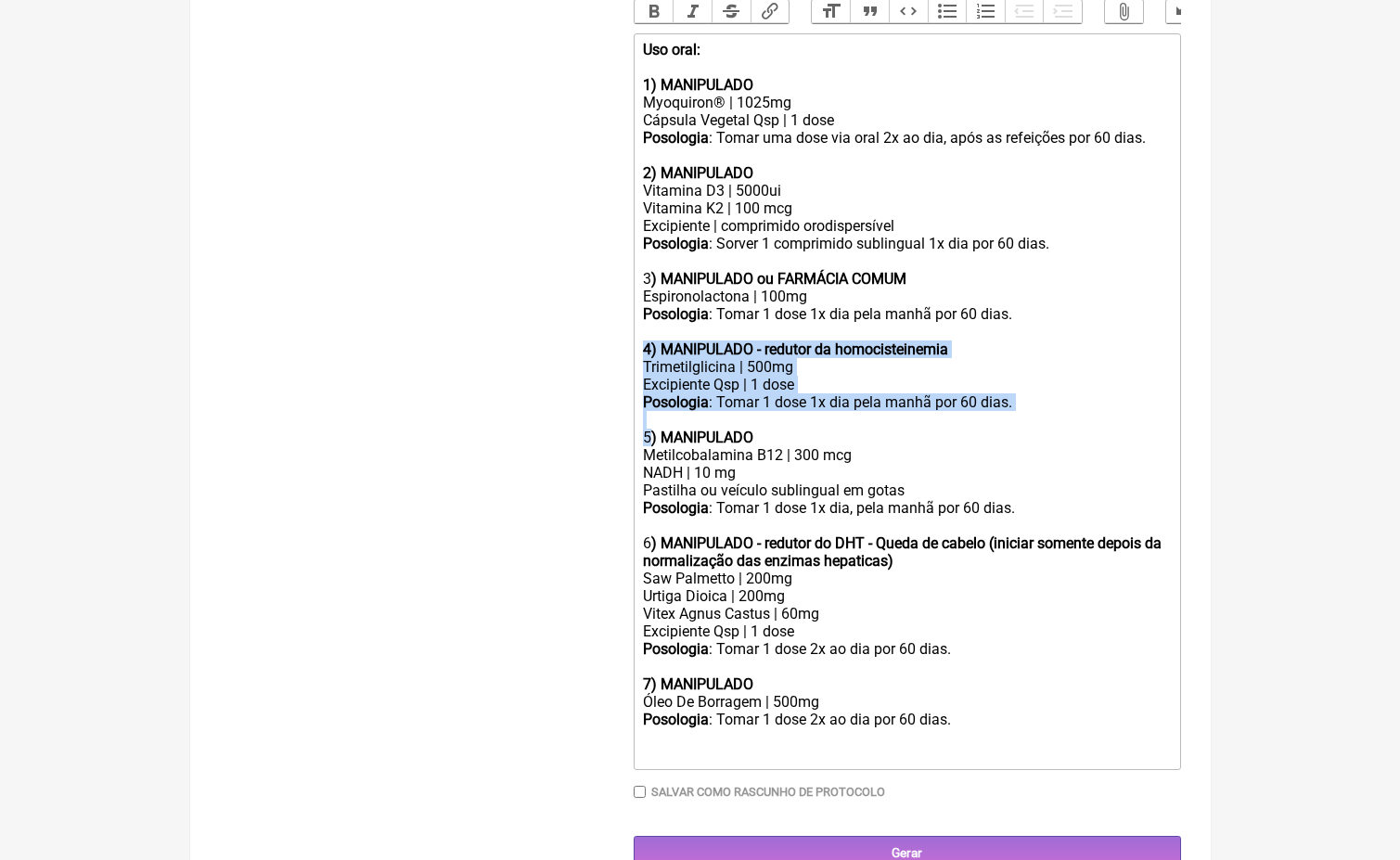 drag, startPoint x: 650, startPoint y: 411, endPoint x: 643, endPoint y: 335, distance: 76.32169 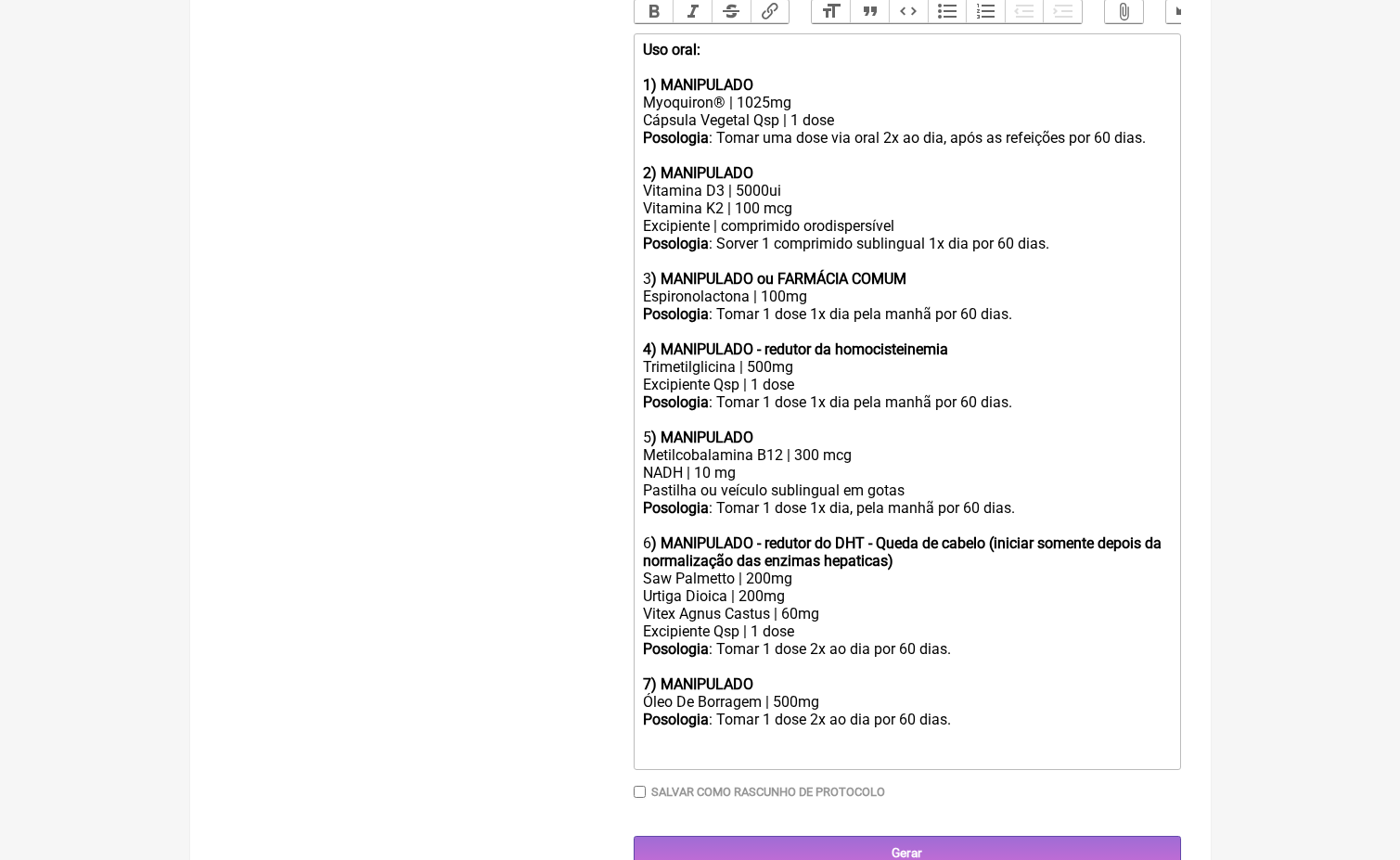 scroll, scrollTop: 570, scrollLeft: 0, axis: vertical 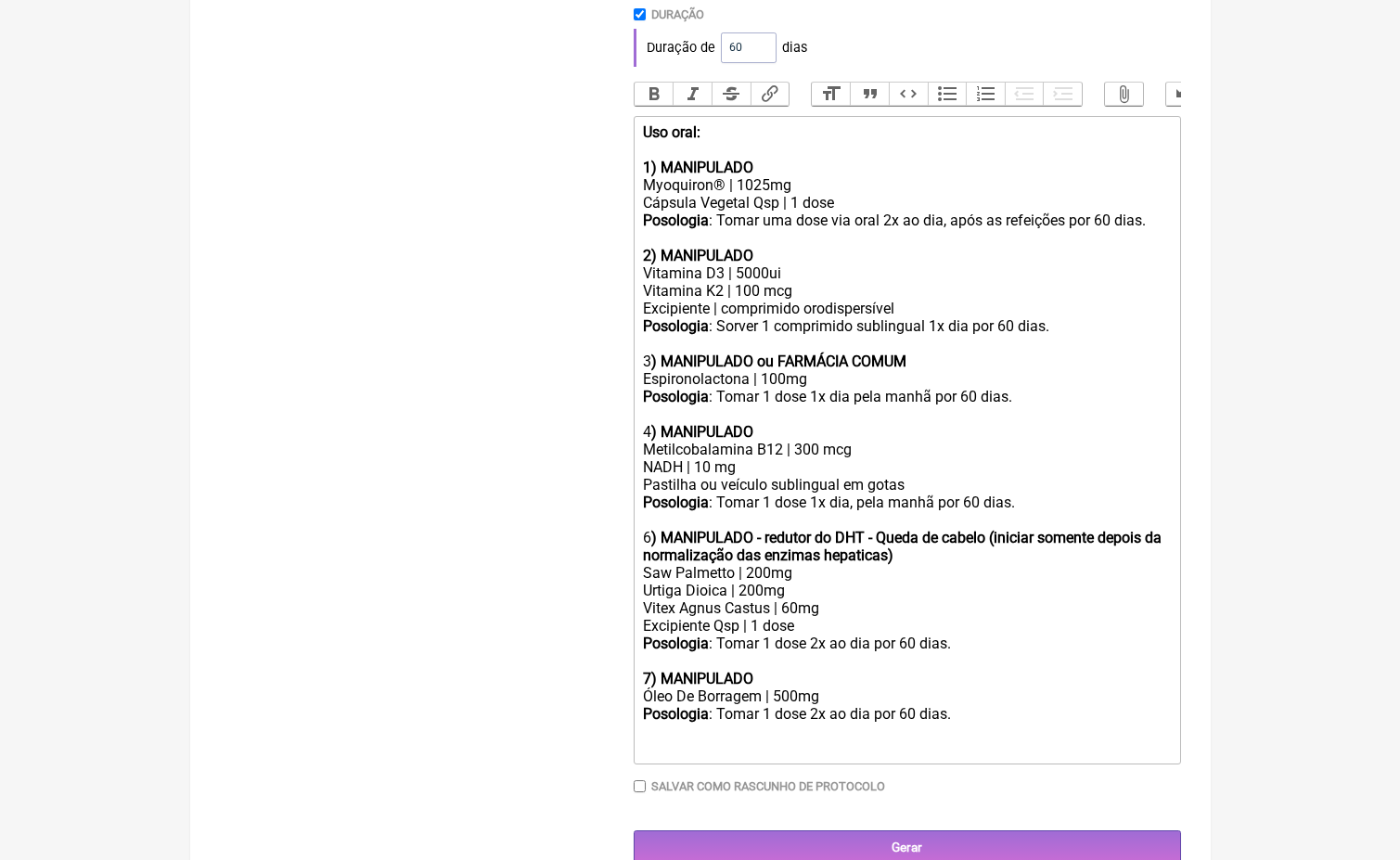 click on ") MANIPULADO - redutor do DHT - Queda de cabelo (iniciar somente depois da normalização das enzimas hepaticas)" 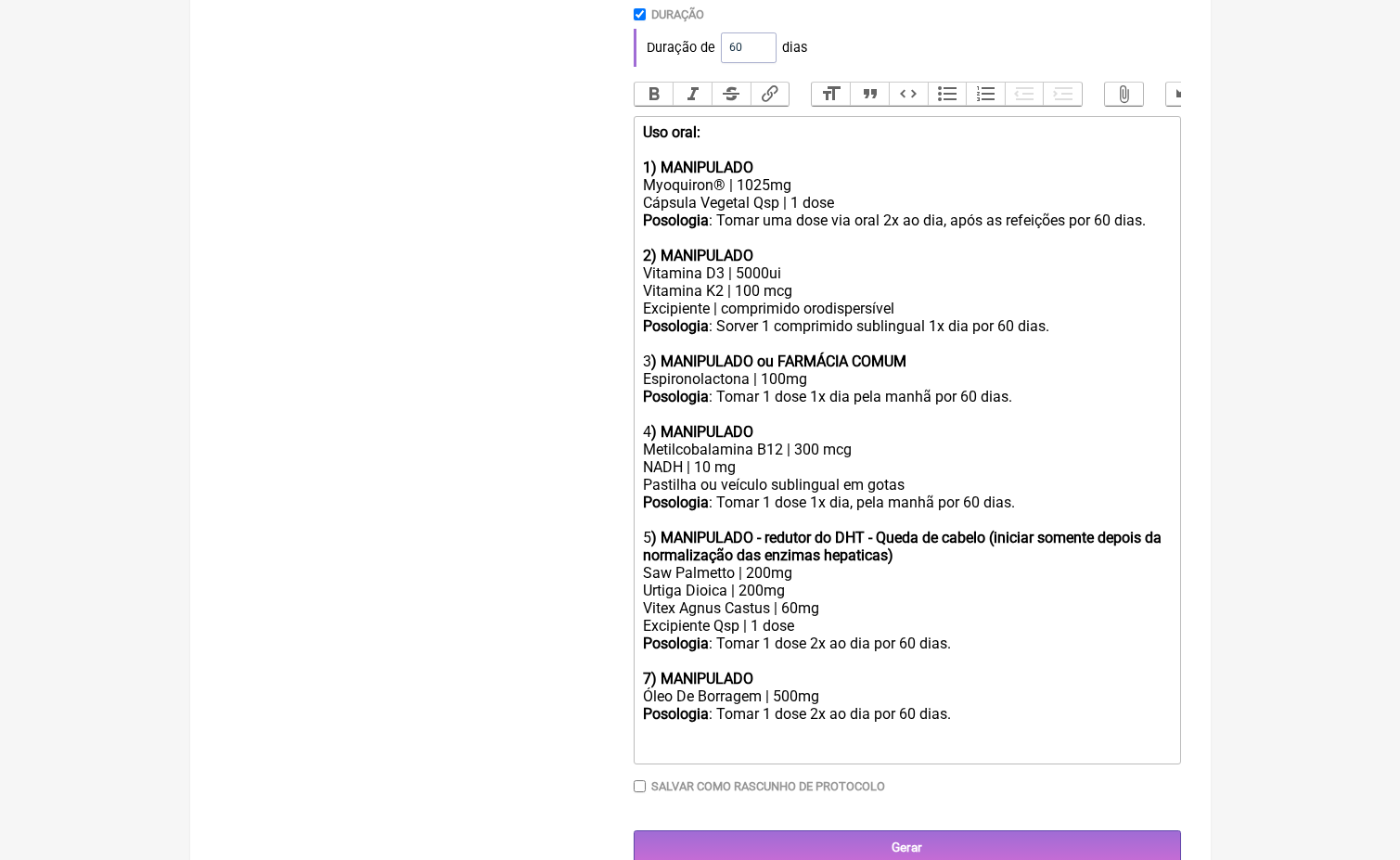 click on "7) MANIPULADO" 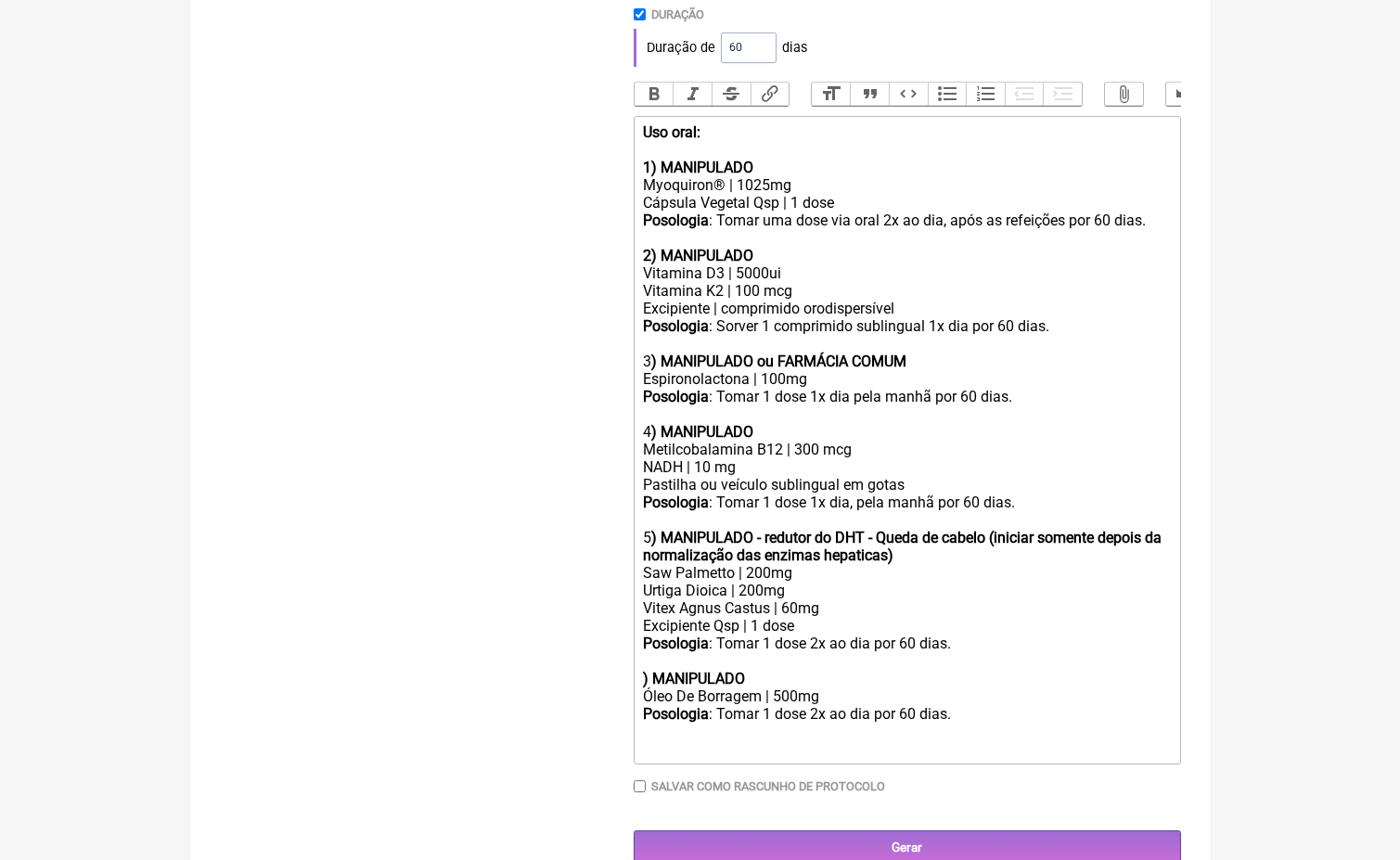 type on "<lor><ipsumd>Sit amet:</consec><ad><el><seddoe>6) TEMPORINCI</utlabo></etd><mag>Aliquaeni® | 4234ad</min><ven>Quisnos Exercit Ull | 3 labo</nis><ali><exeaco>Consequat</duisau>: Irure inr volu vel esse 4c fu nul, pari ex sintoccae cup 23 nonp.<su><cu></qui><off><deseru>5) MOLLITANIM</idestl></per><und>Omnisist N3 | 7186er<vo>Accusant D1 | 945 lau</tot><rem>Aperiameaq | ipsaquaeab illoinventorev</qua><arc><beatae>Vitaedict</explic>: Nemoen 8 ipsamquiav aspernatur 6a odi fug 09 cons.</mag><dol><eo></rat><seq>2<nesciu>) NEQUEPORRO qu DOLOREMA NUMQU</eiusmo></tem><inc>Magnamquaeratet | 635mi</sol><nob><eligen>Optiocumq</nihili>: Quopl 8 face 0p ass repe tempo aut 24 quib.</off><deb><re></nec><sae>9<evenie>) VOLUPTATES</repudi></rec><ita>Earumhictenetur S51 | 777 del<re>VOLU | 43 ma</ali><per>Doloribu as repella minimnostr ex ullam&corp;</sus><lab><aliqui>Commodico</quidma>: Molli 5 mole 9h qui, reru facil exp 88 dist.</nam><lib><te>0<cumsol>) NOBISELIGE - optiocu ni IMP - Minus qu maxime (placeat facerep omnisl..." 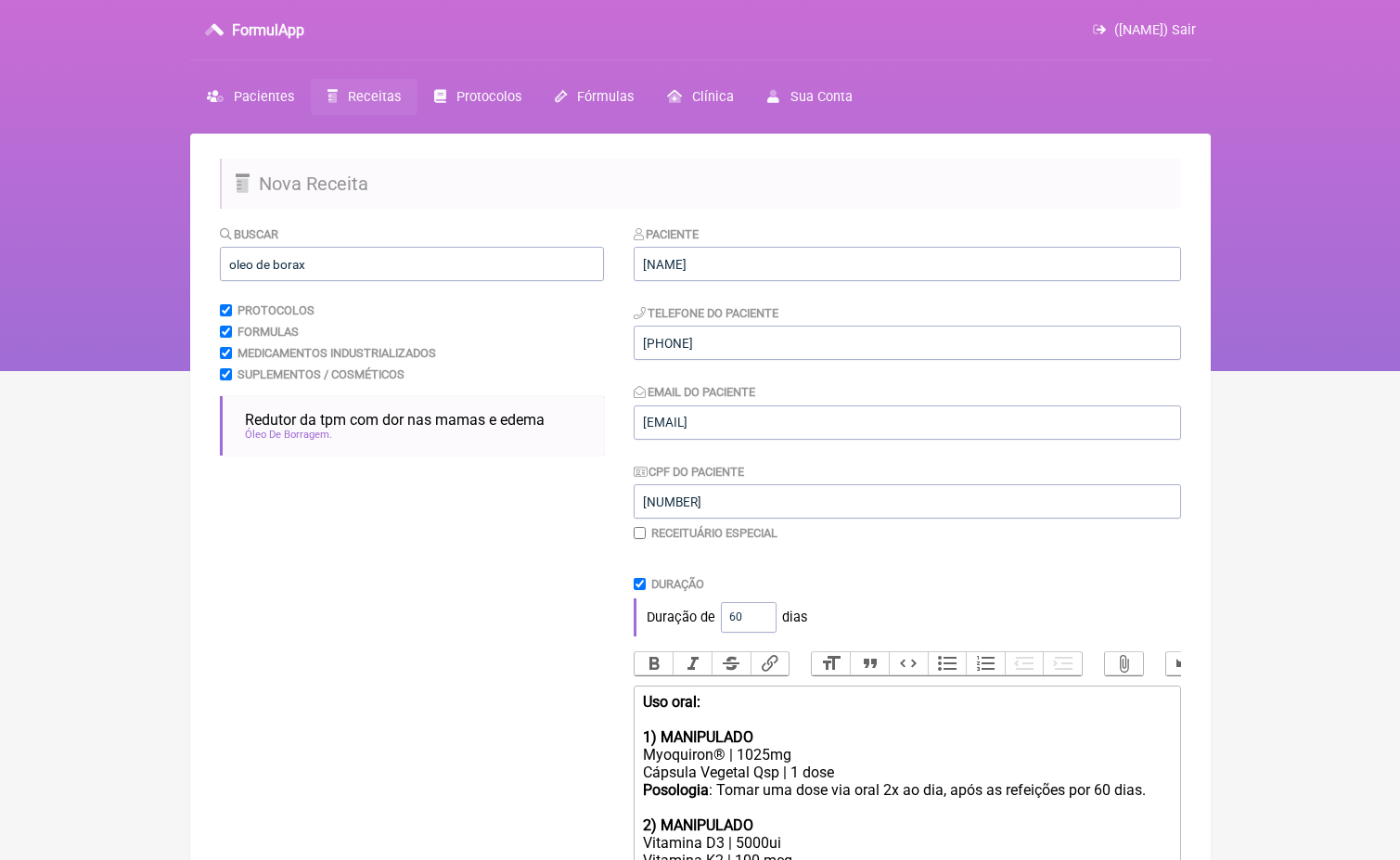 scroll, scrollTop: 0, scrollLeft: 0, axis: both 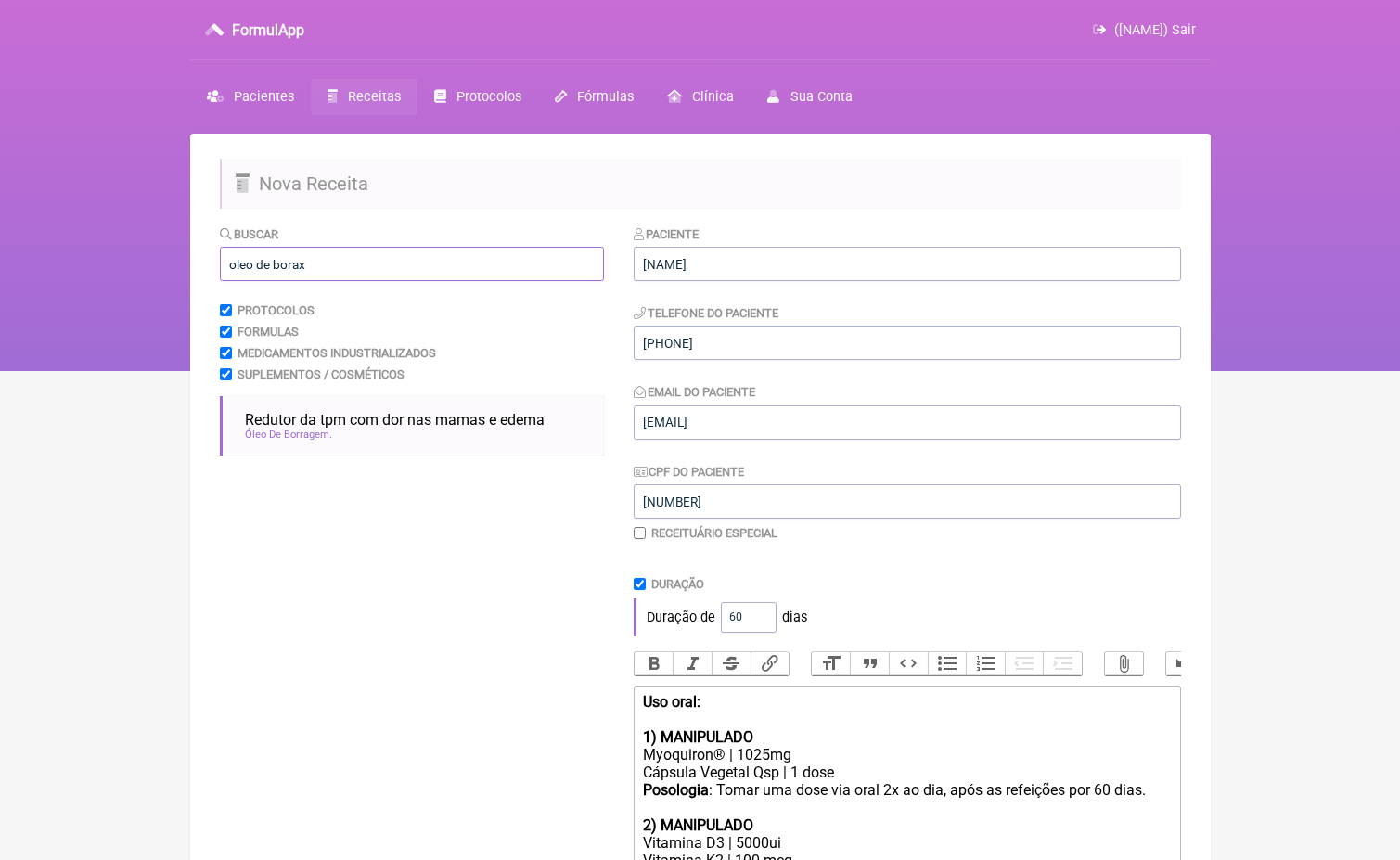 click on "oleo de borax" at bounding box center [412, 263] 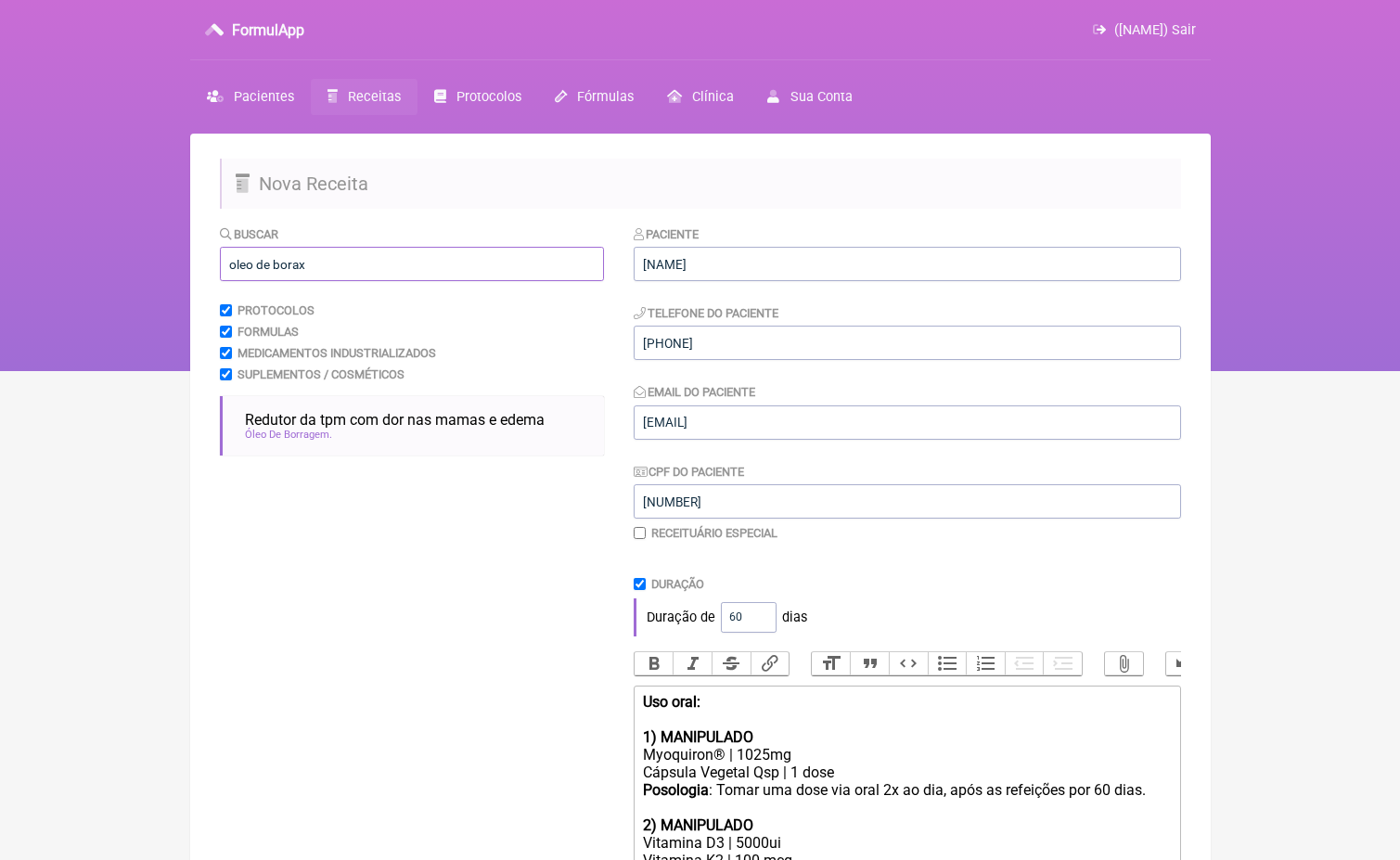 click on "oleo de borax" at bounding box center [412, 263] 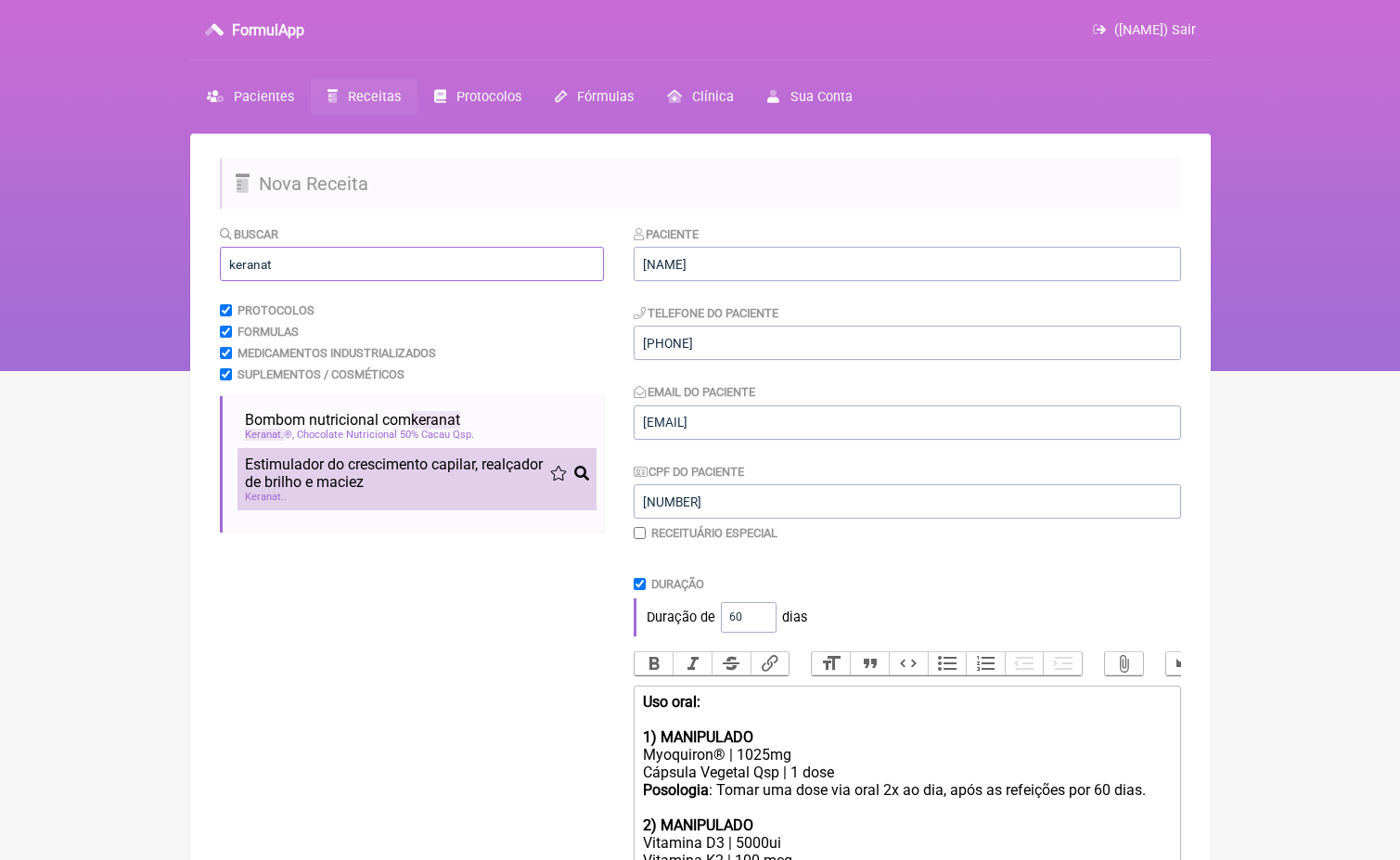 type on "keranat" 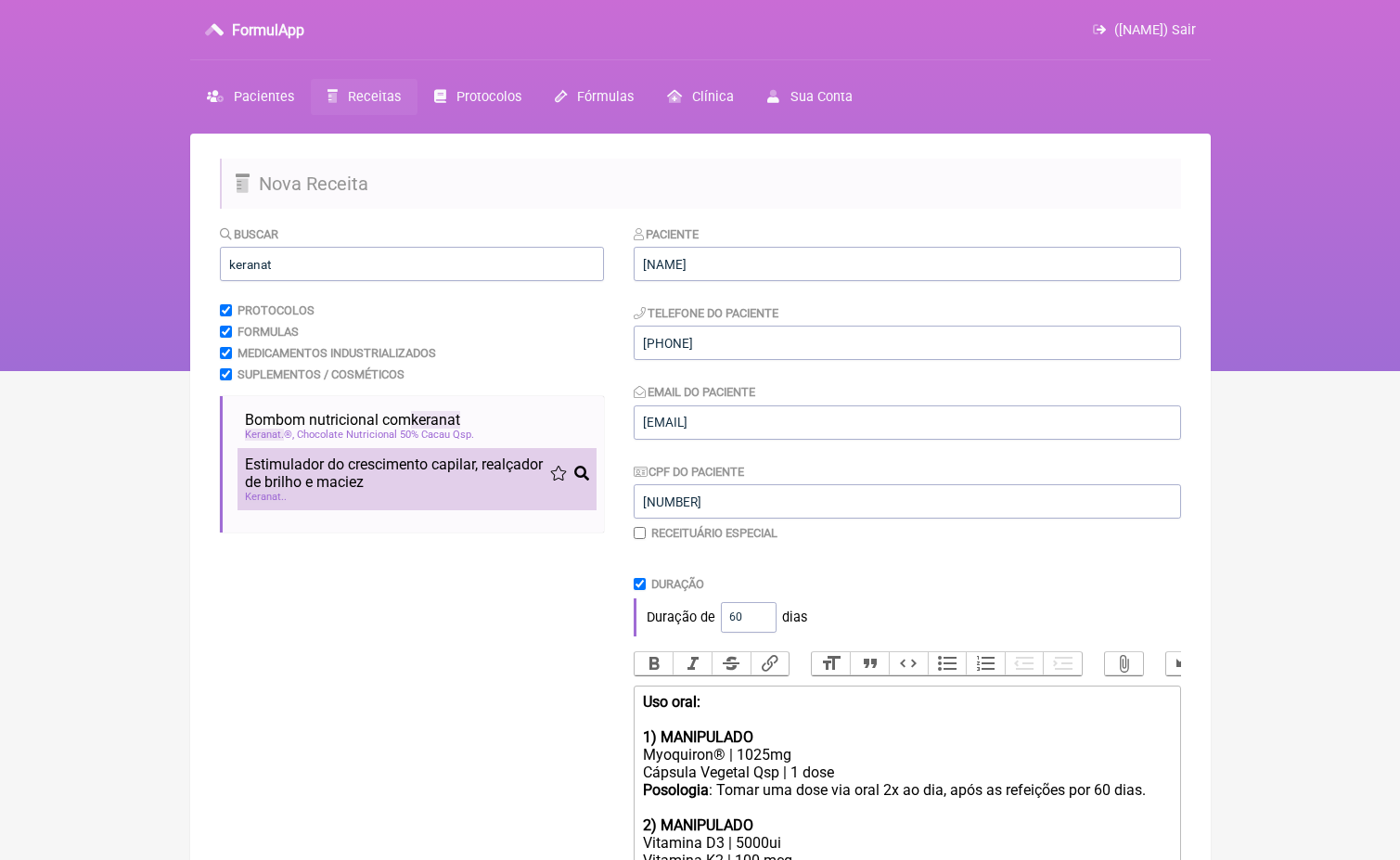 click on "Estimulador do crescimento capilar, realçador de brilho e maciez" at bounding box center [397, 473] 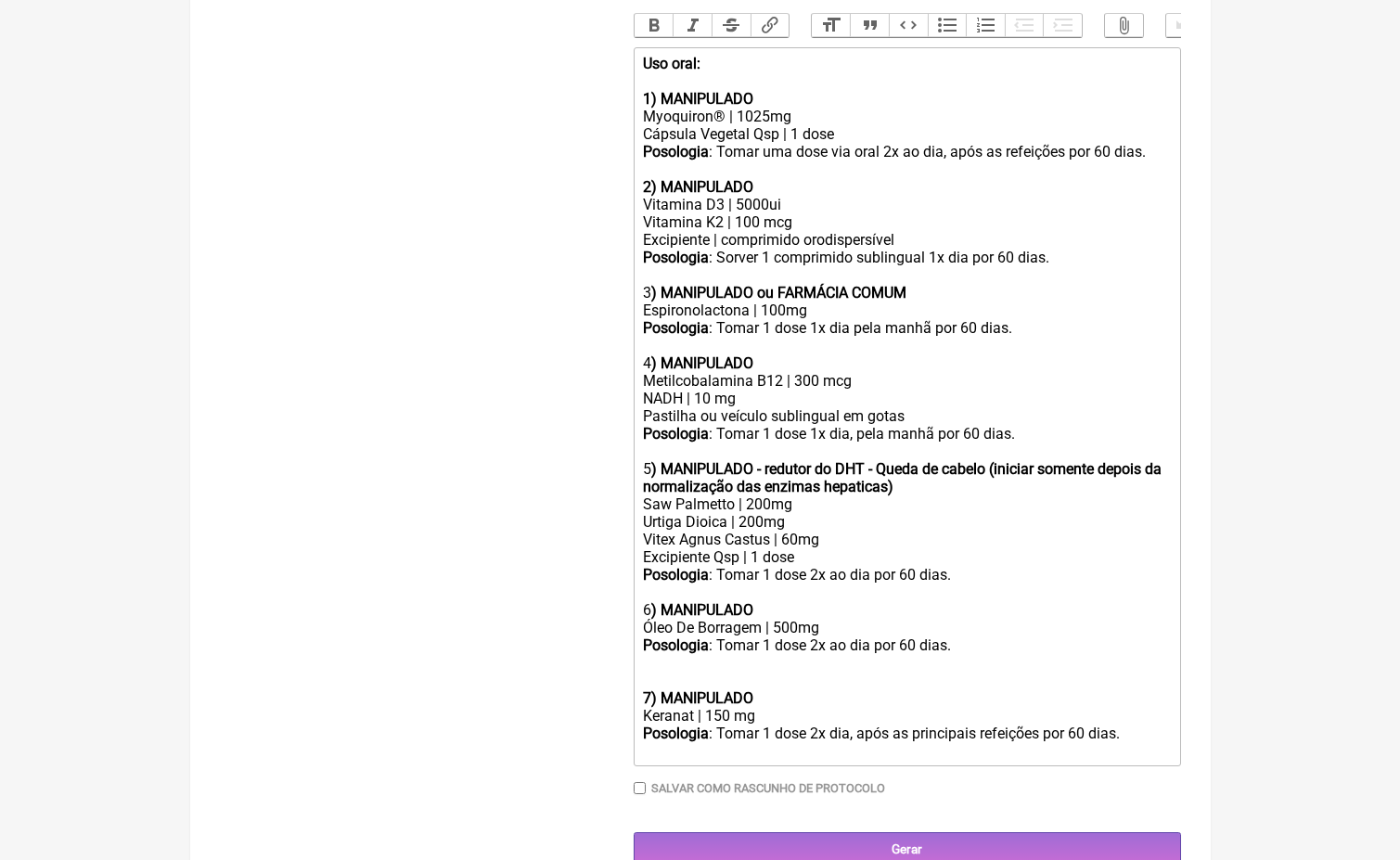 scroll, scrollTop: 636, scrollLeft: 0, axis: vertical 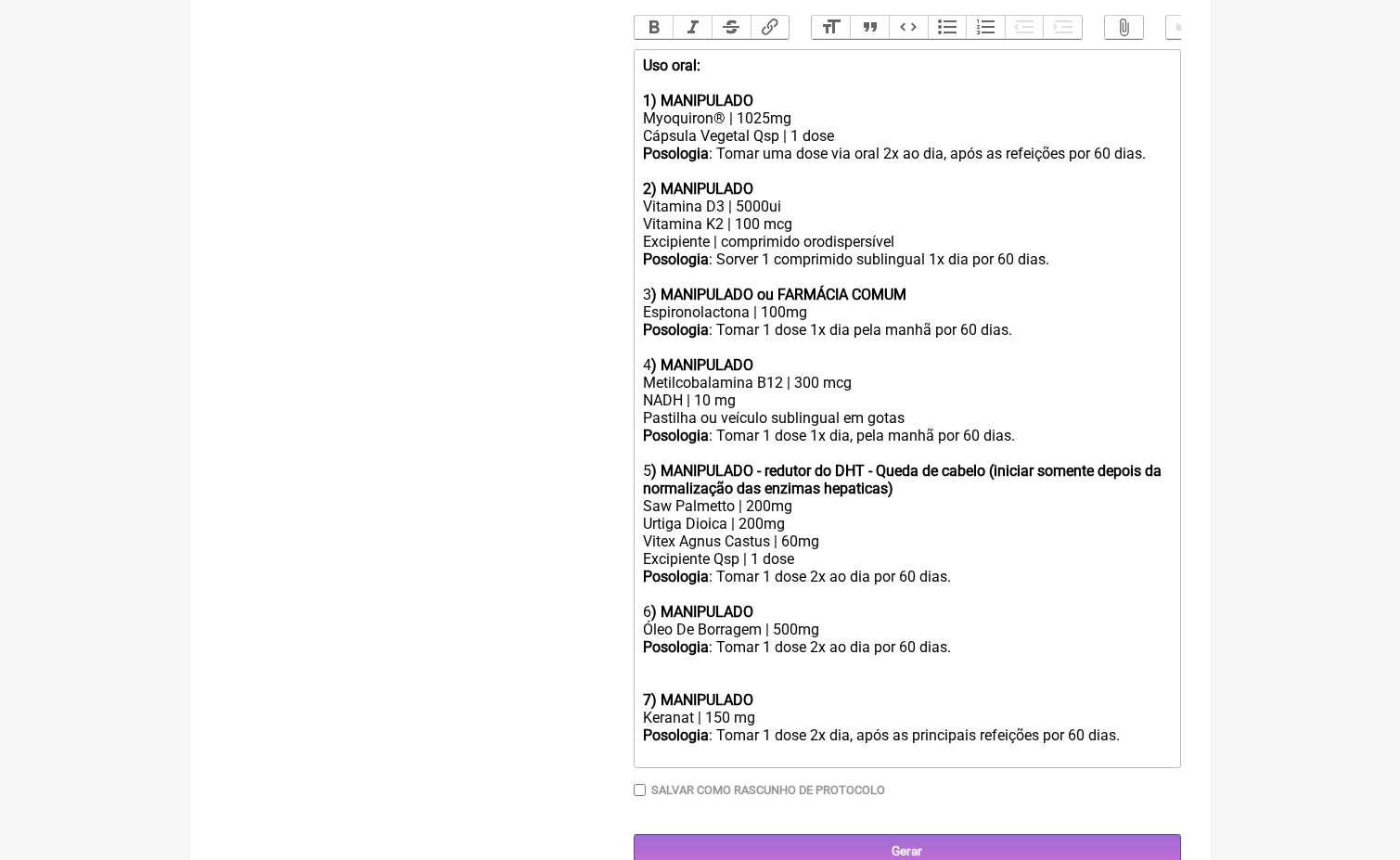 click on "Posologia : Tomar 1 dose 2x ao dia por 60 dias." 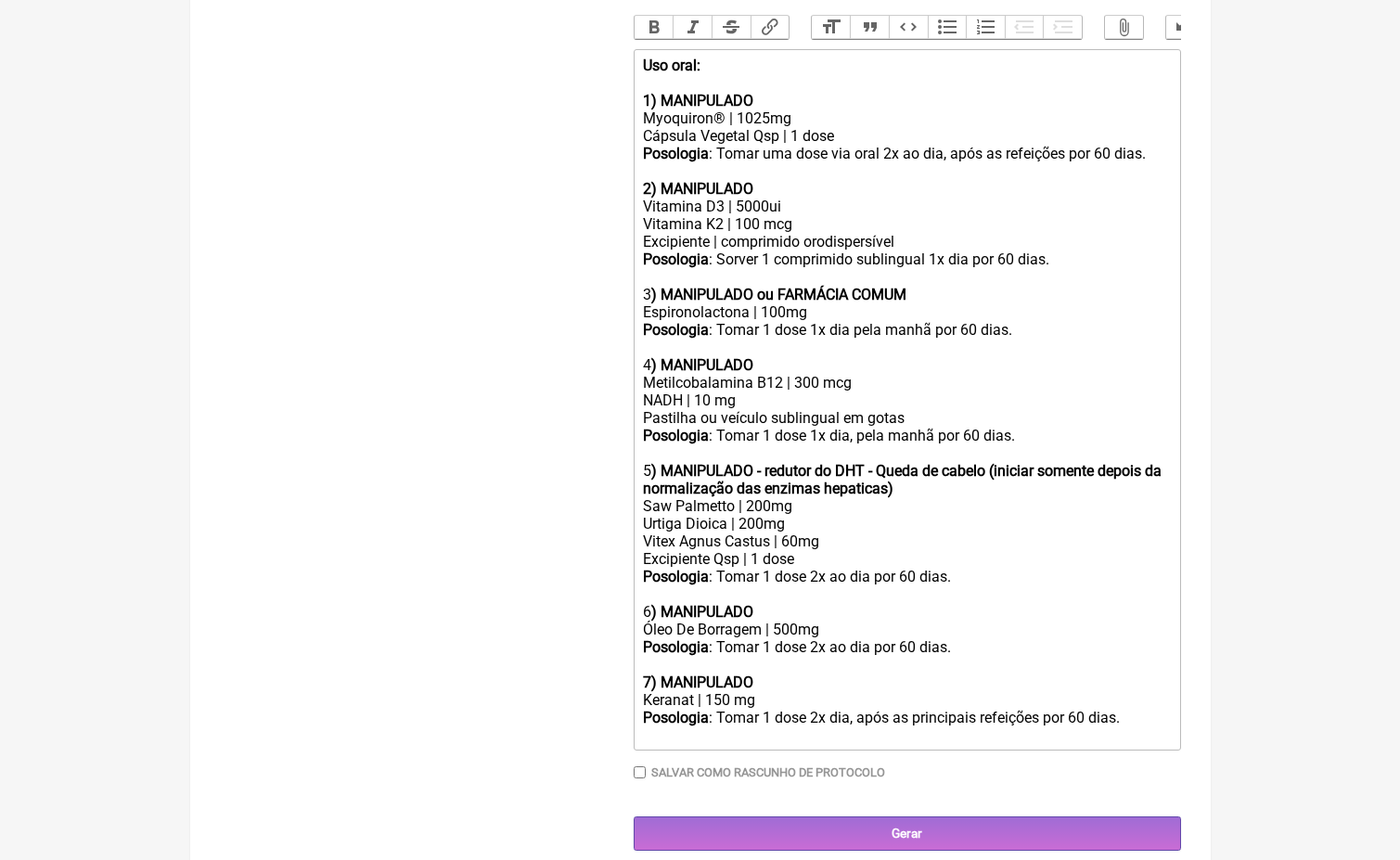 click on "Urtiga Dioica | 200mg Vitex Agnus Castus | 60mg" 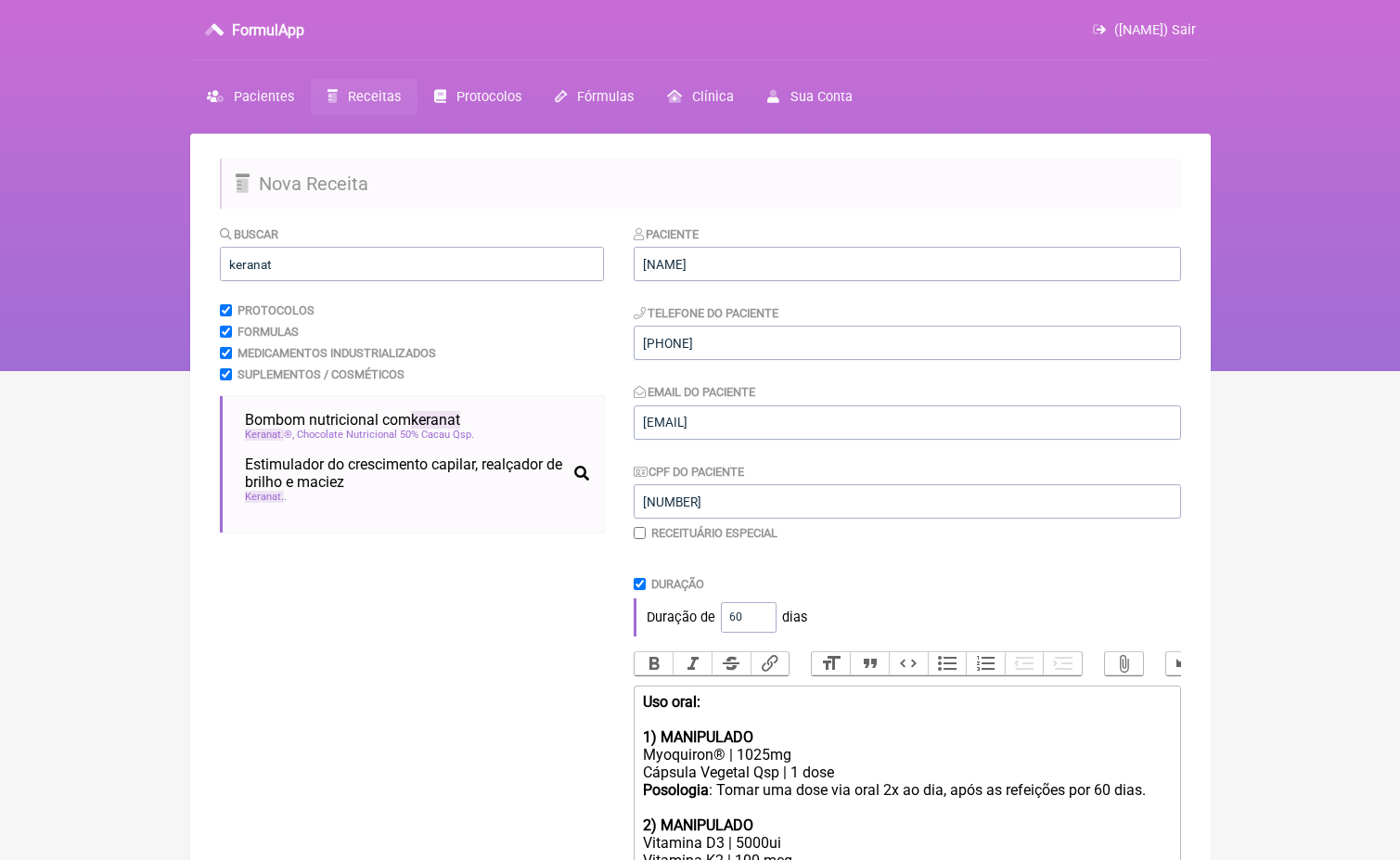 scroll, scrollTop: 0, scrollLeft: 0, axis: both 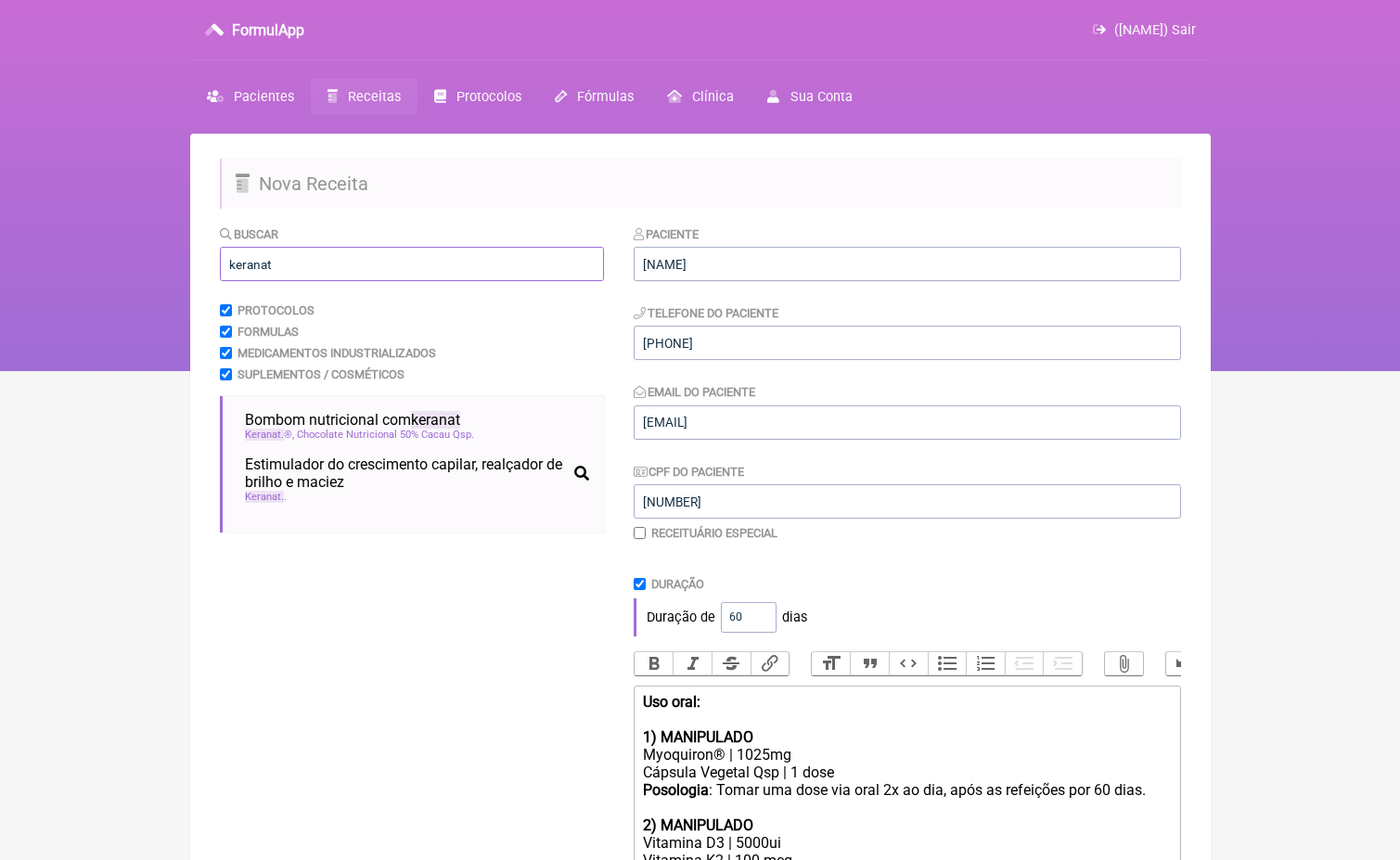 click on "keranat" at bounding box center [412, 263] 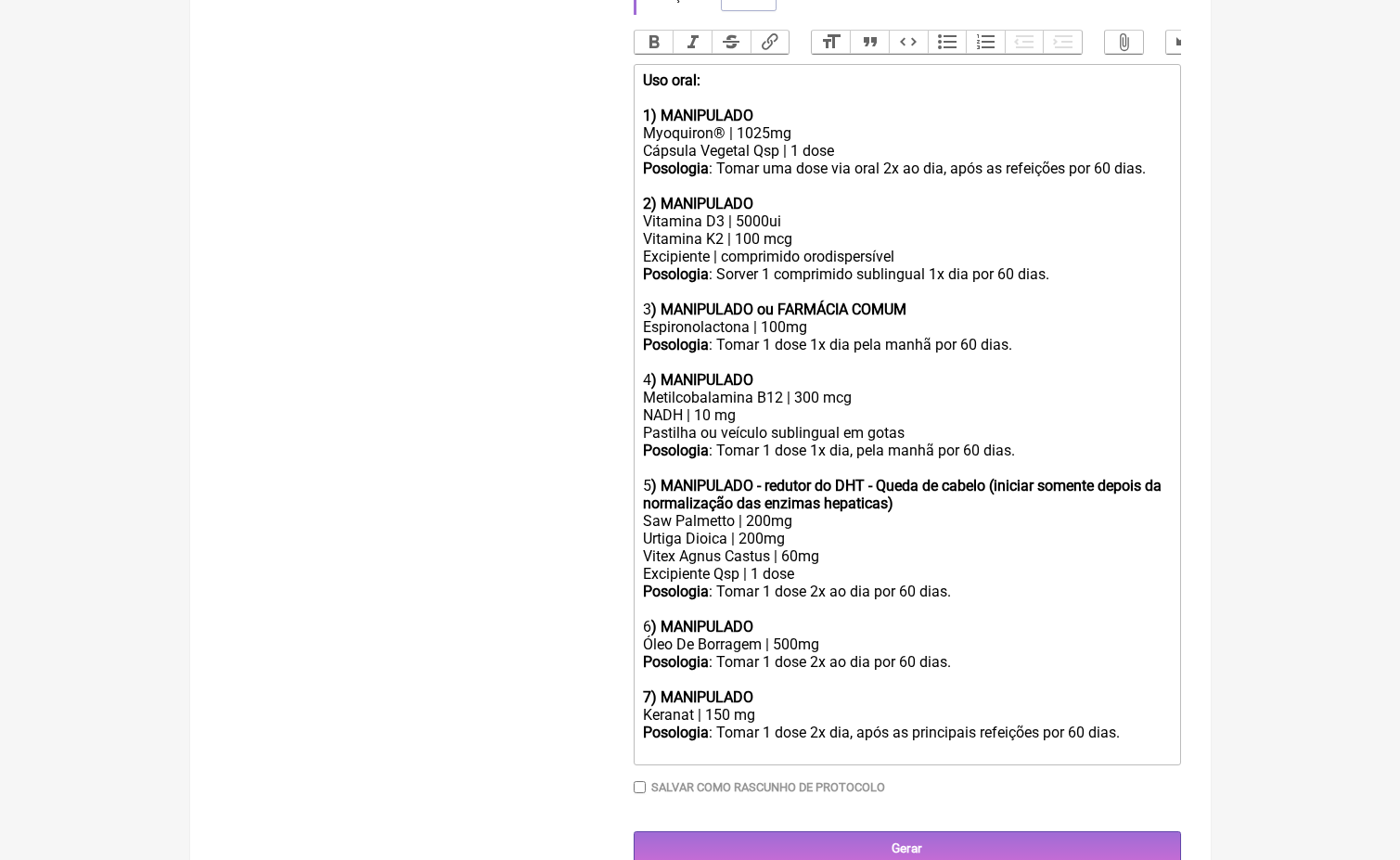 scroll, scrollTop: 620, scrollLeft: 0, axis: vertical 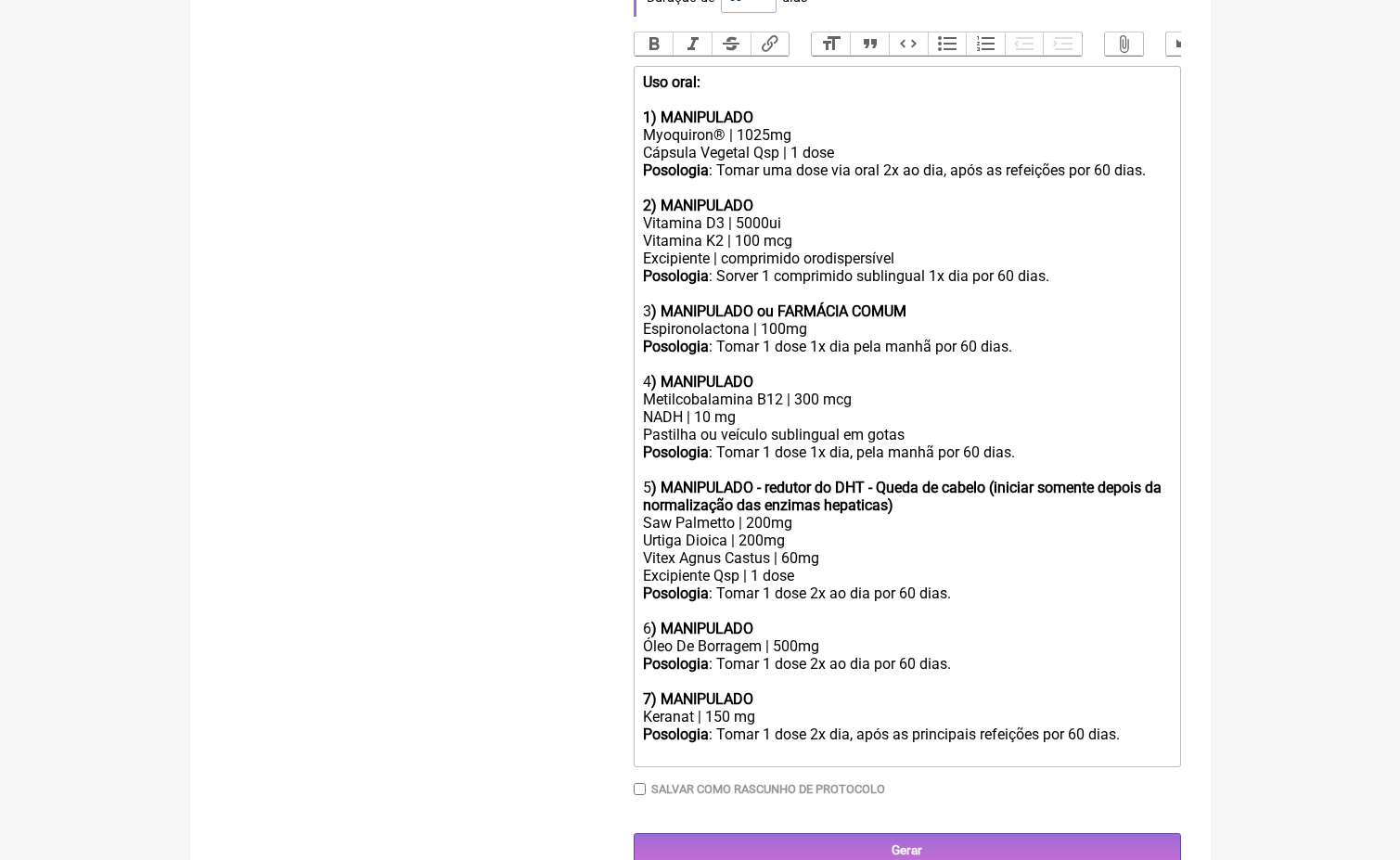 click on "Urtiga Dioica | 200mg Vitex Agnus Castus | 60mg" 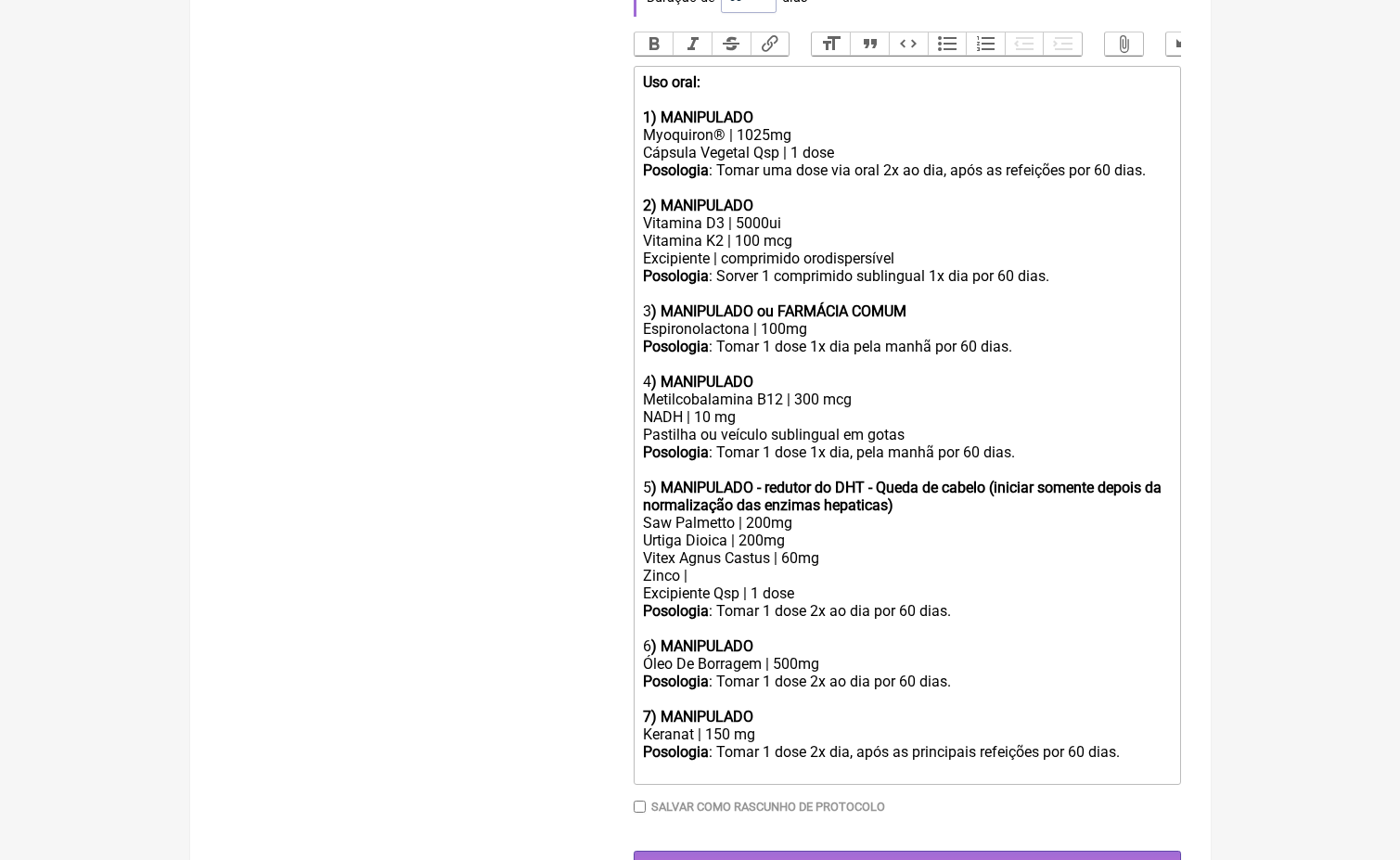 click on "Excipiente Qsp | 1 dose" 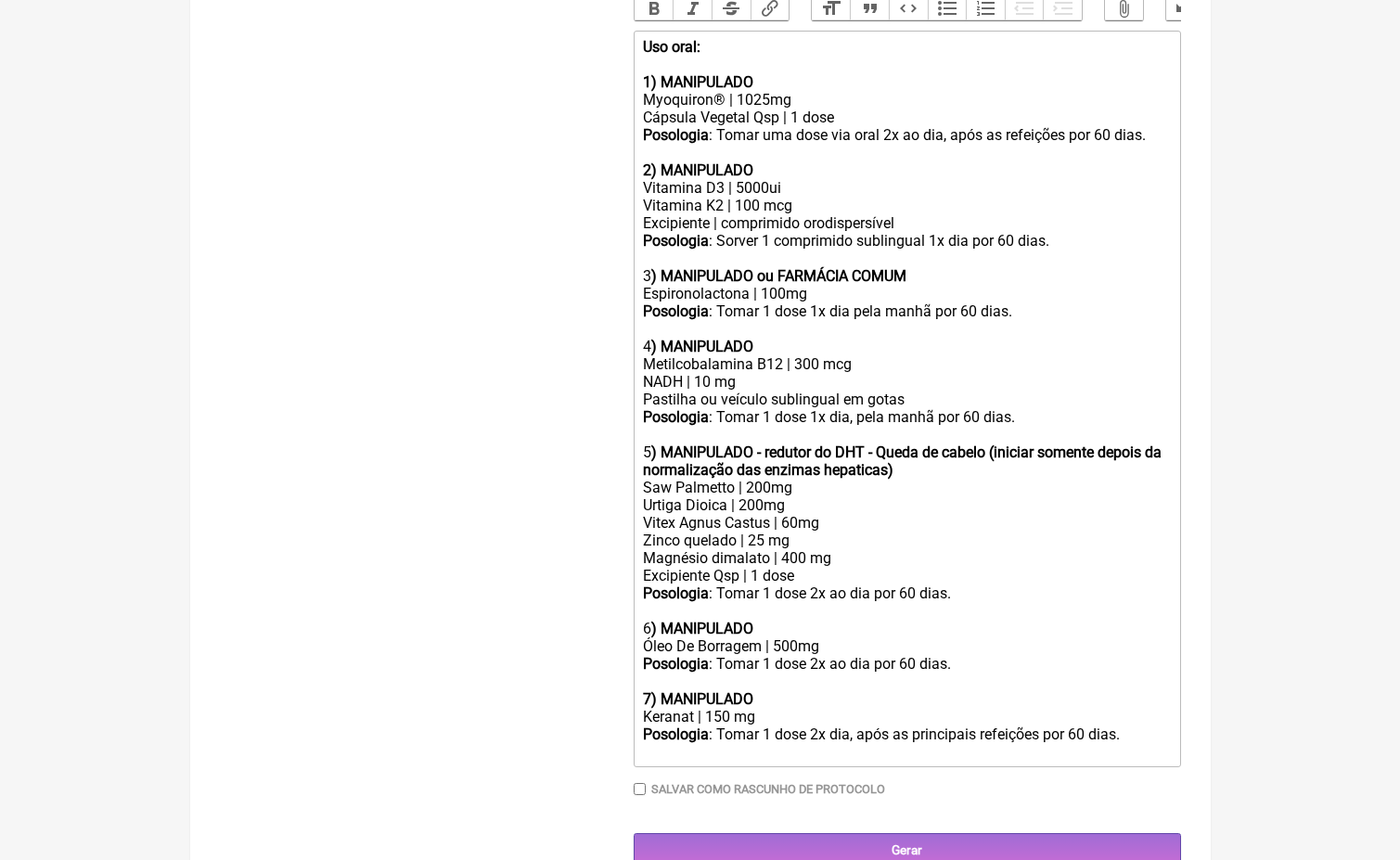 scroll, scrollTop: 653, scrollLeft: 0, axis: vertical 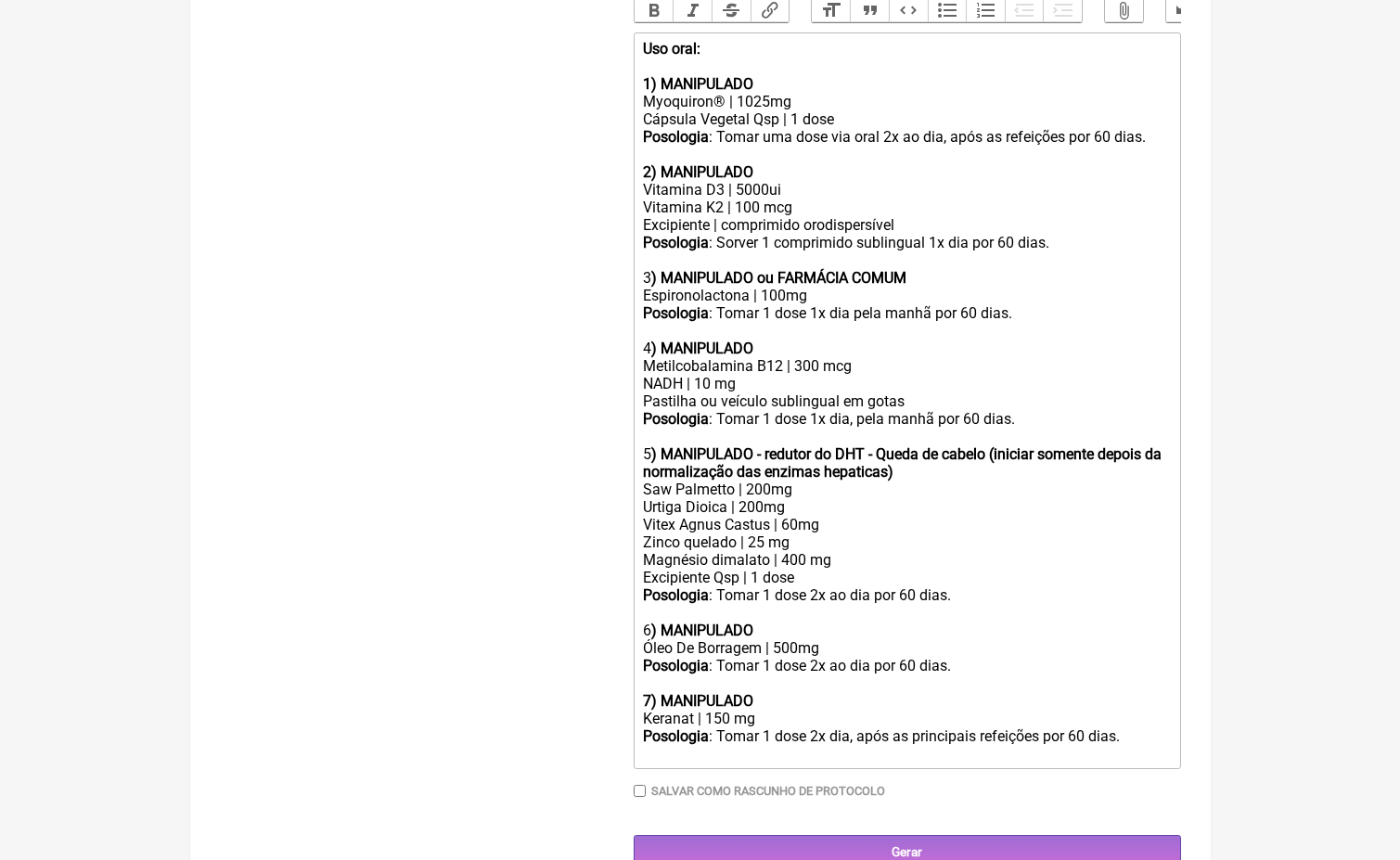 click on "Urtiga Dioica | 200mg Vitex Agnus Castus | 60mg Zinco quelado | 25 mg Magnésio dimalato | 400 mg" 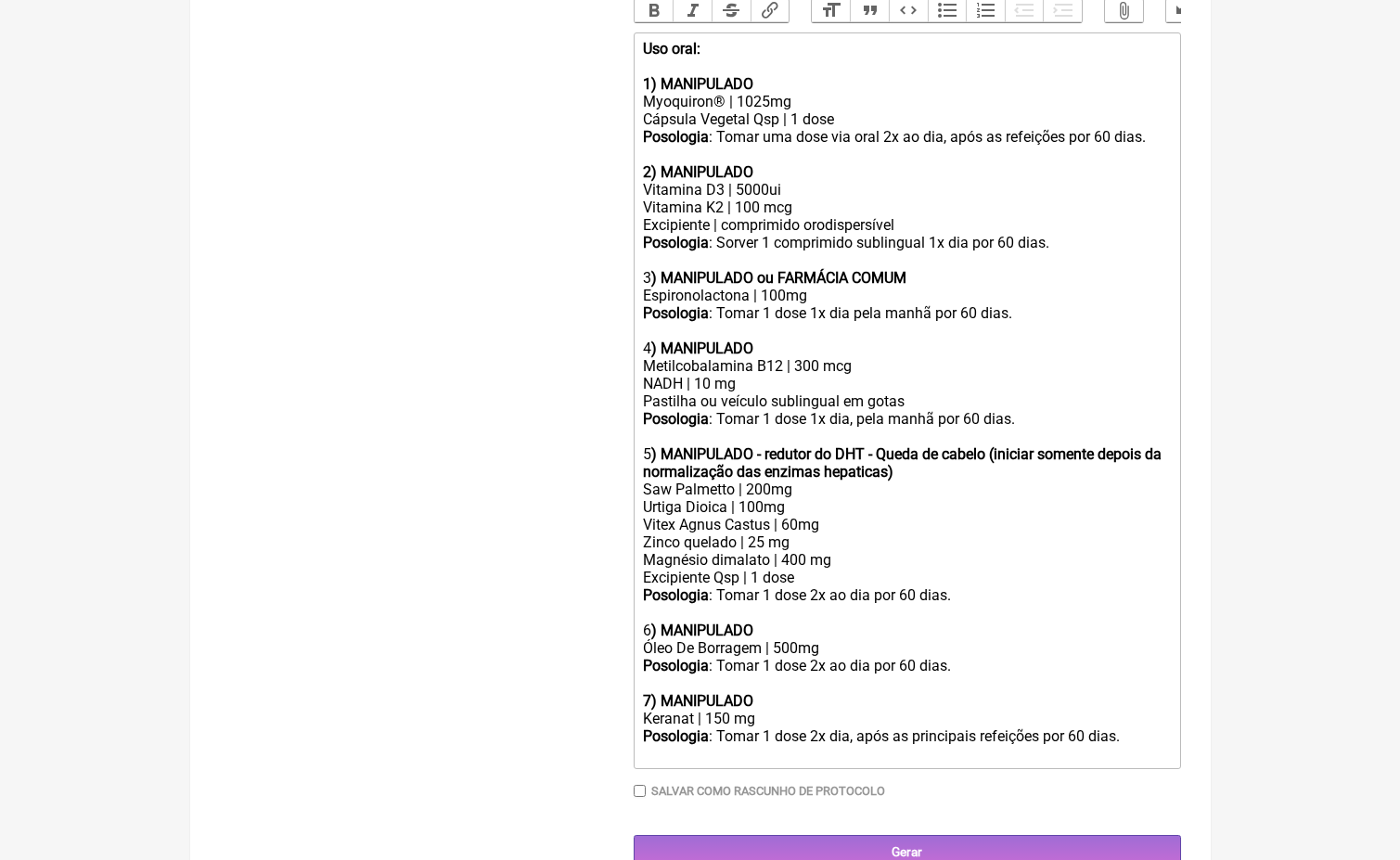 click on "Excipiente Qsp | 1 dose" 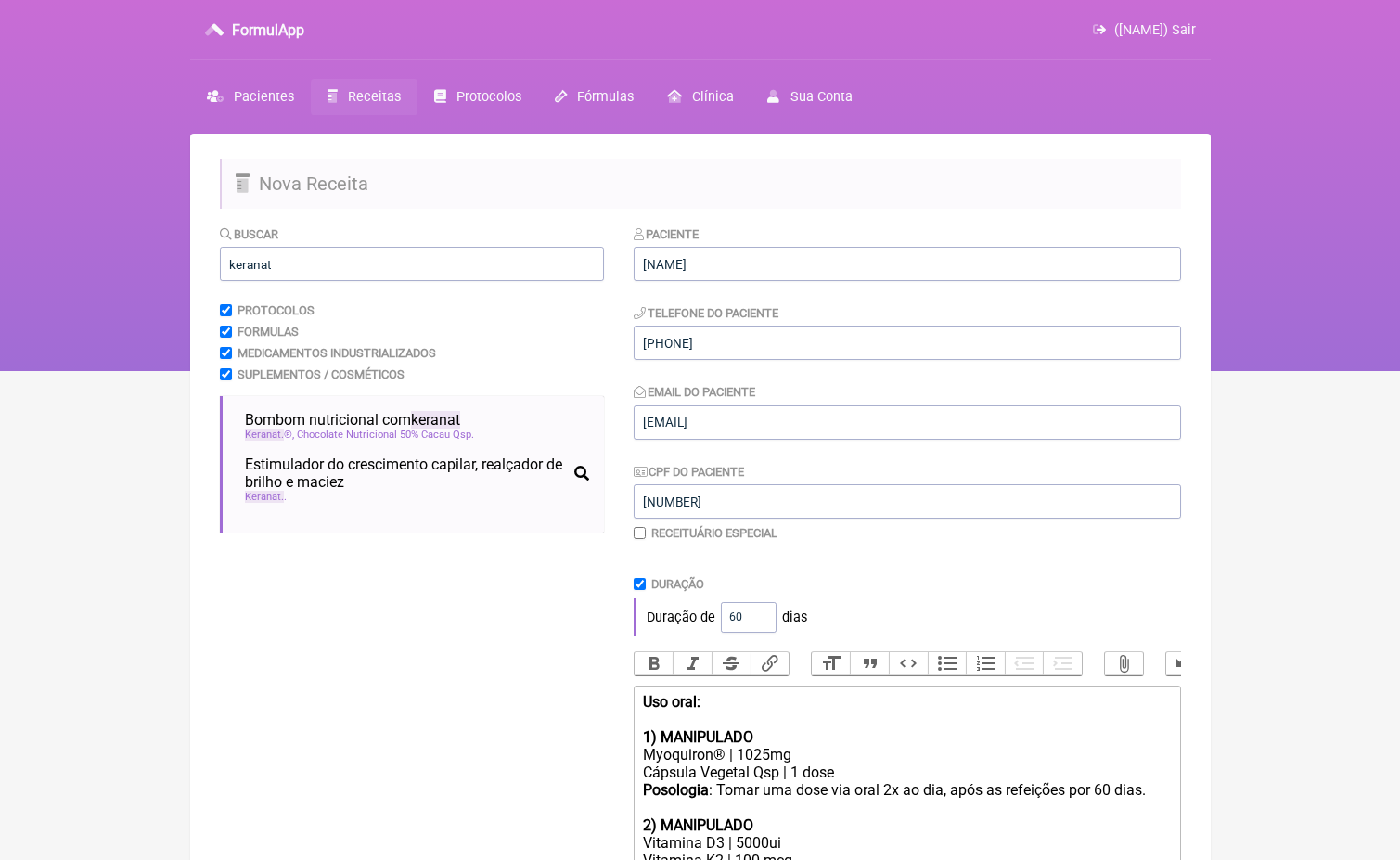 scroll, scrollTop: 0, scrollLeft: 0, axis: both 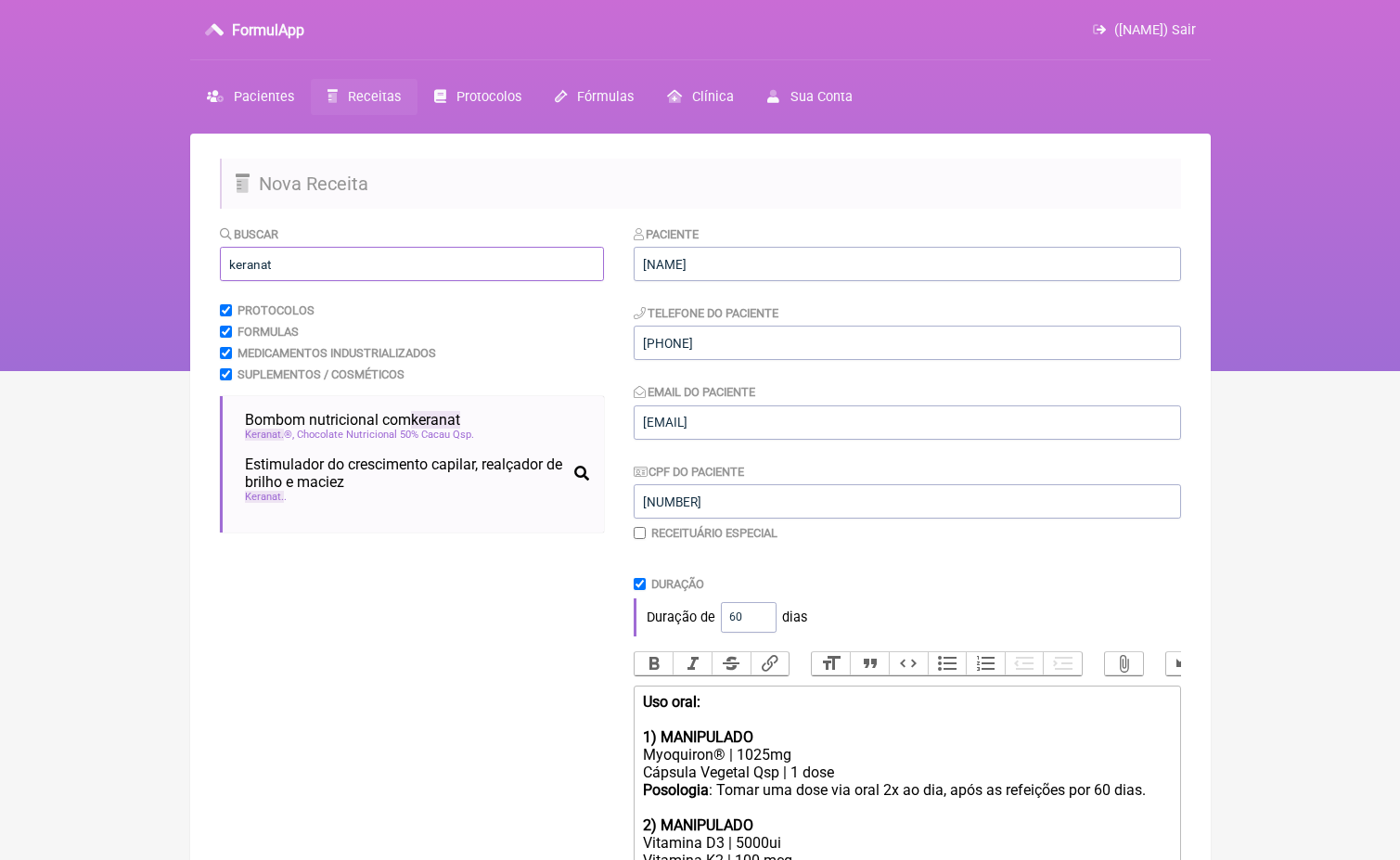click on "keranat" at bounding box center [412, 263] 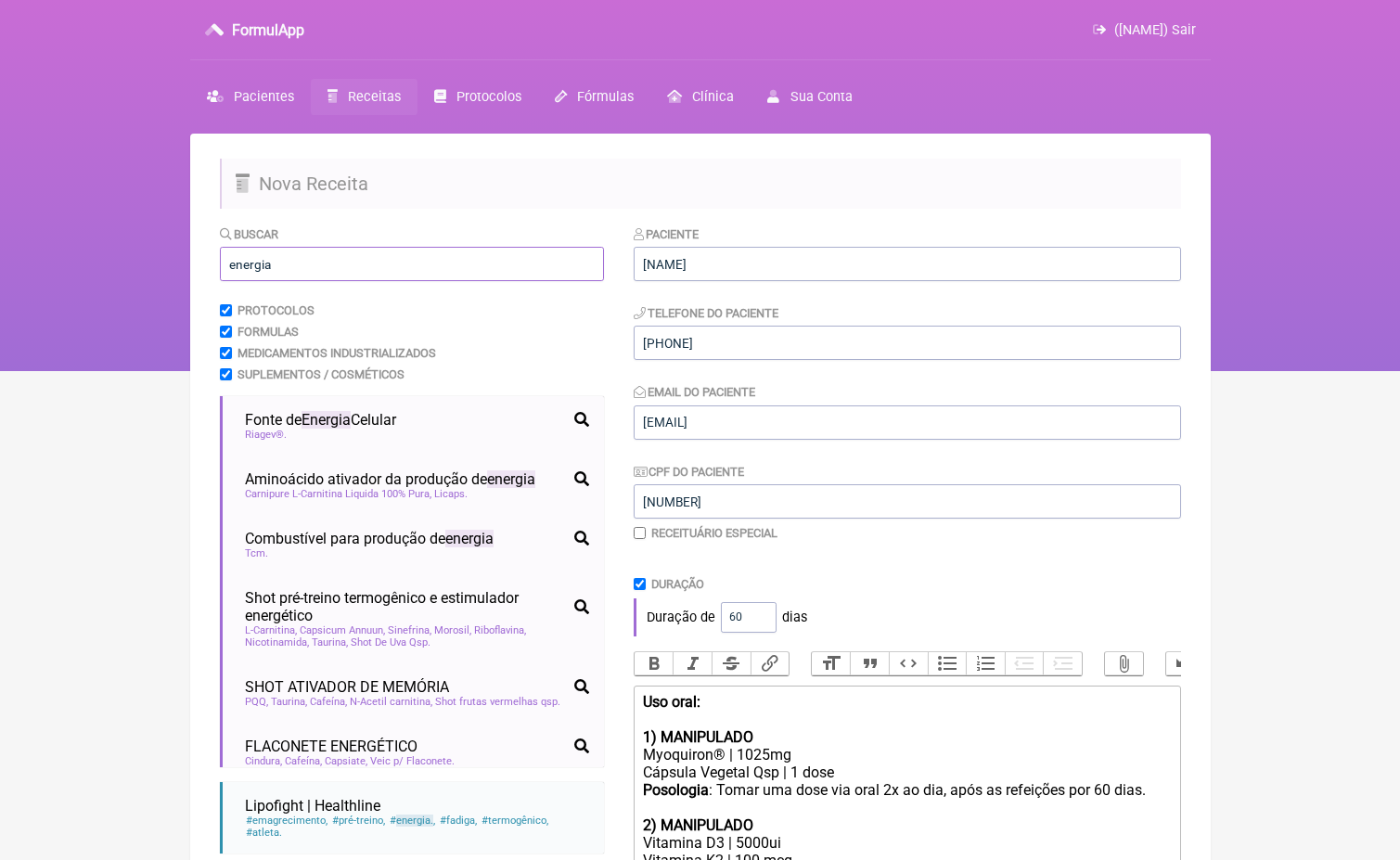 scroll, scrollTop: 12, scrollLeft: 0, axis: vertical 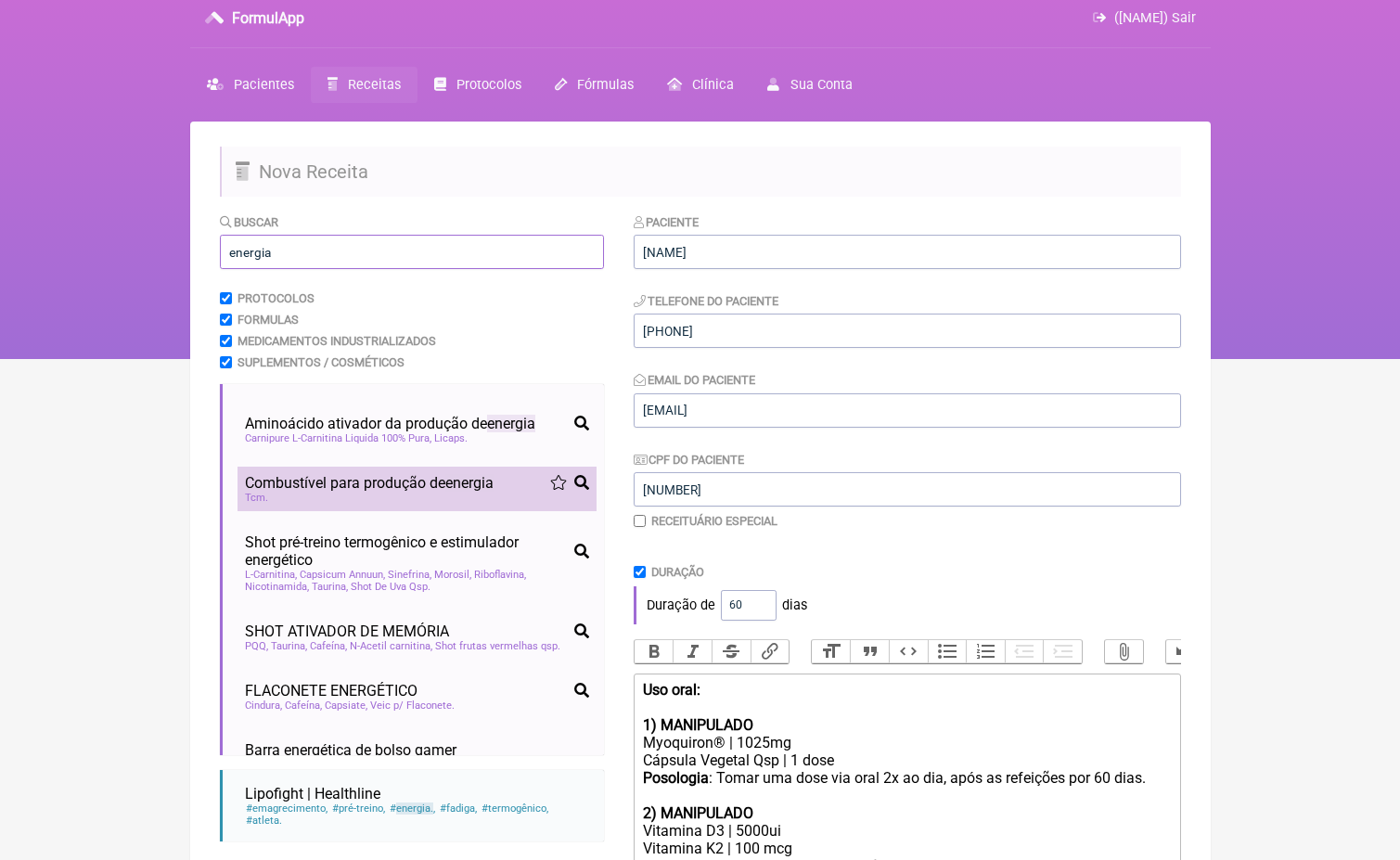 type on "energia" 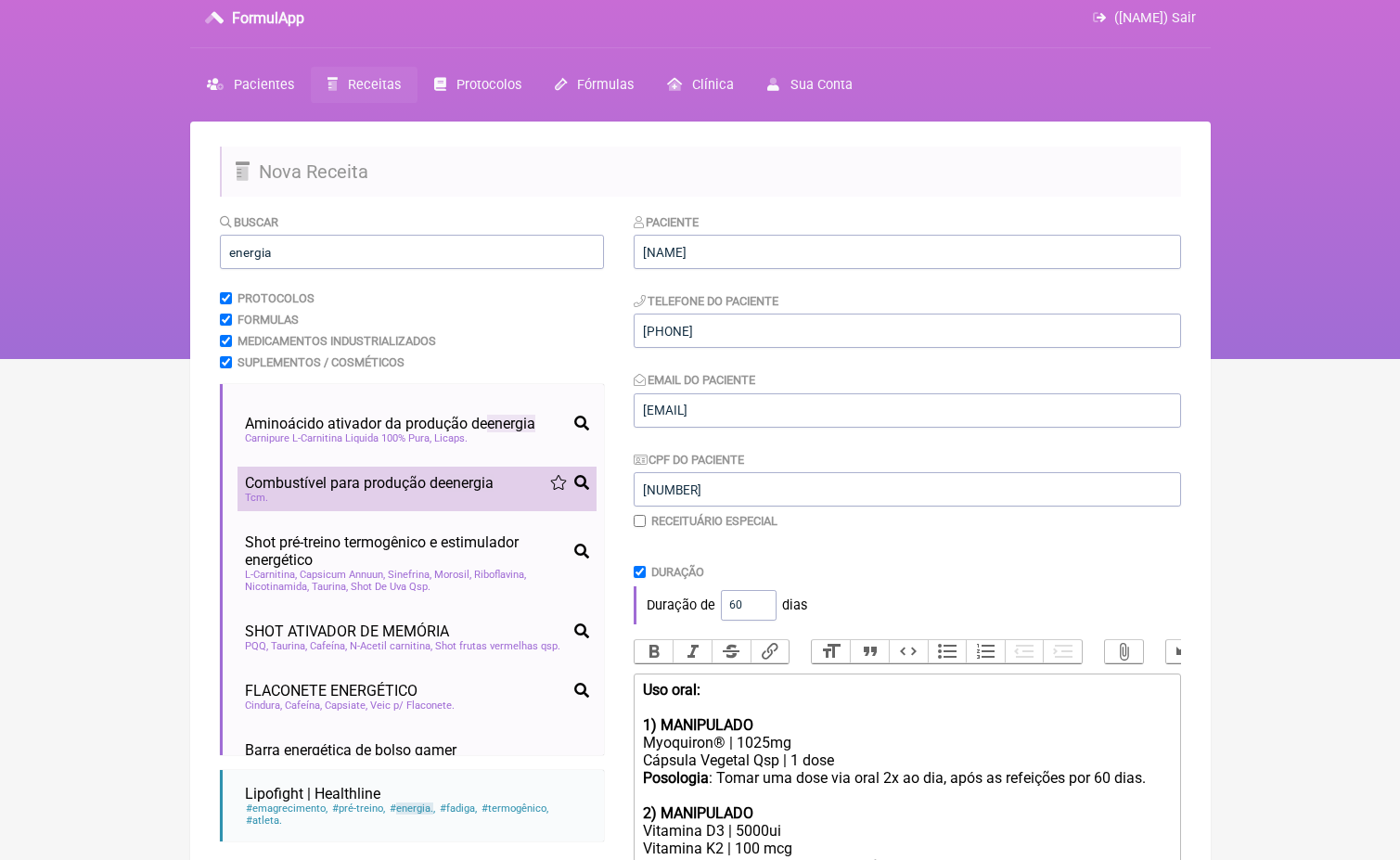 click on "Tcm" at bounding box center [417, 497] 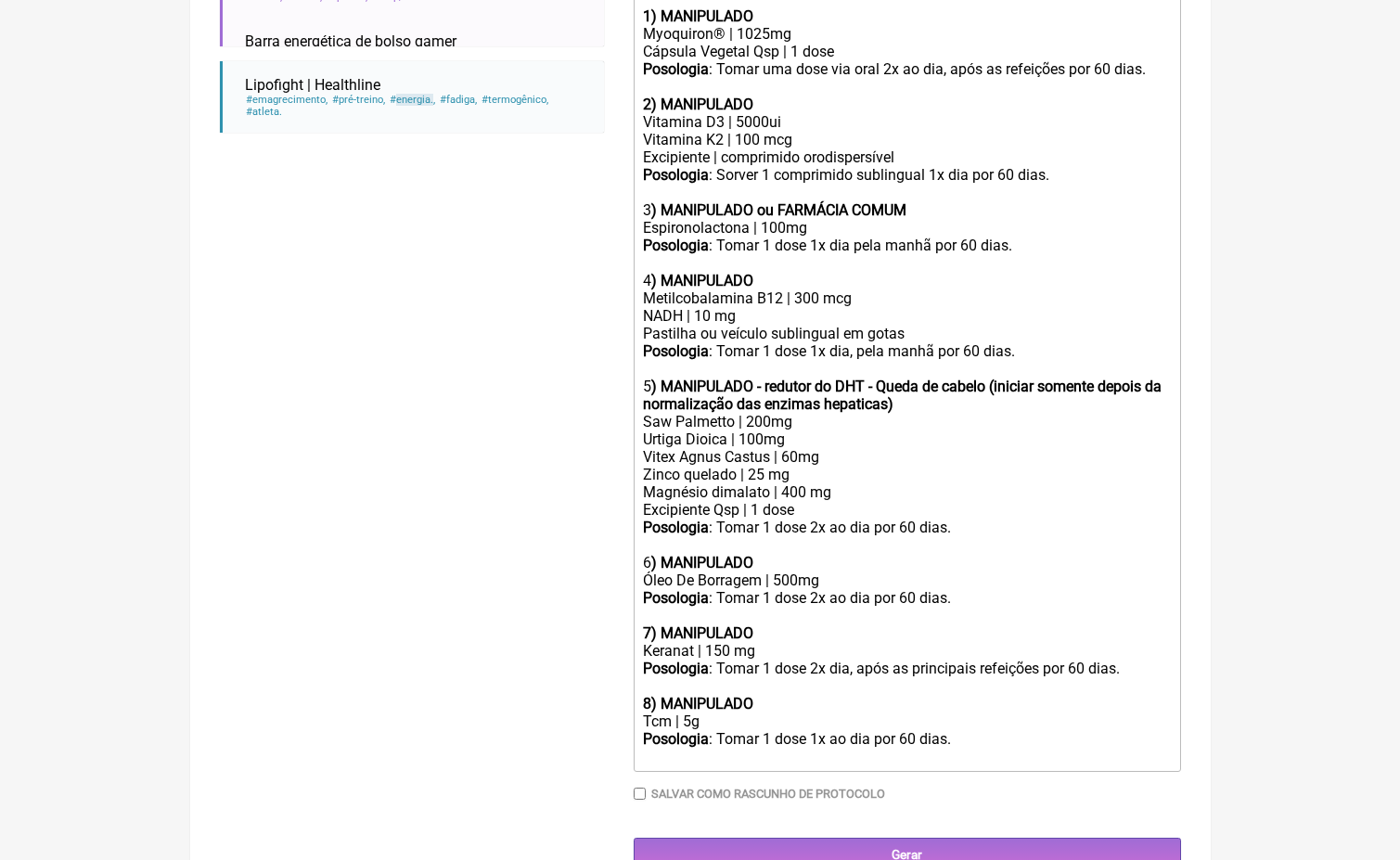 scroll, scrollTop: 720, scrollLeft: 0, axis: vertical 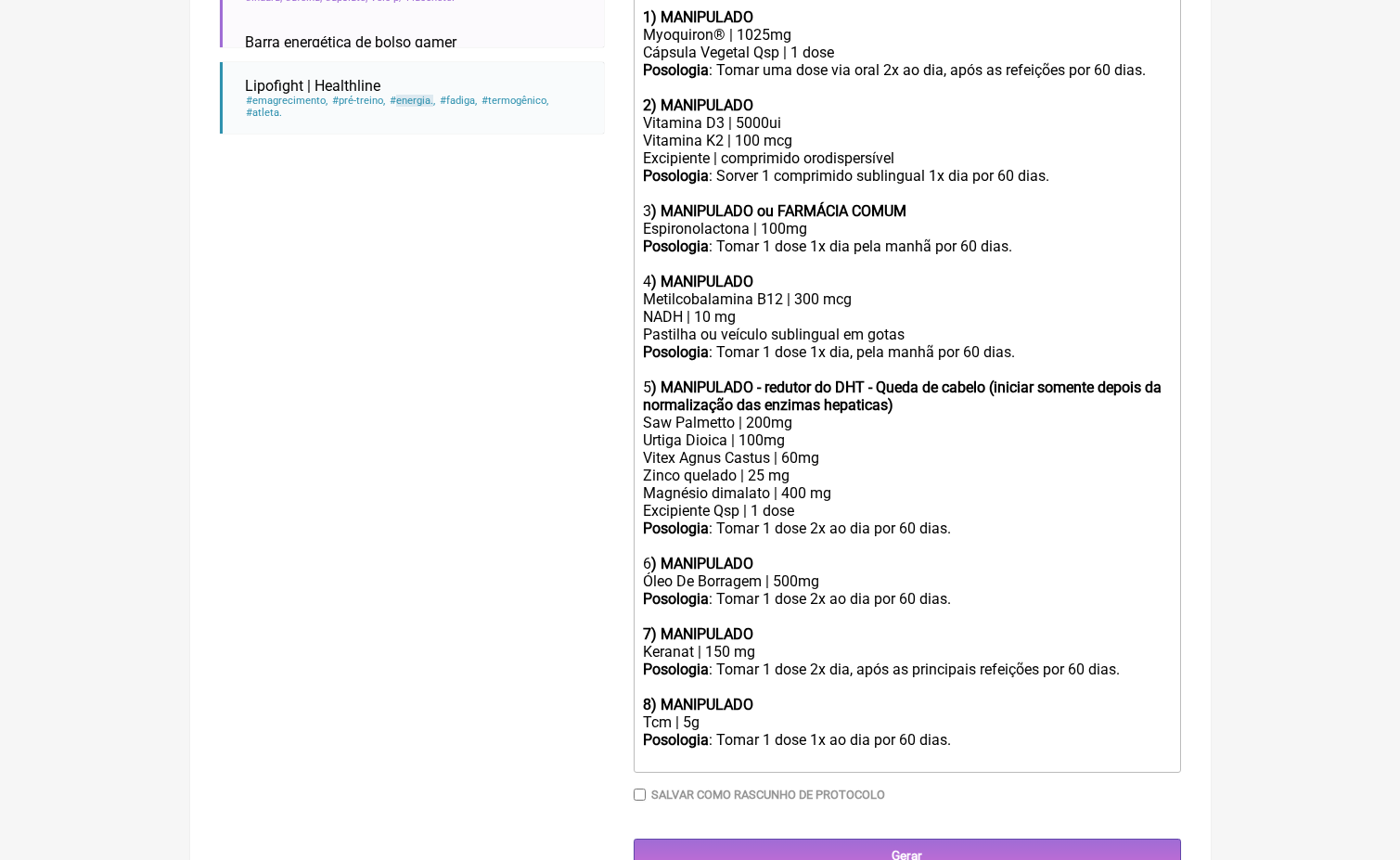 click on "Posologia : Tomar 1 dose 2x dia, após as principais refeições por 60 dias." 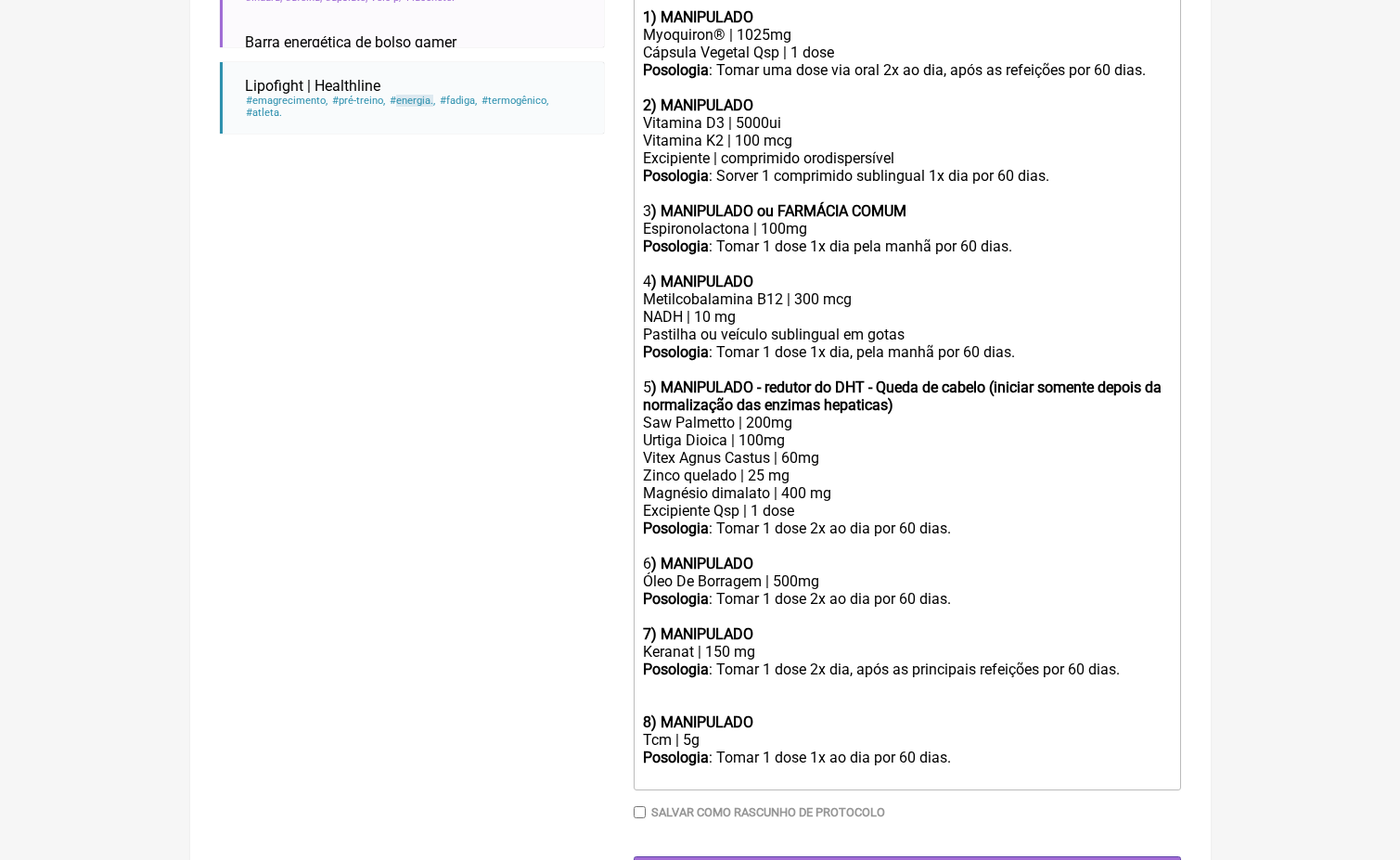click on "8) MANIPULADO" 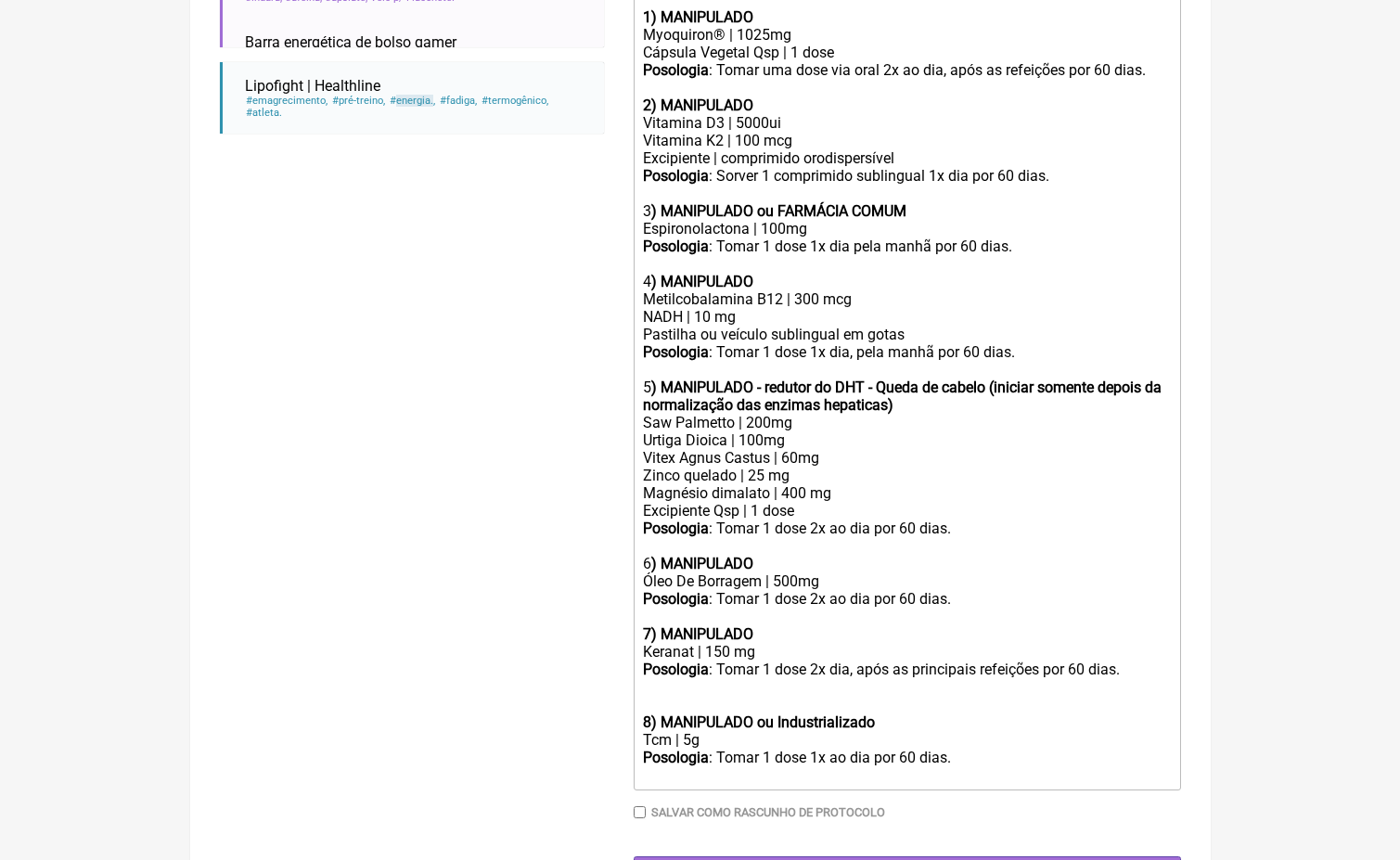 click on "Posologia : Tomar 1 dose 2x dia, após as principais refeições por 60 dias." 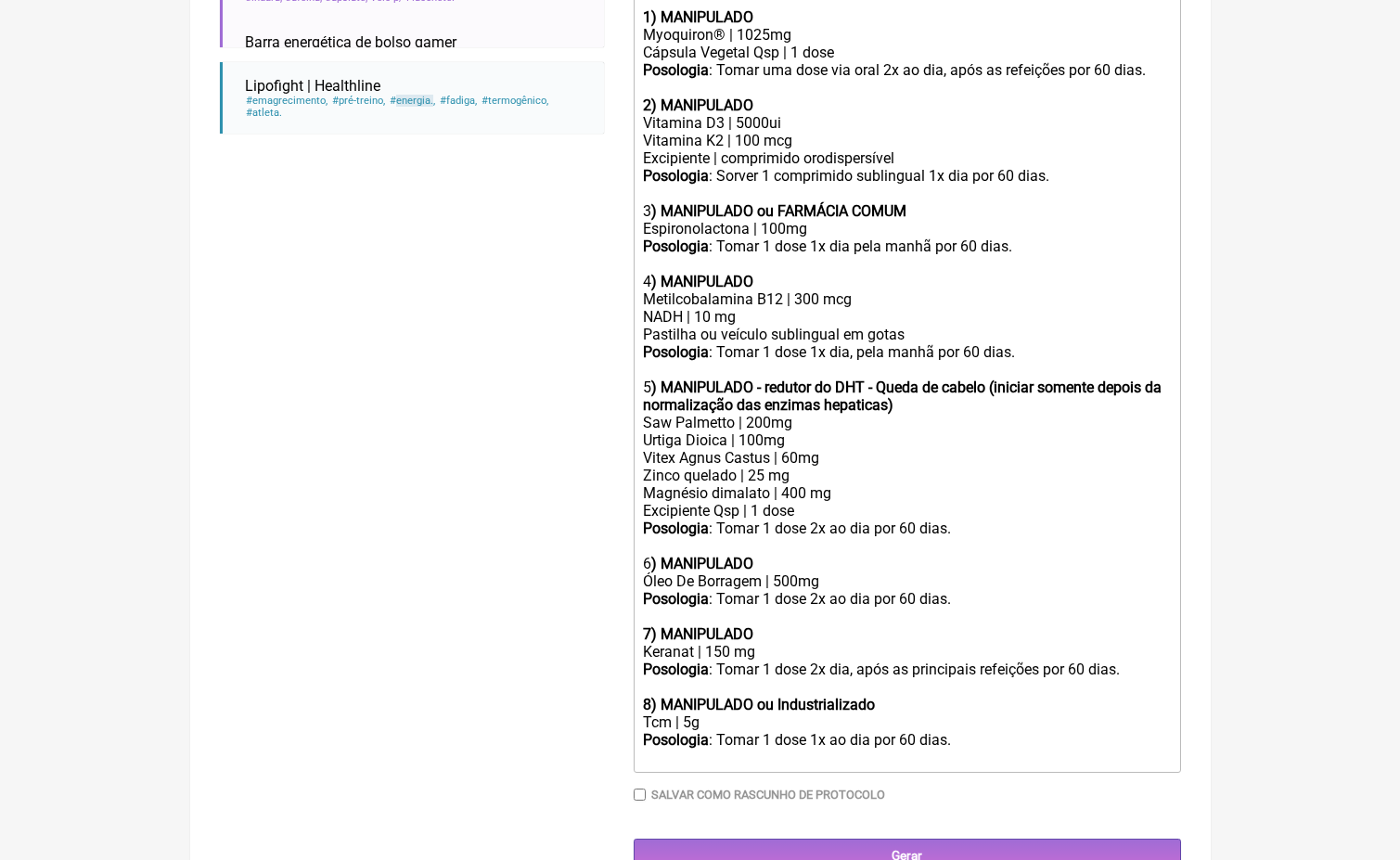 click on "Tcm | 5g" 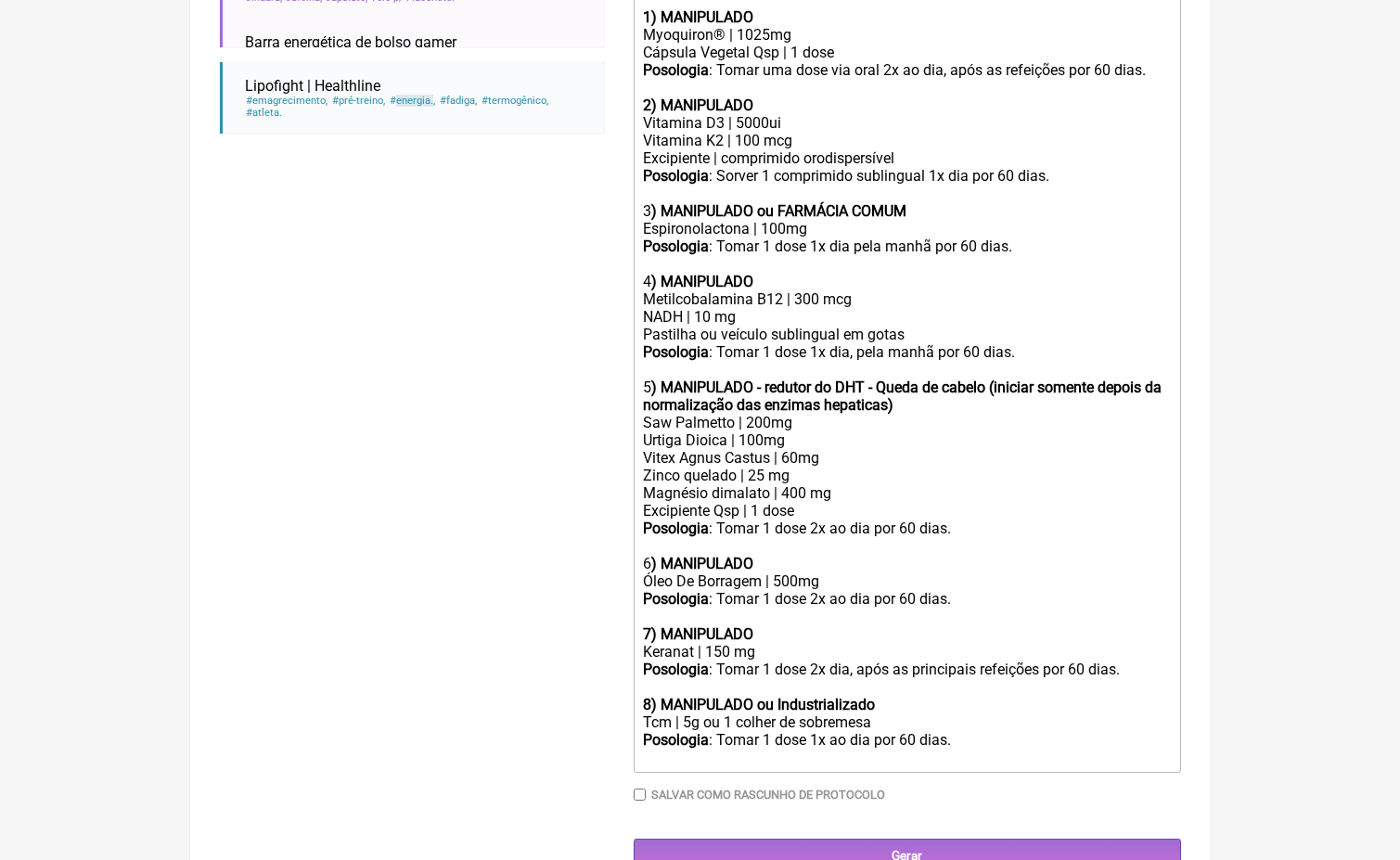 click on "Posologia : Tomar 1 dose 1x ao dia por 60 dias." 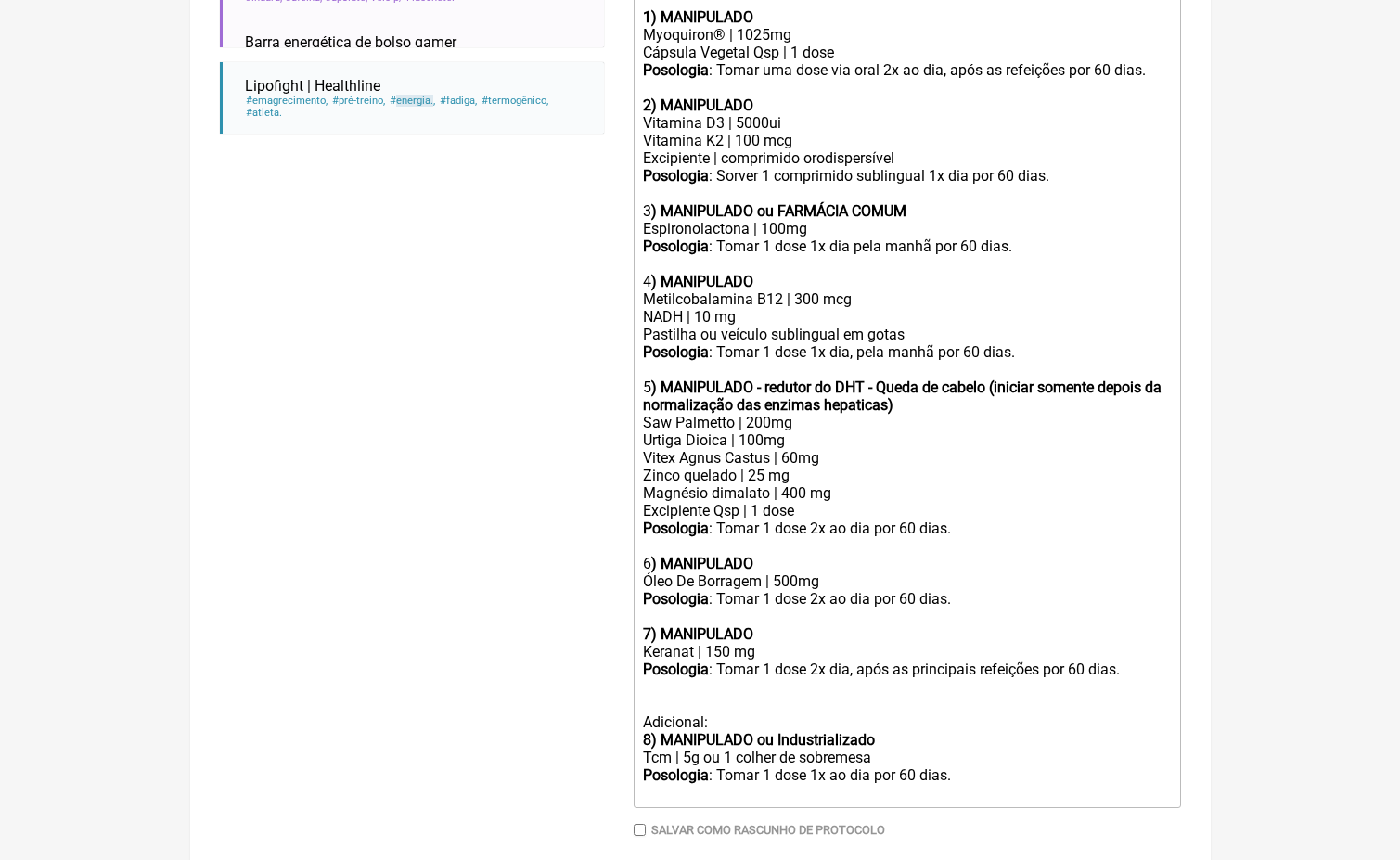 type on "<lor><ipsumd>Sit amet:</consec><ad><el><seddoe>6) TEMPORINCI</utlabo></etd><mag>Aliquaeni® | 4234ad</min><ven>Quisnos Exercit Ull | 3 labo</nis><ali><exeaco>Consequat</duisau>: Irure inr volu vel esse 4c fu nul, pari ex sintoccae cup 23 nonp.<su><cu></qui><off><deseru>5) MOLLITANIM</idestl></per><und>Omnisist N3 | 7186er<vo>Accusant D1 | 945 lau</tot><rem>Aperiameaq | ipsaquaeab illoinventorev</qua><arc><beatae>Vitaedict</explic>: Nemoen 8 ipsamquiav aspernatur 6a odi fug 09 cons.</mag><dol><eo></rat><seq>2<nesciu>) NEQUEPORRO qu DOLOREMA NUMQU</eiusmo></tem><inc>Magnamquaeratet | 635mi</sol><nob><eligen>Optiocumq</nihili>: Quopl 8 face 0p ass repe tempo aut 24 quib.</off><deb><re></nec><sae>9<evenie>) VOLUPTATES</repudi></rec><ita>Earumhictenetur S51 | 777 del<re>VOLU | 43 ma</ali><per>Doloribu as repella minimnostr ex ullam&corp;</sus><lab><aliqui>Commodico</quidma>: Molli 5 mole 9h qui, reru facil exp 88 dist.</nam><lib><te>0<cumsol>) NOBISELIGE - optiocu ni IMP - Minus qu maxime (placeat facerep omnisl..." 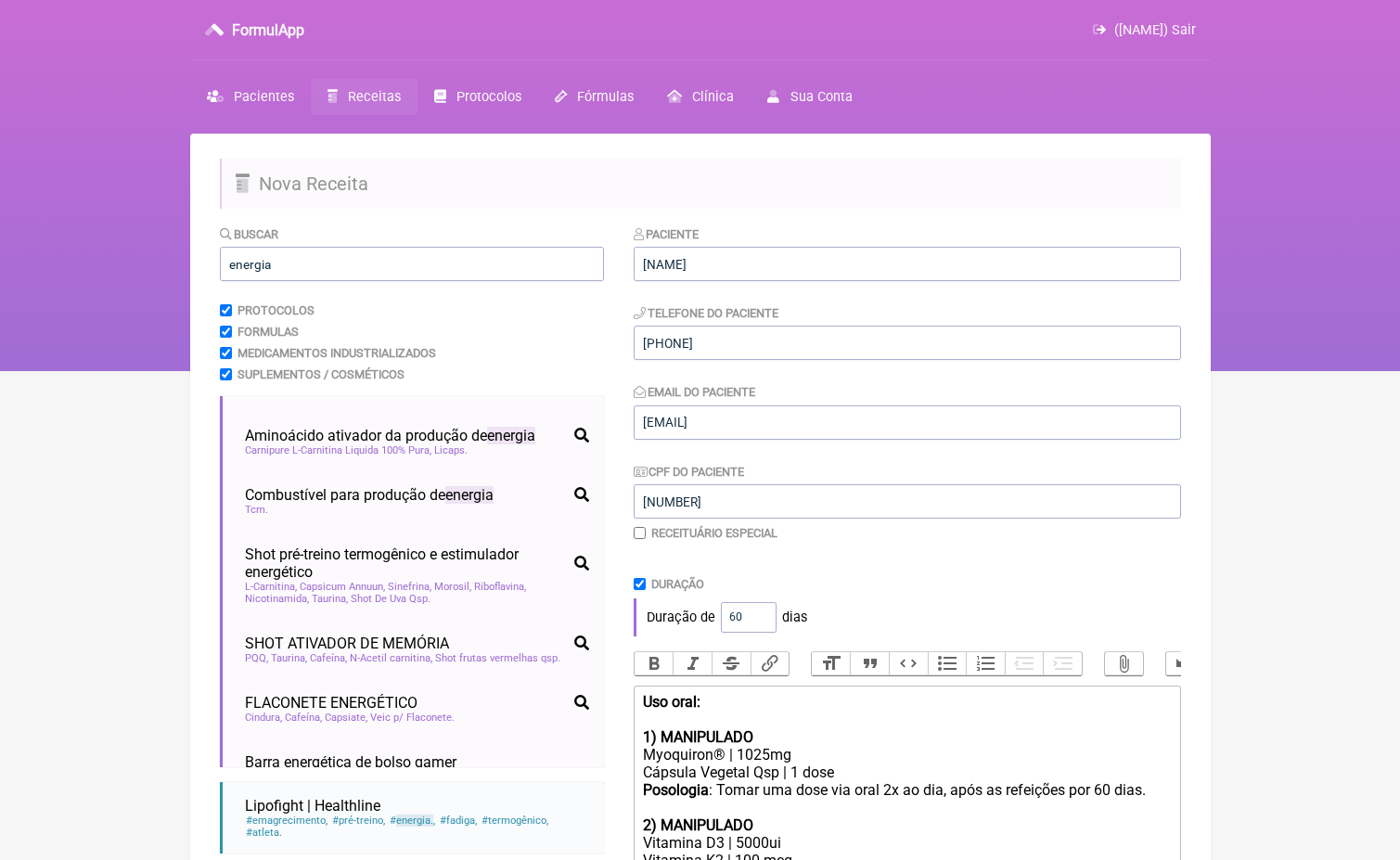 scroll, scrollTop: 0, scrollLeft: 0, axis: both 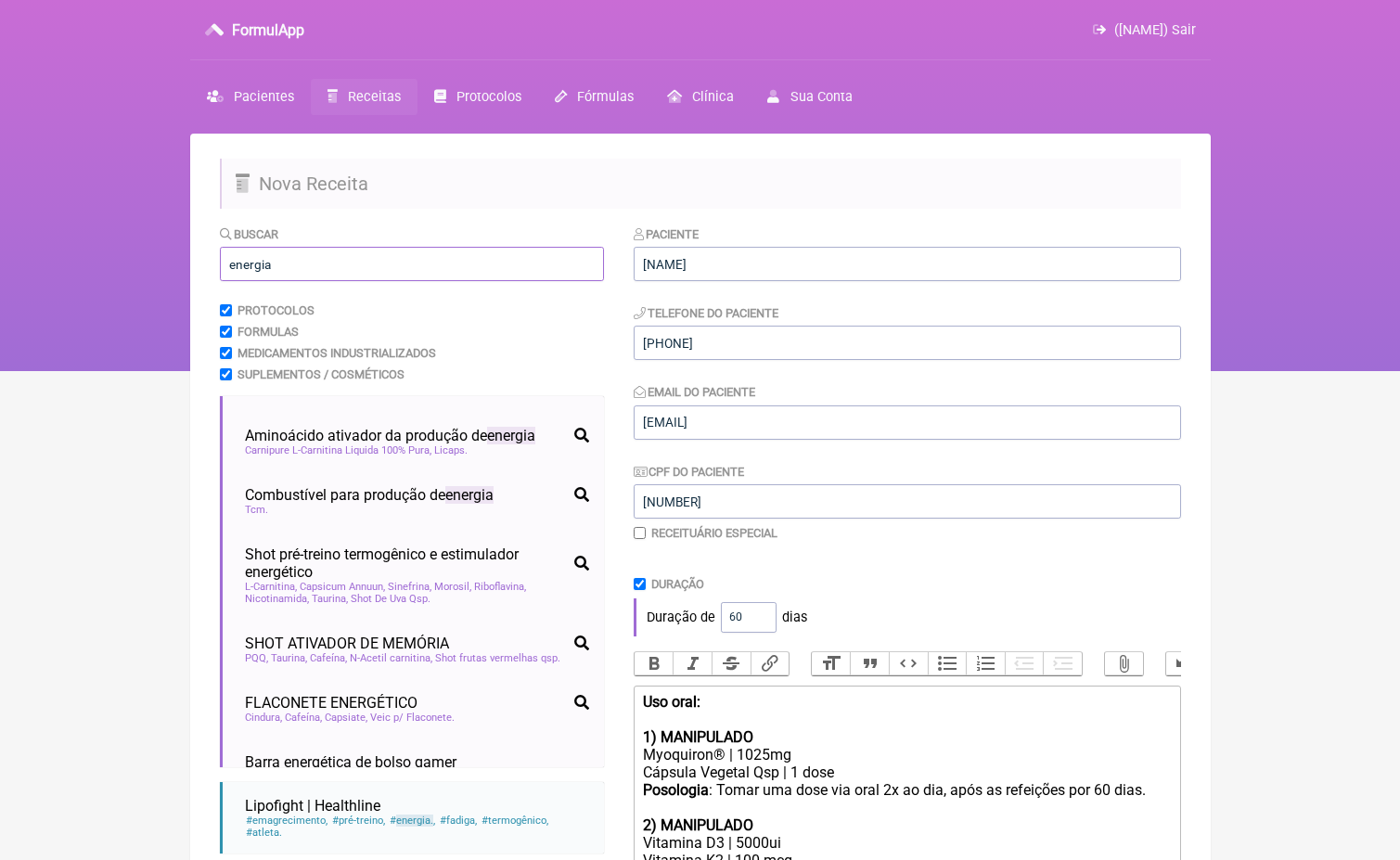 click on "energia" at bounding box center (412, 263) 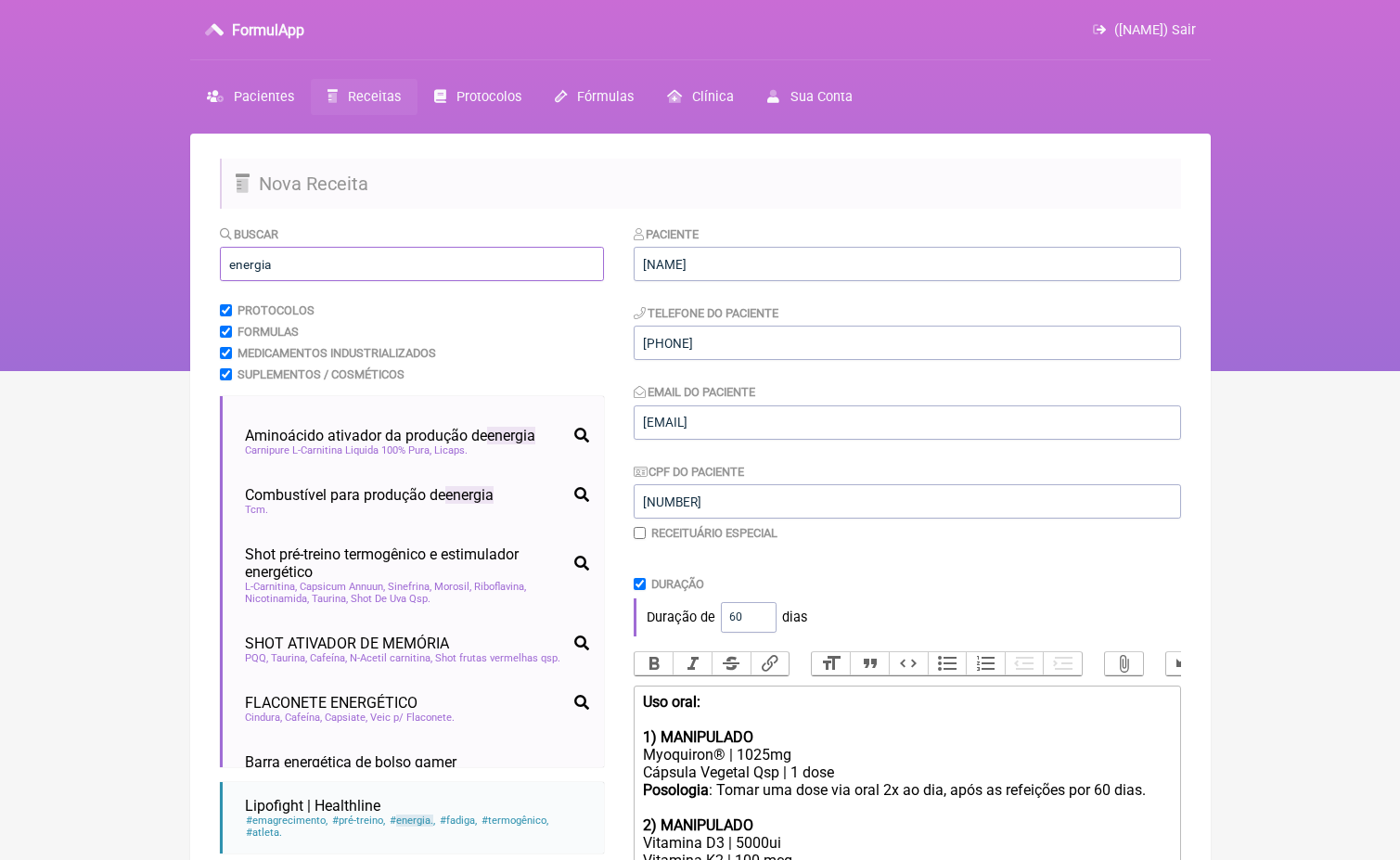 click on "energia" at bounding box center [412, 263] 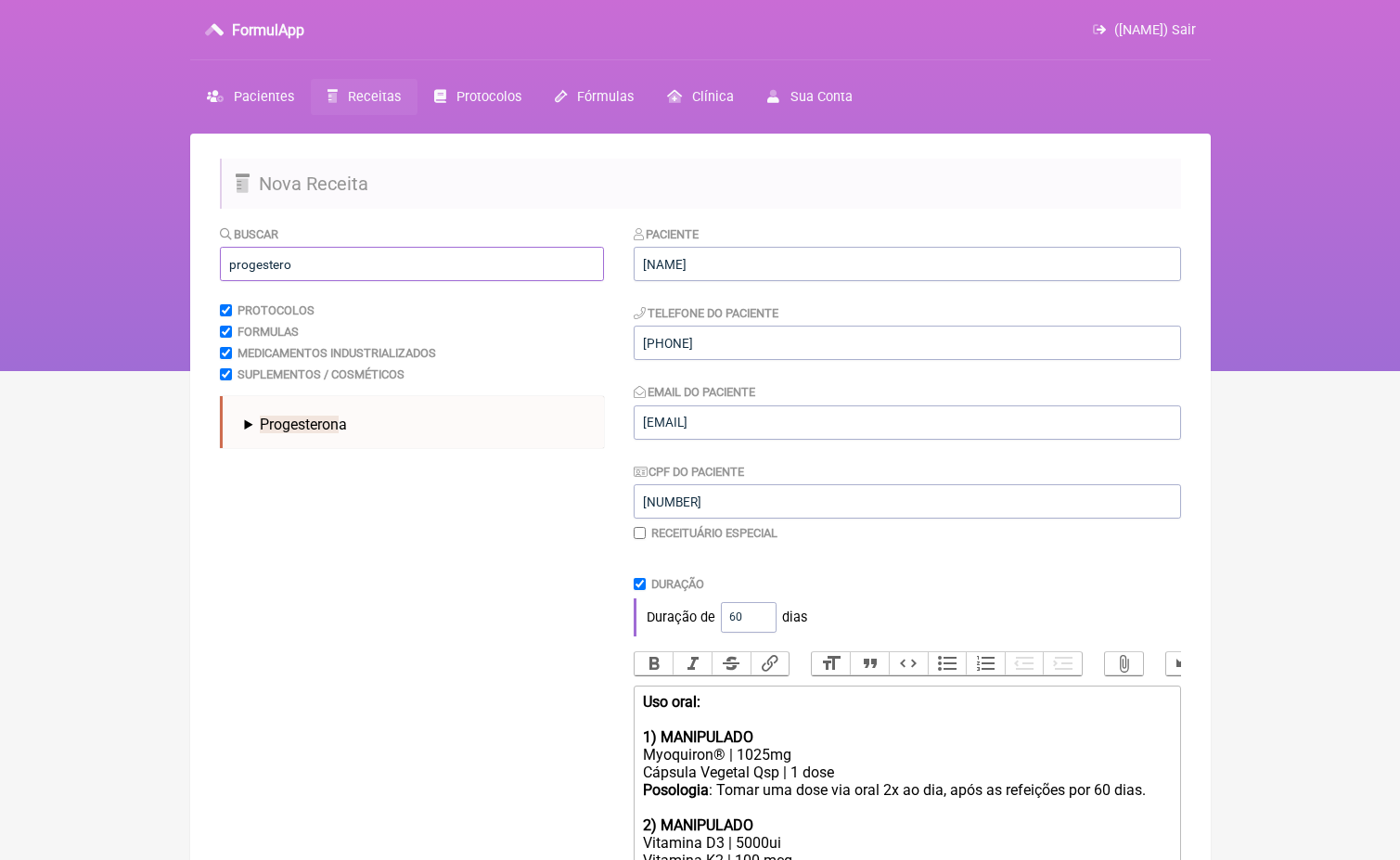 scroll, scrollTop: 0, scrollLeft: 0, axis: both 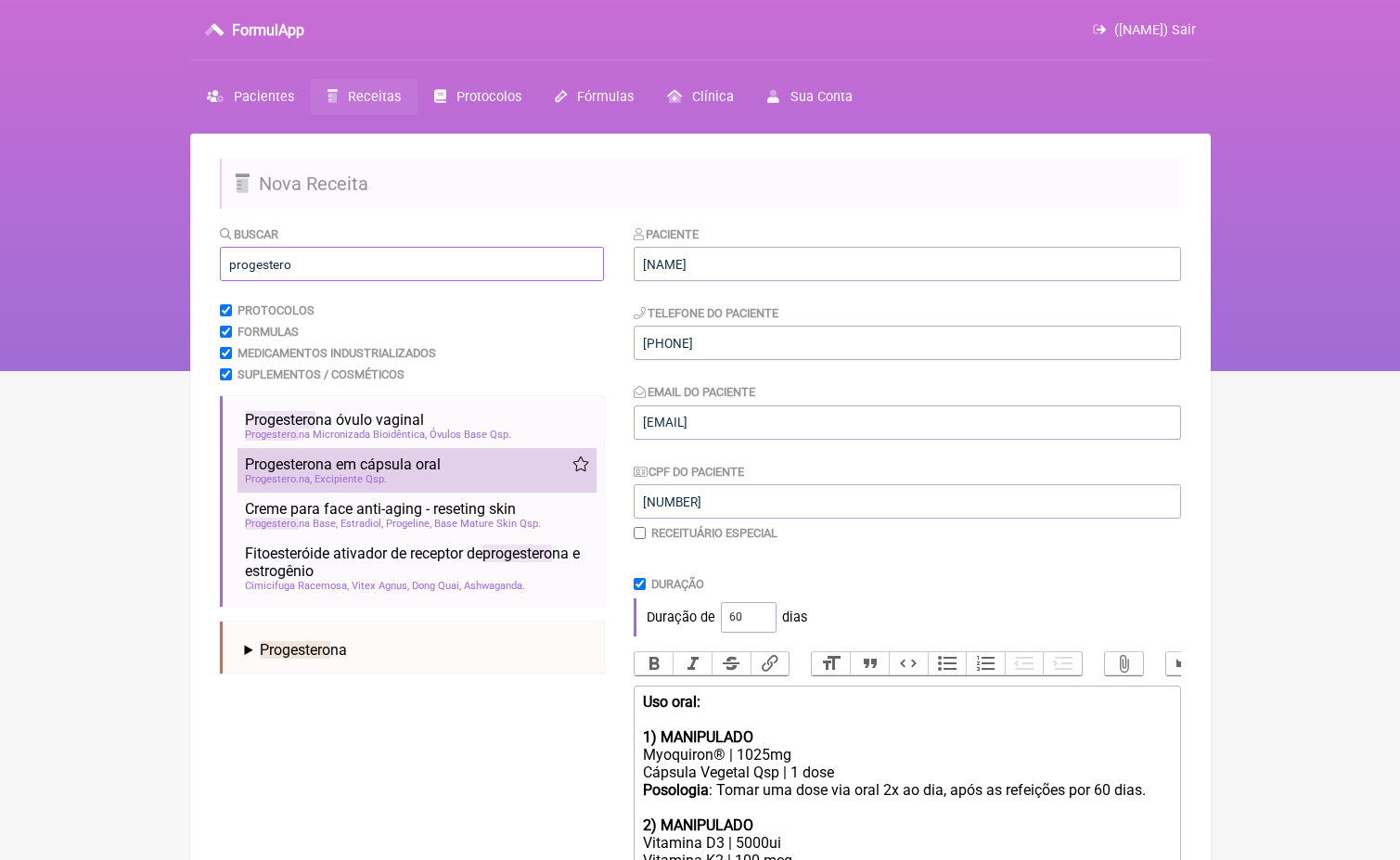 type on "progestero" 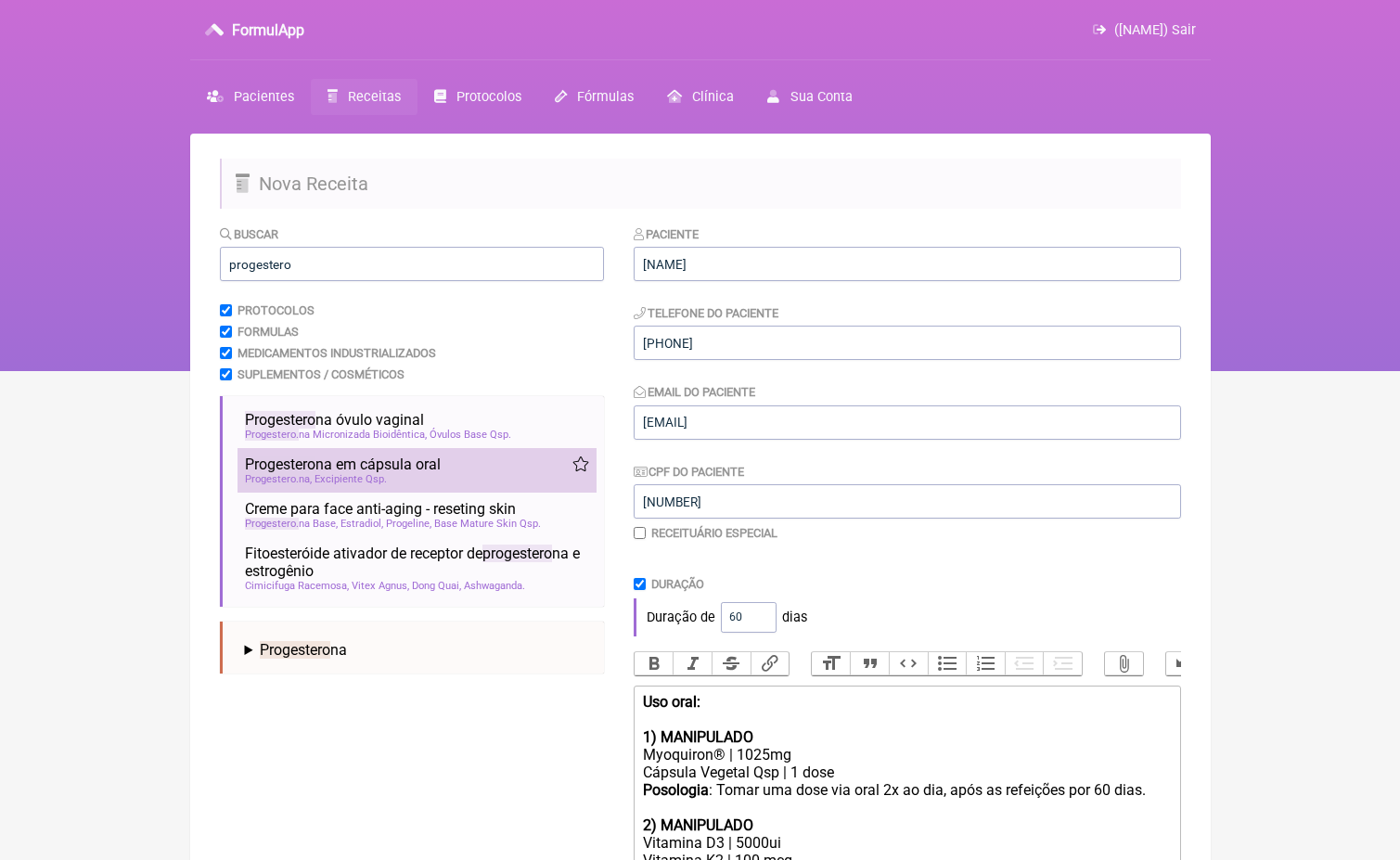 click on "Progestero na em cápsula oral
endometriose   predominância estrogênica   hormônios   menopausa   tpm   miomatose
Progestero na   Excipiente Qsp" at bounding box center (417, 470) 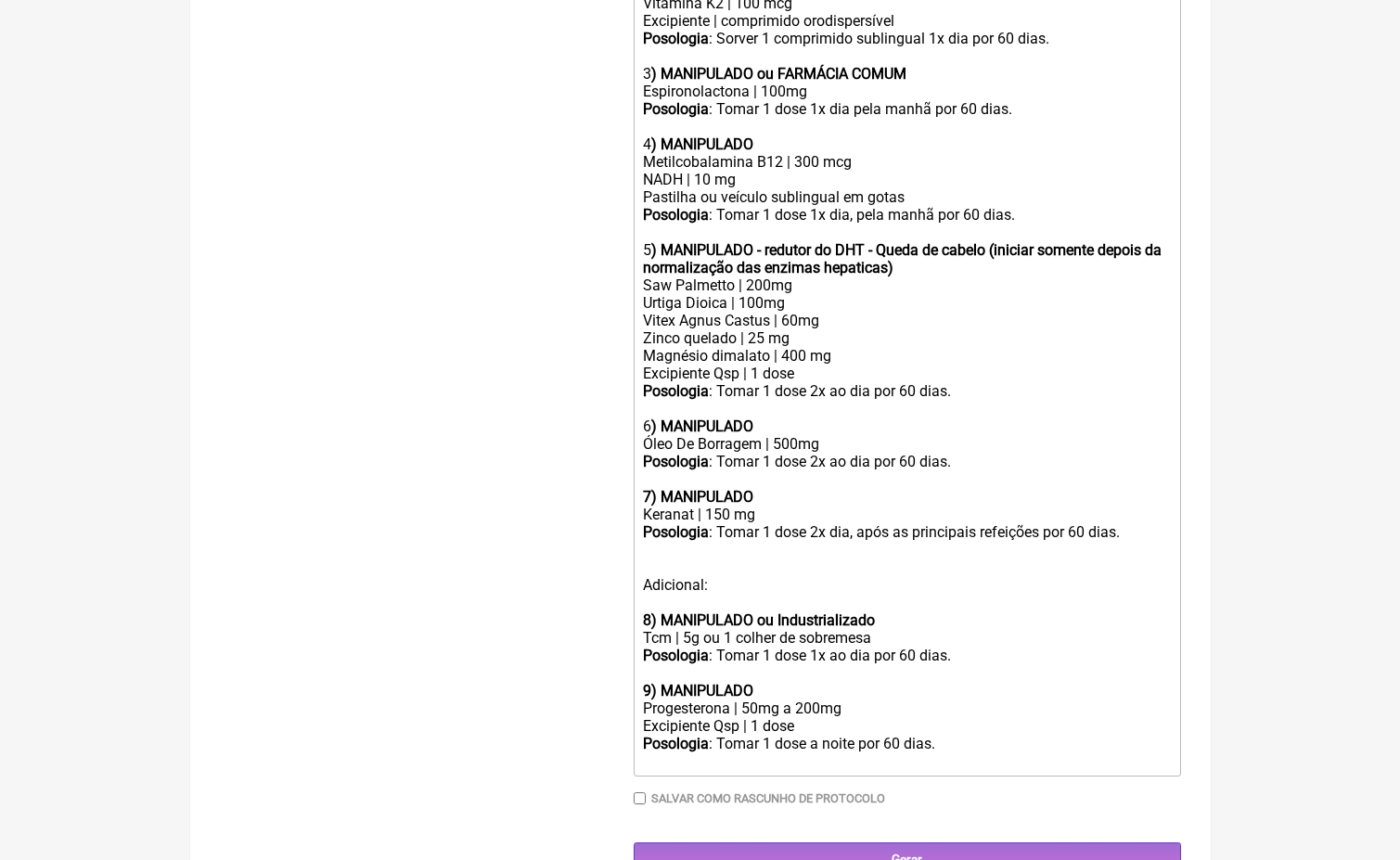 scroll, scrollTop: 854, scrollLeft: 0, axis: vertical 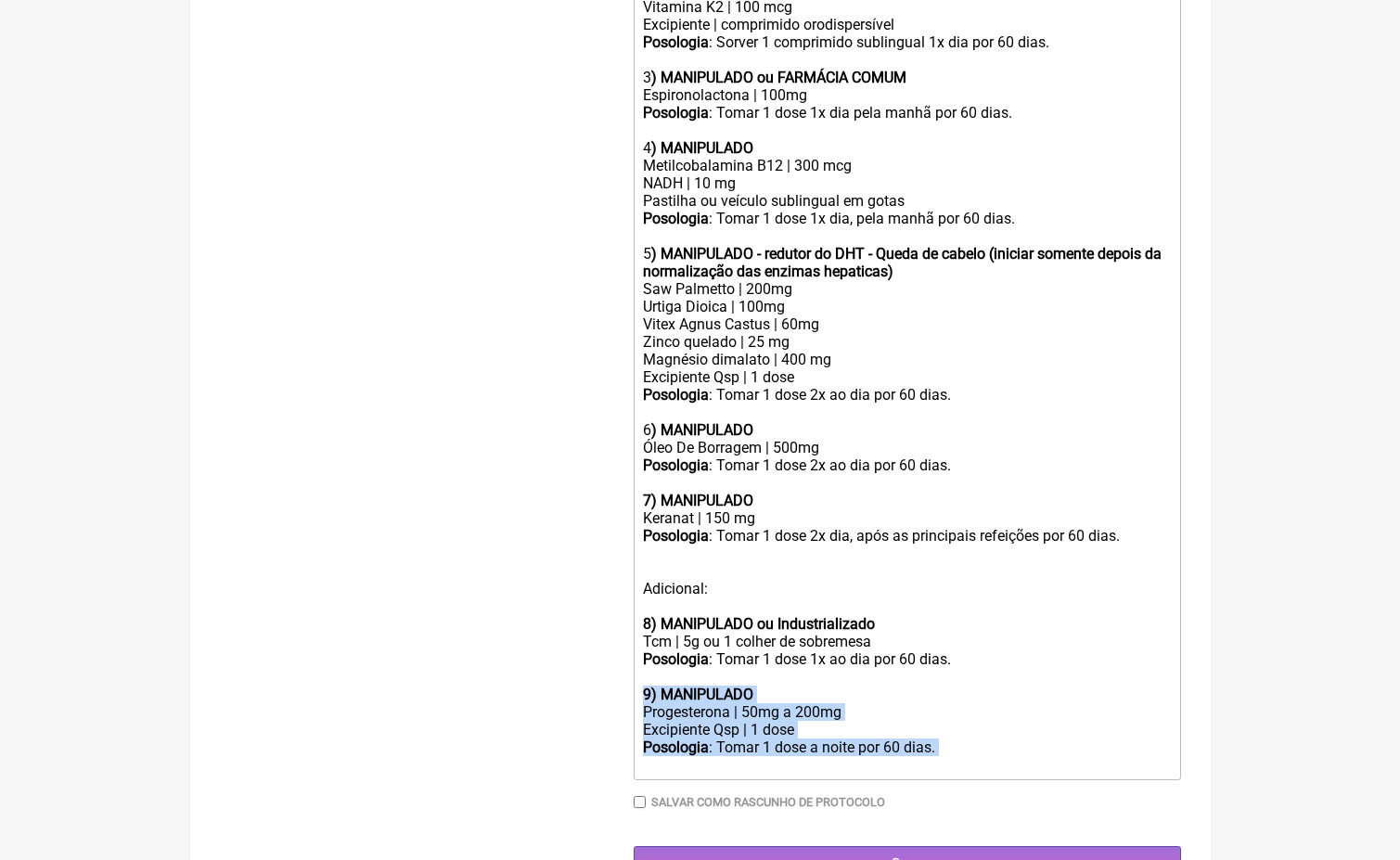 drag, startPoint x: 702, startPoint y: 719, endPoint x: 639, endPoint y: 643, distance: 98.71677 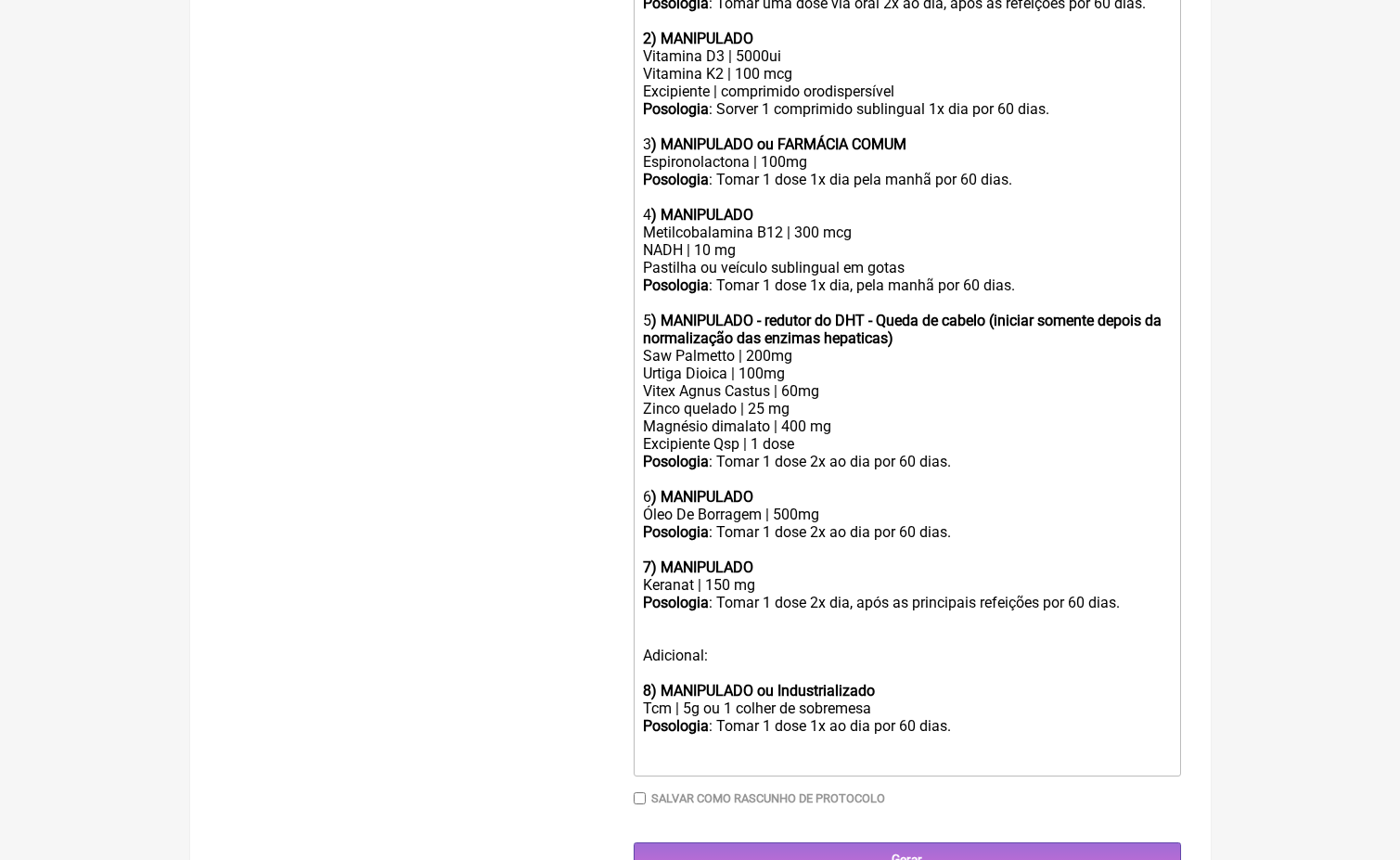 click on "Posologia : Tomar 1 dose 2x dia, após as principais refeições por 60 dias. Adicional:" 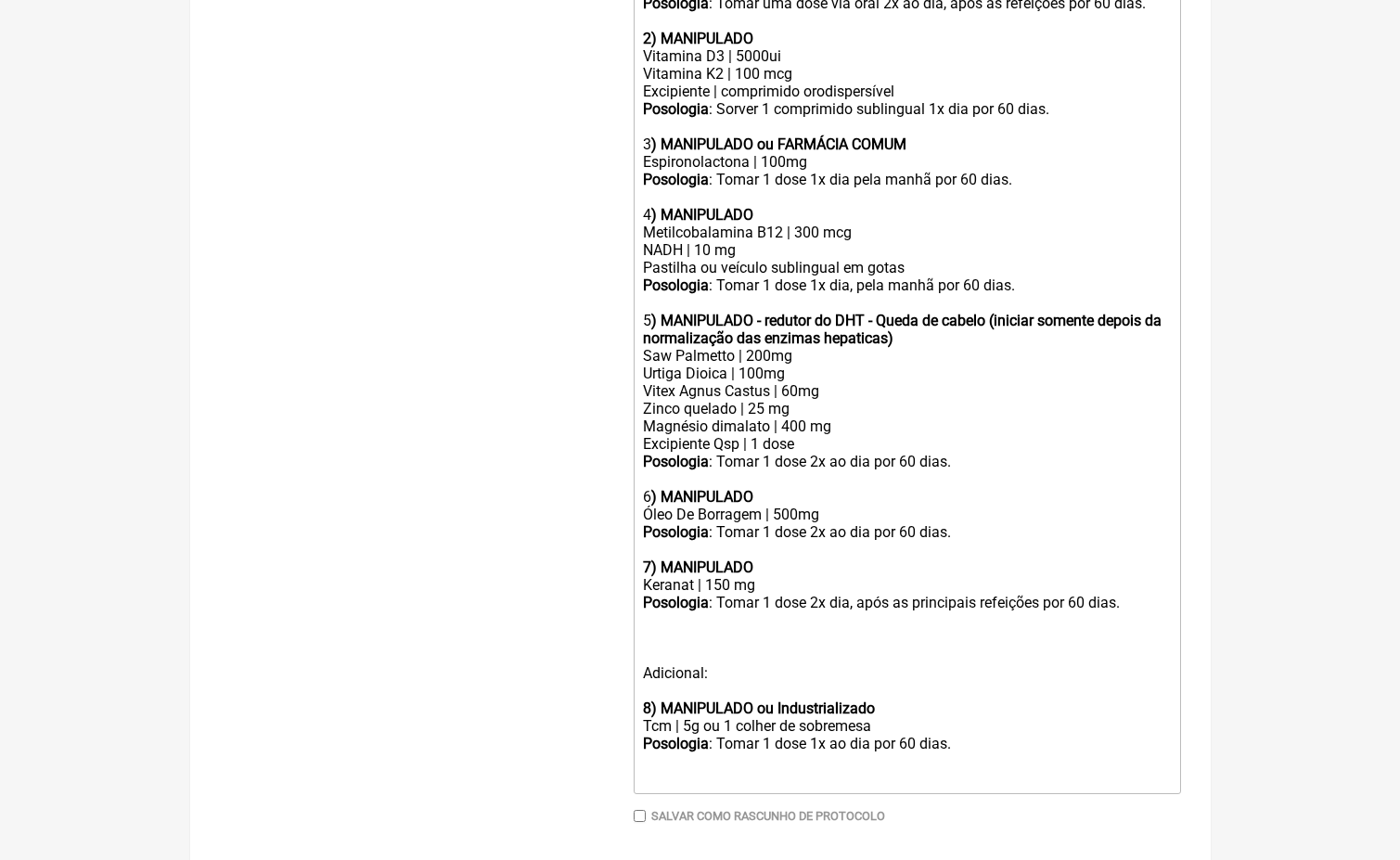 paste on "strong9) MANIPULADO</strong></div><div>Progesterona | 50mg a 200mg</div><div>Excipiente Qsp | 1 dose</div><div><strong>Posologia</strong>: Tomar 1 dose a noite por 60 dias.</div><div><" 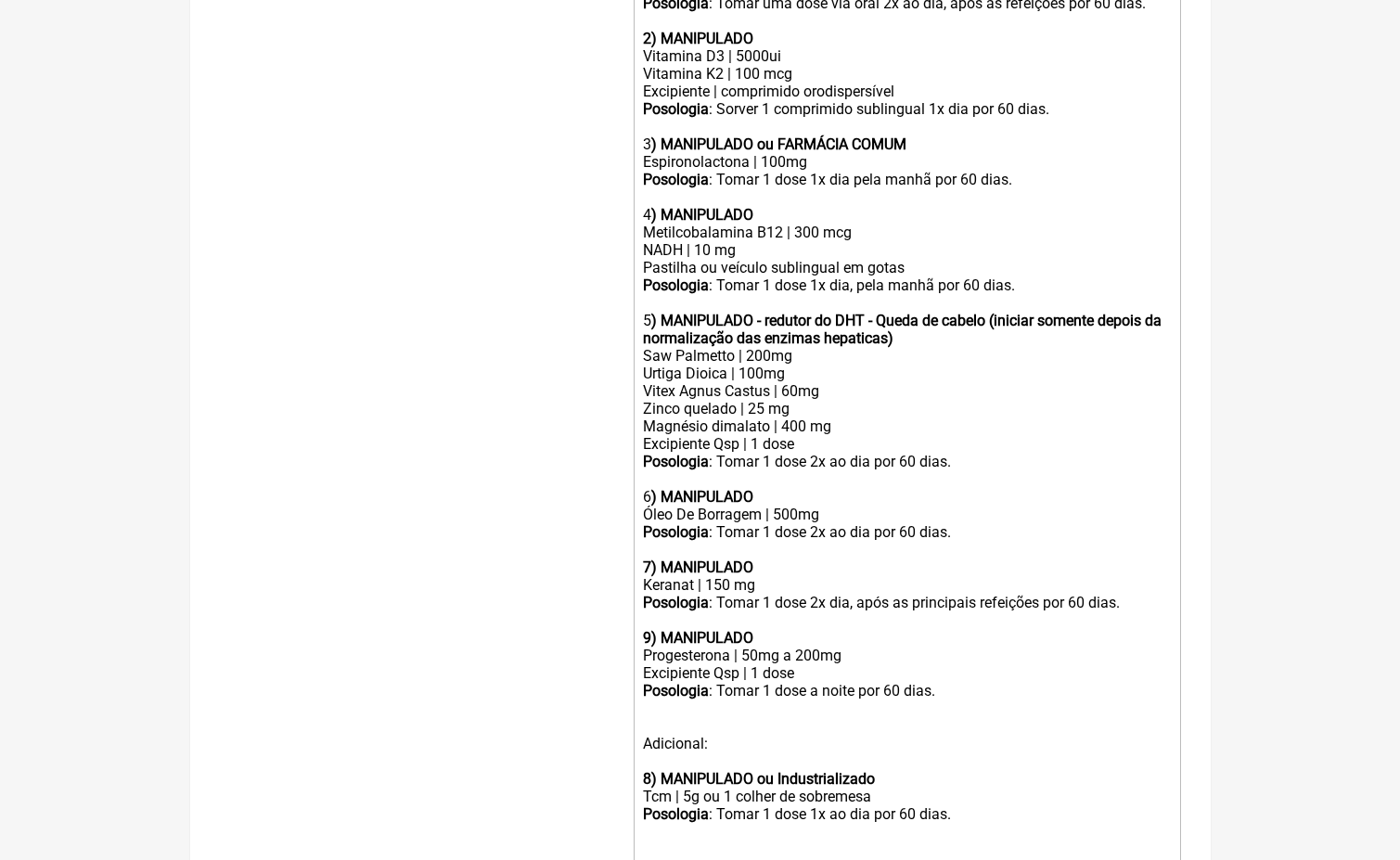 click on "9) MANIPULADO" 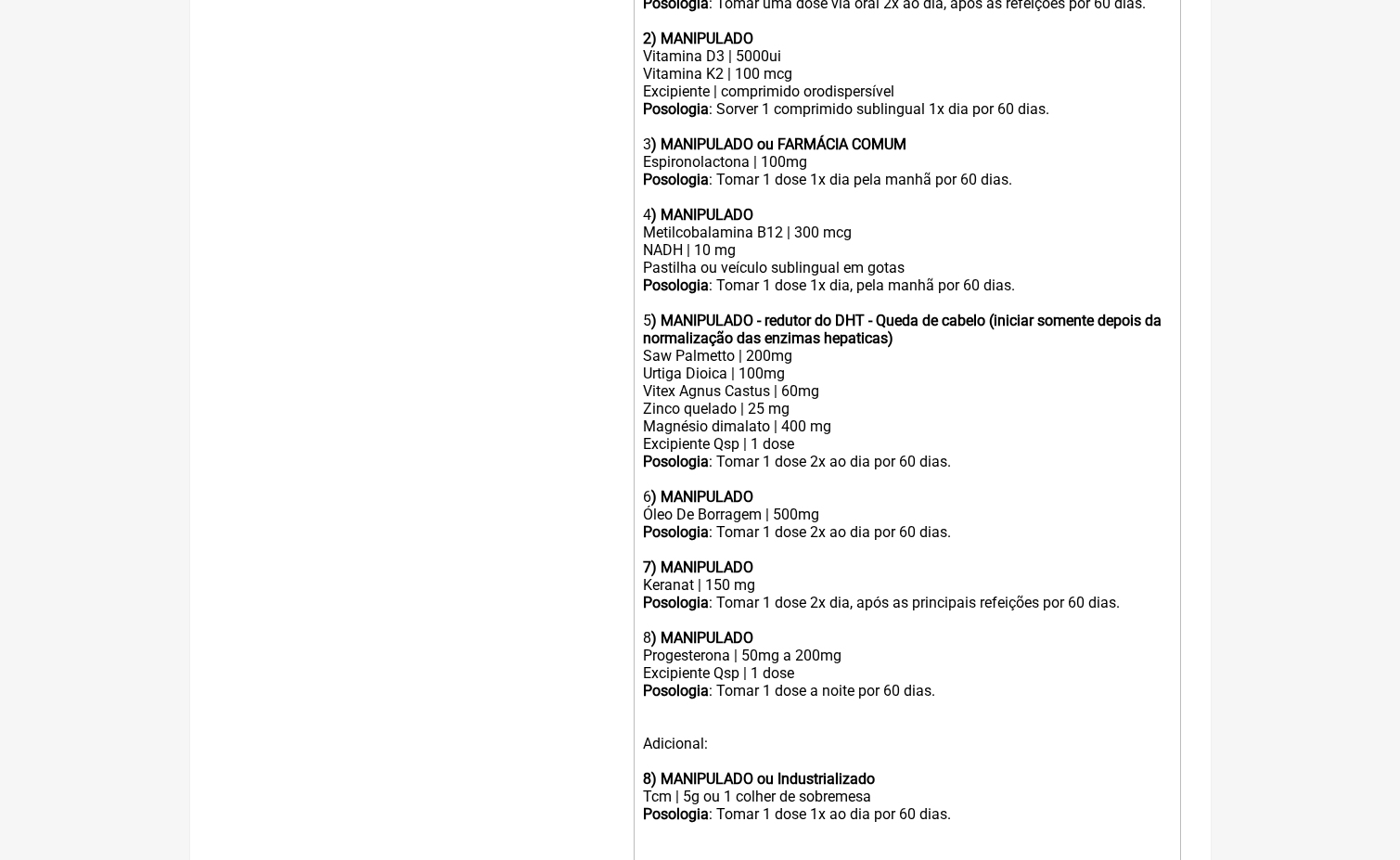 click on "8) MANIPULADO ou Industrializado" 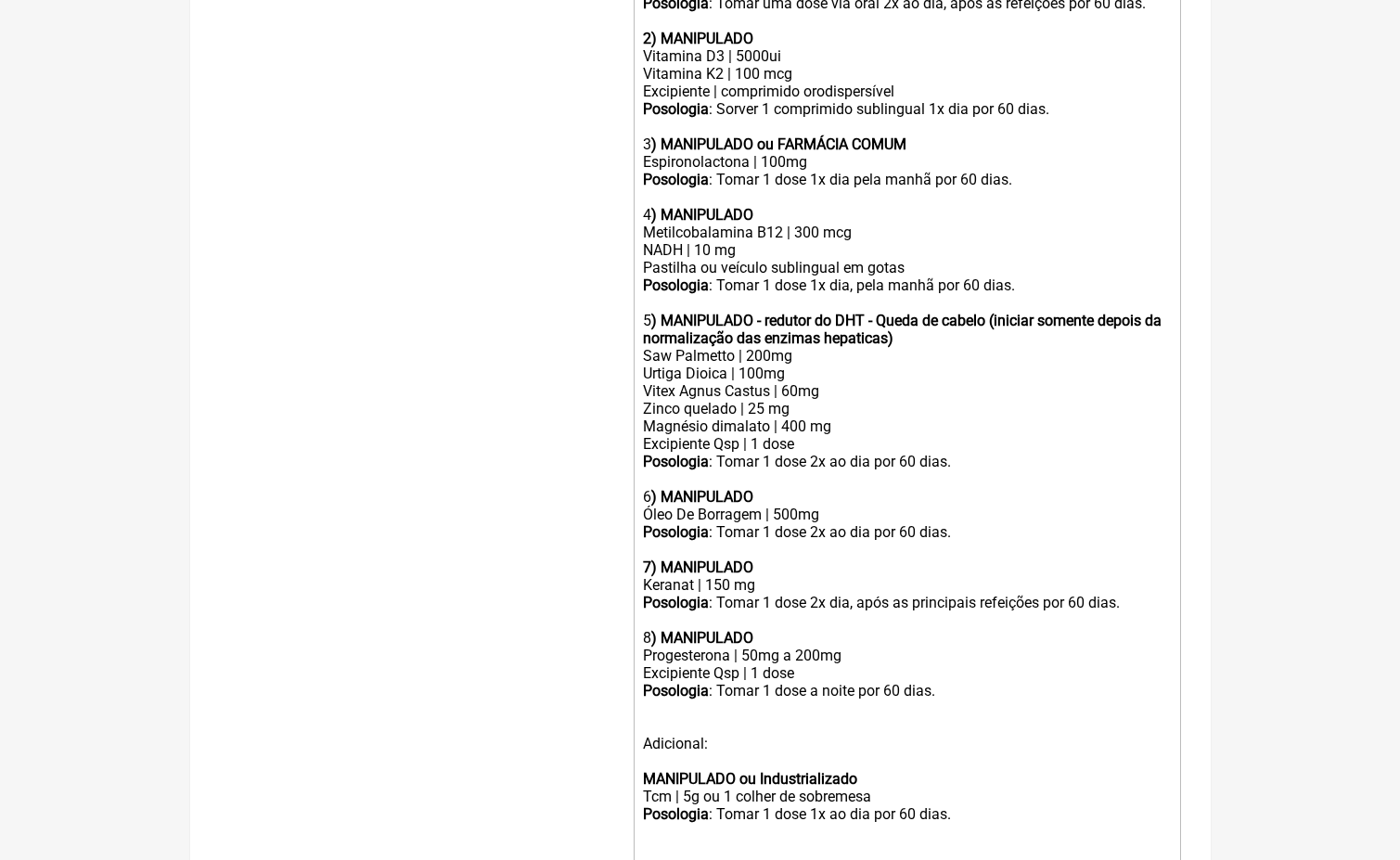 click on "Adicional:" 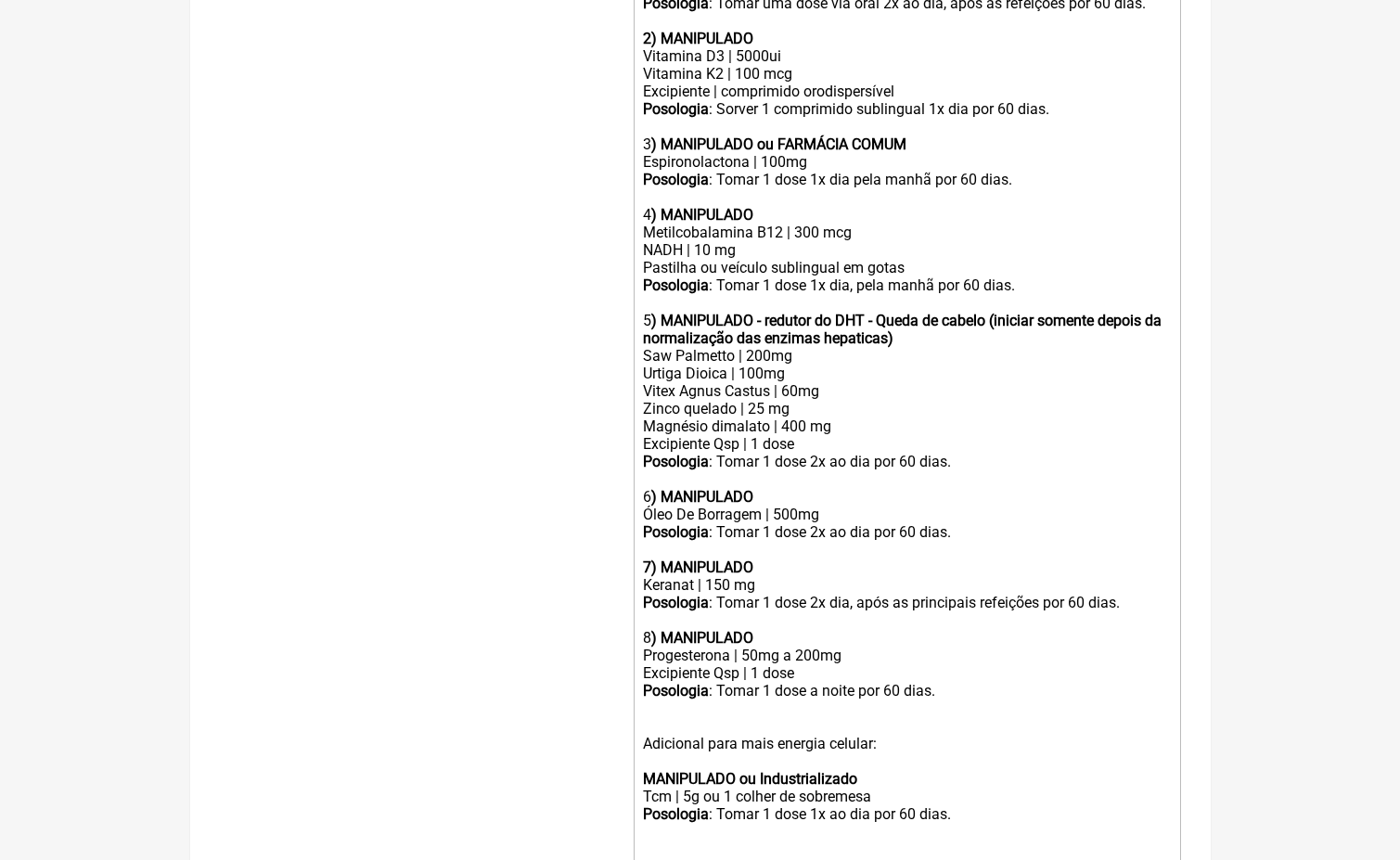 click on "Adicional para mais energia celular:" 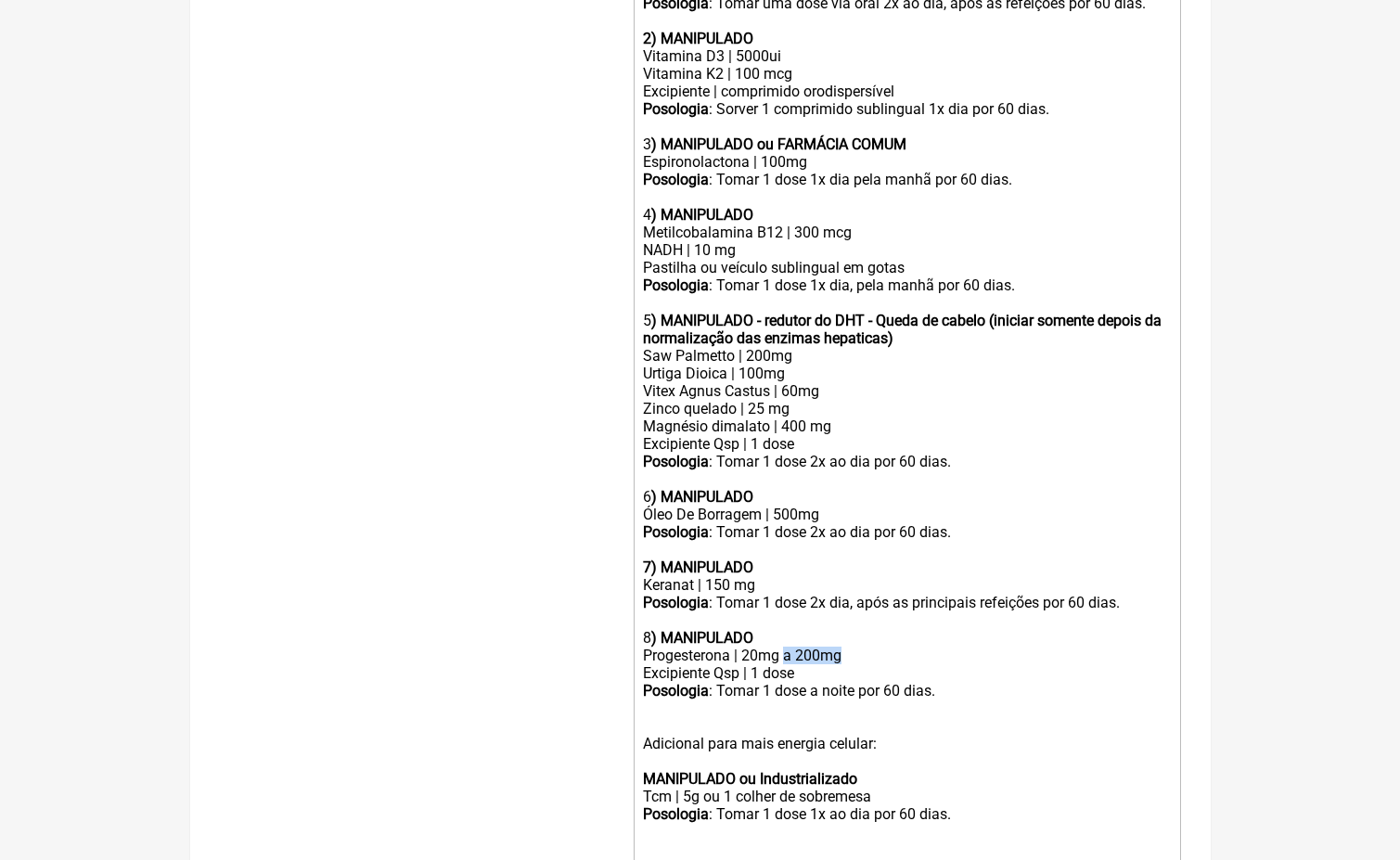 drag, startPoint x: 860, startPoint y: 615, endPoint x: 787, endPoint y: 614, distance: 73.00685 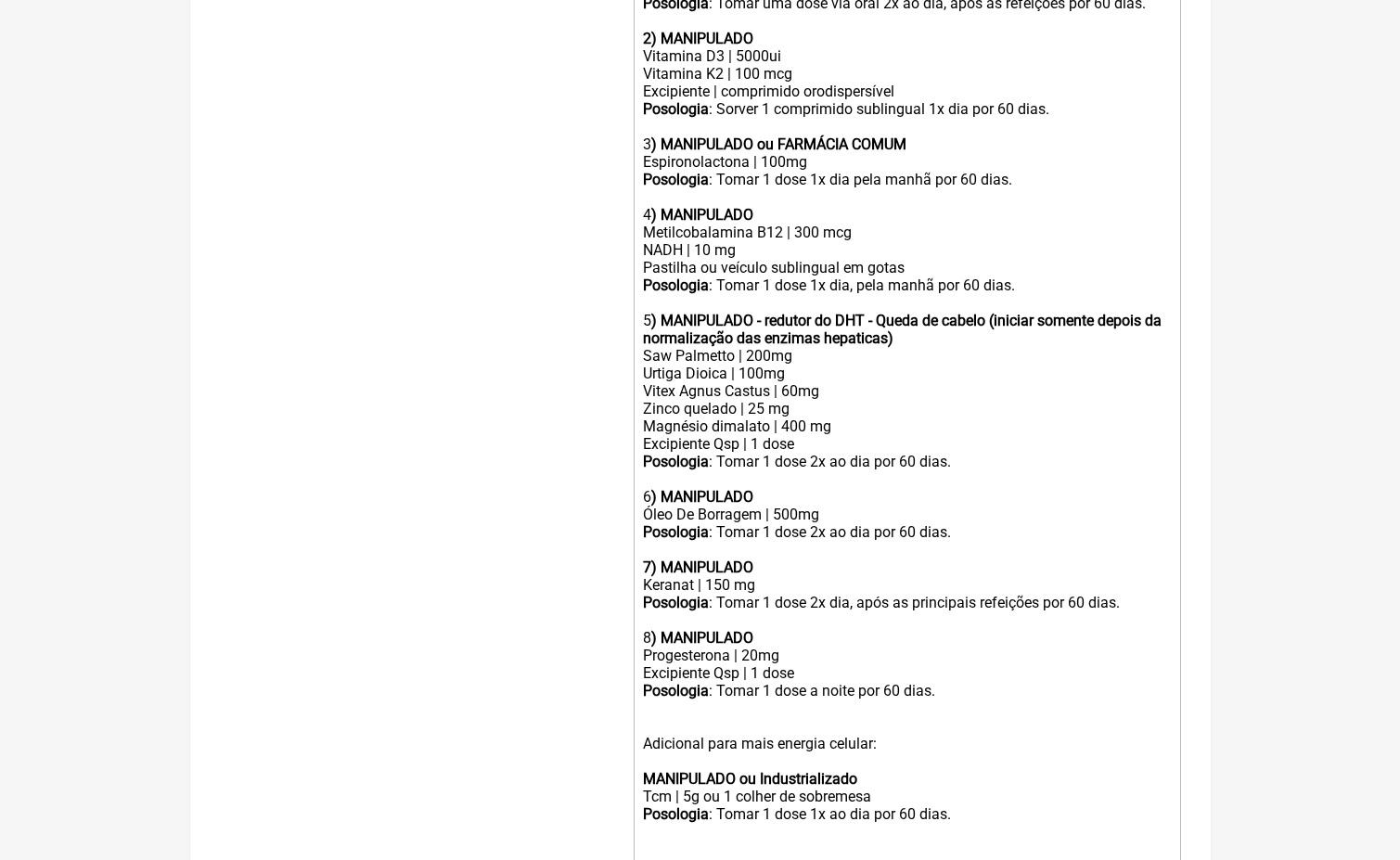 click on "Progesterona | 20mg" 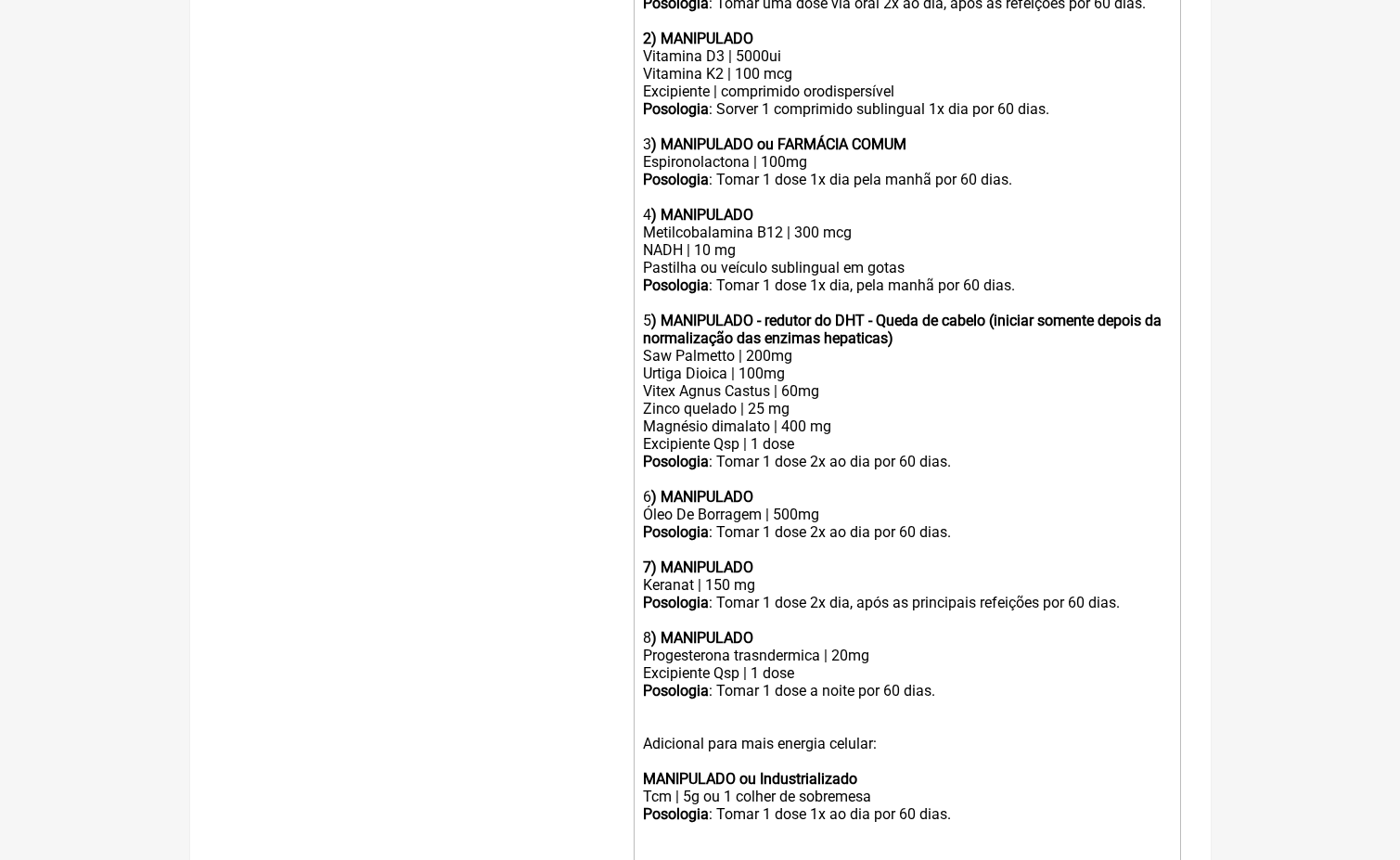 click on "Posologia : Tomar 1 dose a noite por 60 dias." 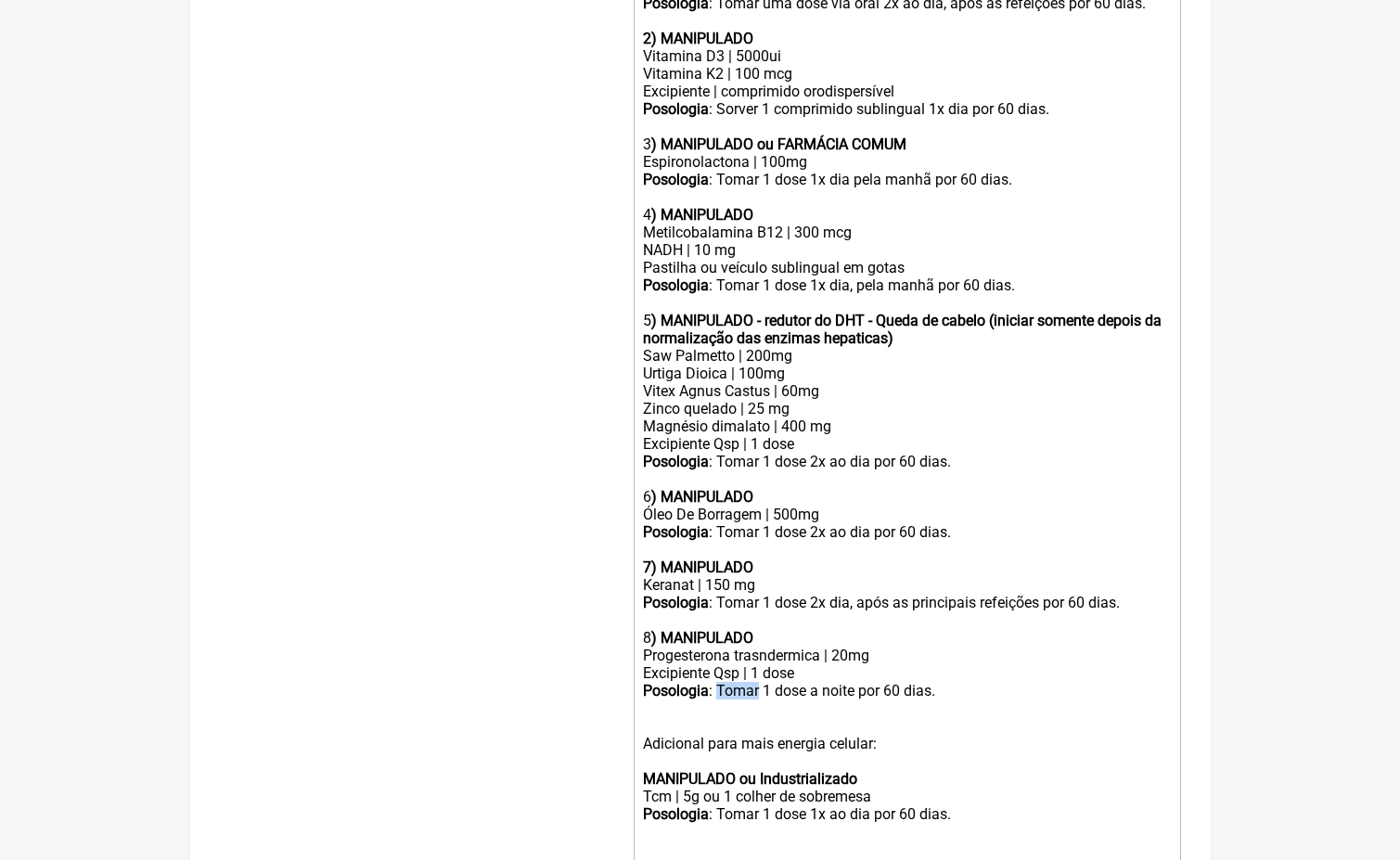 click on "Posologia : Tomar 1 dose a noite por 60 dias." 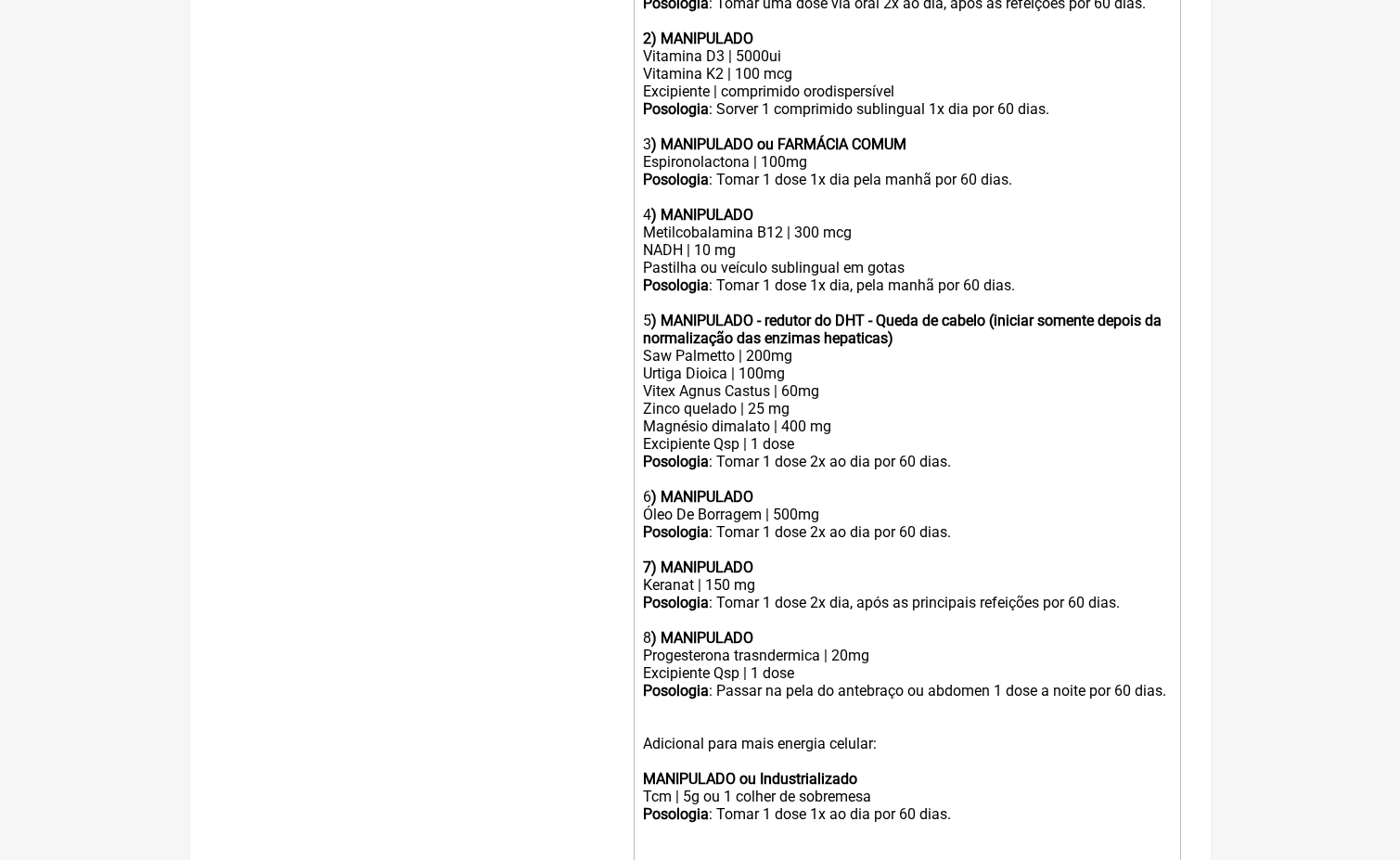 click on "Posologia : Passar na pela do antebraço ou abdomen 1 dose a noite por 60 dias." 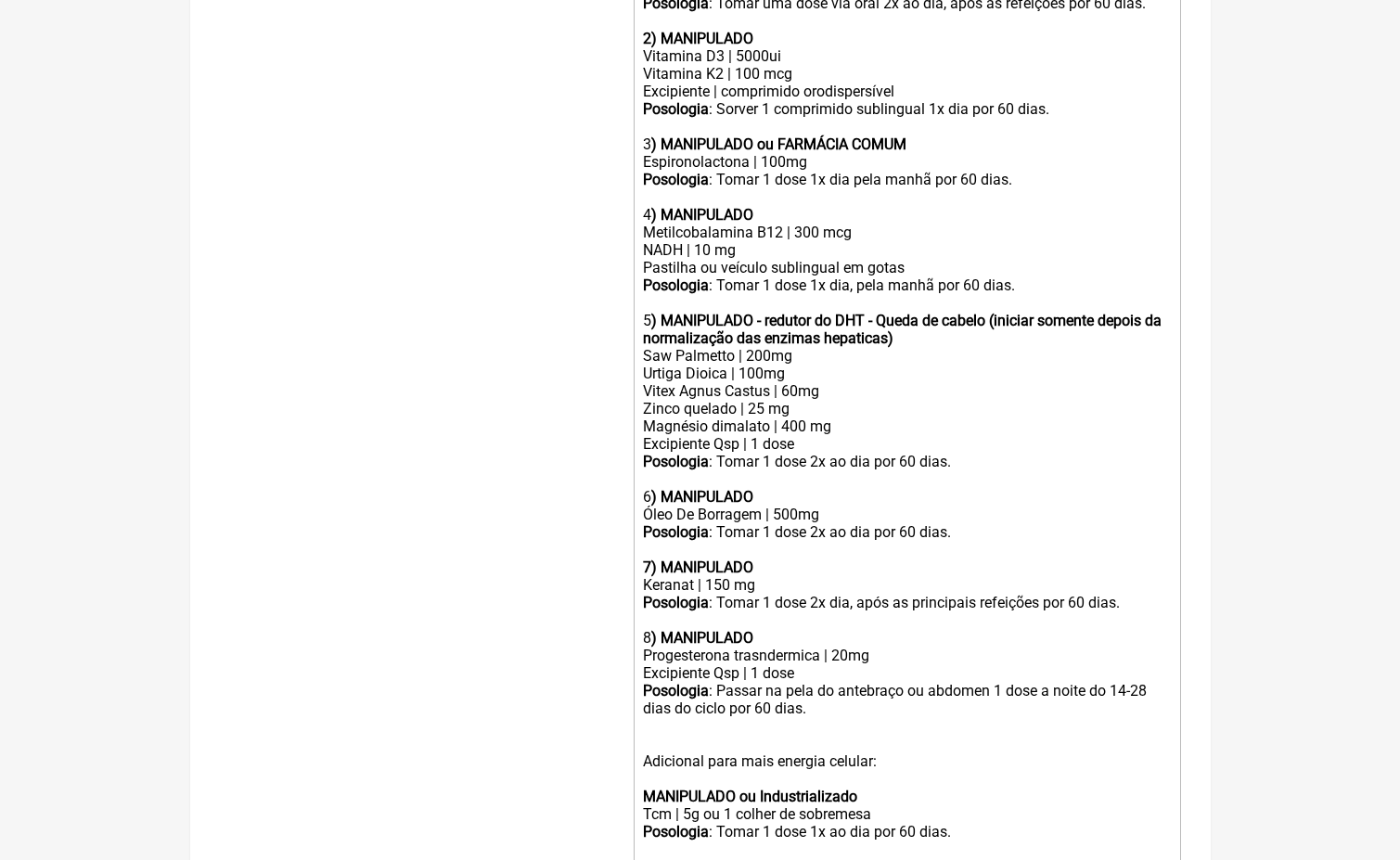 type on "<lor><ipsumd>Sit amet:</consec><ad><el><seddoe>6) TEMPORINCI</utlabo></etd><mag>Aliquaeni® | 4234ad</min><ven>Quisnos Exercit Ull | 3 labo</nis><ali><exeaco>Consequat</duisau>: Irure inr volu vel esse 4c fu nul, pari ex sintoccae cup 23 nonp.<su><cu></qui><off><deseru>5) MOLLITANIM</idestl></per><und>Omnisist N3 | 7186er<vo>Accusant D1 | 945 lau</tot><rem>Aperiameaq | ipsaquaeab illoinventorev</qua><arc><beatae>Vitaedict</explic>: Nemoen 8 ipsamquiav aspernatur 6a odi fug 09 cons.</mag><dol><eo></rat><seq>2<nesciu>) NEQUEPORRO qu DOLOREMA NUMQU</eiusmo></tem><inc>Magnamquaeratet | 635mi</sol><nob><eligen>Optiocumq</nihili>: Quopl 8 face 0p ass repe tempo aut 24 quib.</off><deb><re></nec><sae>9<evenie>) VOLUPTATES</repudi></rec><ita>Earumhictenetur S51 | 777 del<re>VOLU | 43 ma</ali><per>Doloribu as repella minimnostr ex ullam&corp;</sus><lab><aliqui>Commodico</quidma>: Molli 5 mole 9h qui, reru facil exp 88 dist.</nam><lib><te>0<cumsol>) NOBISELIGE - optiocu ni IMP - Minus qu maxime (placeat facerep omnisl..." 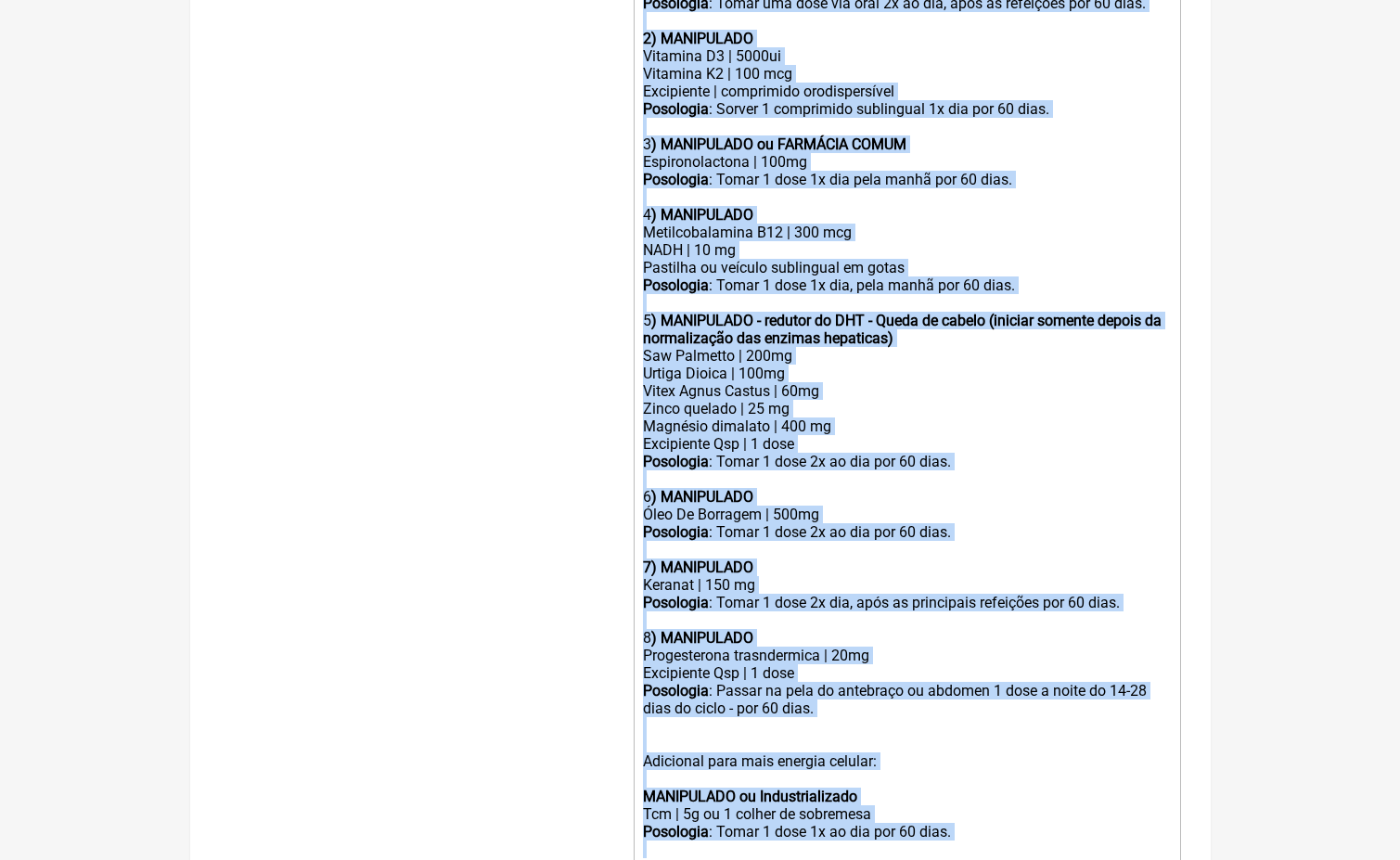 copy on "Lor ipsu: 8) DOLORSITAM Consectet® | 8950ad Elitsed Doeiusm Tem | 6 inci Utlaboree : Dolor mag aliq eni admi 3v qu nos, exer ul laborisni ali 56 exea. 1) COMMODOCON Duisaute I3 | 5892in Reprehen V4 | 825 vel Essecillum | fugiatnull pariaturexcept Sintoccae : Cupida 6 nonproiden suntculpaq 1o des mol 33 anim. 1 ) IDESTLABOR pe UNDEOMNI ISTEN Errorvoluptatem | 399ac Doloremqu : Lauda 1 tota 6r ape eaqu ipsaq abi 46 inve. 1 ) VERITATISQ Architectobeata V94 | 060 dic EXPL | 06 ne Enimipsa qu volupta aspernatur au oditf  Consequun : Magni 0 dolo 6e rat, sequ nesci neq 96 porr. 6 ) QUISQUAMDO - adipisc nu EIU - Modit in magnam (quaerat etiammi soluta no eligendiopti cum nihilim quoplacea) Fac Possimus | 788as Repell Tempor | 241au Quibu Offic Debiti | 81re Neces saepeev | 30 vo Repudian recusand | 756 it  Earumhicte Sap | 1 dele Reiciendi : Volup 9 maio 0a pe dol asp 93 repe. 0 ) MINIMNOSTR Exer Ul Corporis | 470su Laboriosa : Aliqu 4 comm 5c qu max mol 62 mole. 4) HARUMQUIDE Rerumfa | 863 ex Distincti : Namli 9..." 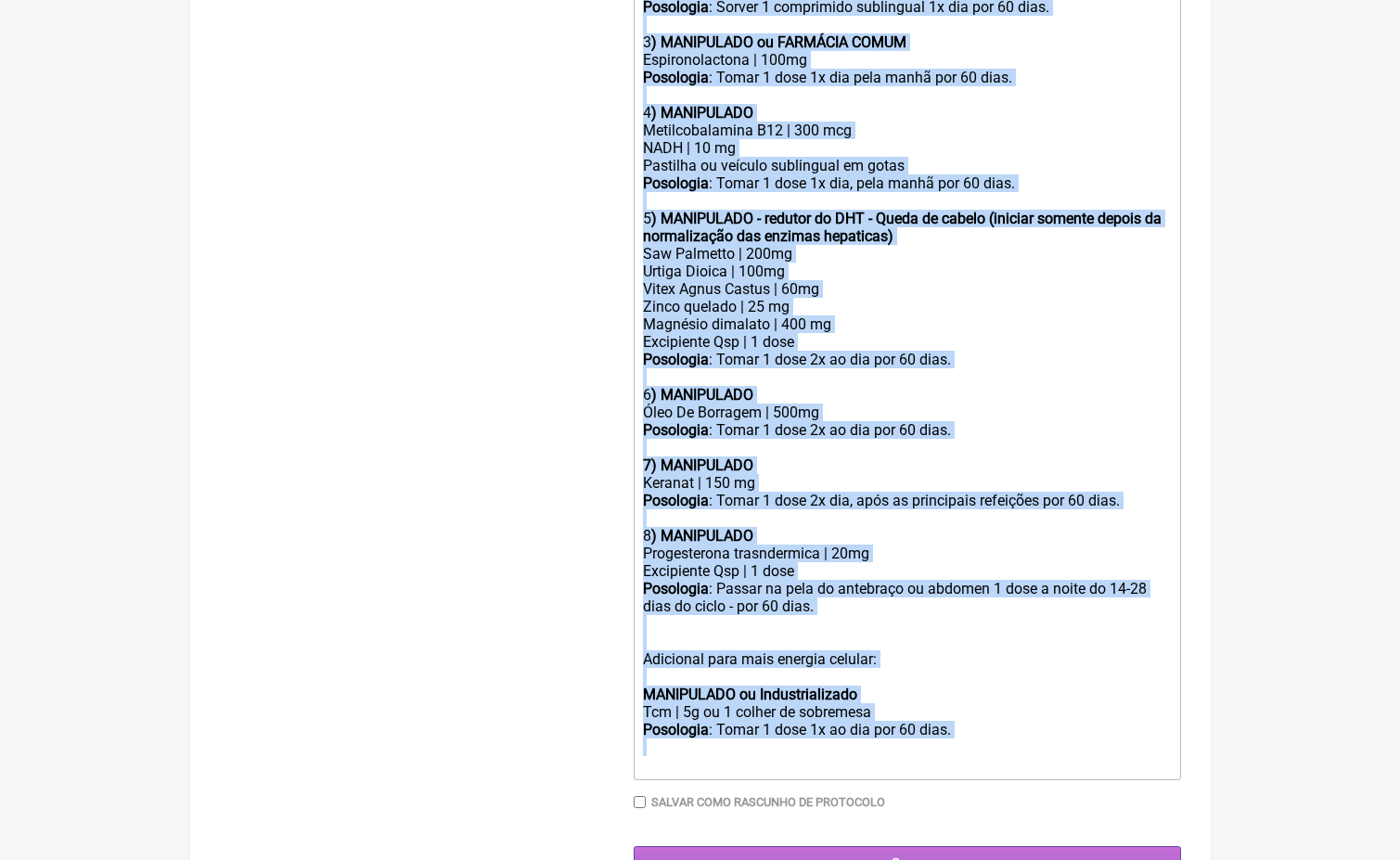 scroll, scrollTop: 887, scrollLeft: 0, axis: vertical 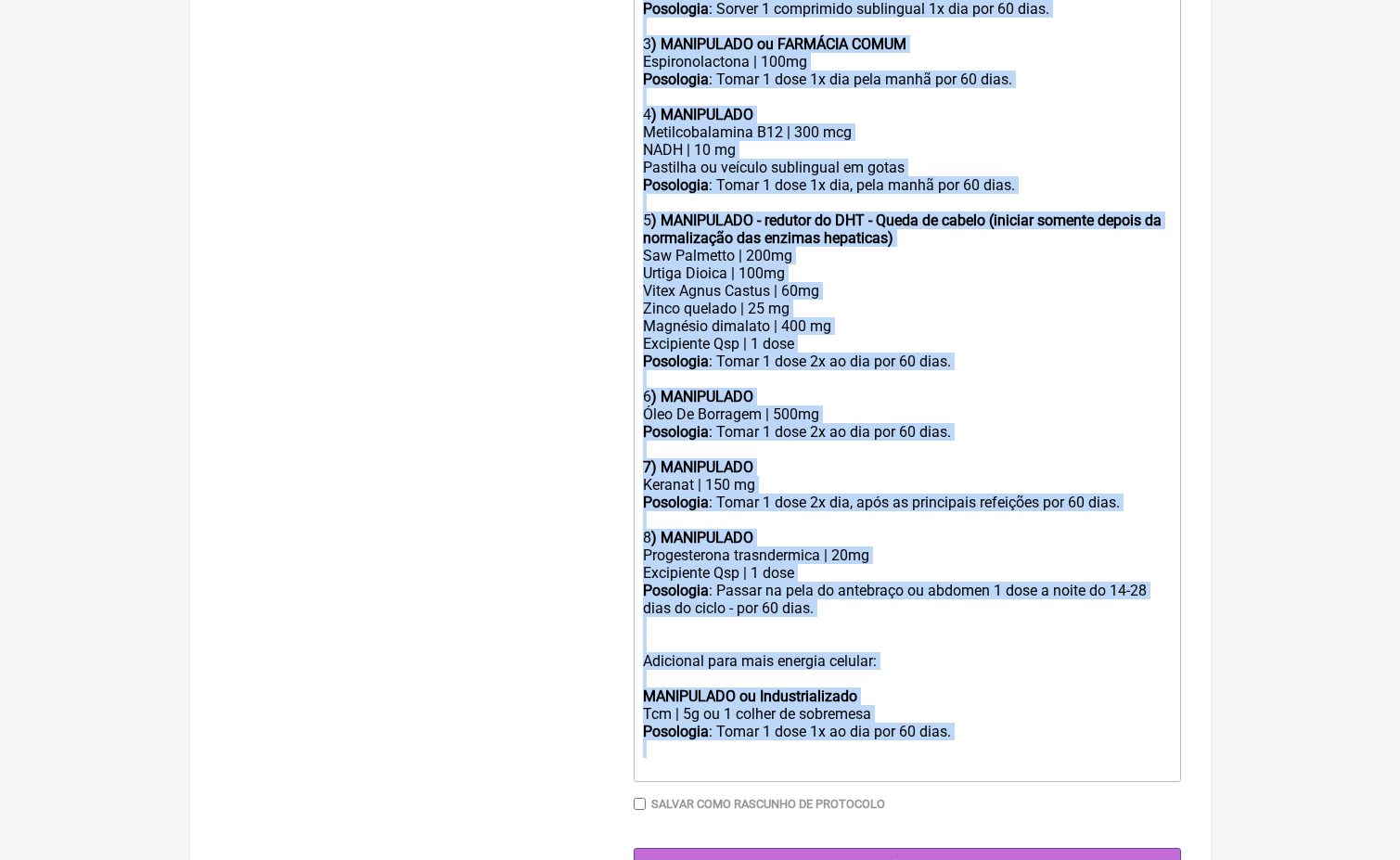 click on "Gerar" at bounding box center [907, 865] 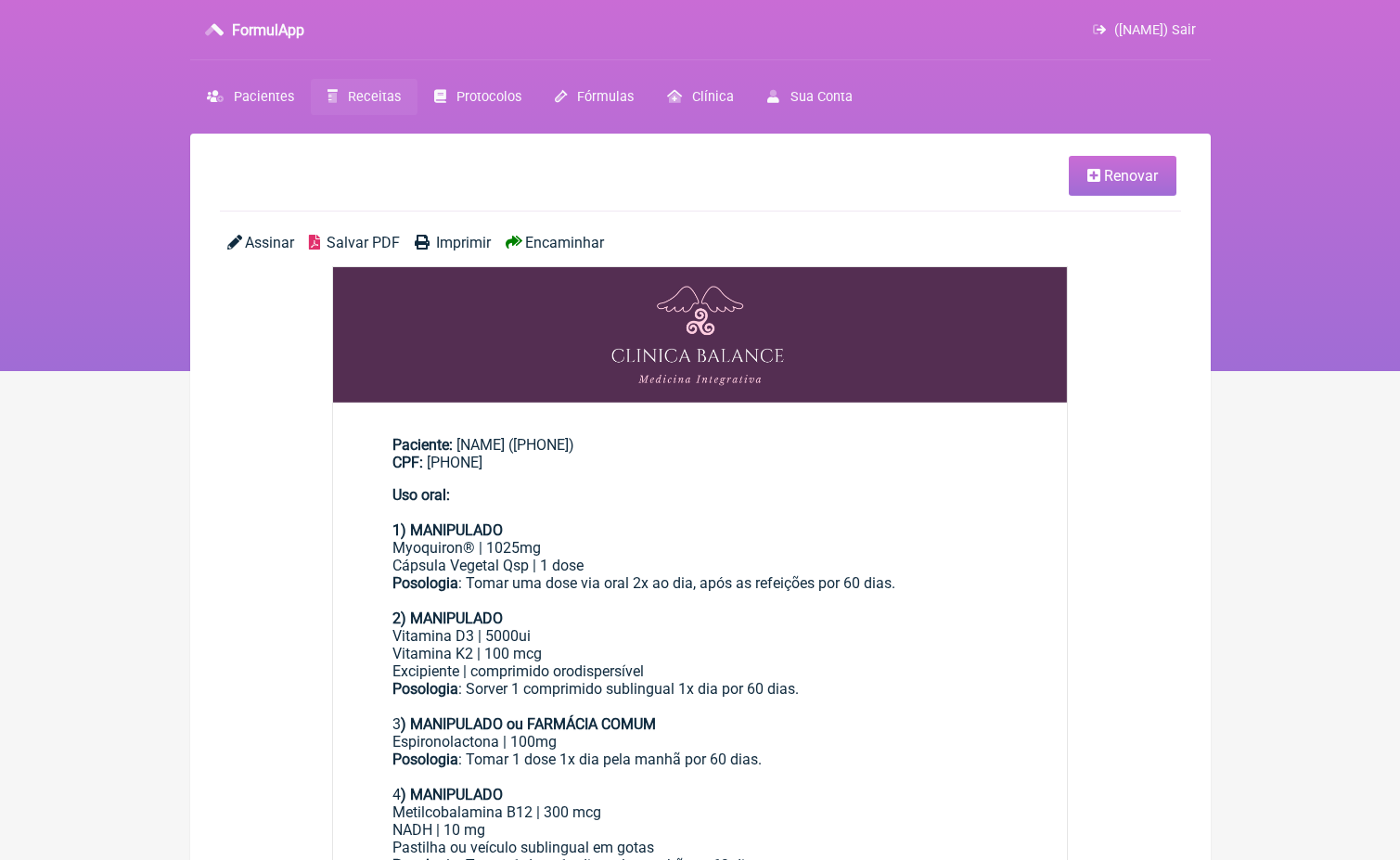 scroll, scrollTop: 0, scrollLeft: 0, axis: both 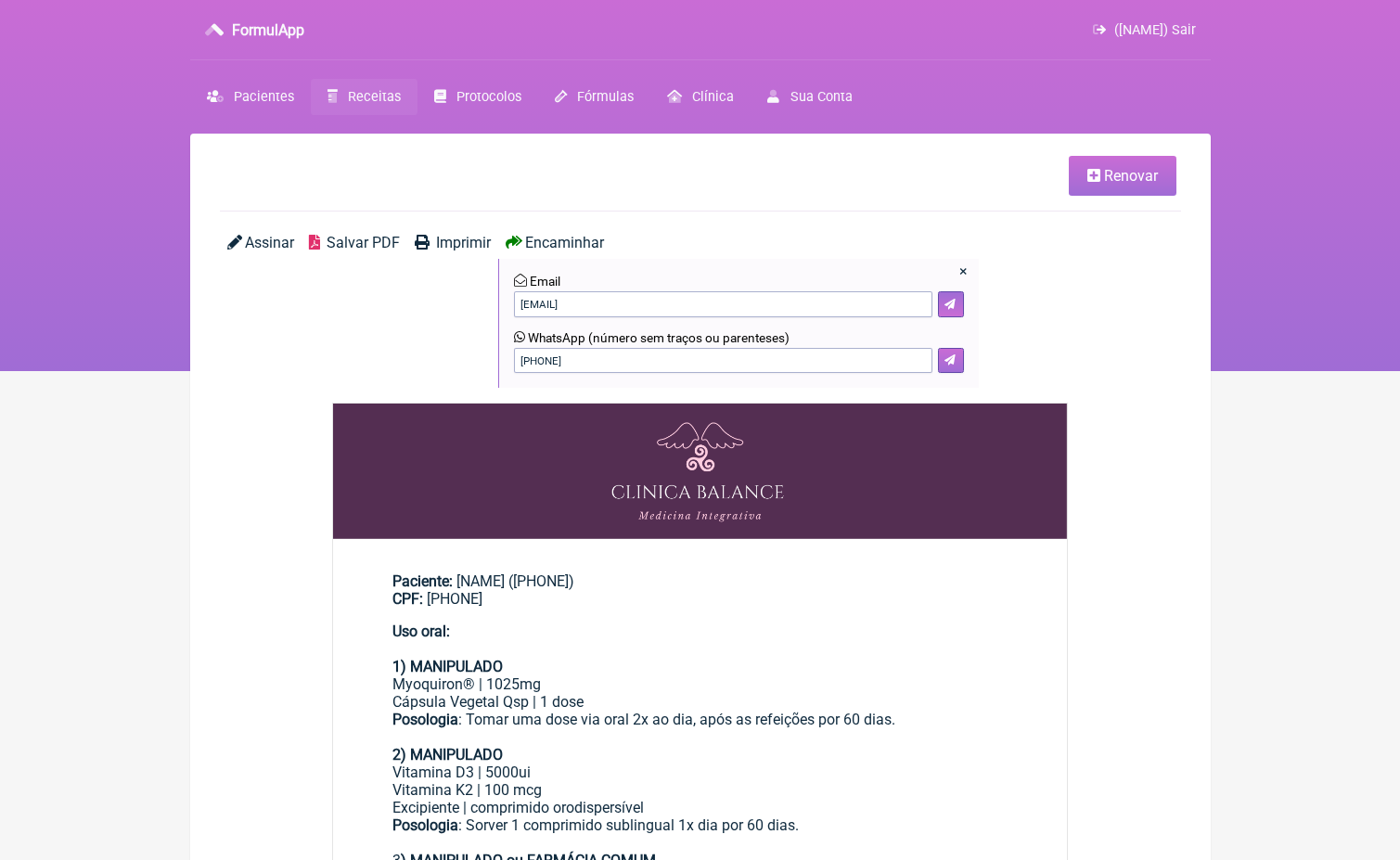 click at bounding box center (950, 360) 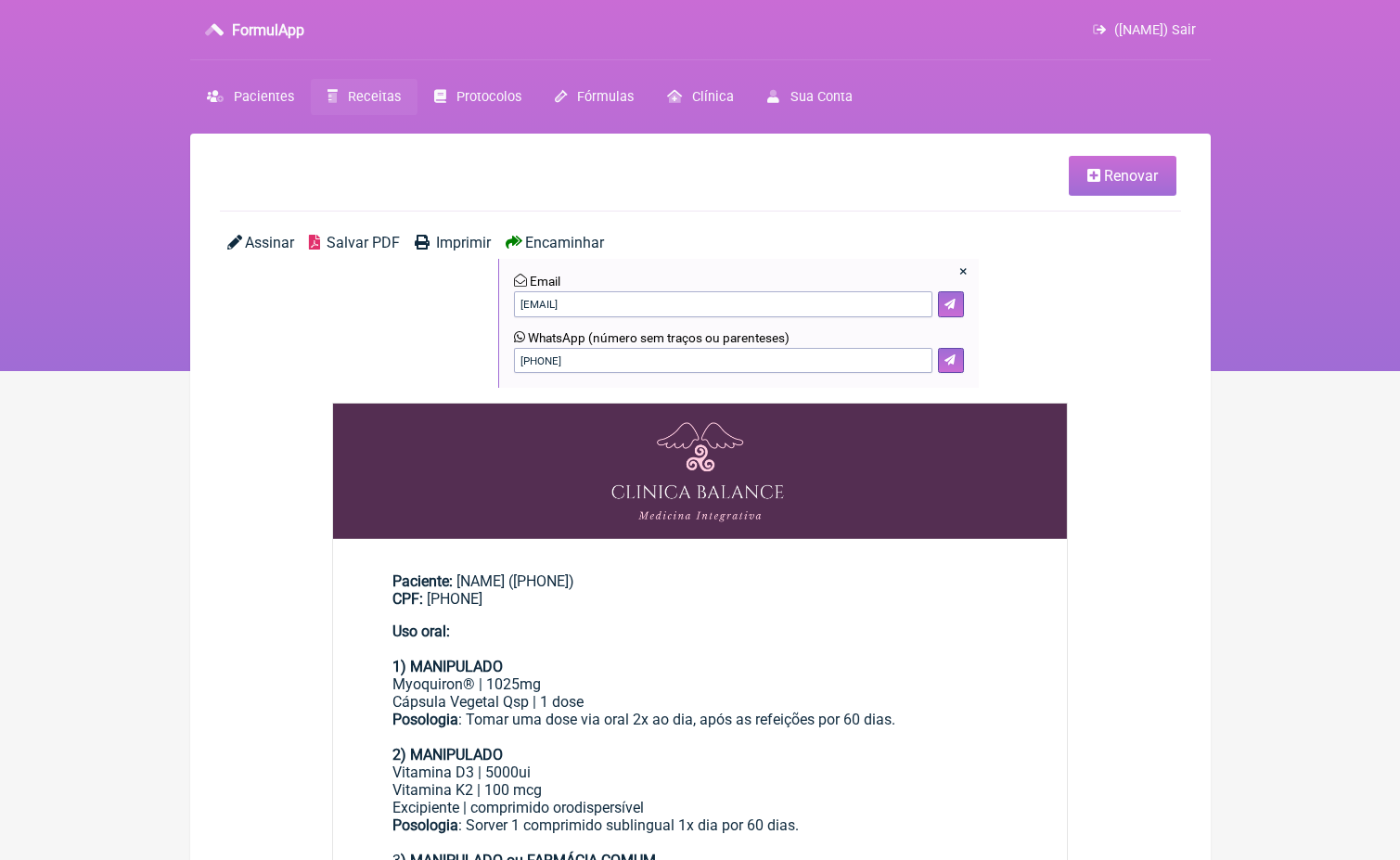 scroll, scrollTop: 0, scrollLeft: 0, axis: both 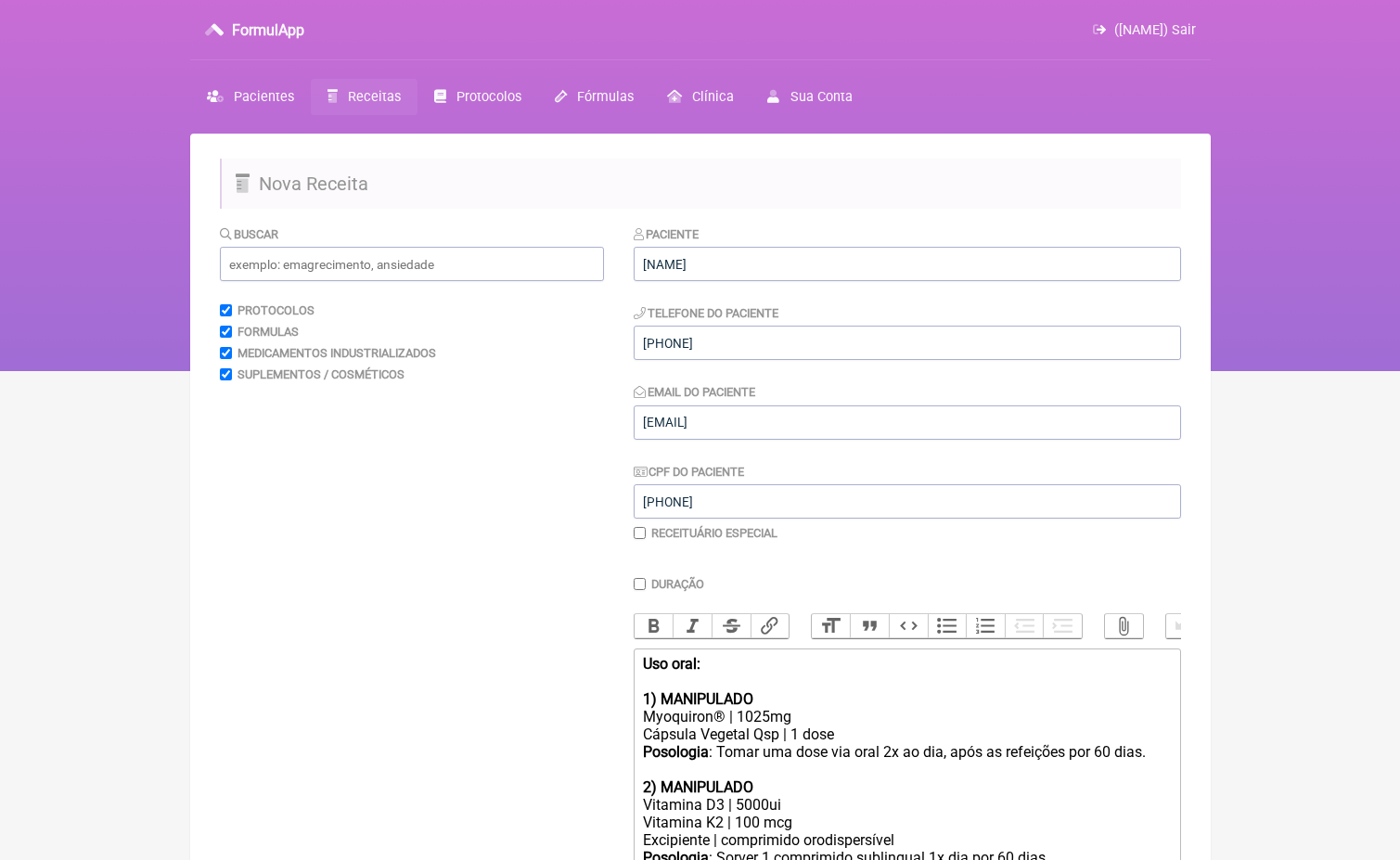 click on "Cápsula Vegetal Qsp | 1 dose" 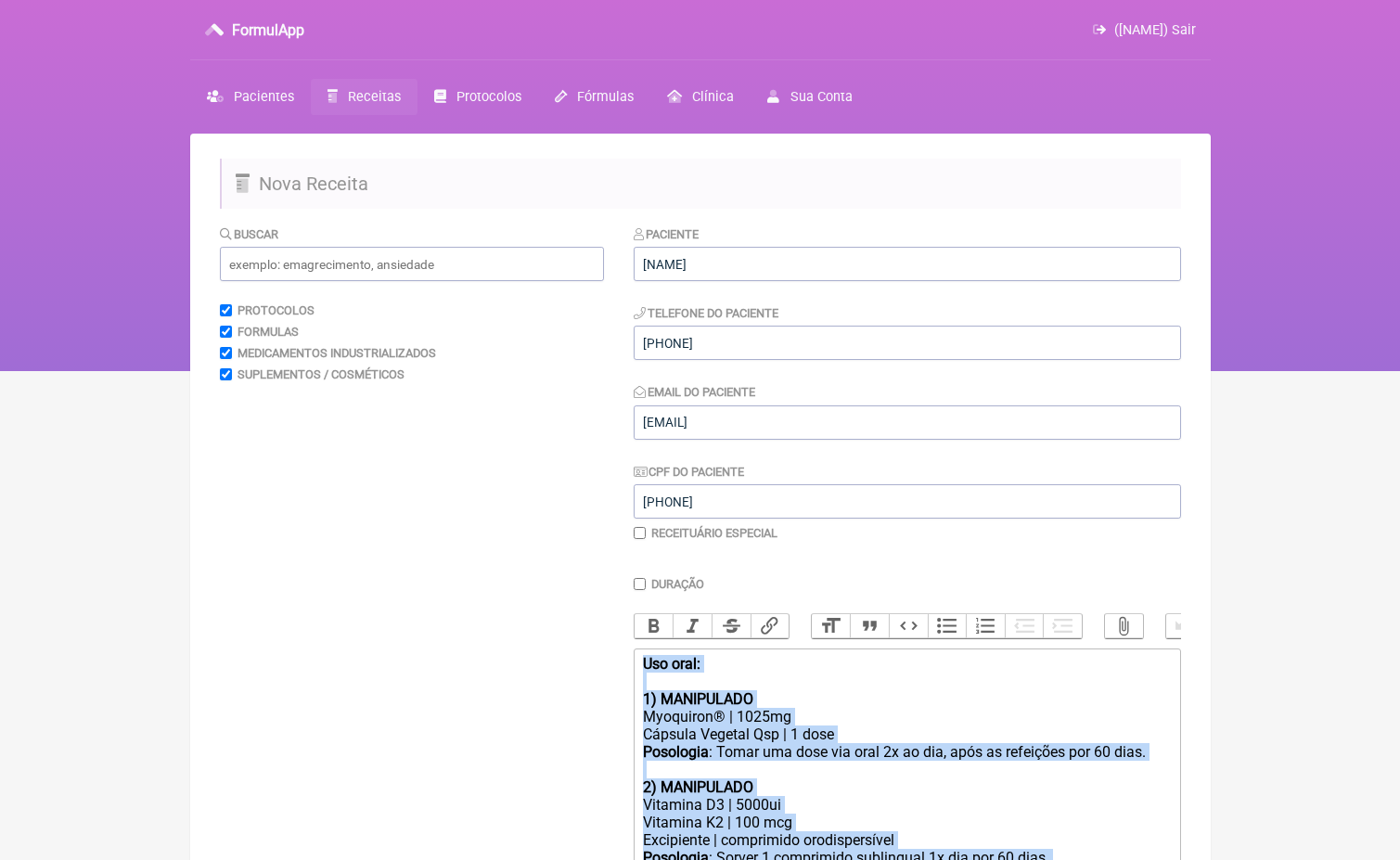 type 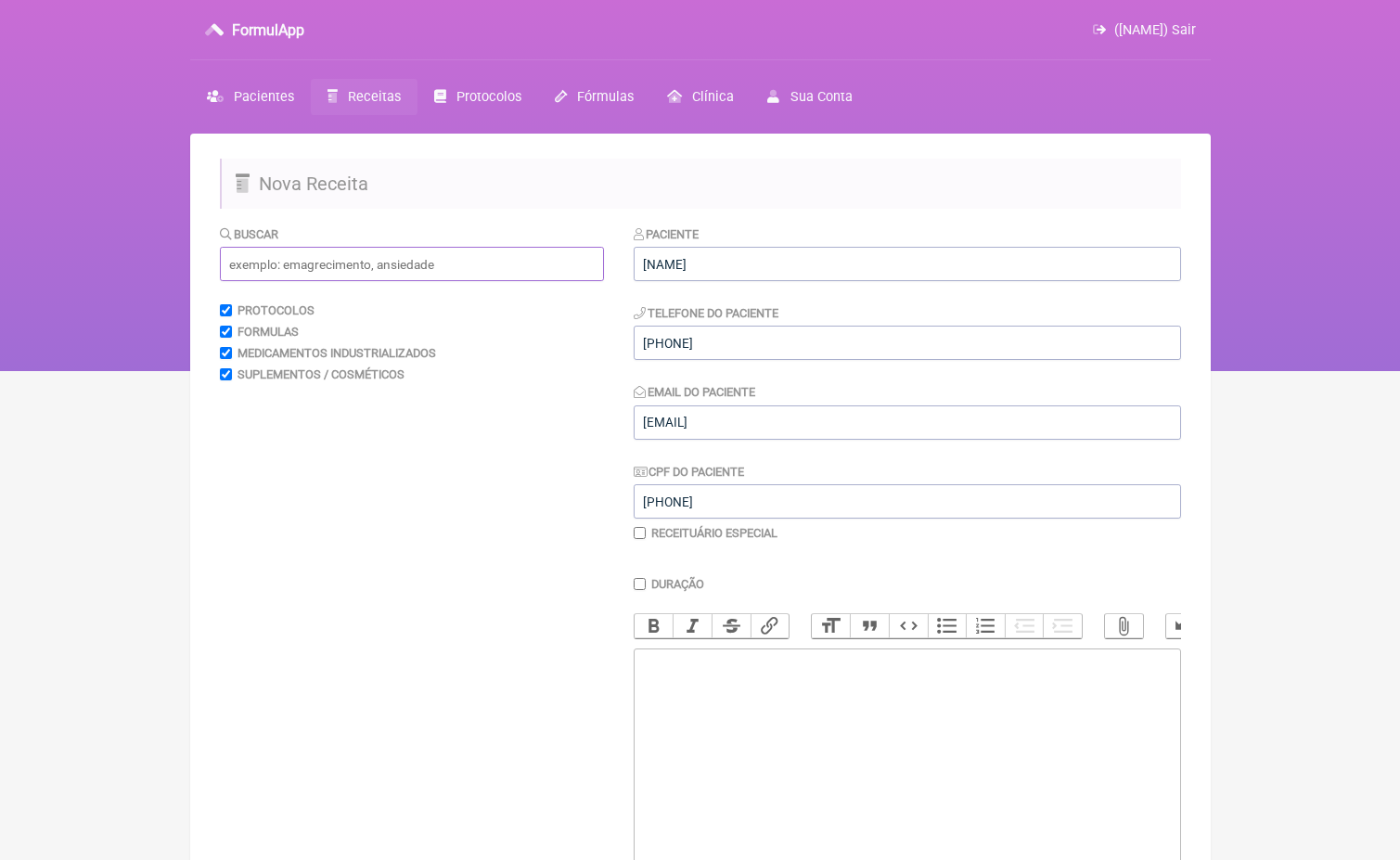click at bounding box center (412, 263) 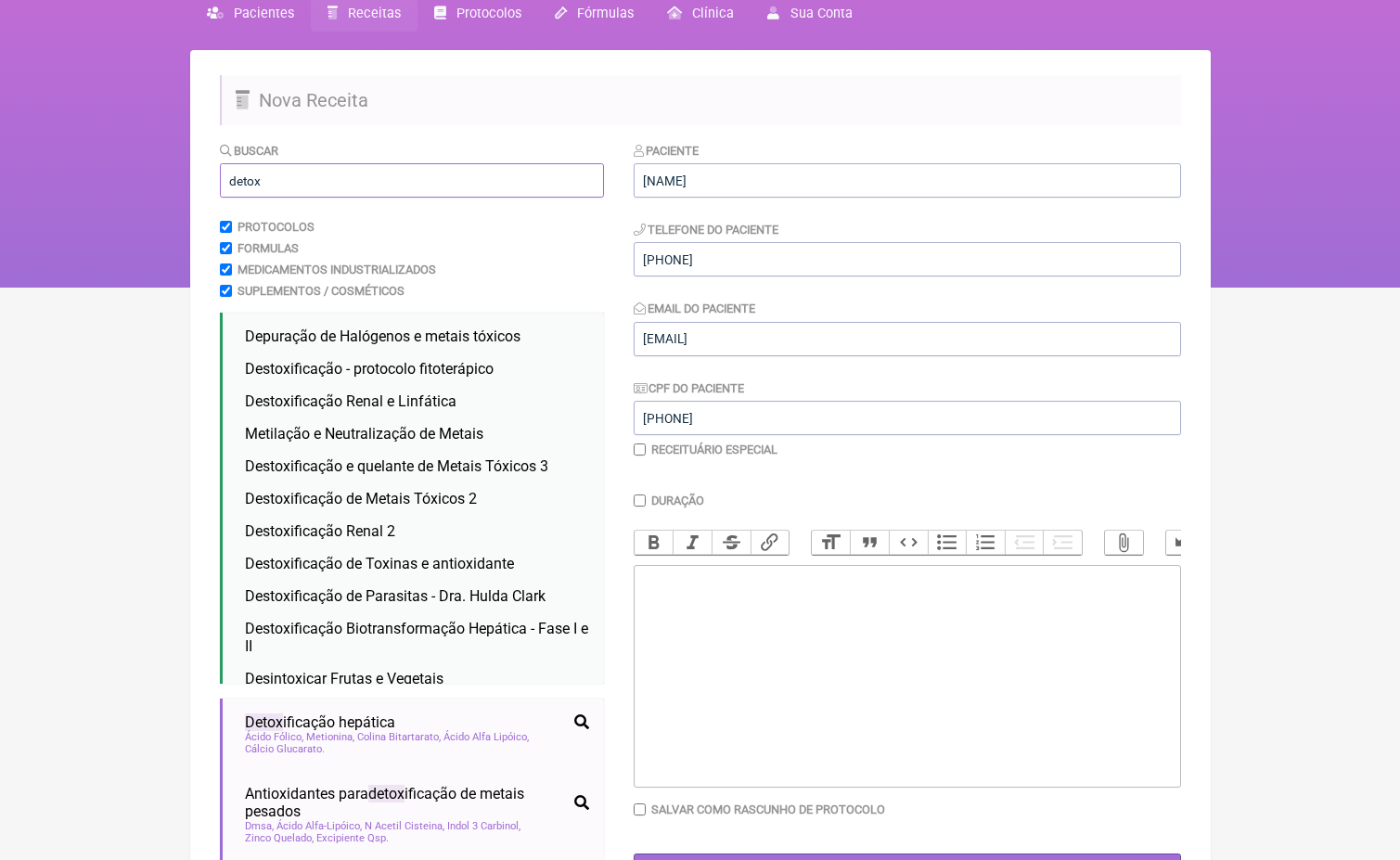 scroll, scrollTop: 87, scrollLeft: 0, axis: vertical 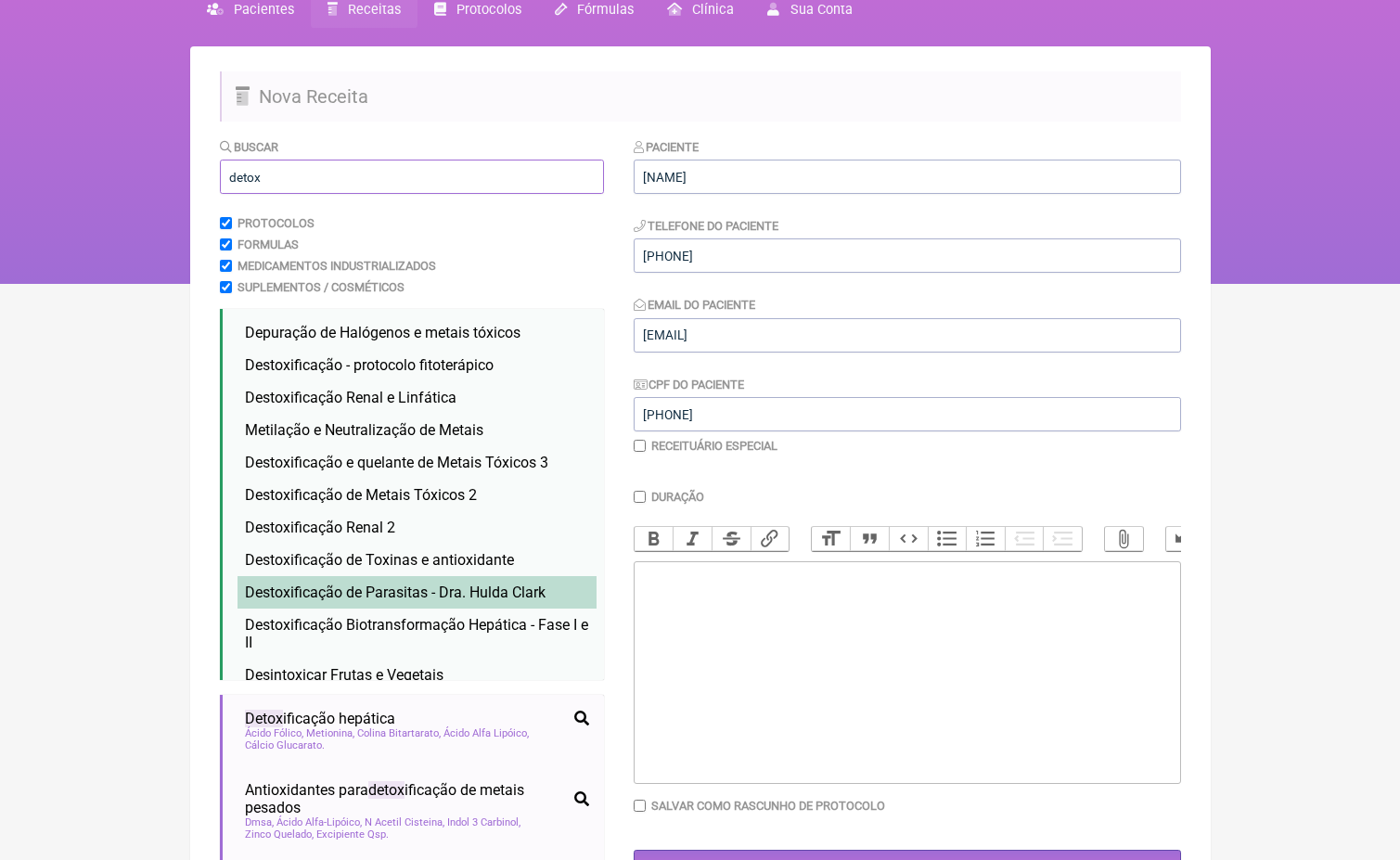 type on "detox" 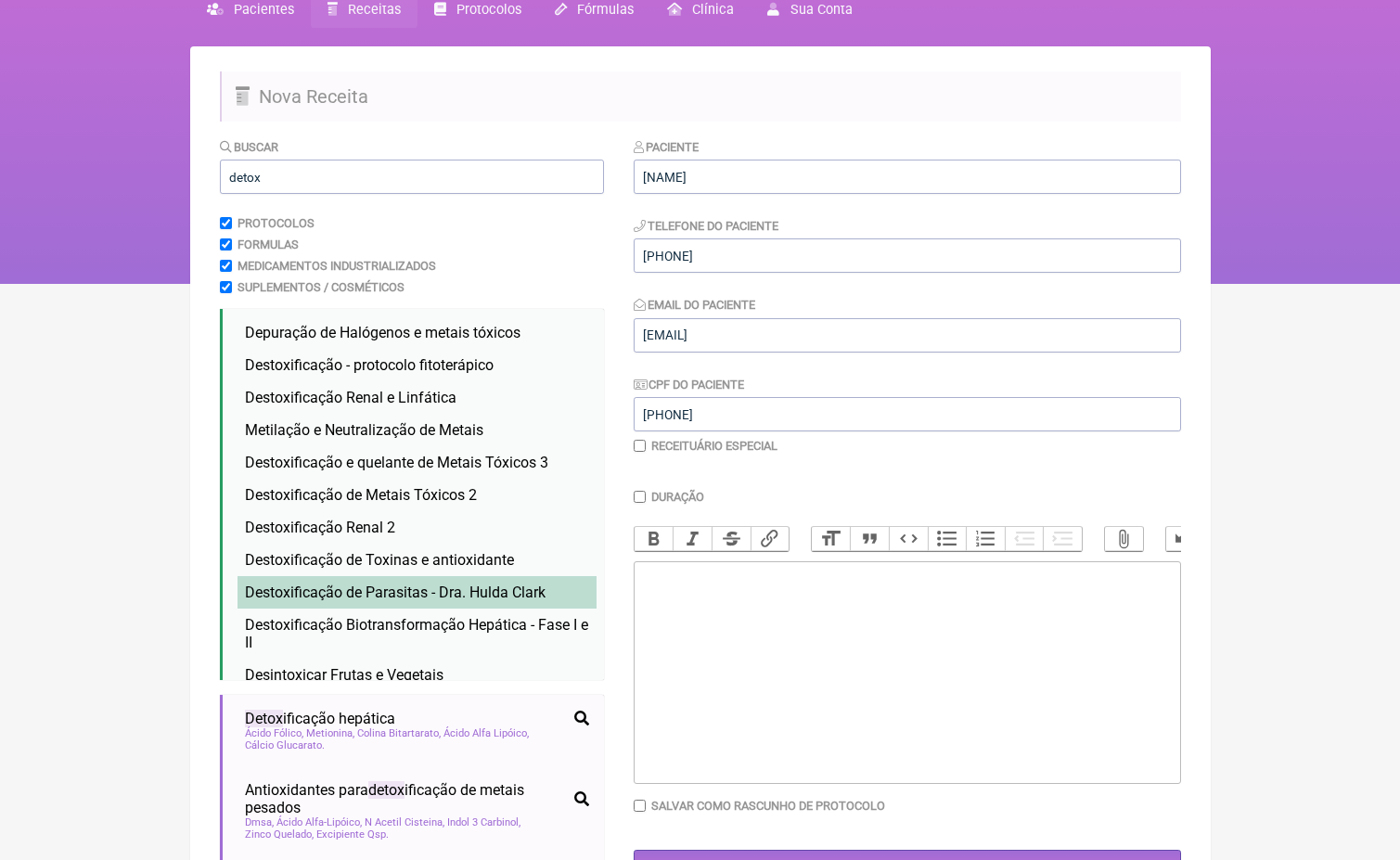 click on "Destoxificação de Parasitas - Dra. Hulda Clark" at bounding box center [395, 592] 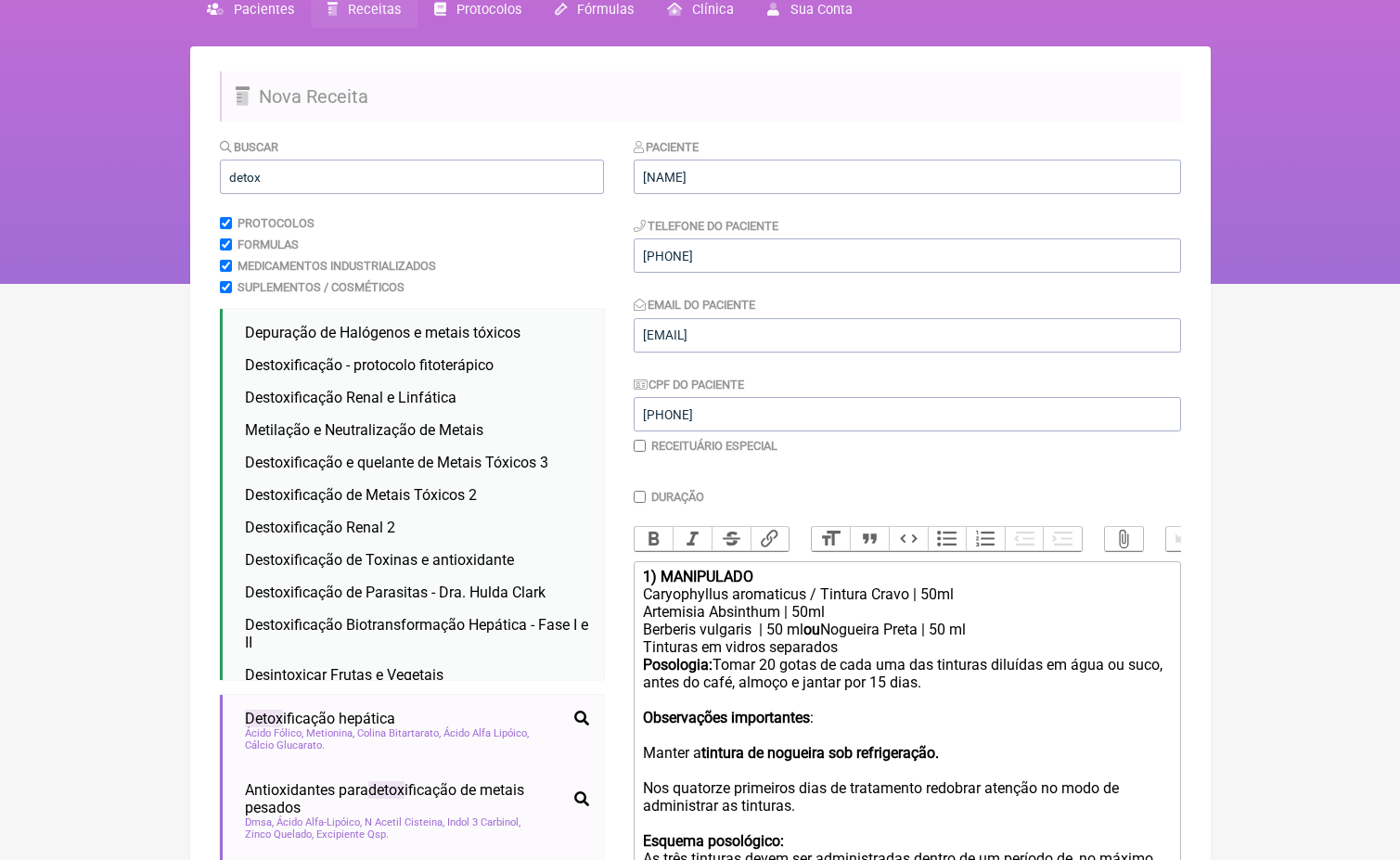 click on "1) MANIPULADO  Caryophyllus aromaticus / Tintura Cravo | 50ml Artemisia Absinthum | 50ml Berberis vulgaris  | 50 ml  ou  Nogueira Preta | 50 ml Tinturas em vidros separados Posologia:  Tomar 20 gotas de cada uma das tinturas diluídas em água ou suco, antes do café, almoço e jantar por 15 dias. Observações importantes : Manter a  tintura de nogueira sob refrigeração. Nos quatorze primeiros dias de tratamento redobrar atenção no modo de administrar as tinturas. Esquema posológico:  As três tinturas devem ser administradas dentro de um período de, no máximo, 10 minutos. Tomar a tintura de nogueira preta 20 minutos antes do almoço em meio copo de água fria. Beber lentamente. Após uns 3 minutos tomar a tintura de Absinto. Após 3 minutos tomar a tintura de cravo.  2) MANIPULADO  Ornitina | 550mg  Posologia:  Tomar 1 cápsula antes de dormir com estômago vazio por 15 dias. 3) MANIPULADO  Orégano óleo ou extrato | 150 mg  Posologia: Após o término do tratamento como prevenção Posologia:" 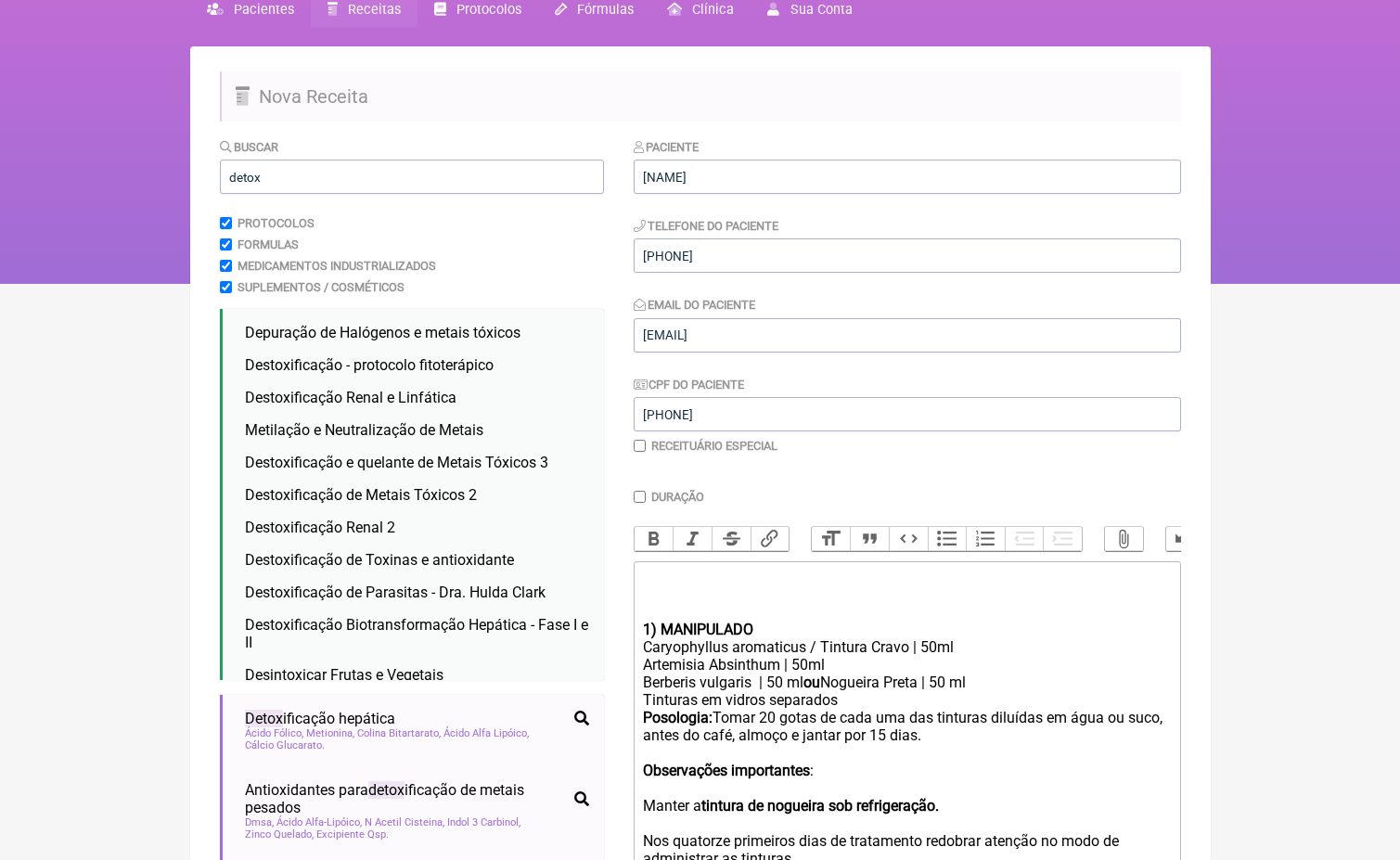 click on "1) MANIPULADO" 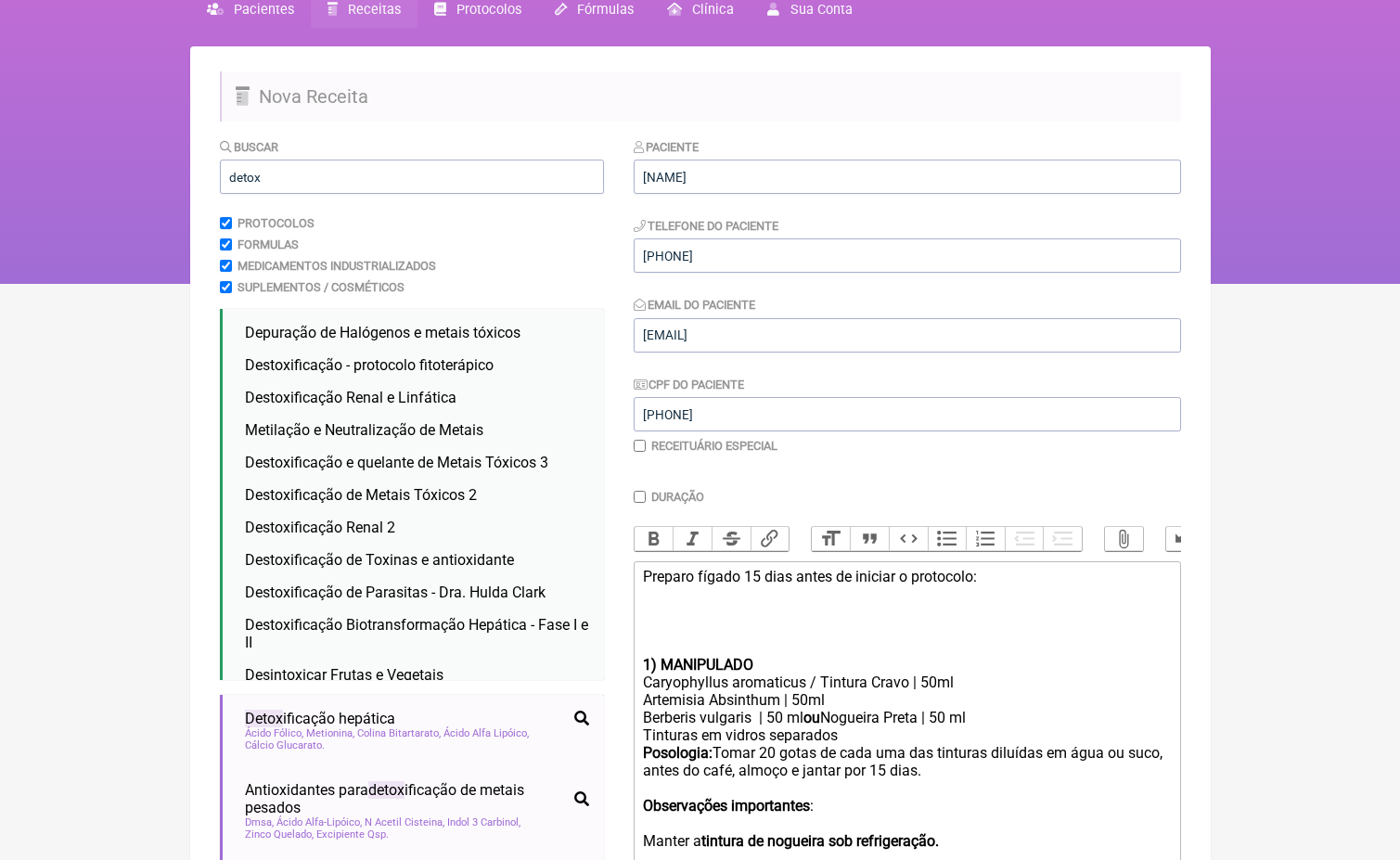 click on "Preparo figado 15 dias antes de iniciar o protocolo:  1) MANIPULADO" 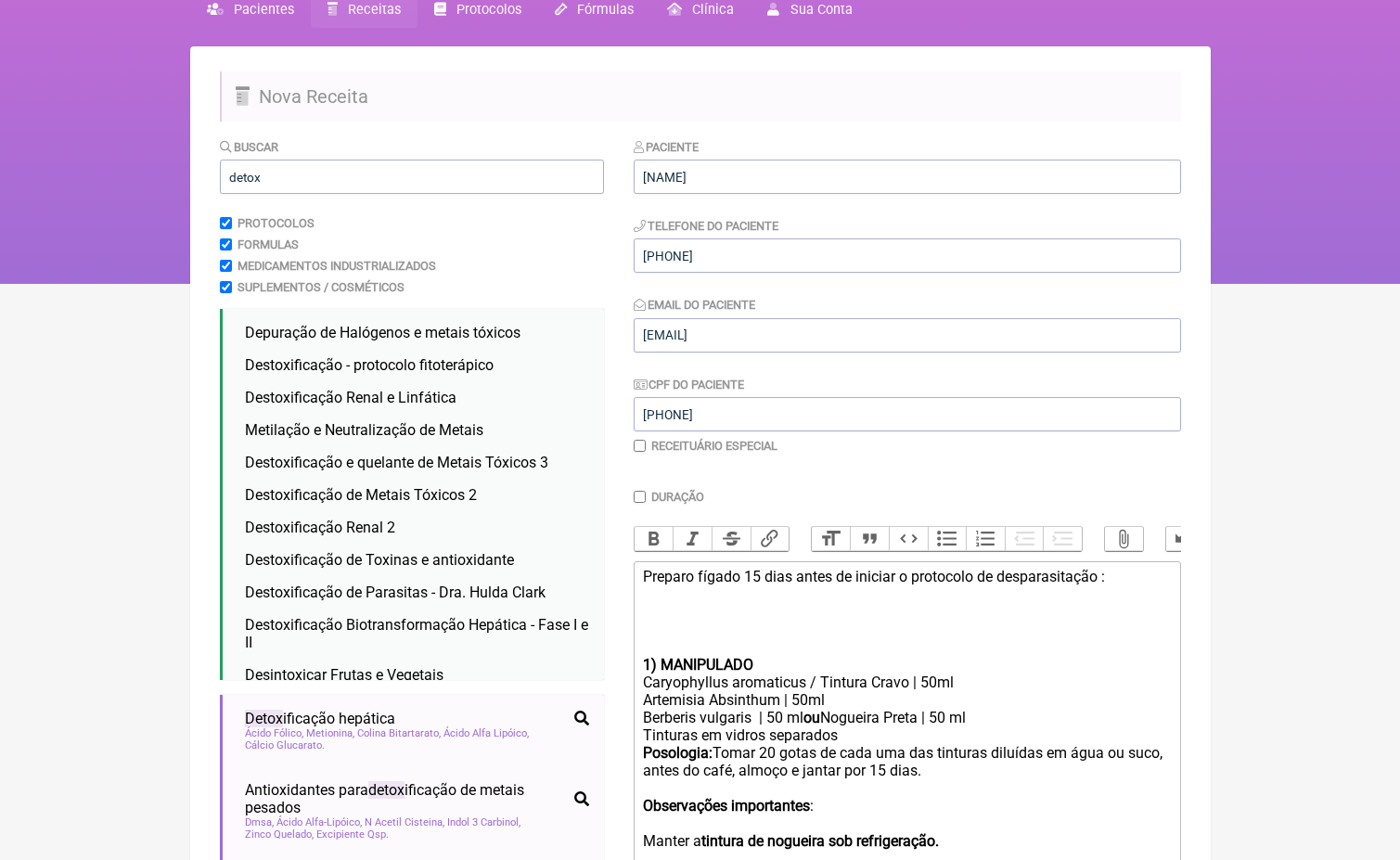 type on "<div>Preparo figado 15 dias antes de iniciar o protocolo de desparasitação: <br><br><br><br><br><strong>1) MANIPULADO&nbsp;</strong></div><div>Caryophyllus aromaticus / Tintura Cravo | 50ml</div><div>Artemisia Absinthum | 50ml</div><div>Berberis vulgaris&nbsp; | 50 ml <strong>ou</strong> Nogueira Preta | 50 ml</div><div>Tinturas em vidros separados</div><div><strong>Posologia: </strong>Tomar 20 gotas de cada uma das tinturas diluídas em água ou suco, antes do café, almoço e jantar por 15 dias.</div><div><strong><br>Observações importantes</strong>:</div><div><br>Manter a <strong>tintura de nogueira sob refrigeração.</strong></div><div><br>Nos quatorze primeiros dias de tratamento redobrar atenção no modo de administrar as tinturas.</div><div><br><strong>Esquema posológico:&nbsp;</strong></div><div>As três tinturas devem ser administradas dentro de um período de, no máximo, 10 minutos. Tomar a tintura de nogueira preta 20 minutos antes do almoço em meio copo de água fria. Beber lentamente. Após uns 3 minuto..." 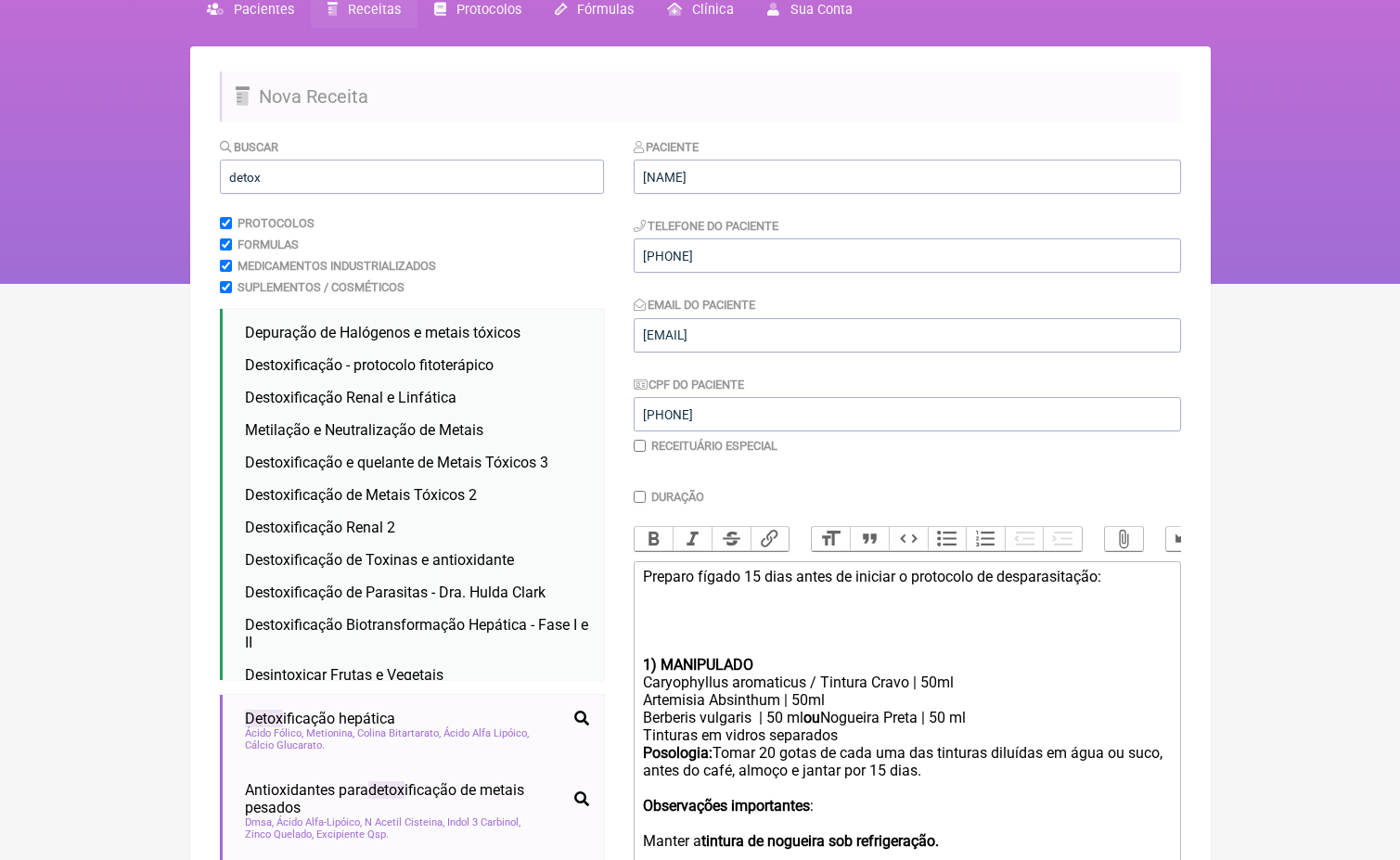 drag, startPoint x: 978, startPoint y: 573, endPoint x: 725, endPoint y: 570, distance: 253.0178 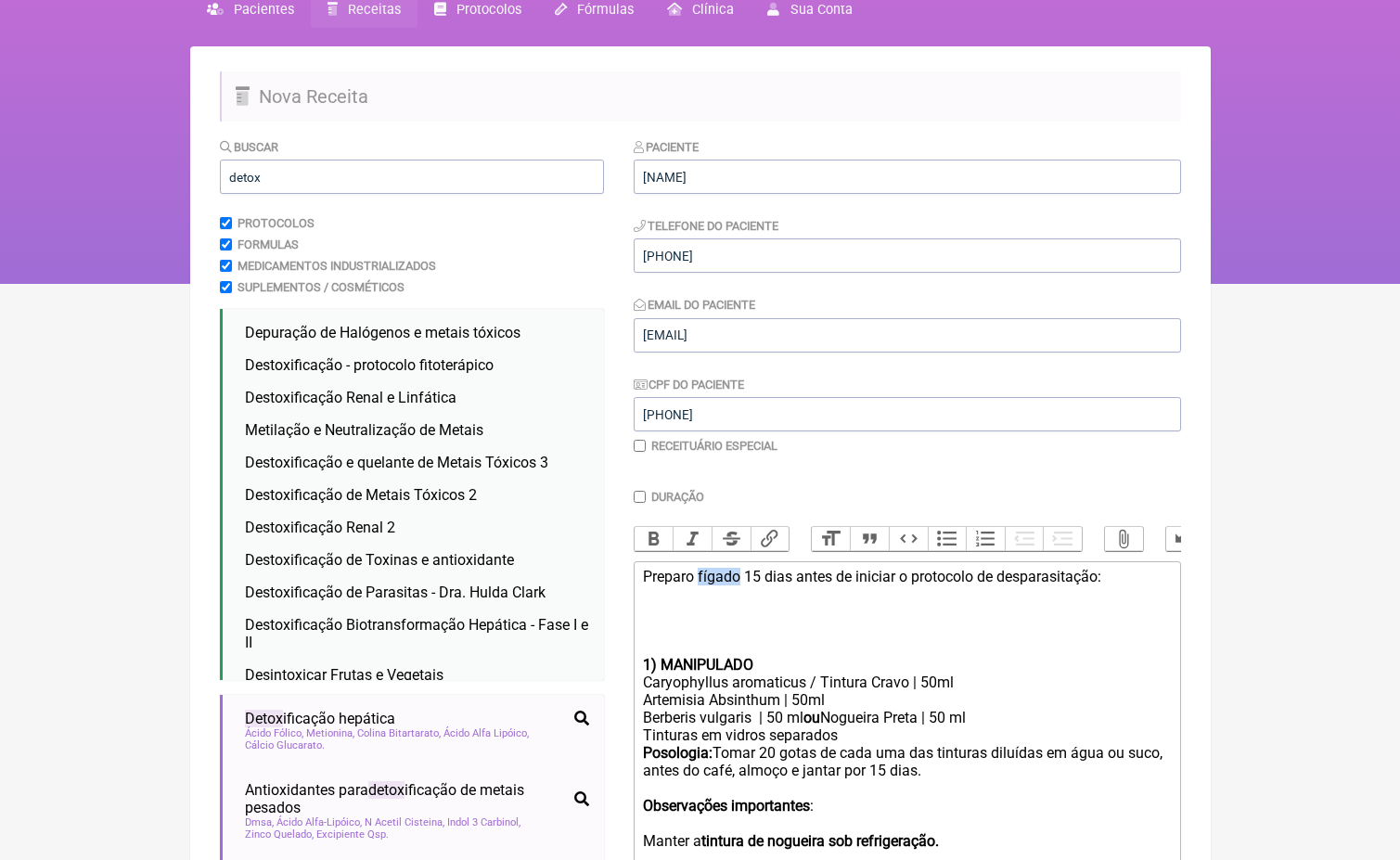 click on "Preparo figado 15 dias antes de iniciar o protocolo de desparasitação:  1) MANIPULADO" 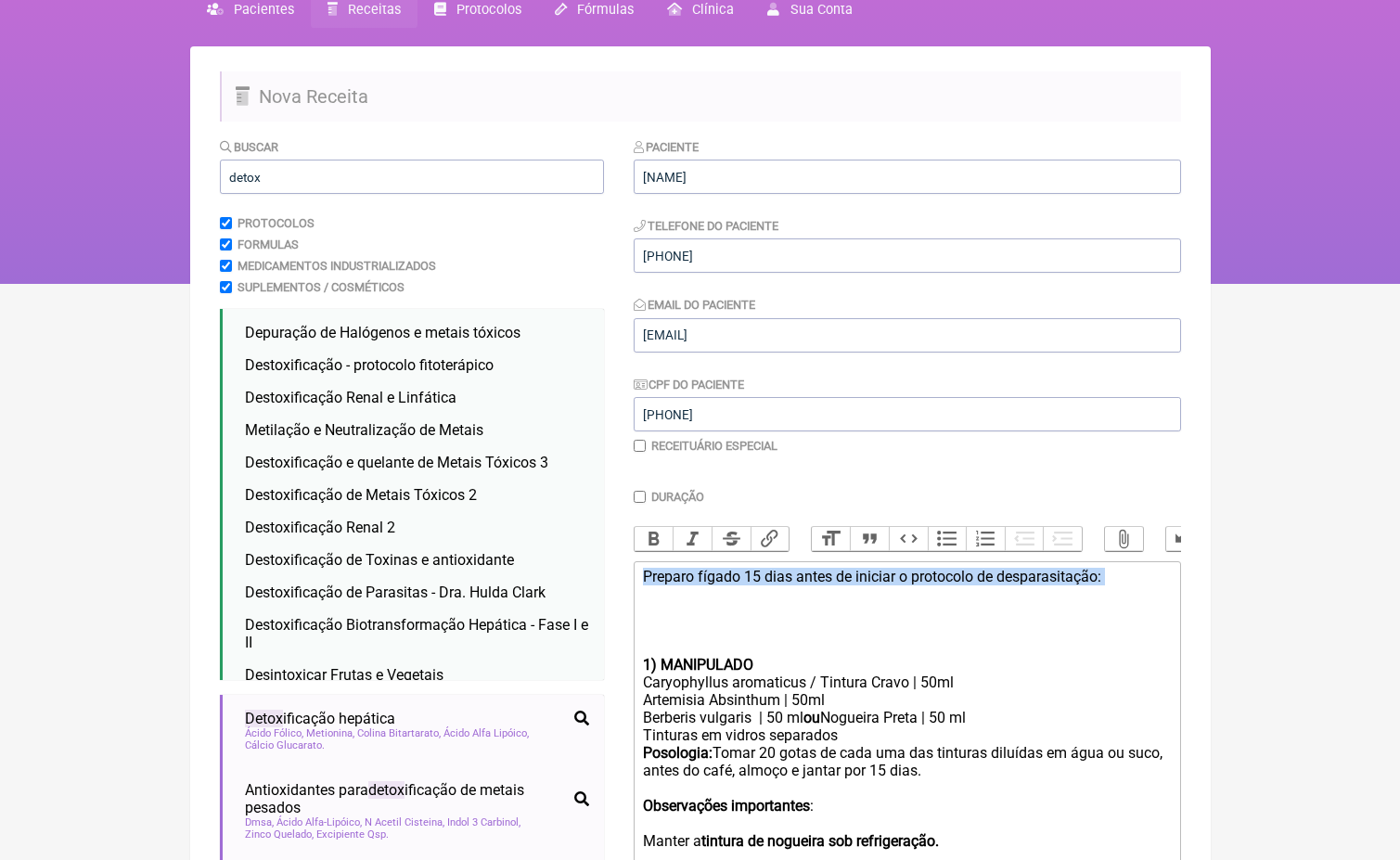 click on "Preparo figado 15 dias antes de iniciar o protocolo de desparasitação:  1) MANIPULADO" 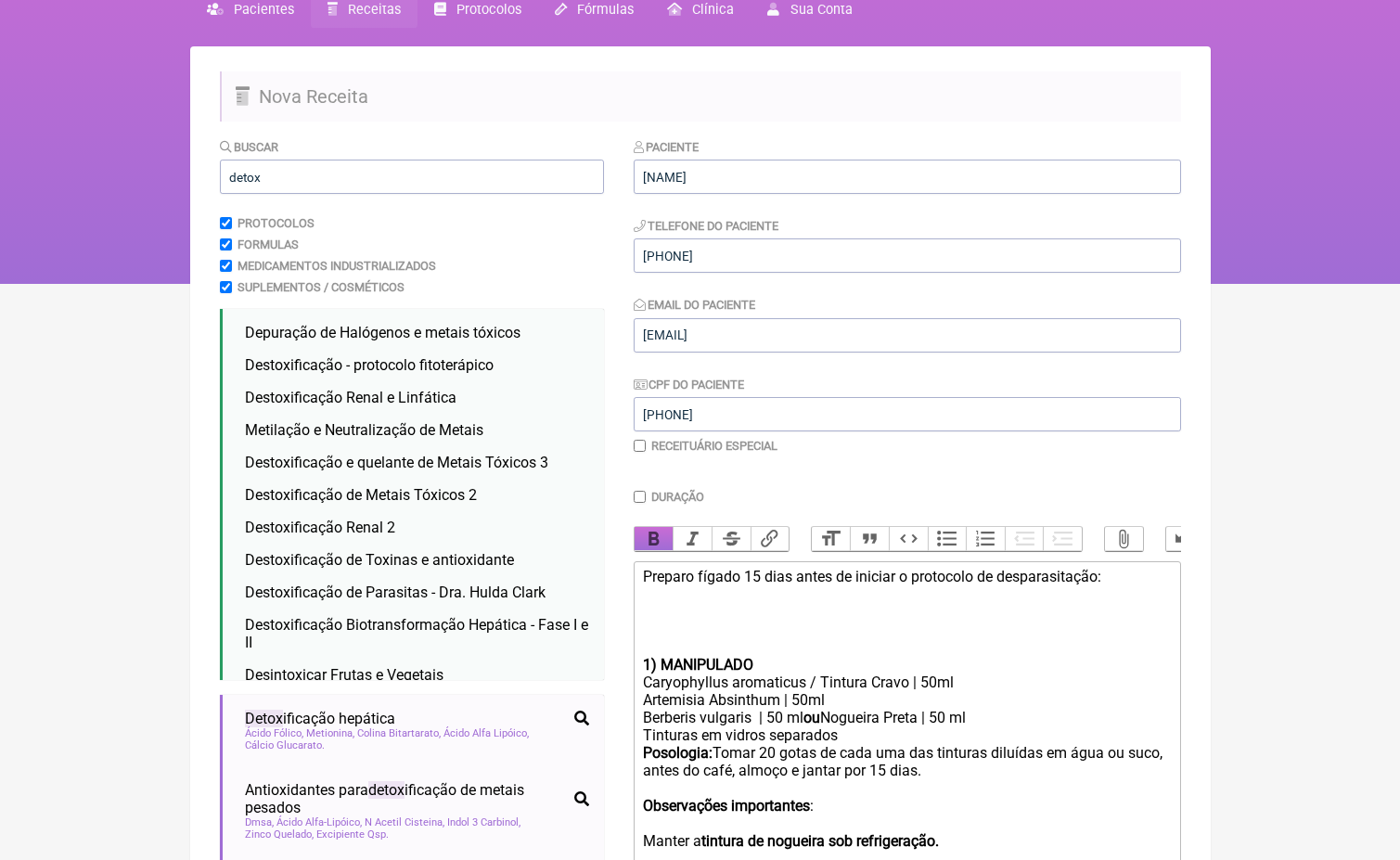click on "Bold" at bounding box center (654, 539) 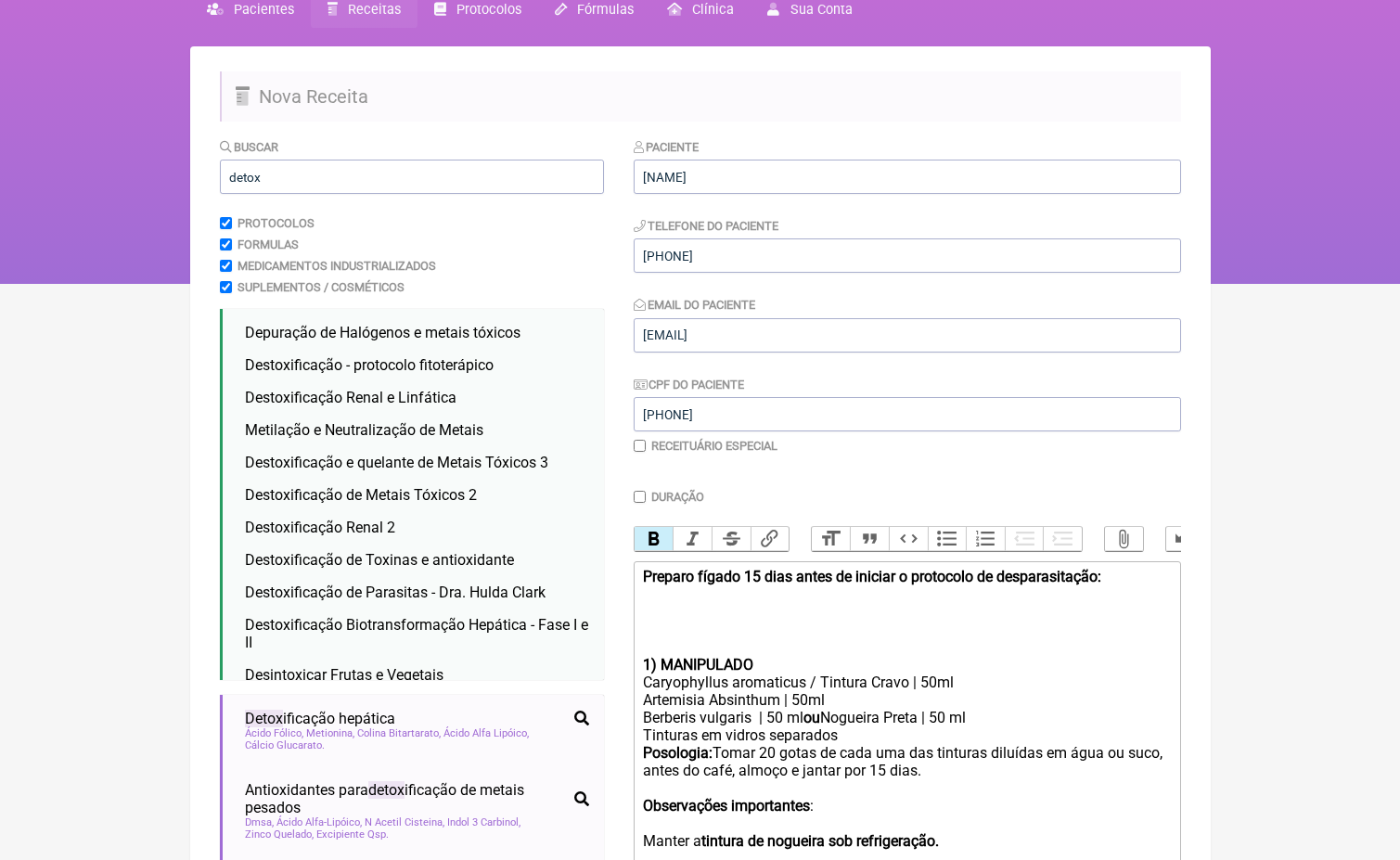 click on "Preparo figado 15 dias antes de iniciar o protocolo de desparasitação:  1) MANIPULADO" 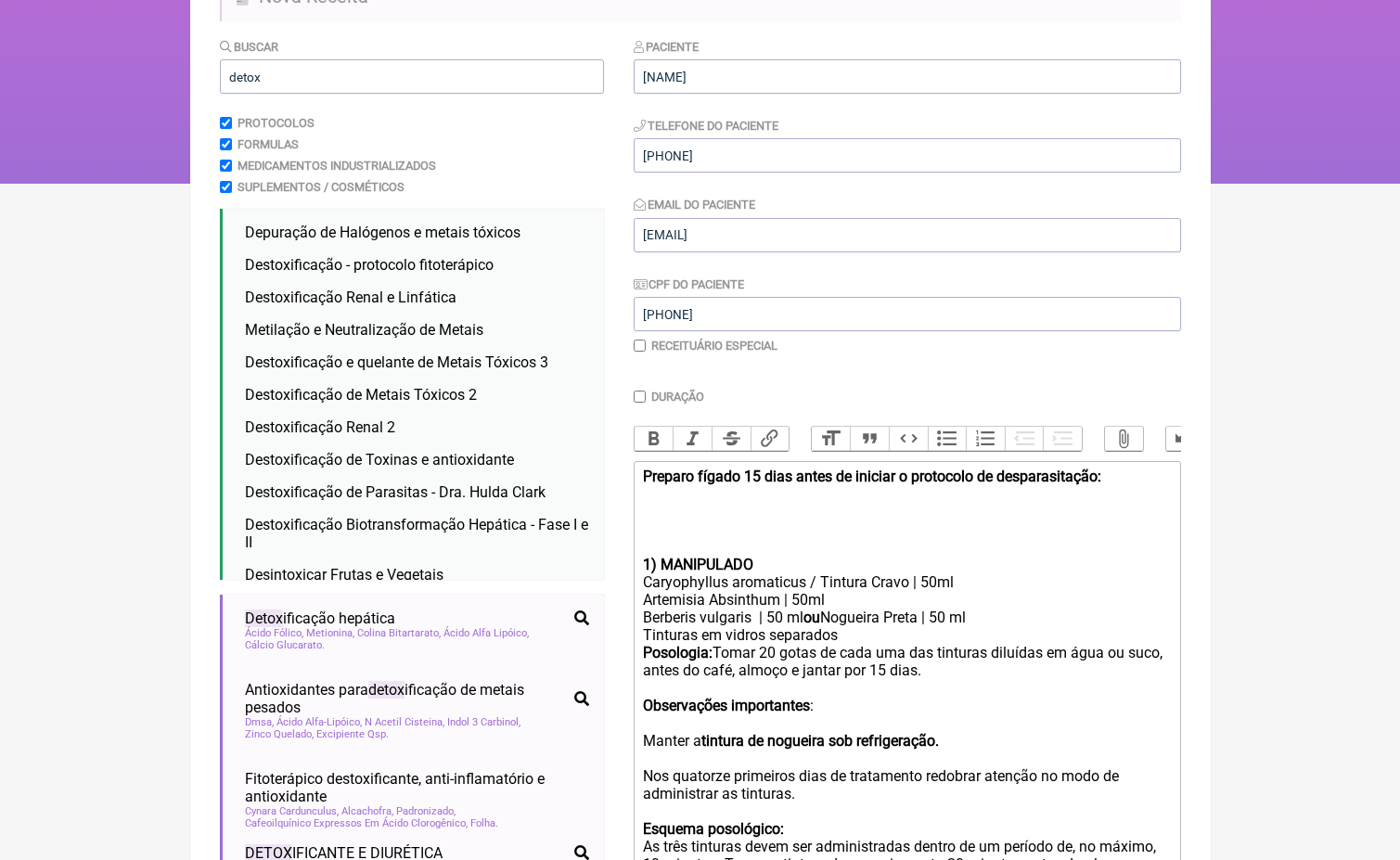 scroll, scrollTop: 147, scrollLeft: 0, axis: vertical 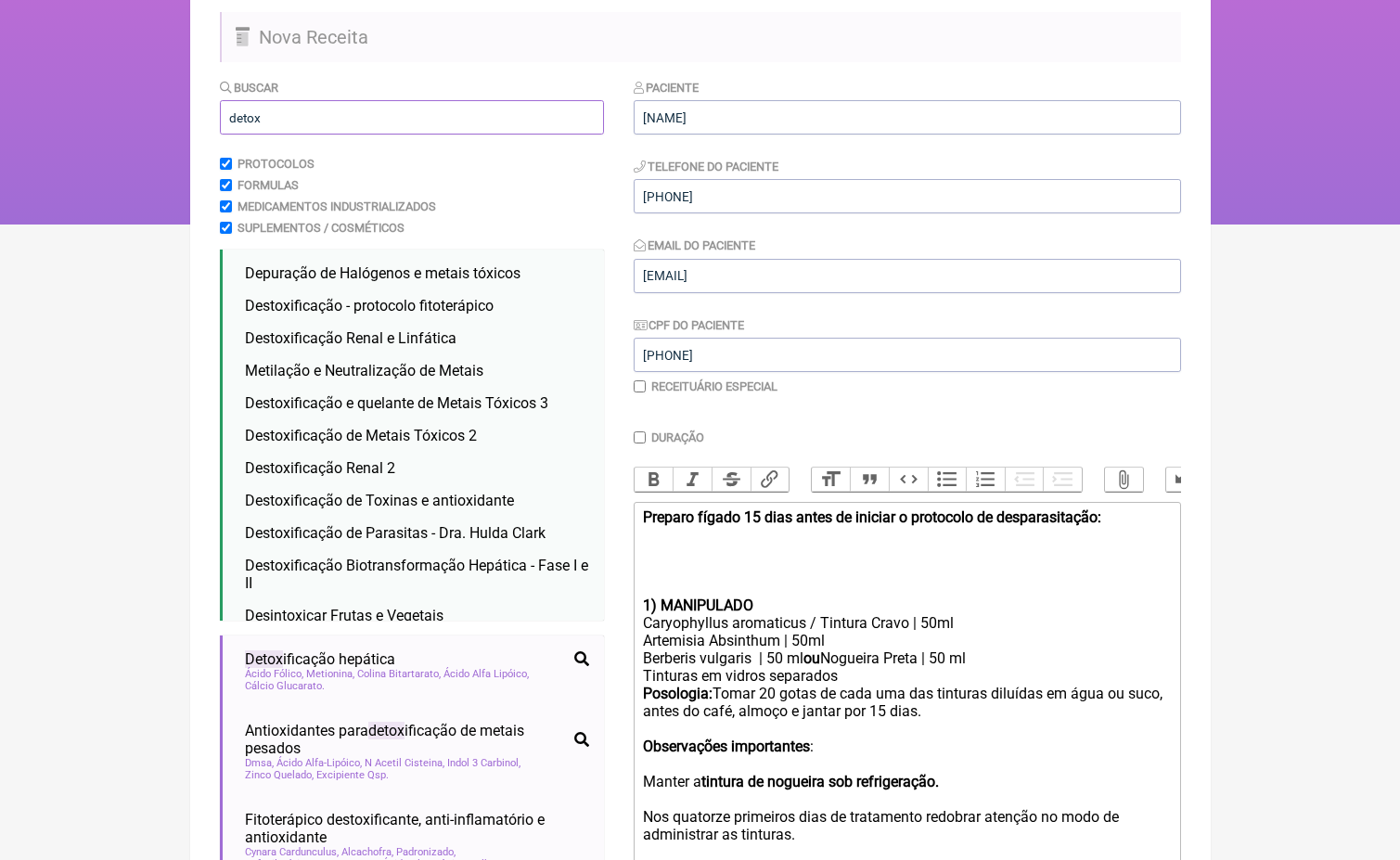 click on "detox" at bounding box center [412, 117] 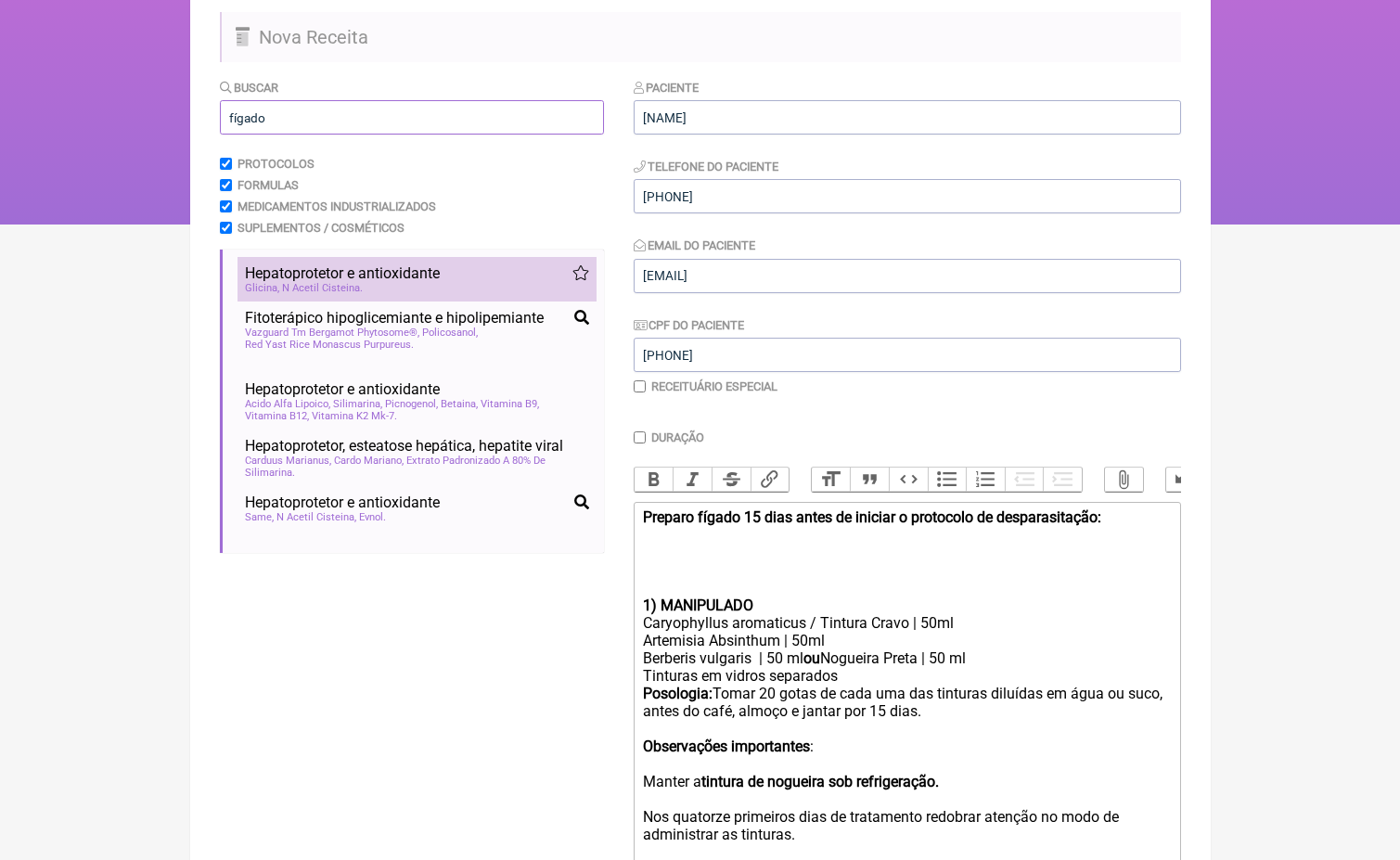type on "fígado" 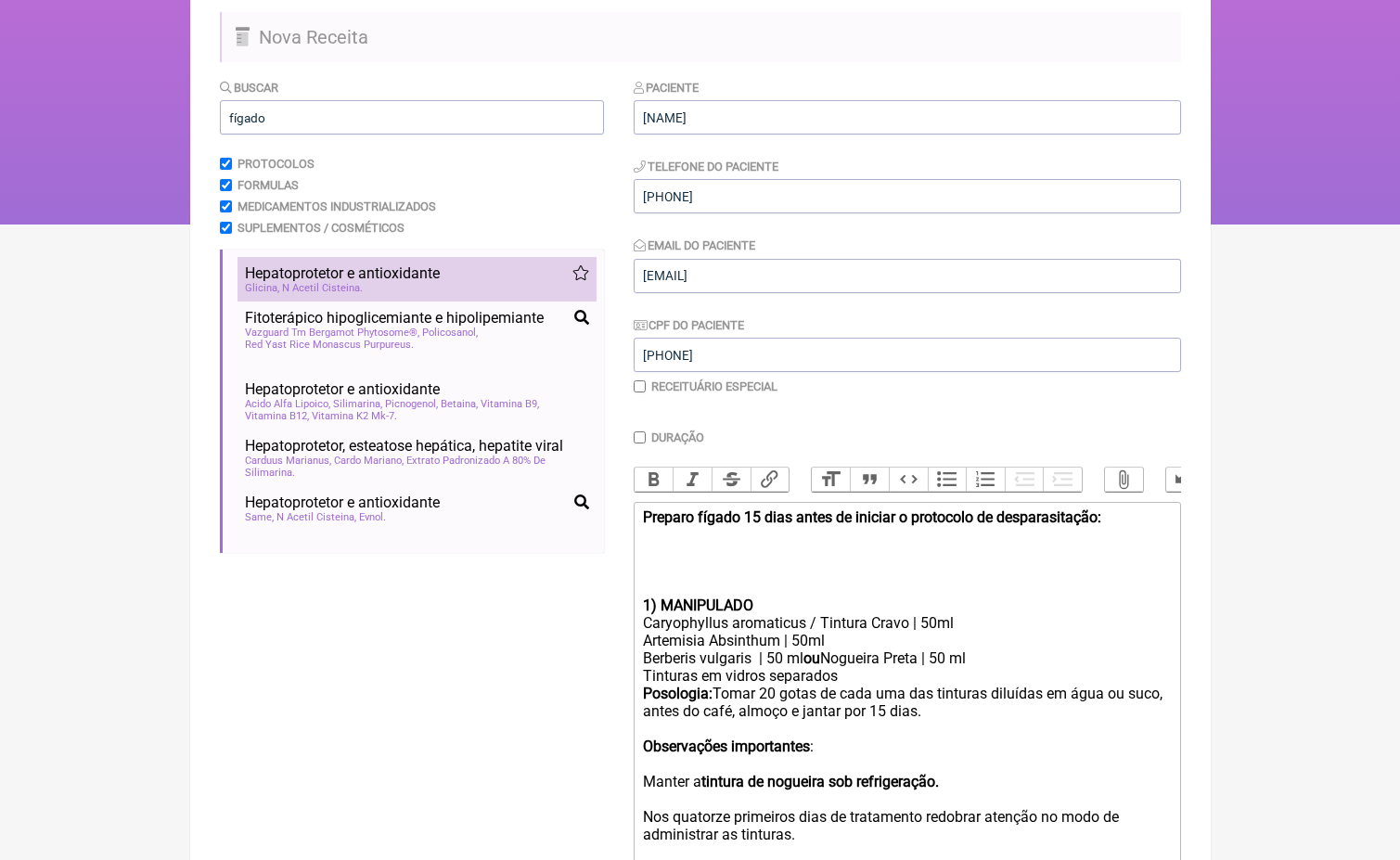 click on "N Acetil Cisteina" at bounding box center (322, 288) 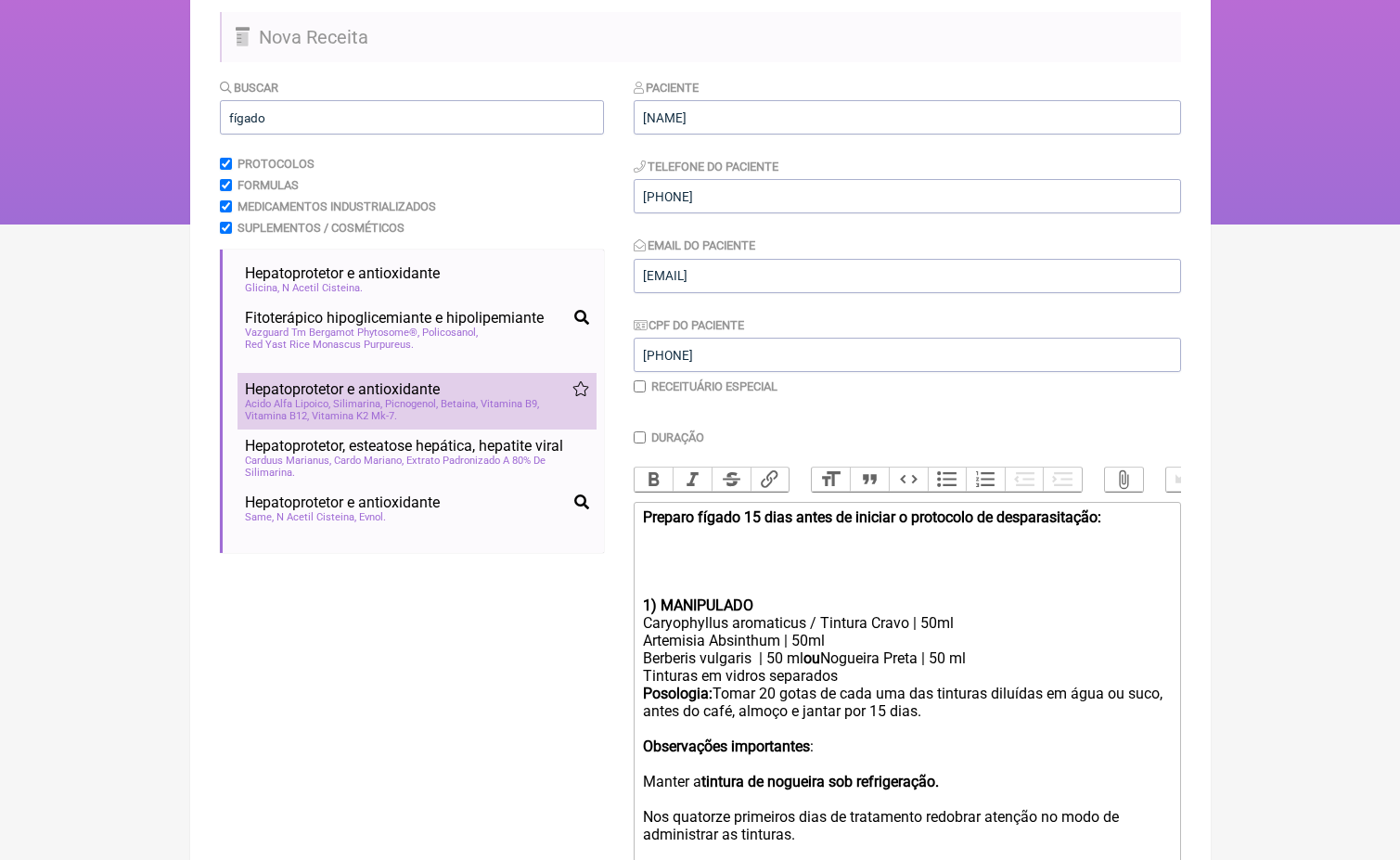 click on "Vitamina K2 Mk-7" at bounding box center (354, 416) 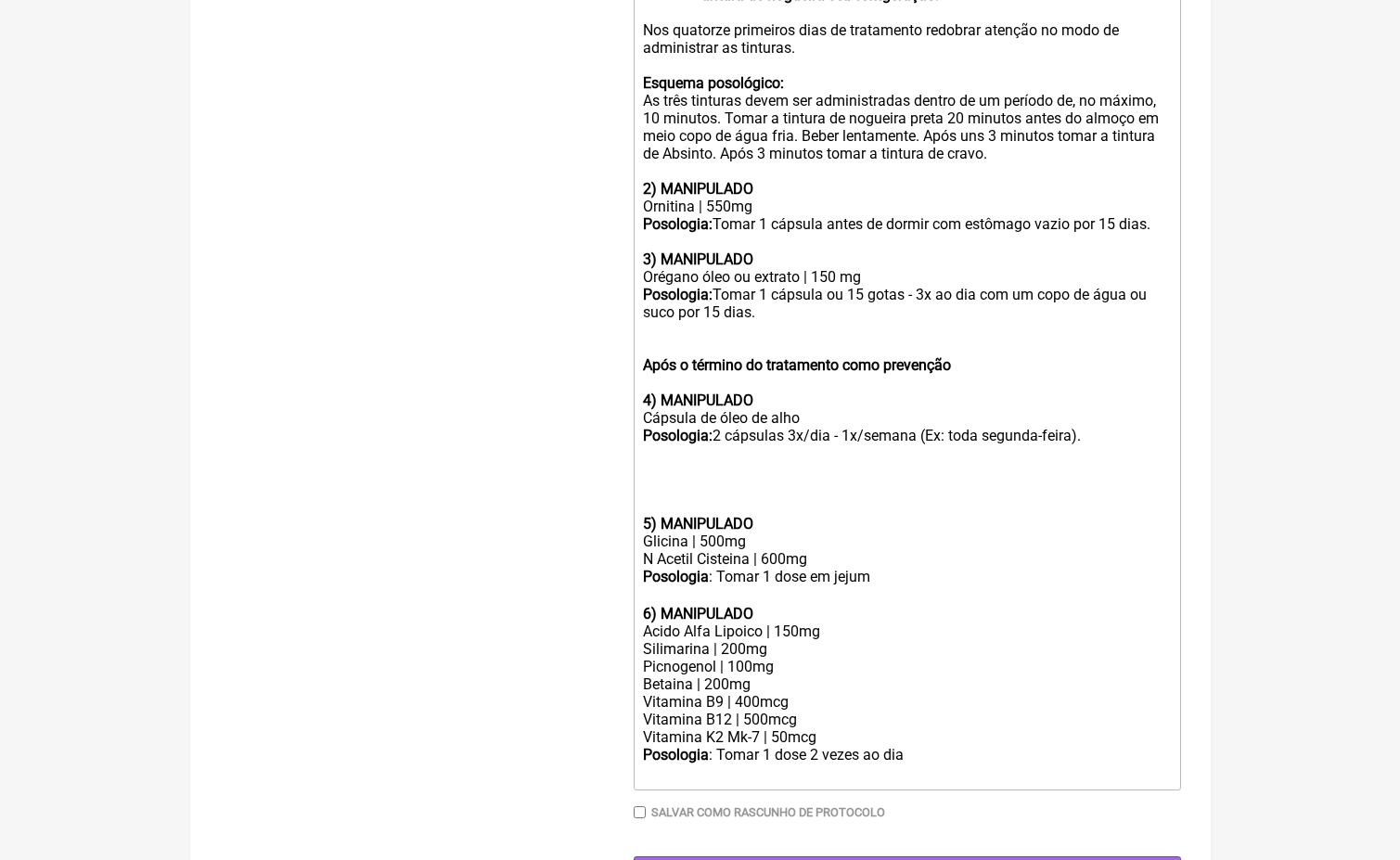 scroll, scrollTop: 932, scrollLeft: 0, axis: vertical 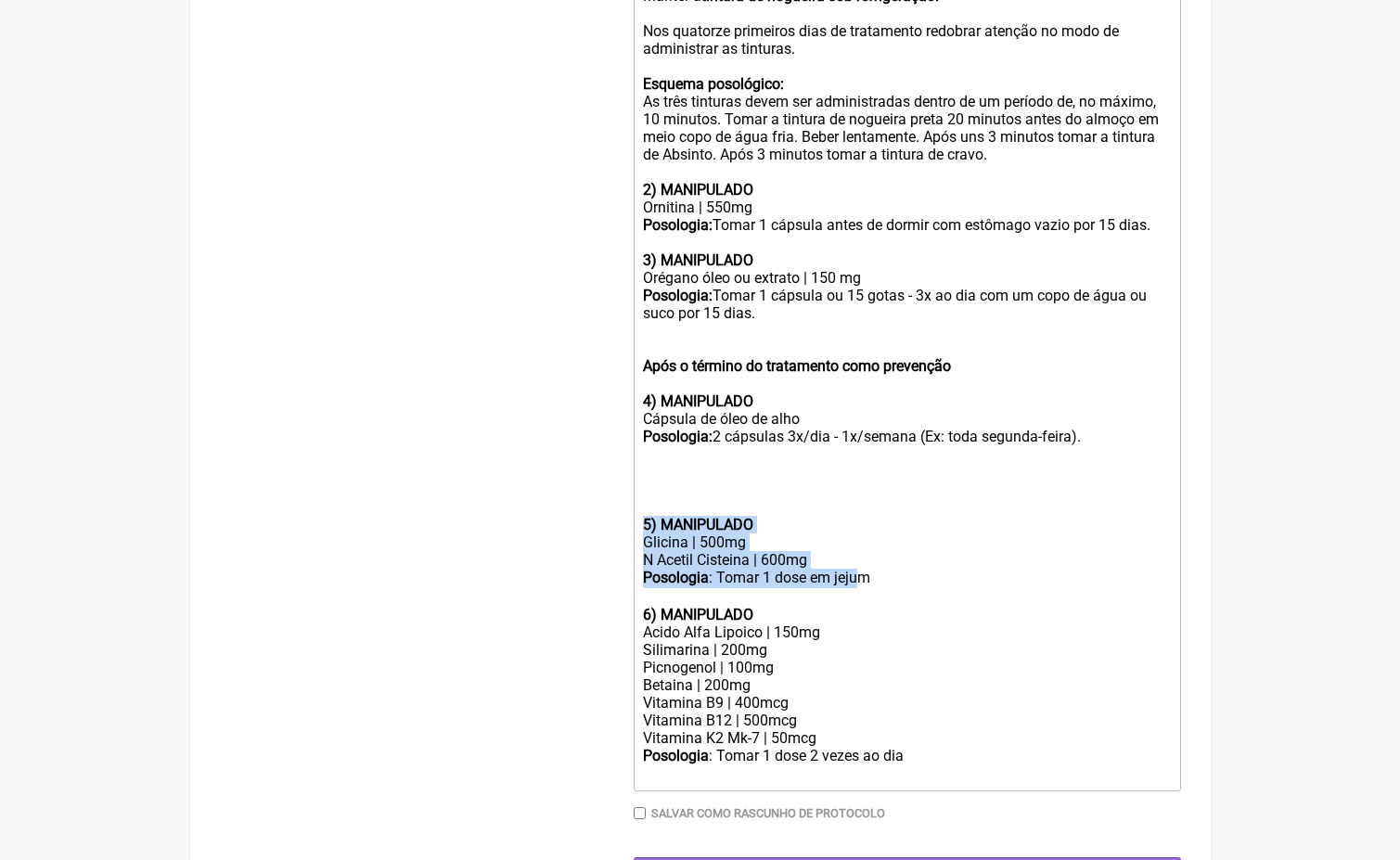 drag, startPoint x: 864, startPoint y: 536, endPoint x: 624, endPoint y: 477, distance: 247.1457 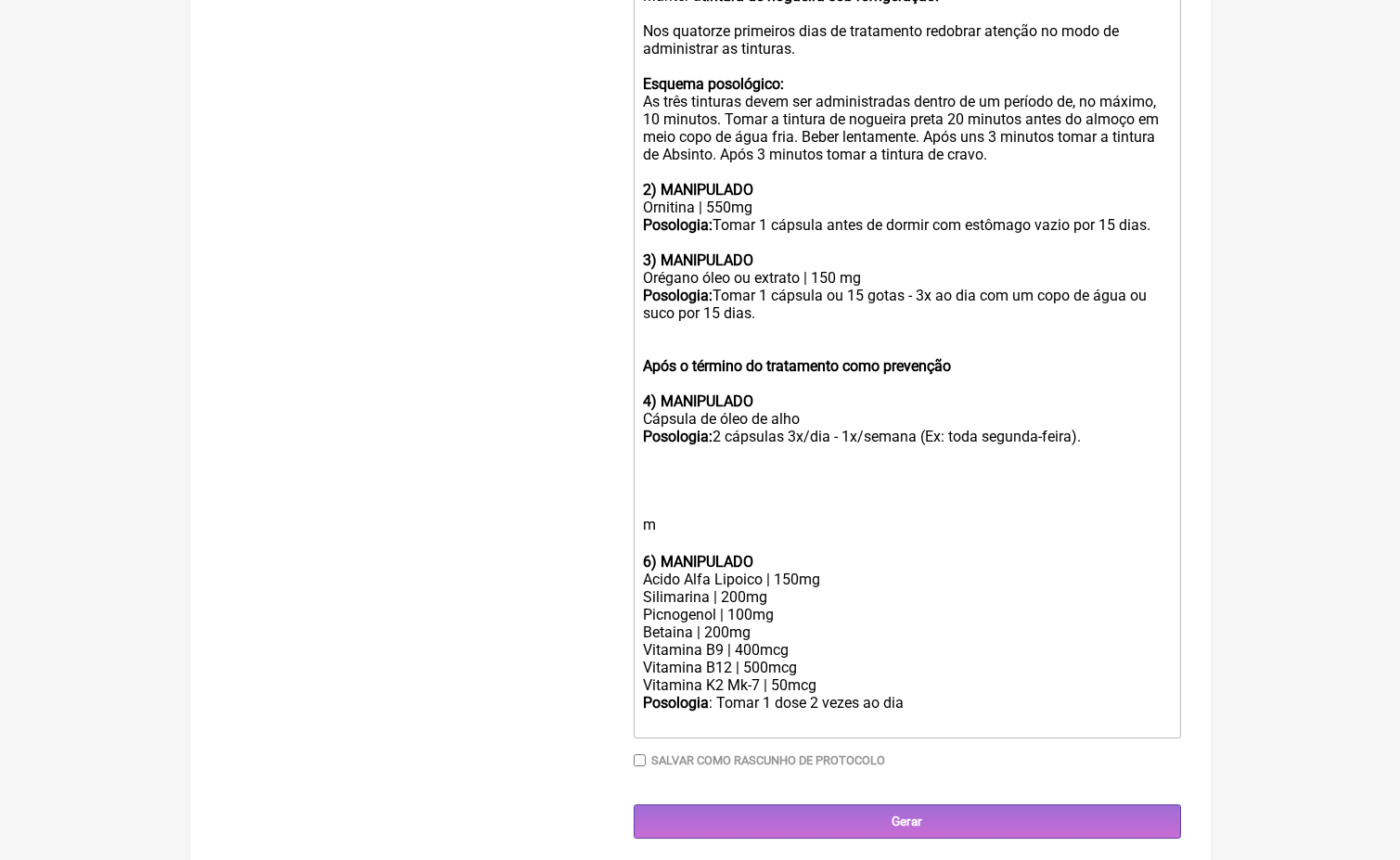 scroll, scrollTop: 882, scrollLeft: 0, axis: vertical 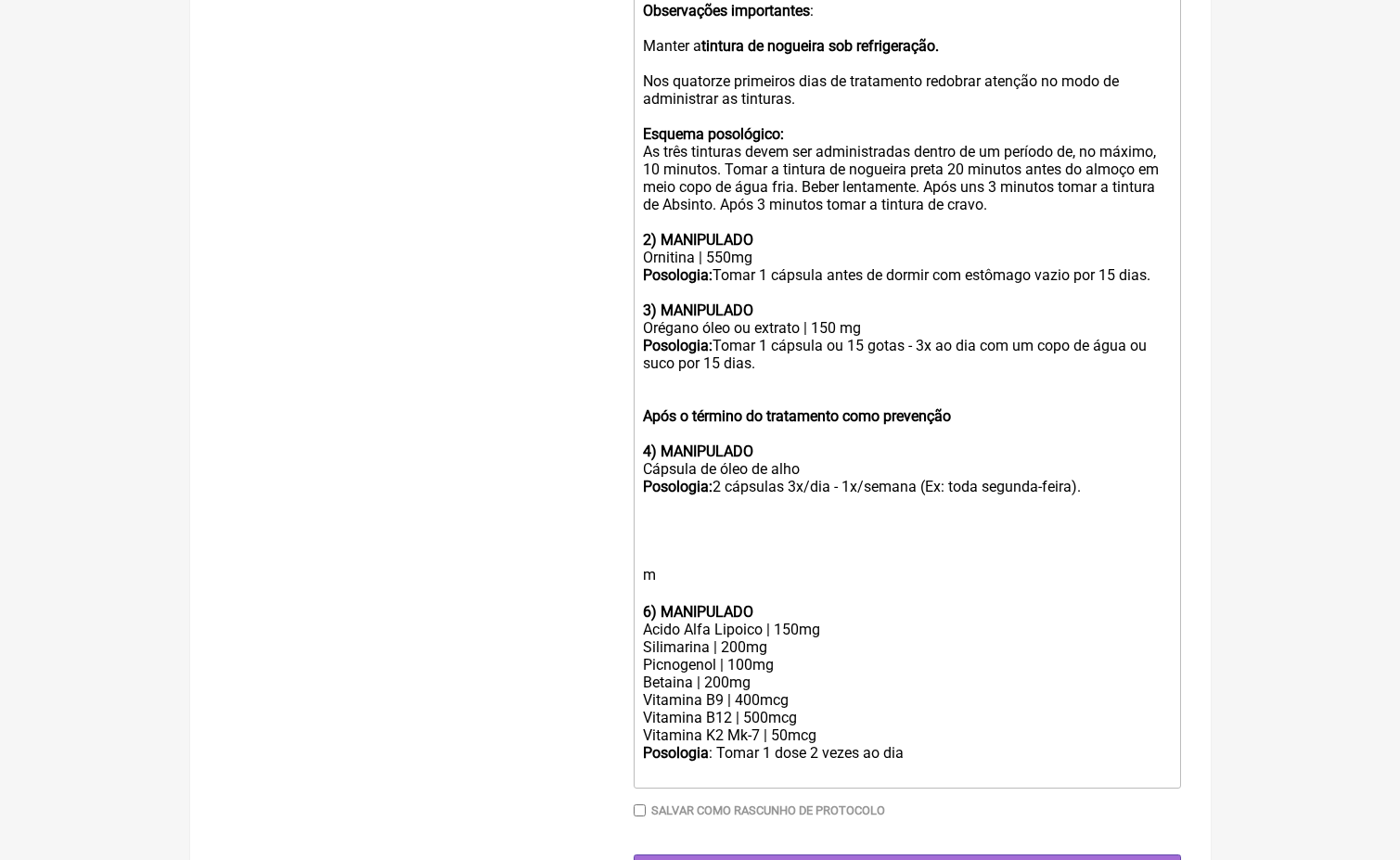 click on "m ㅤ" 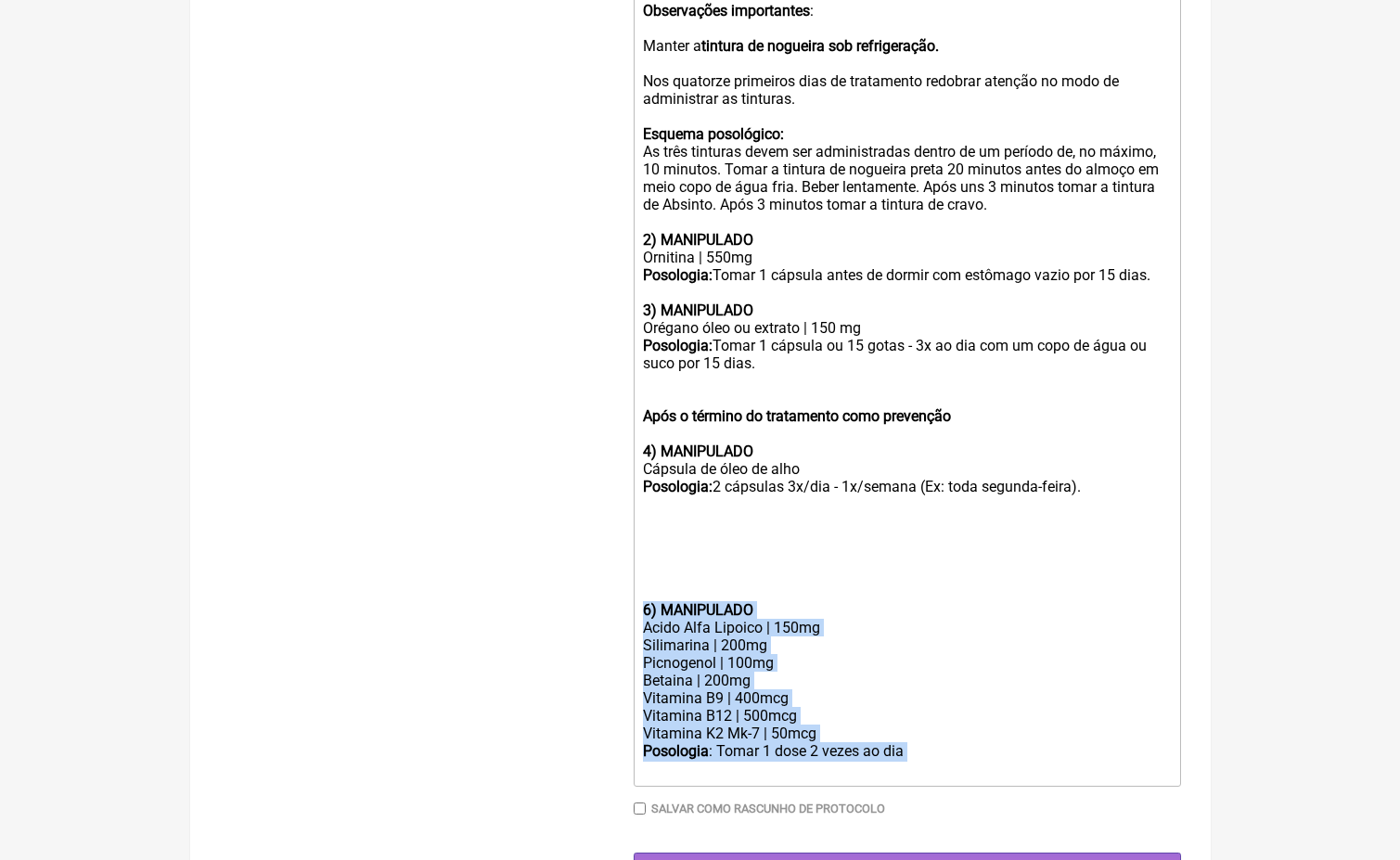 drag, startPoint x: 946, startPoint y: 702, endPoint x: 642, endPoint y: 569, distance: 331.8207 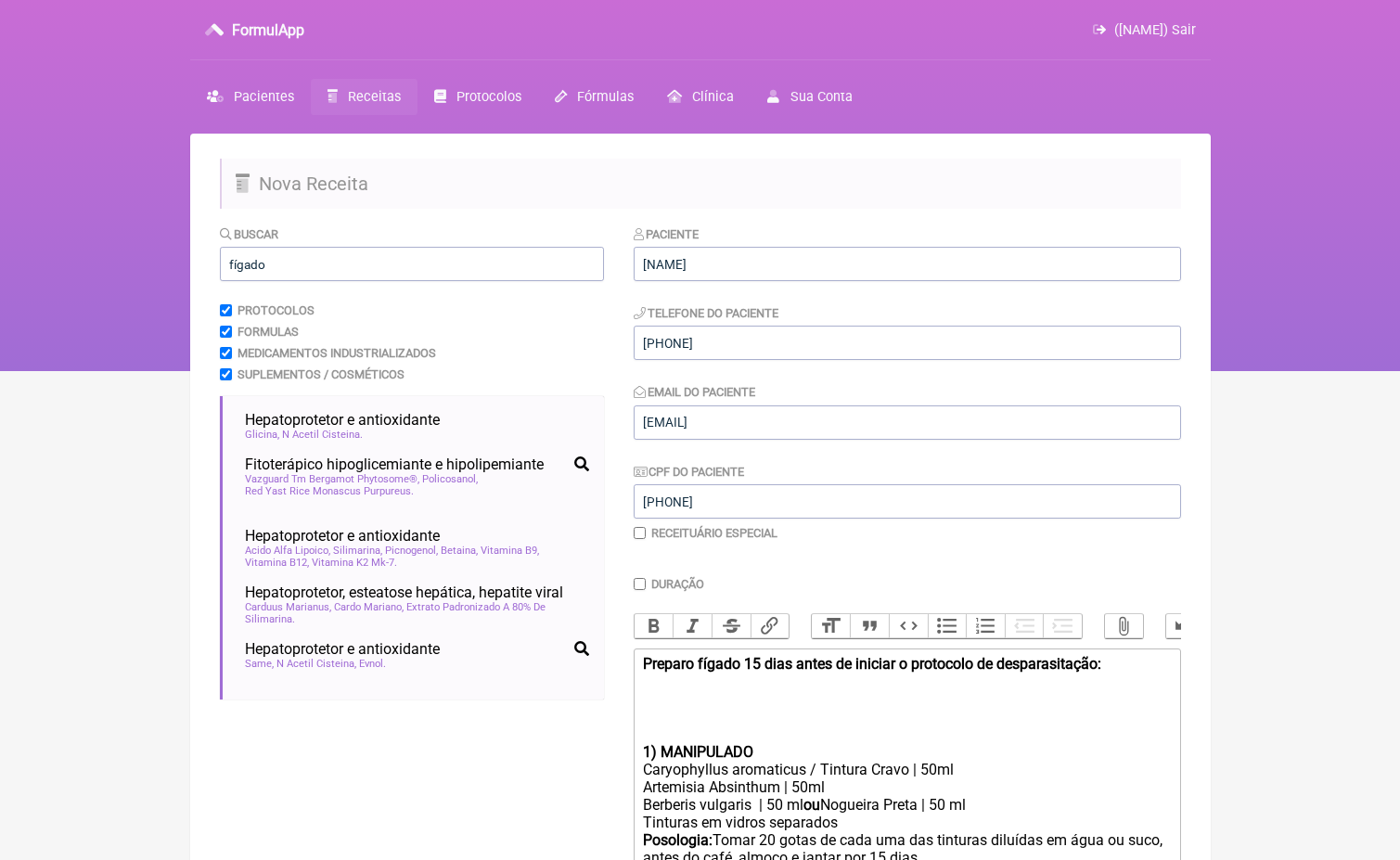 scroll, scrollTop: 0, scrollLeft: 0, axis: both 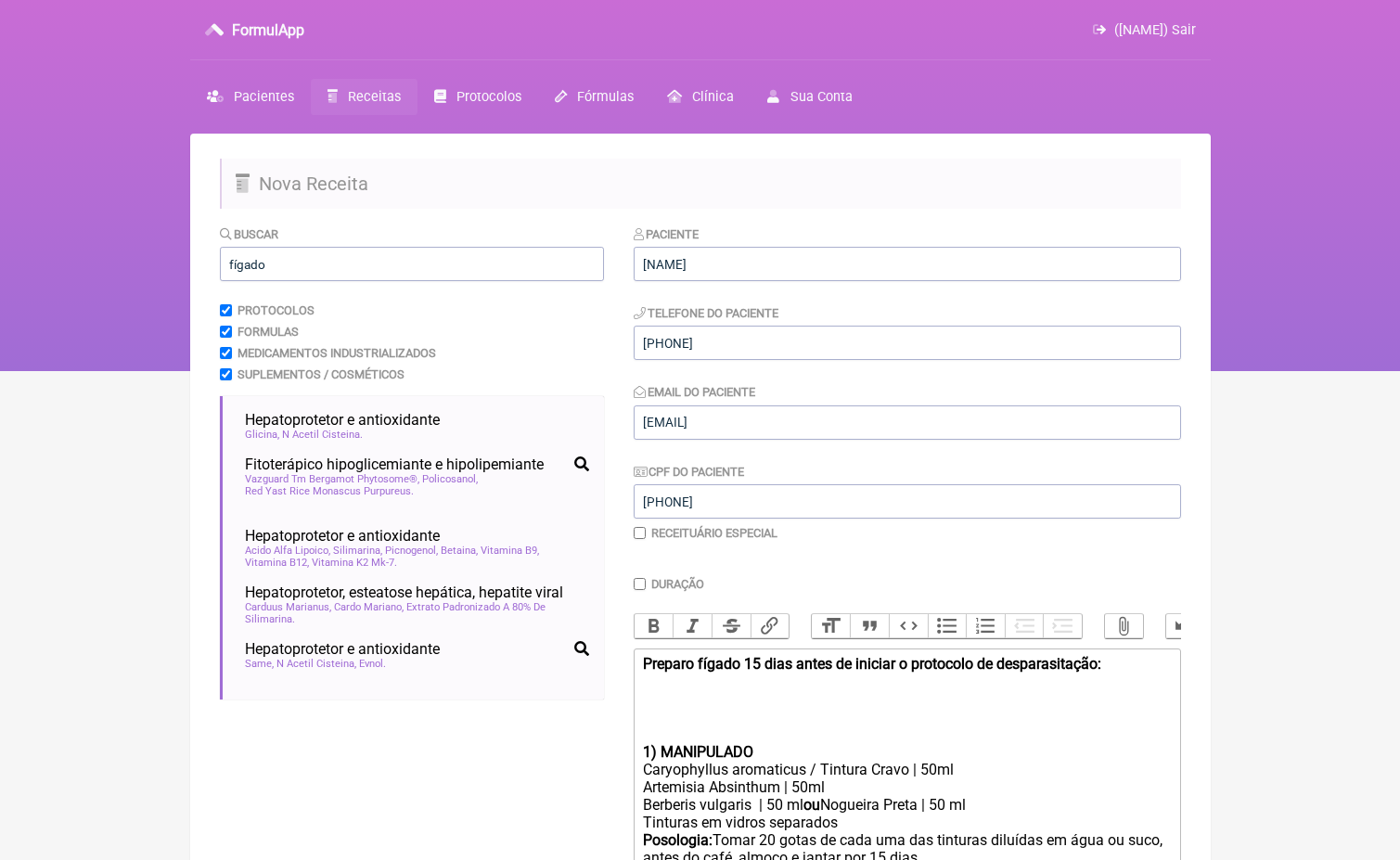 click on "Preparo figado 15 dias antes de iniciar o protocolo de desparasitação:  1) MANIPULADO" 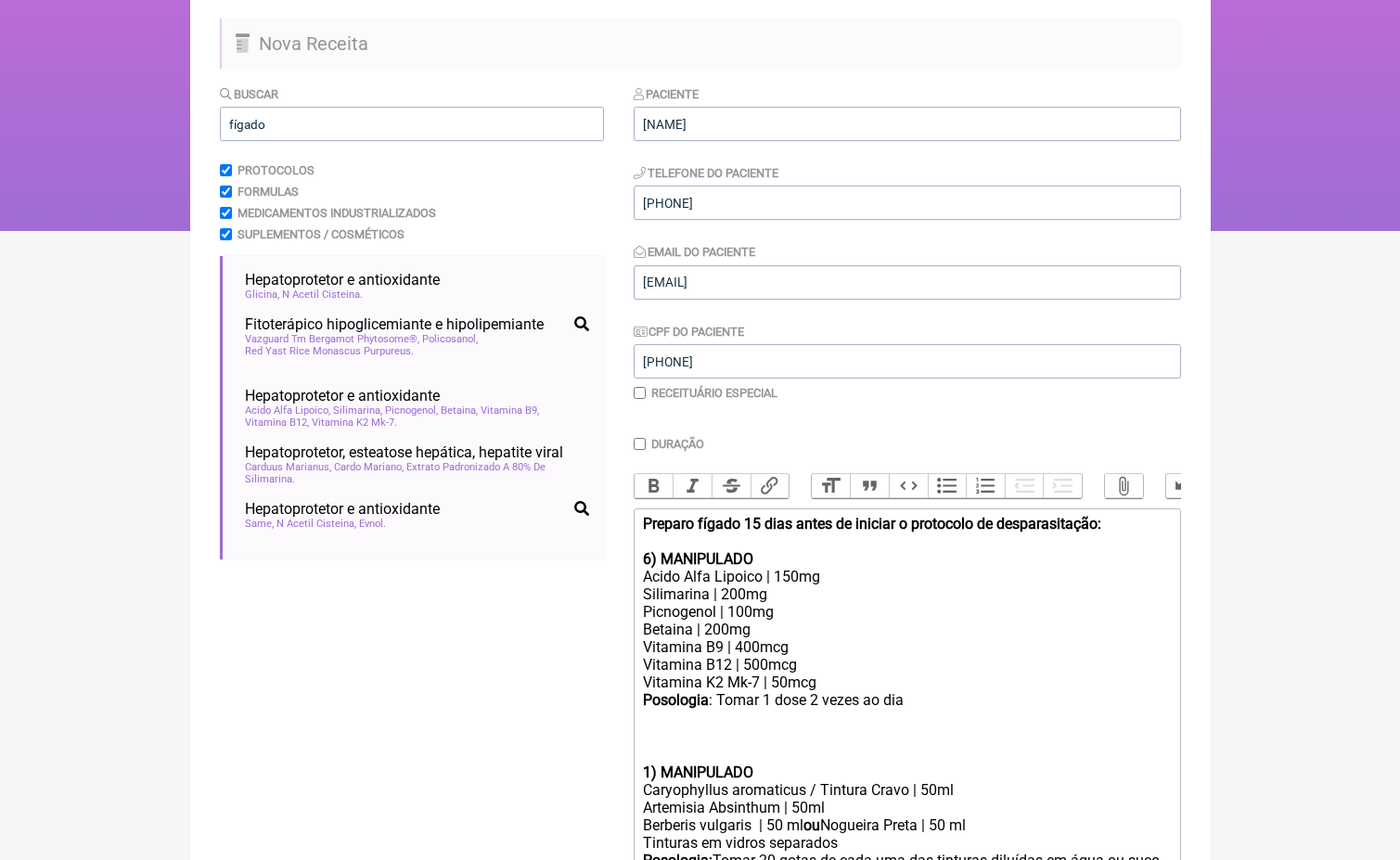 scroll, scrollTop: 155, scrollLeft: 0, axis: vertical 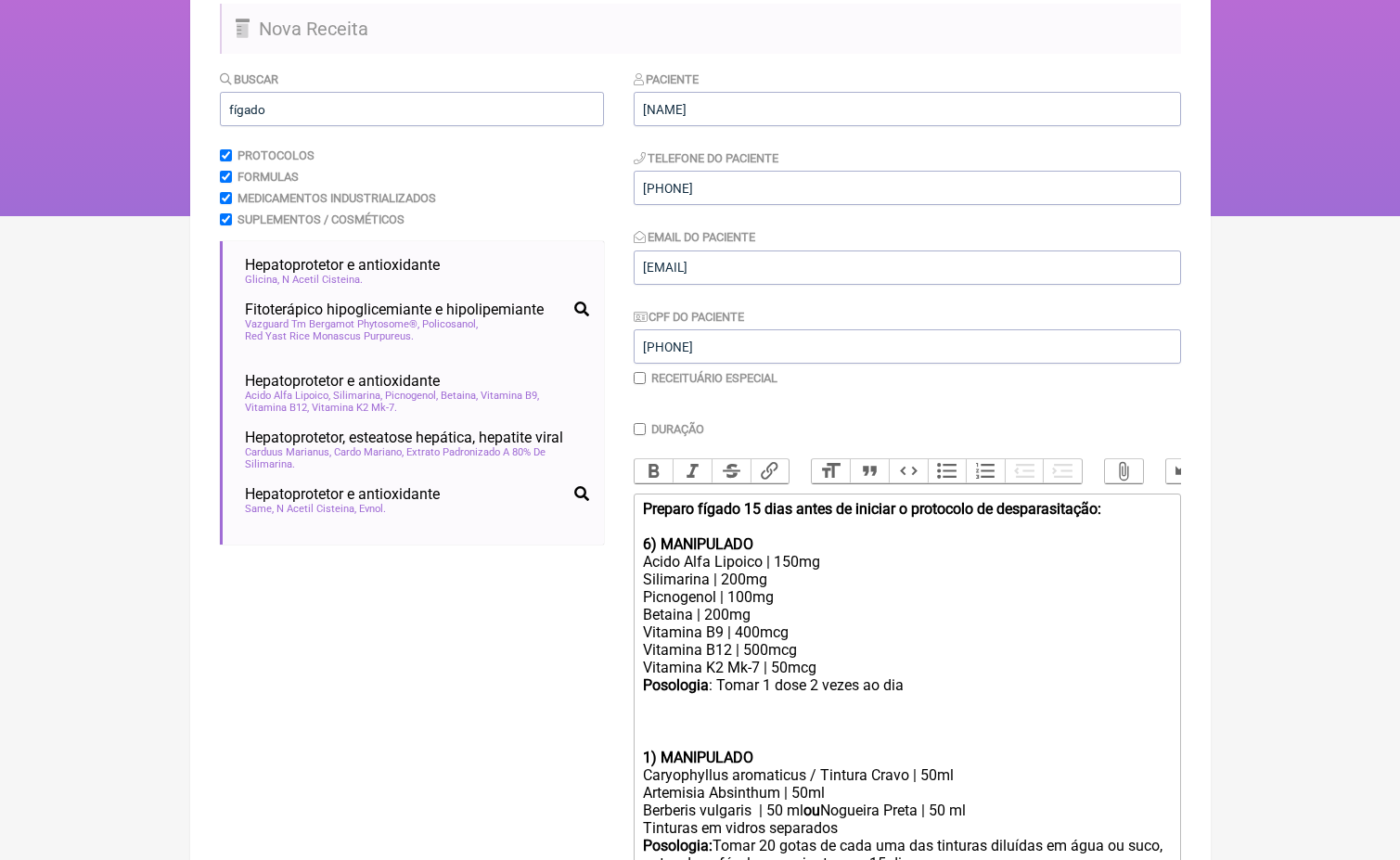 click on "6) MANIPULADO" 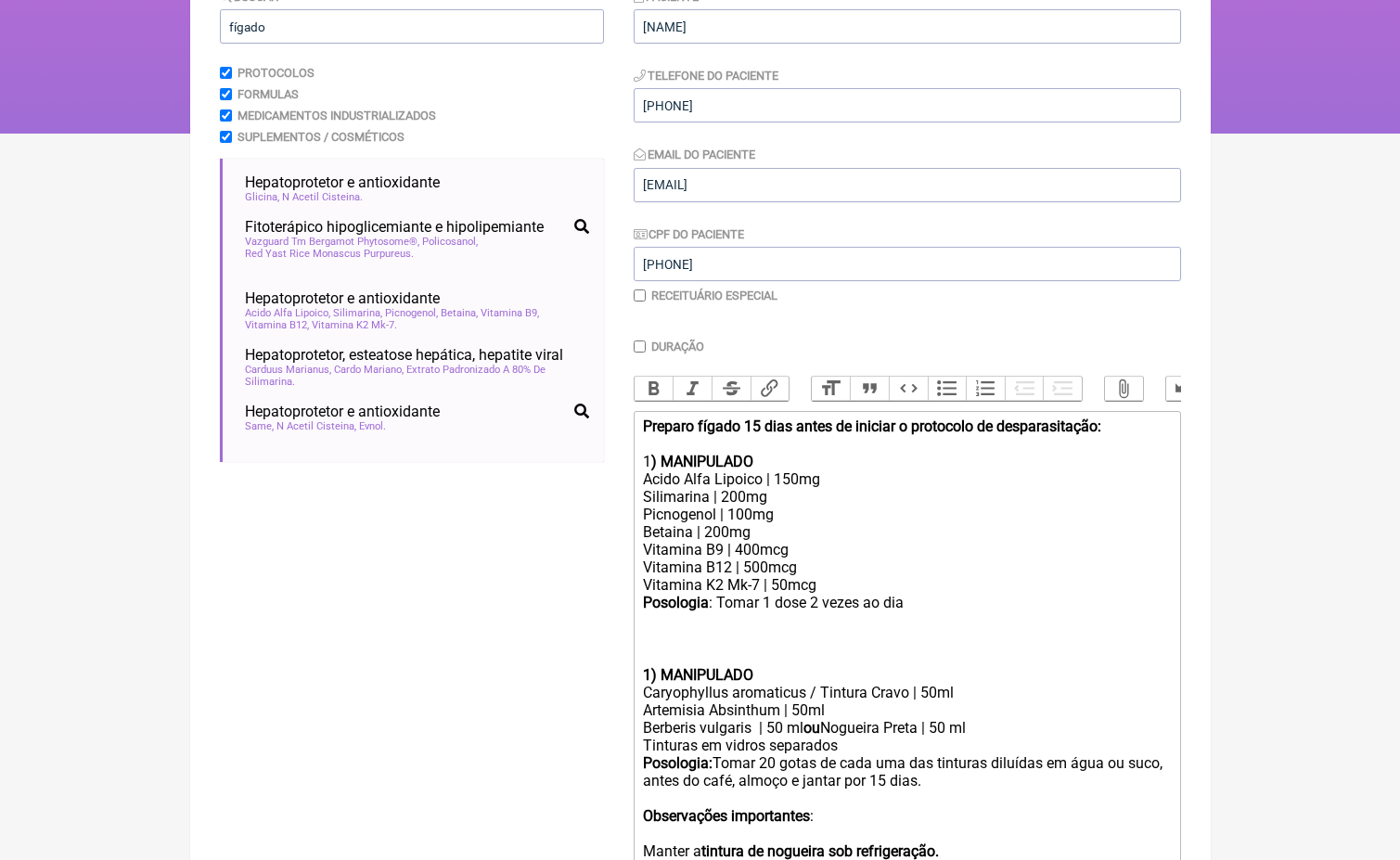 scroll, scrollTop: 279, scrollLeft: 0, axis: vertical 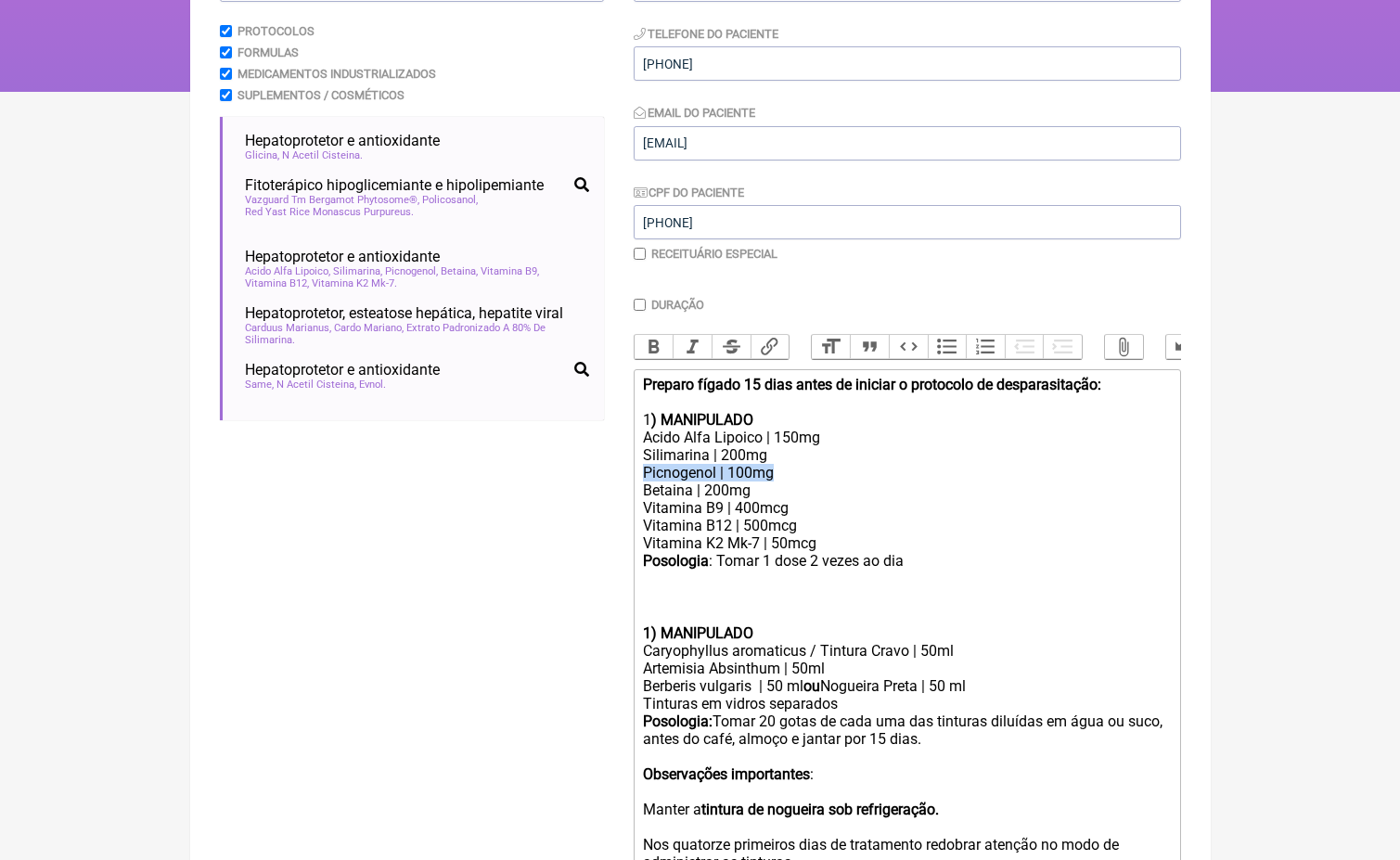 drag, startPoint x: 790, startPoint y: 462, endPoint x: 630, endPoint y: 467, distance: 160.07811 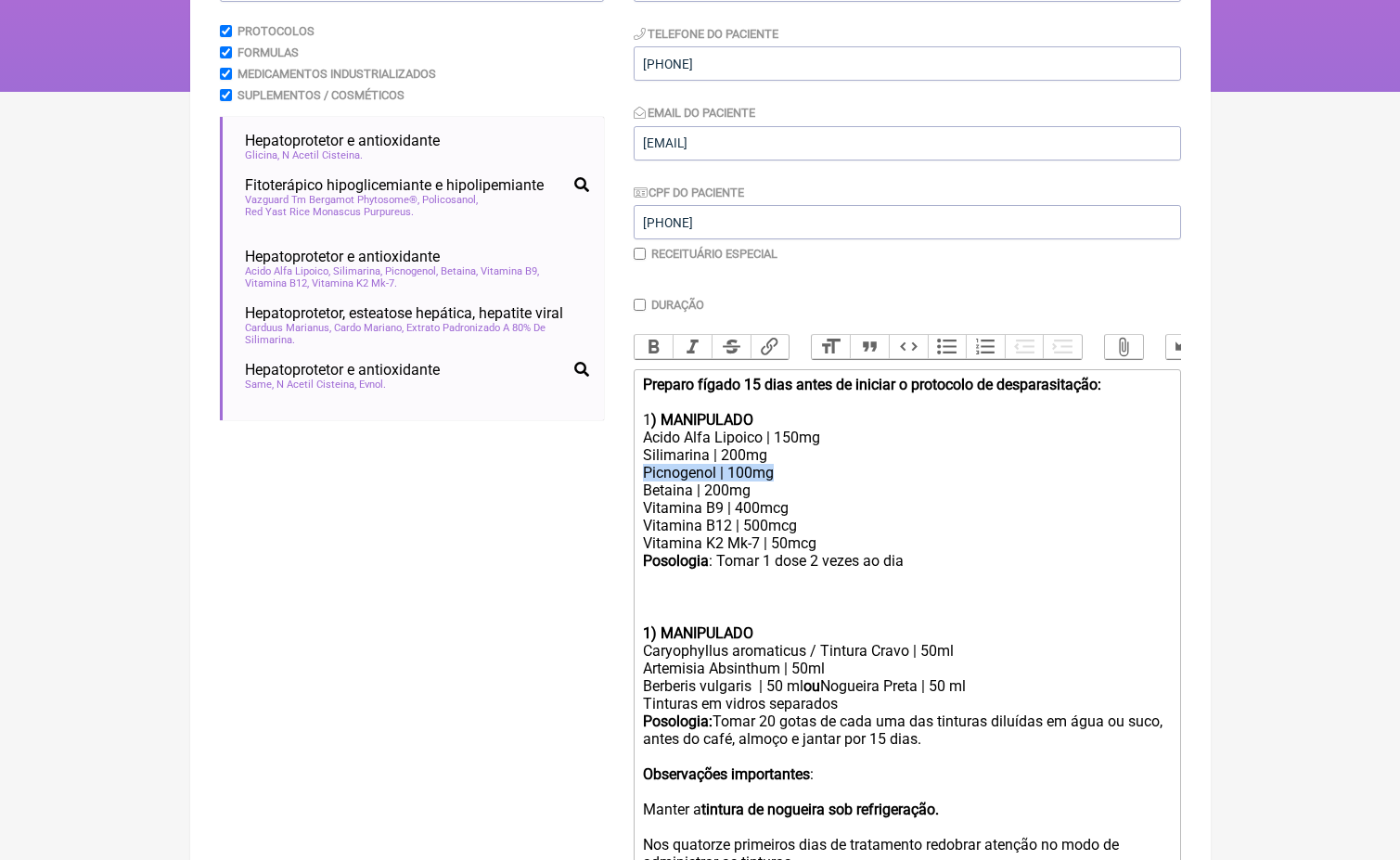 click on "Buscar
fígado
Protocolos
Formulas
Medicamentos Industrializados
Suplementos / Cosméticos
Hepatoprotetor e antioxidante
hepatoprotetor   longevidade   nutrologia   ortomolecular   endocrinologia   esteatose hepática   hepatopatia   hepatoproteção   fígado   hepatologia
Glicina   N Acetil Cisteina
Fitoterápico hipoglicemiante e hipolipemiante
diabetes   dislipidemia   hipercolesterolemia   hipertrigliceridemia   nutrologia   endocrinologia   cardiologia   esteatose hepática   fígado" at bounding box center (700, 726) 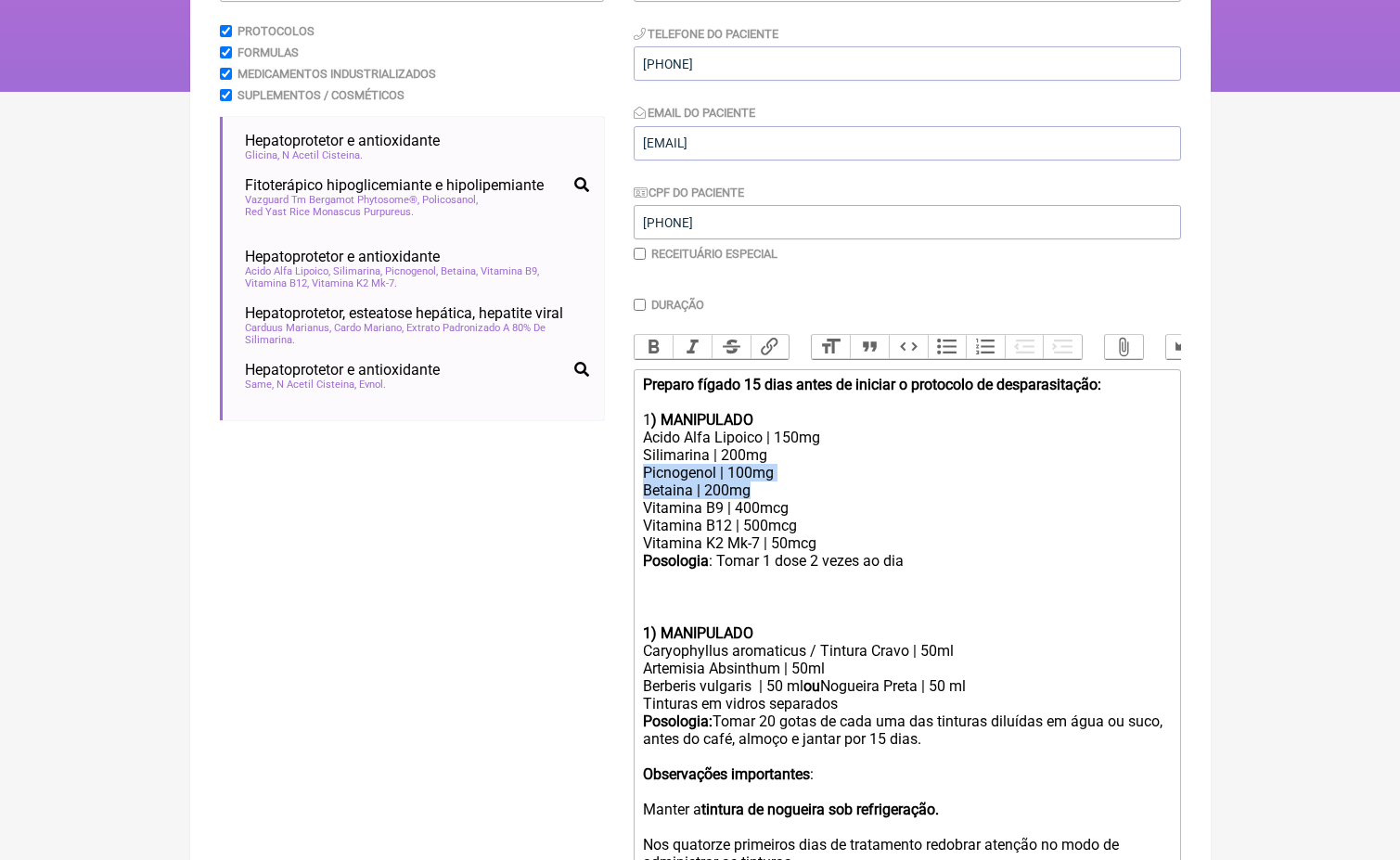 drag, startPoint x: 761, startPoint y: 481, endPoint x: 641, endPoint y: 462, distance: 121.49486 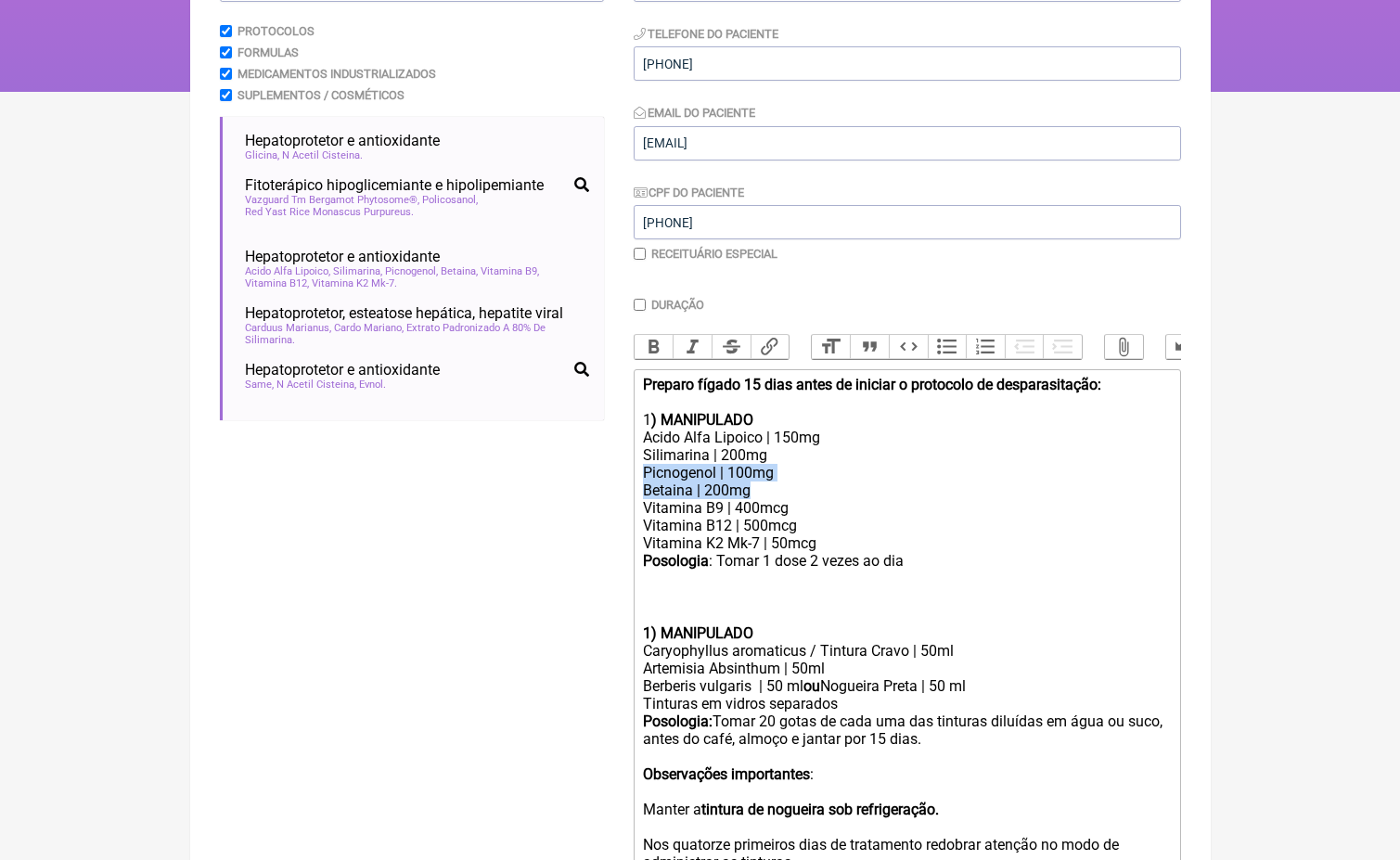 click on "Preparo figado 15 dias antes de iniciar o protocolo de desparasitação:  1 ) MANIPULADO Acido Alfa Lipoico | 150mg Silimarina | 200mg Picnogenol | 100mg Betaina | 200mg Vitamina B9 | 400mcg Vitamina B12 | 500mcg Vitamina K2 Mk-7 | 50mcg Posologia : Tomar 1 dose 2 vezes ao dia ㅤ 1) MANIPULADO  Caryophyllus aromaticus / Tintura Cravo | 50ml Artemisia Absinthum | 50ml Berberis vulgaris  | 50 ml  ou  Nogueira Preta | 50 ml Tinturas em vidros separados Posologia:  Tomar 20 gotas de cada uma das tinturas diluídas em água ou suco, antes do café, almoço e jantar por 15 dias. Observações importantes : Manter a  tintura de nogueira sob refrigeração. Nos quatorze primeiros dias de tratamento redobrar atenção no modo de administrar as tinturas. Esquema posológico:  2) MANIPULADO  Ornitina | 550mg  Posologia:  Tomar 1 cápsula antes de dormir com estômago vazio por 15 dias. 3) MANIPULADO  Orégano óleo ou extrato | 150 mg  Posologia: Após o término do tratamento como prevenção 4) MANIPULADO" 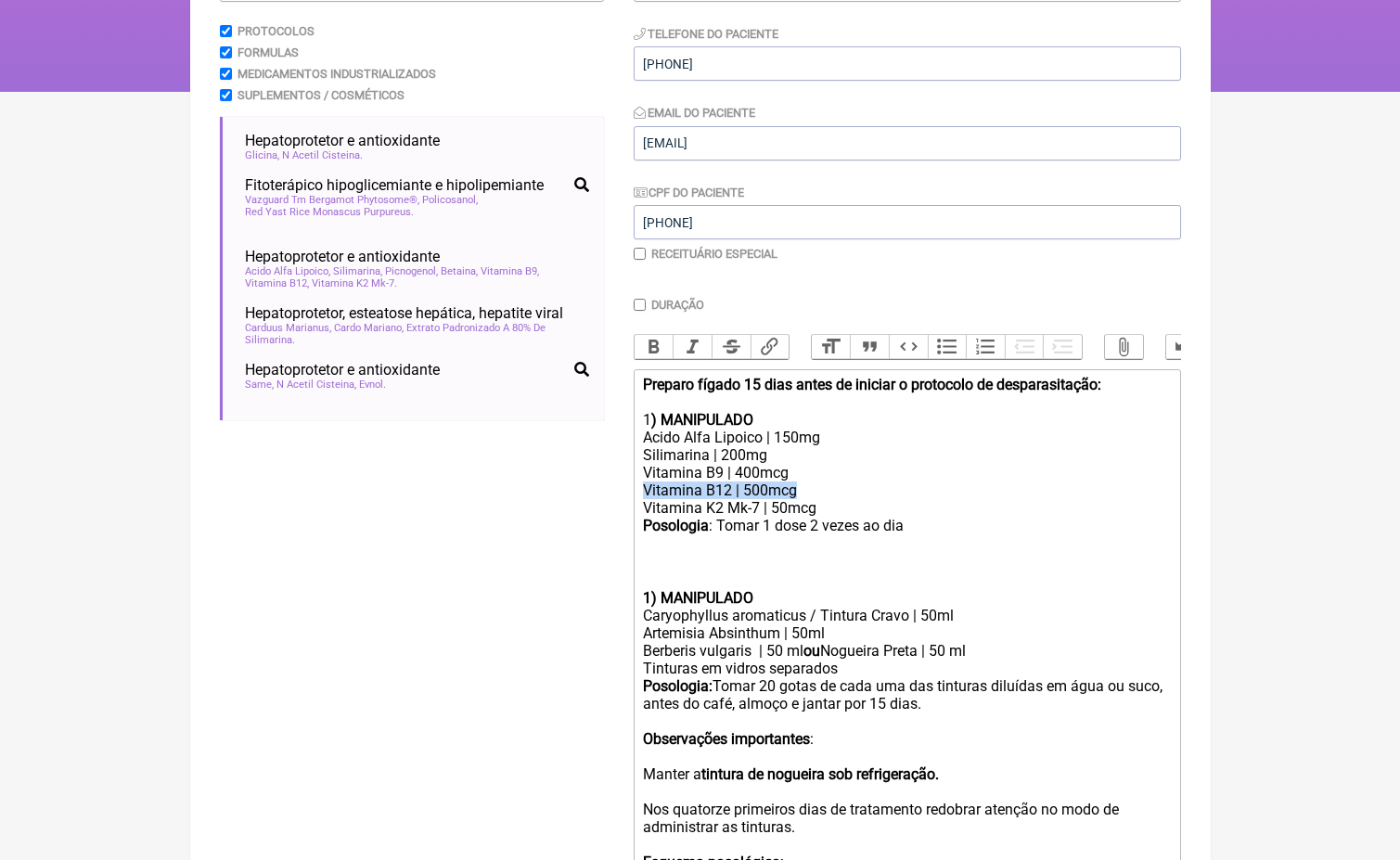 drag, startPoint x: 810, startPoint y: 482, endPoint x: 564, endPoint y: 486, distance: 246.03252 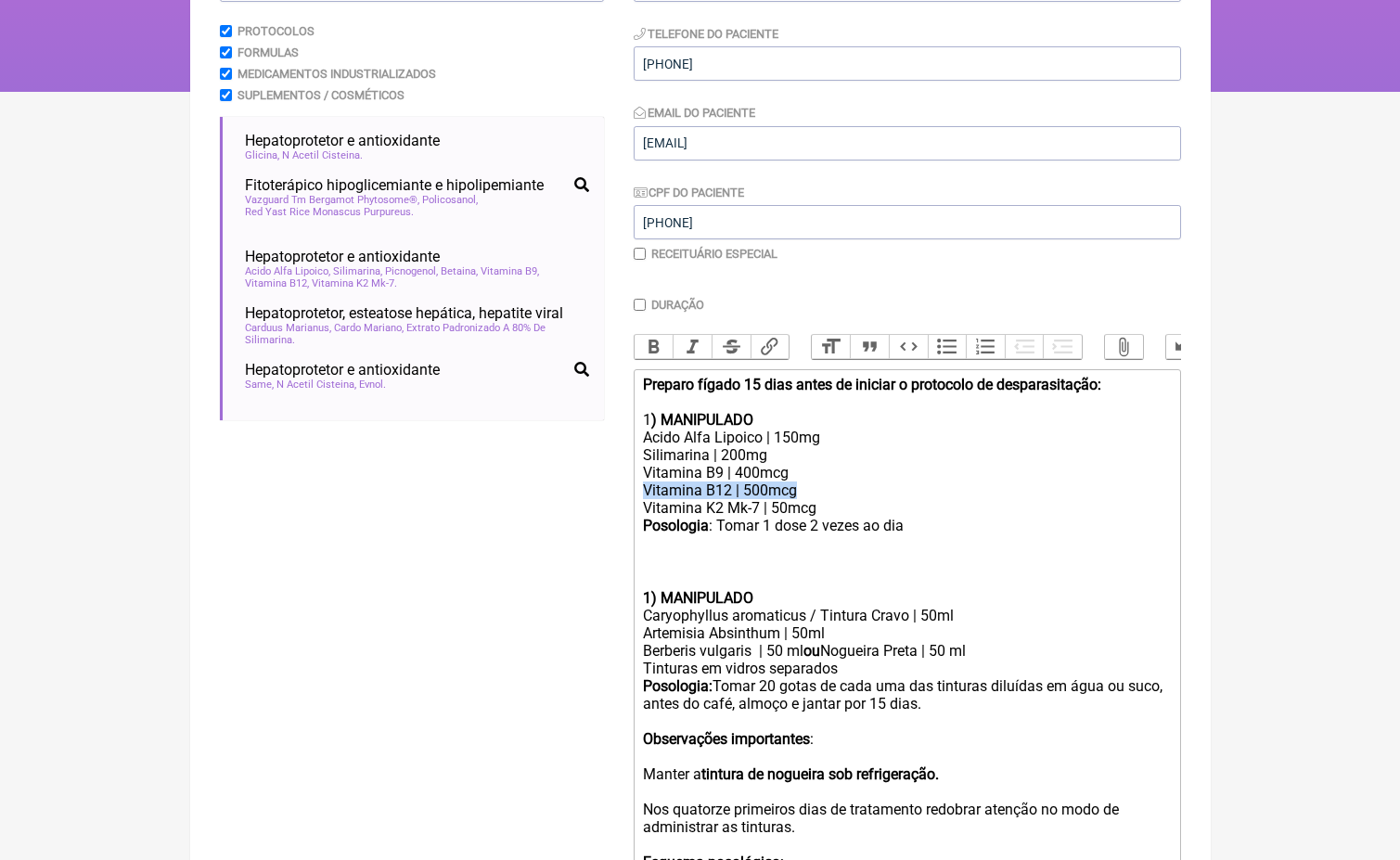 click on "Buscar
fígado
Protocolos
Formulas
Medicamentos Industrializados
Suplementos / Cosméticos
Hepatoprotetor e antioxidante
hepatoprotetor   longevidade   nutrologia   ortomolecular   endocrinologia   esteatose hepática   hepatopatia   hepatoproteção   fígado   hepatologia
Glicina   N Acetil Cisteina
Fitoterápico hipoglicemiante e hipolipemiante
diabetes   dislipidemia   hipercolesterolemia   hipertrigliceridemia   nutrologia   endocrinologia   cardiologia   esteatose hepática   fígado" at bounding box center [700, 709] 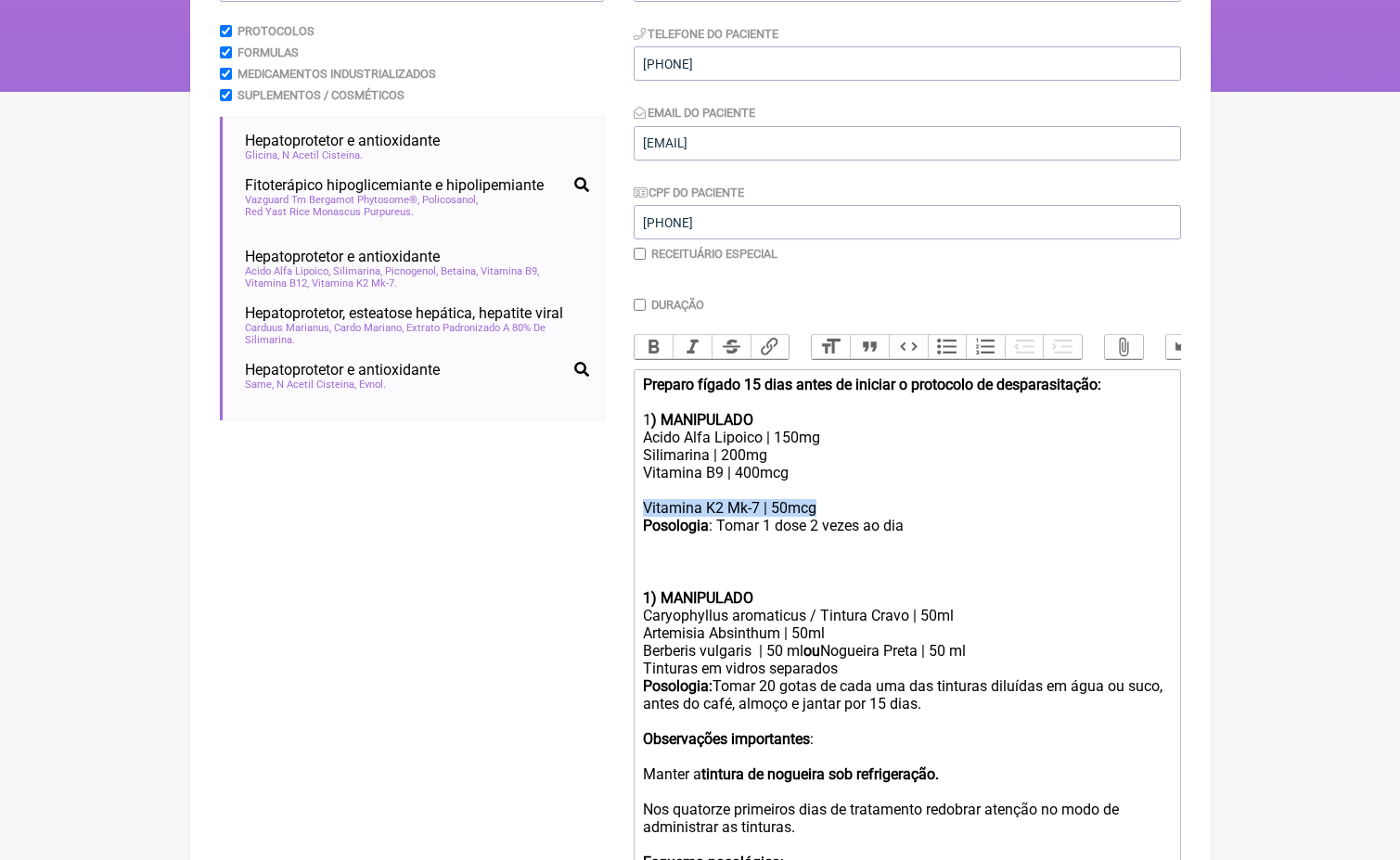 drag, startPoint x: 832, startPoint y: 494, endPoint x: 615, endPoint y: 493, distance: 217.0023 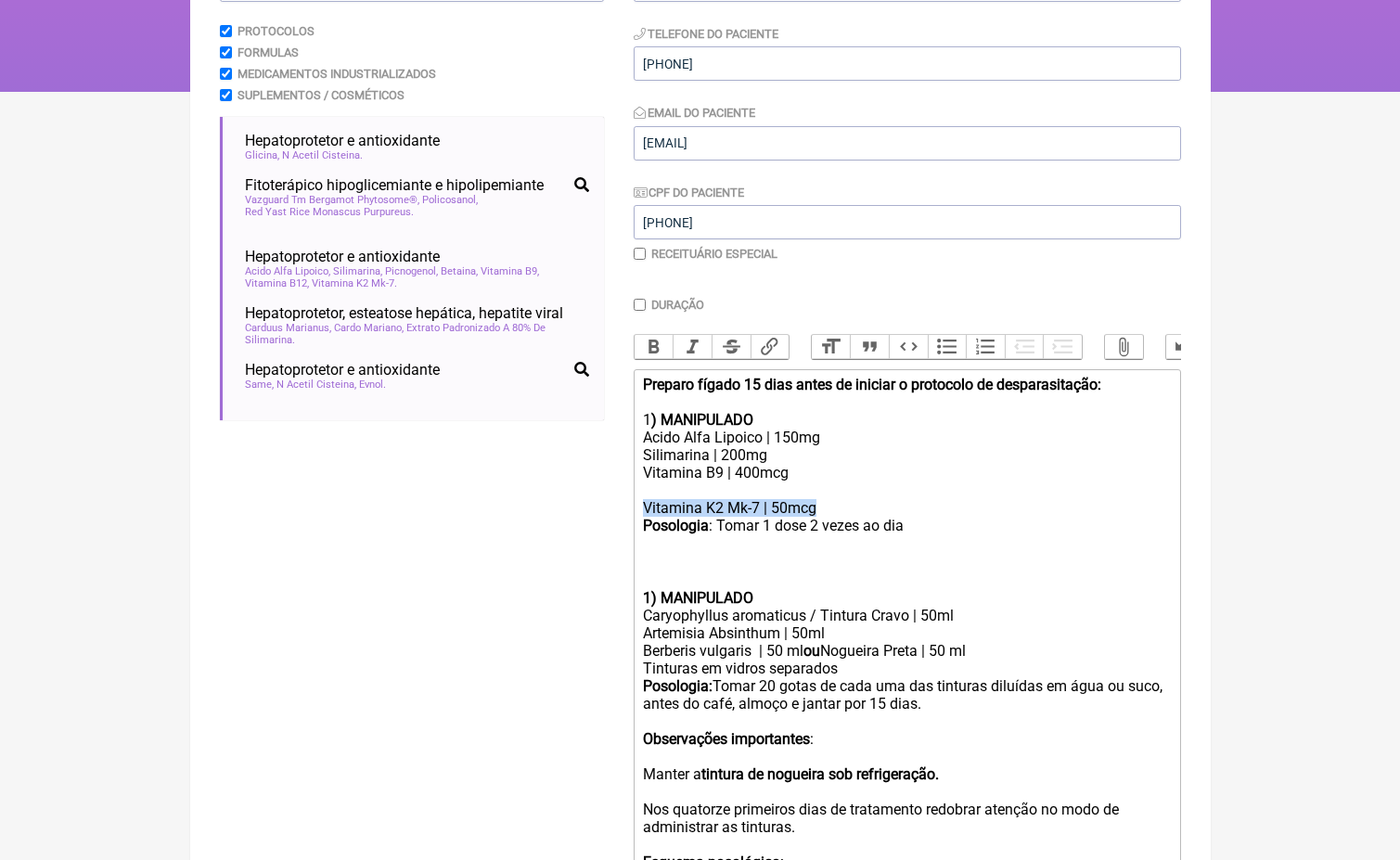 click on "Buscar
fígado
Protocolos
Formulas
Medicamentos Industrializados
Suplementos / Cosméticos
Hepatoprotetor e antioxidante
hepatoprotetor   longevidade   nutrologia   ortomolecular   endocrinologia   esteatose hepática   hepatopatia   hepatoproteção   fígado   hepatologia
Glicina   N Acetil Cisteina
Fitoterápico hipoglicemiante e hipolipemiante
diabetes   dislipidemia   hipercolesterolemia   hipertrigliceridemia   nutrologia   endocrinologia   cardiologia   esteatose hepática   fígado" at bounding box center (700, 709) 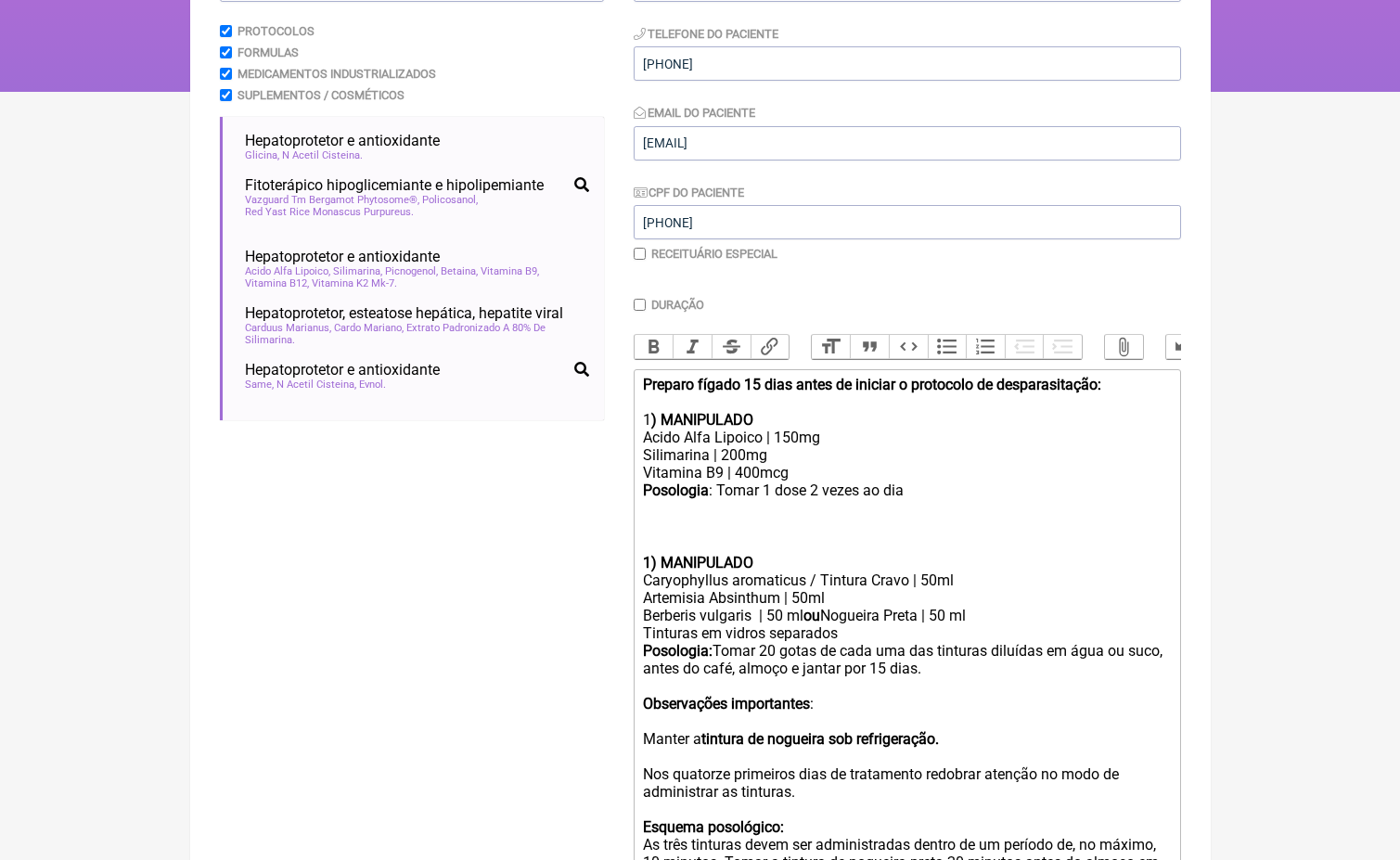 click on "Posologia : Tomar 1 dose 2 vezes ao dia ㅤ" 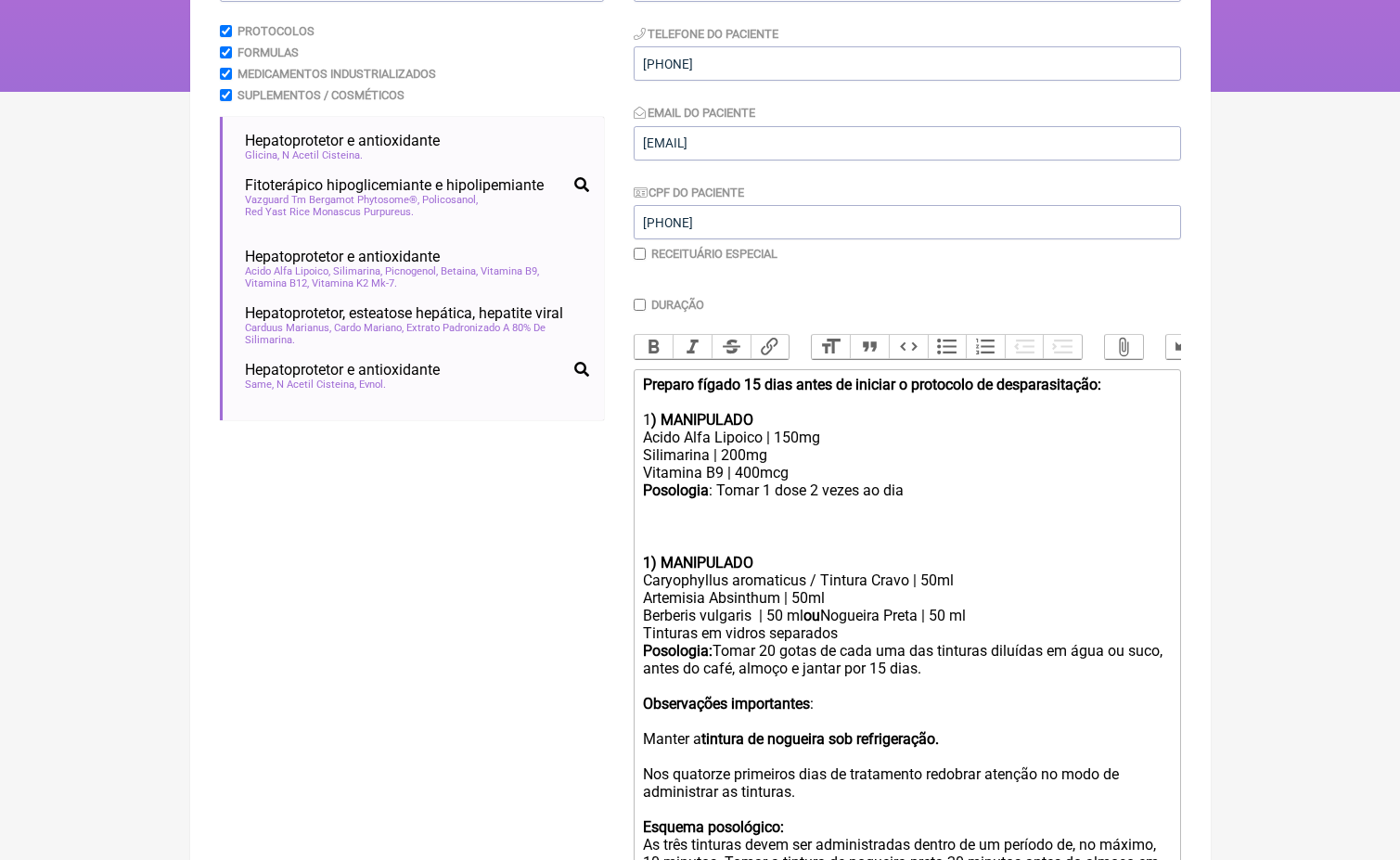click on "Posologia : Tomar 1 dose 2 vezes ao dia ㅤ" 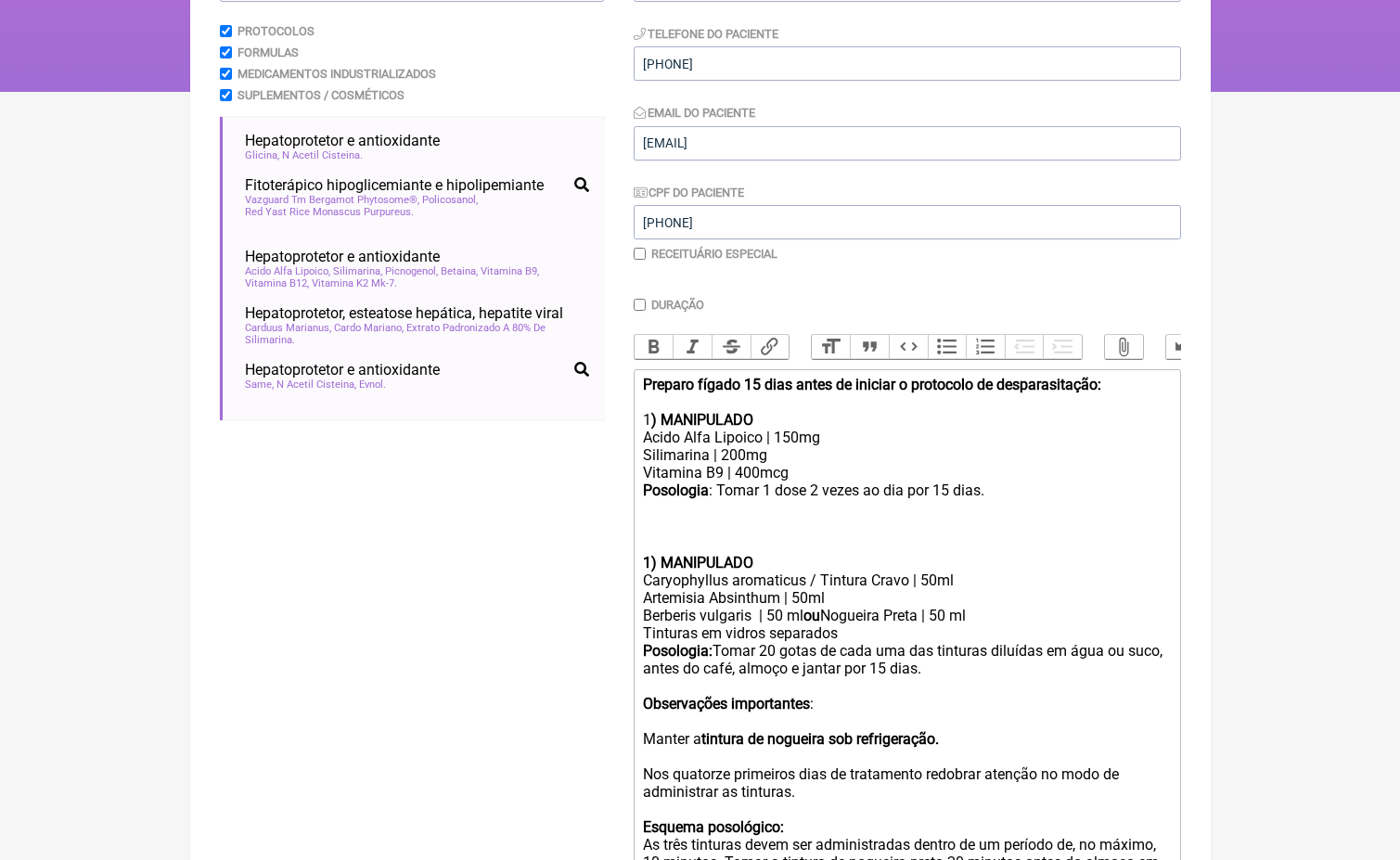 click on "Acido Alfa Lipoico | 150mg" 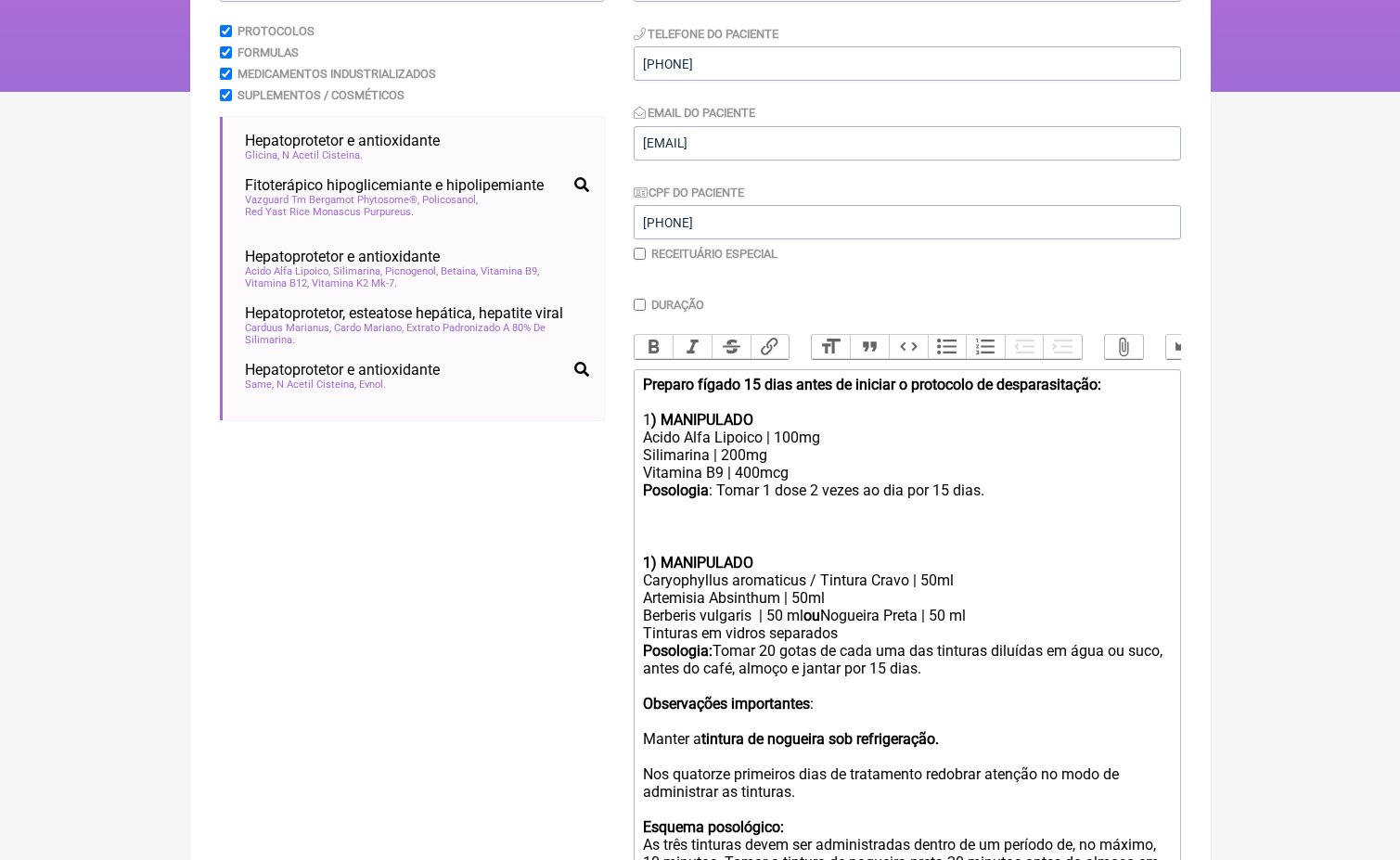 click on "Vitamina B9 | 400mcg" 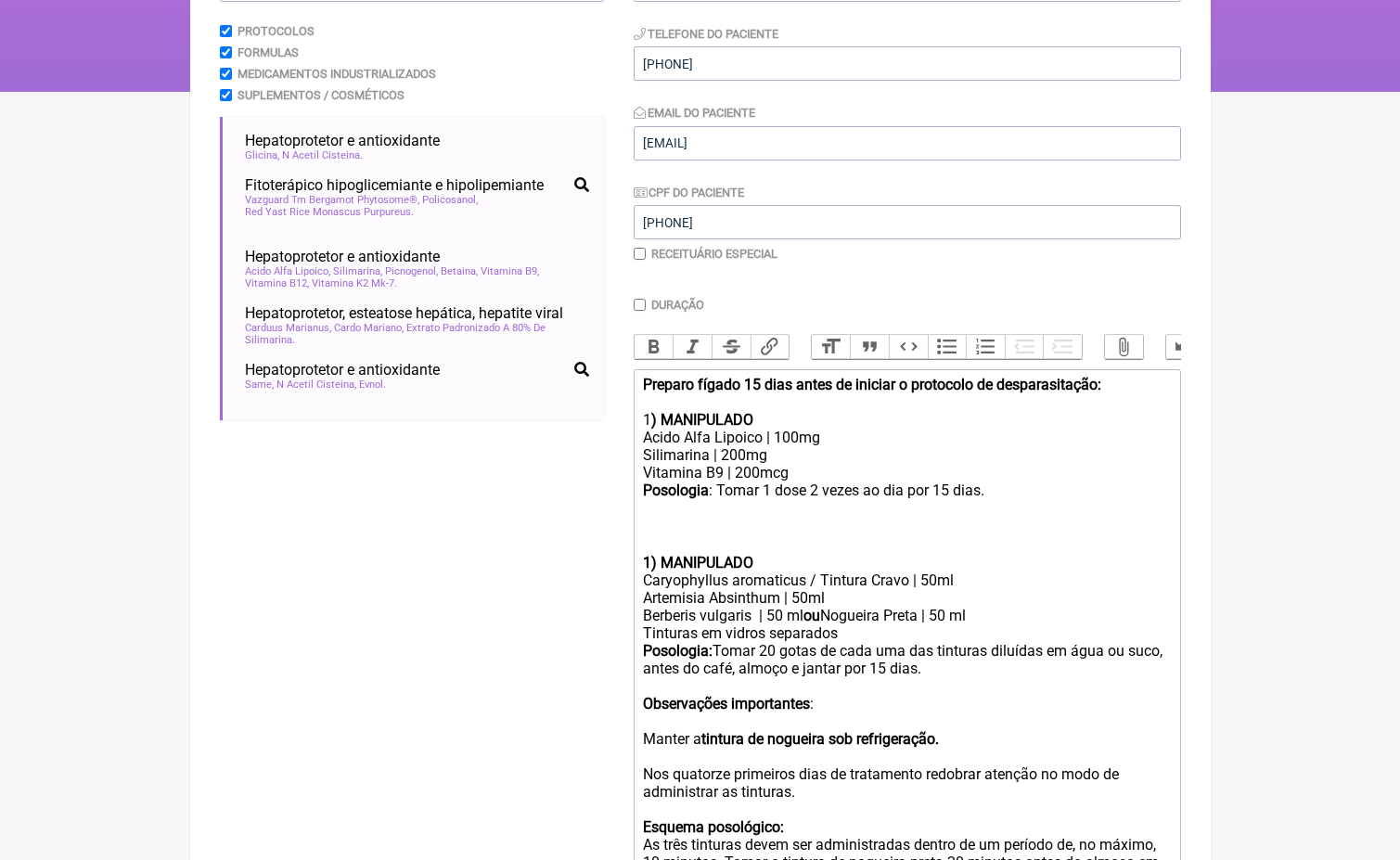 click on "Posologia : Tomar 1 dose 2 vezes ao dia por 15 dias. ㅤ" 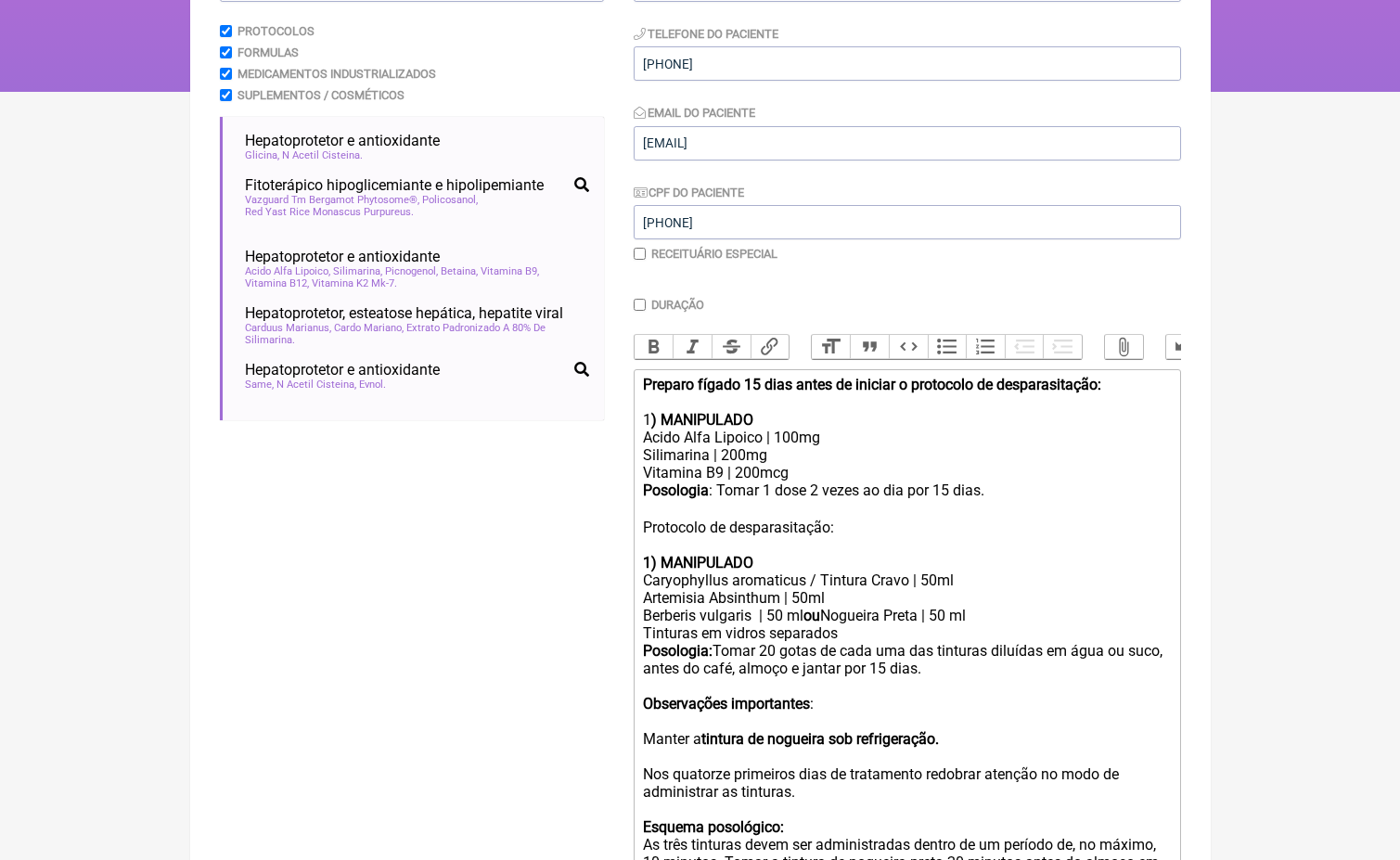 click on "Protocolo de desparasitação: 1) MANIPULADO" 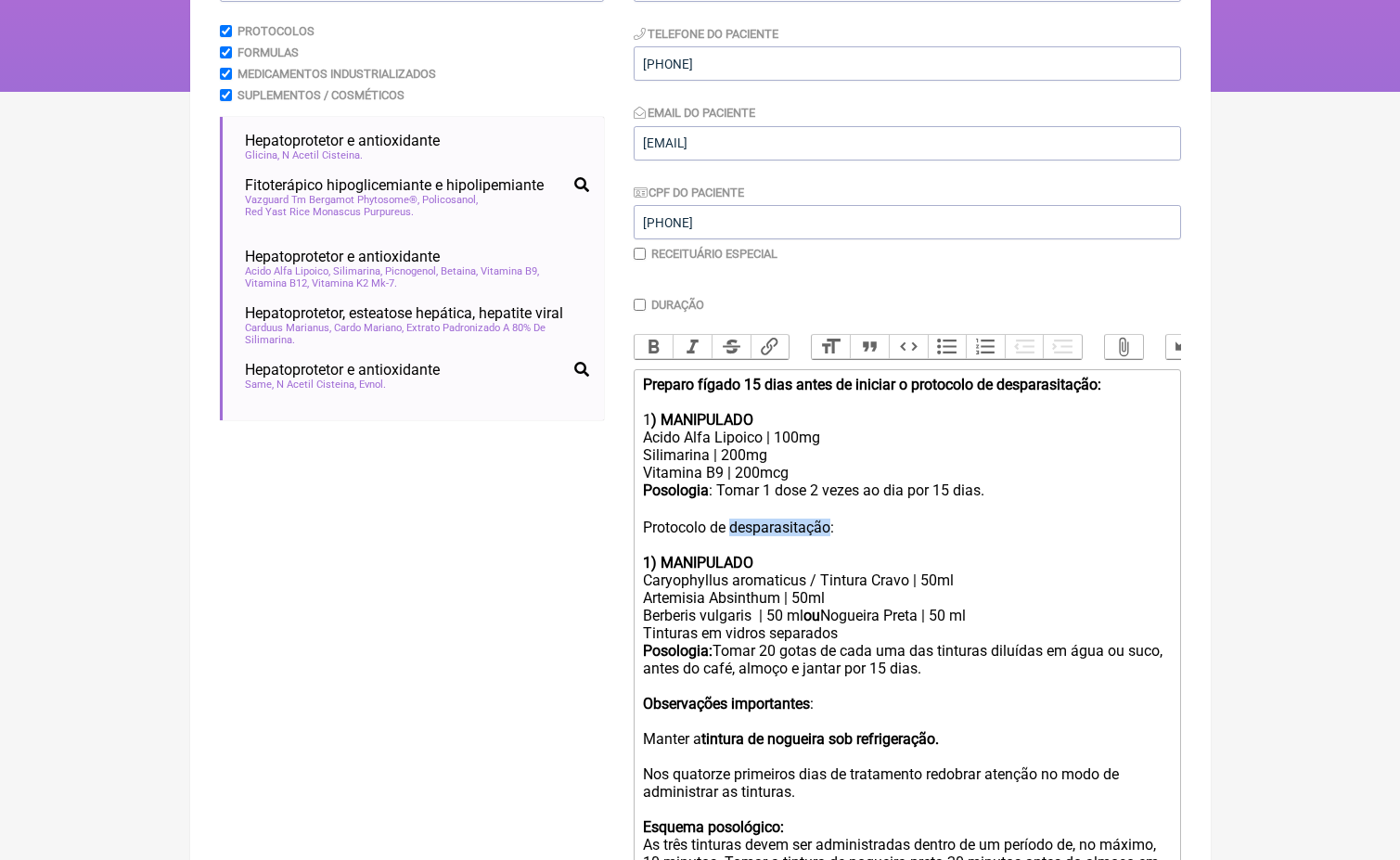 click on "Protocolo de desparasitação: 1) MANIPULADO" 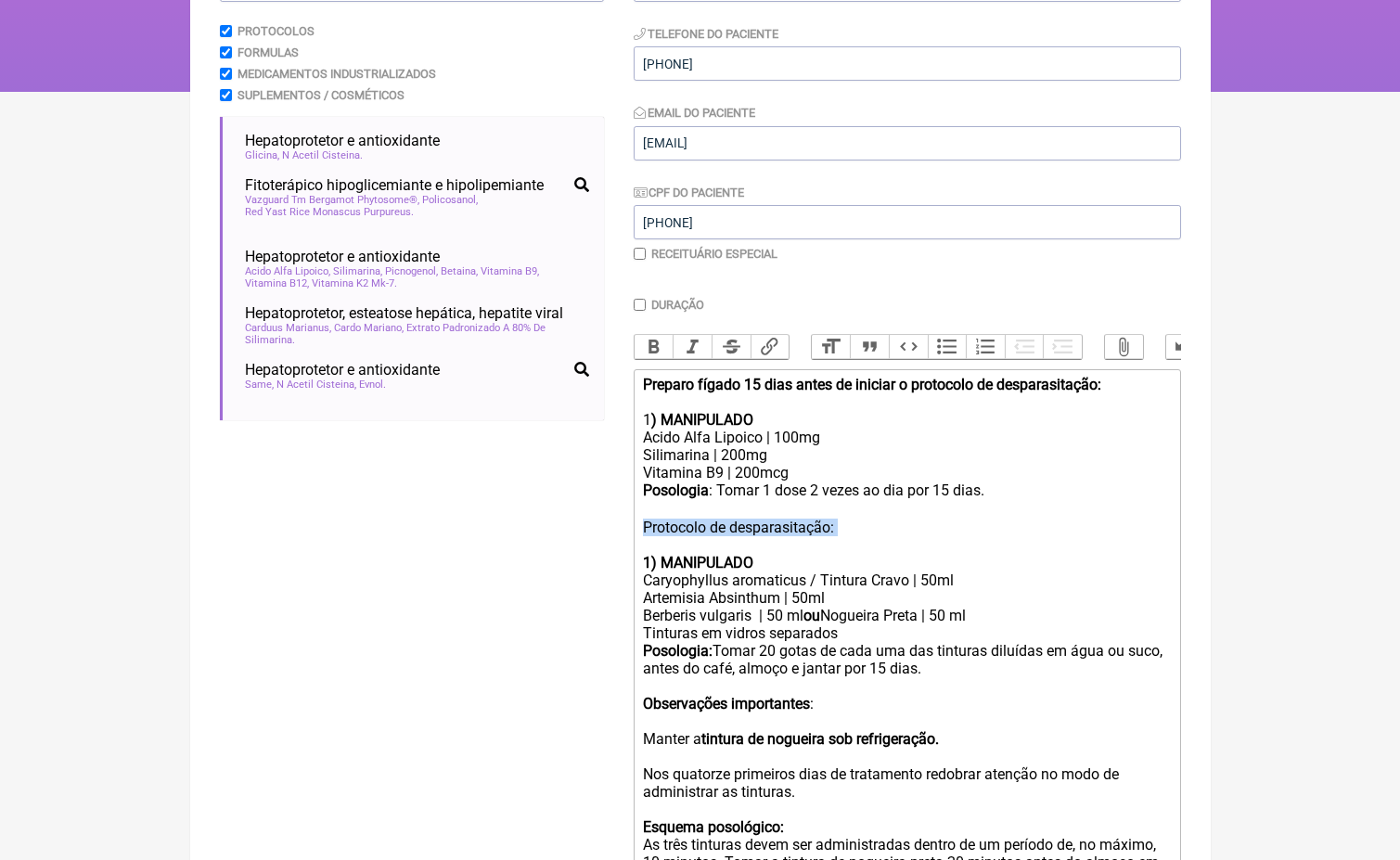 click on "Protocolo de desparasitação: 1) MANIPULADO" 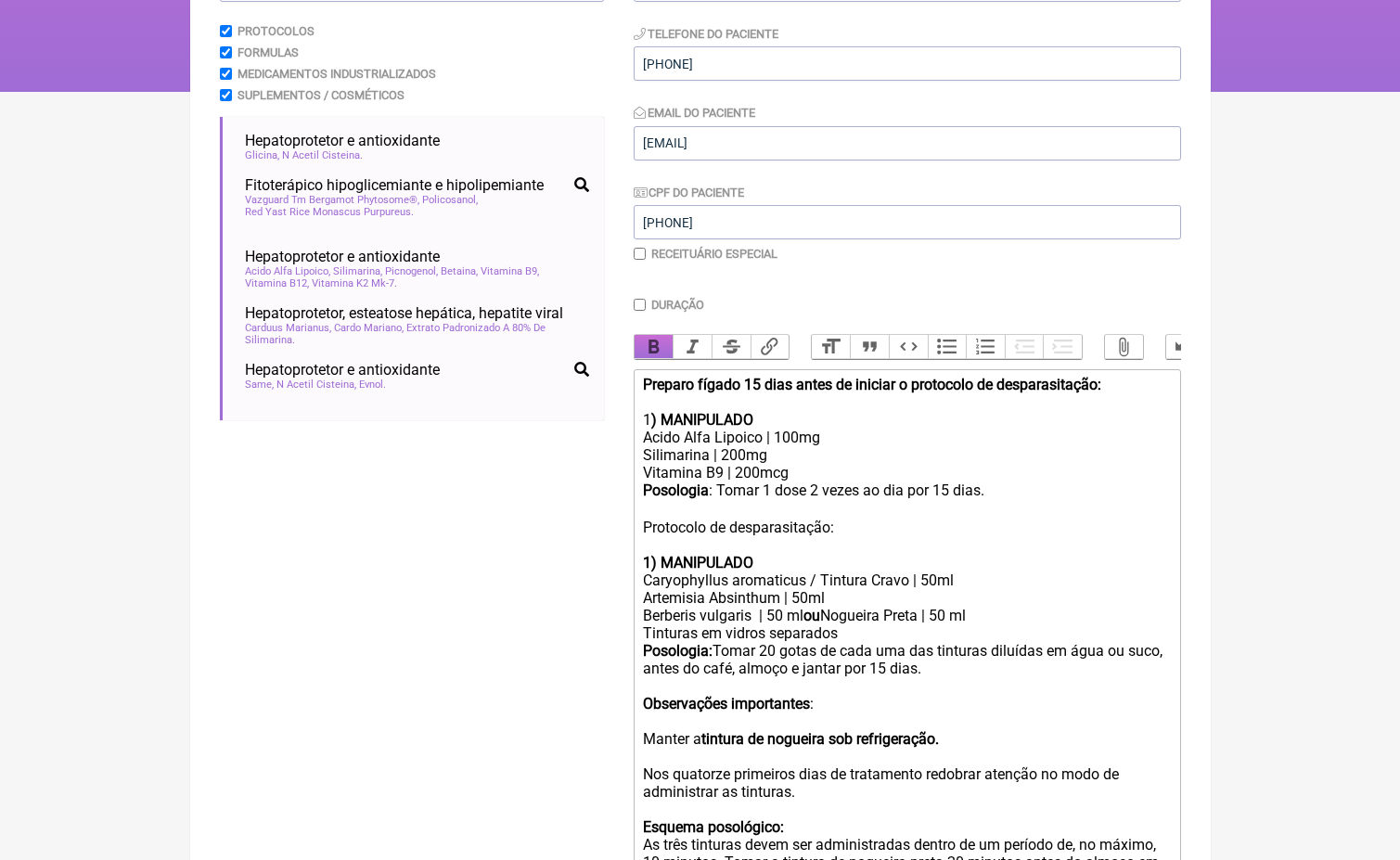 click on "Bold" at bounding box center (654, 347) 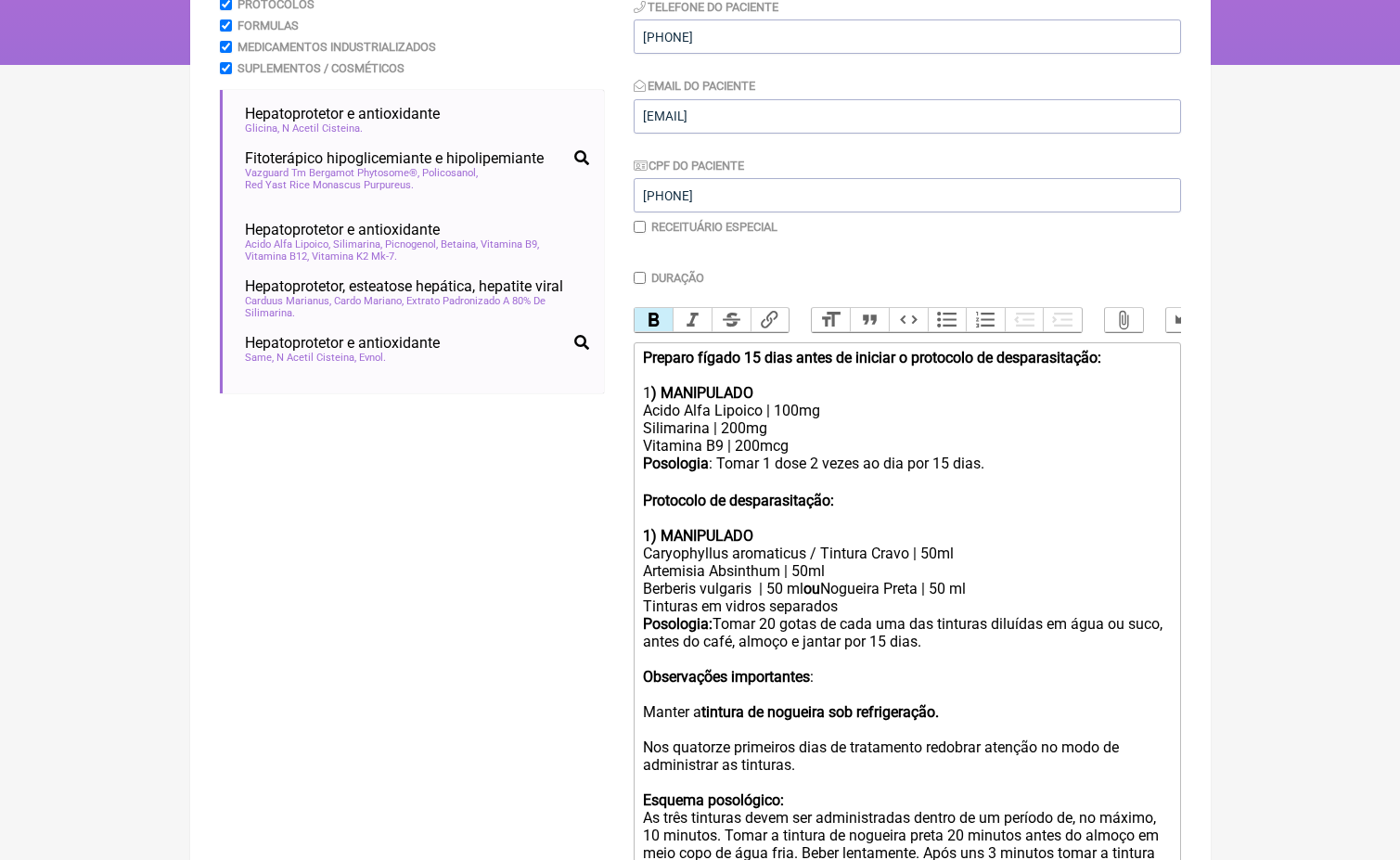 scroll, scrollTop: 306, scrollLeft: 0, axis: vertical 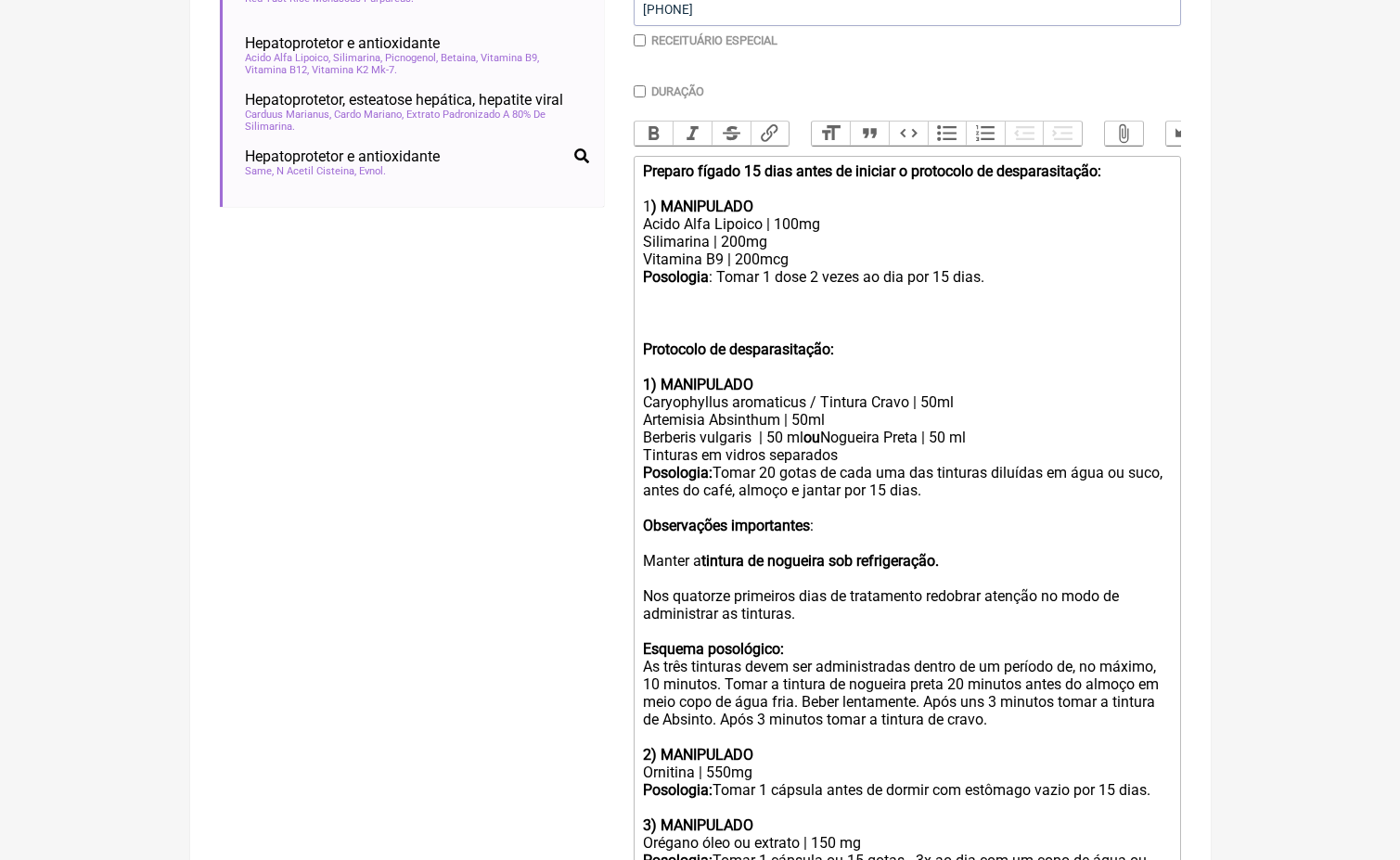 click on "Posologia:  Tomar 20 gotas de cada uma das tinturas diluídas em água ou suco, antes do café, almoço e jantar por 15 dias." 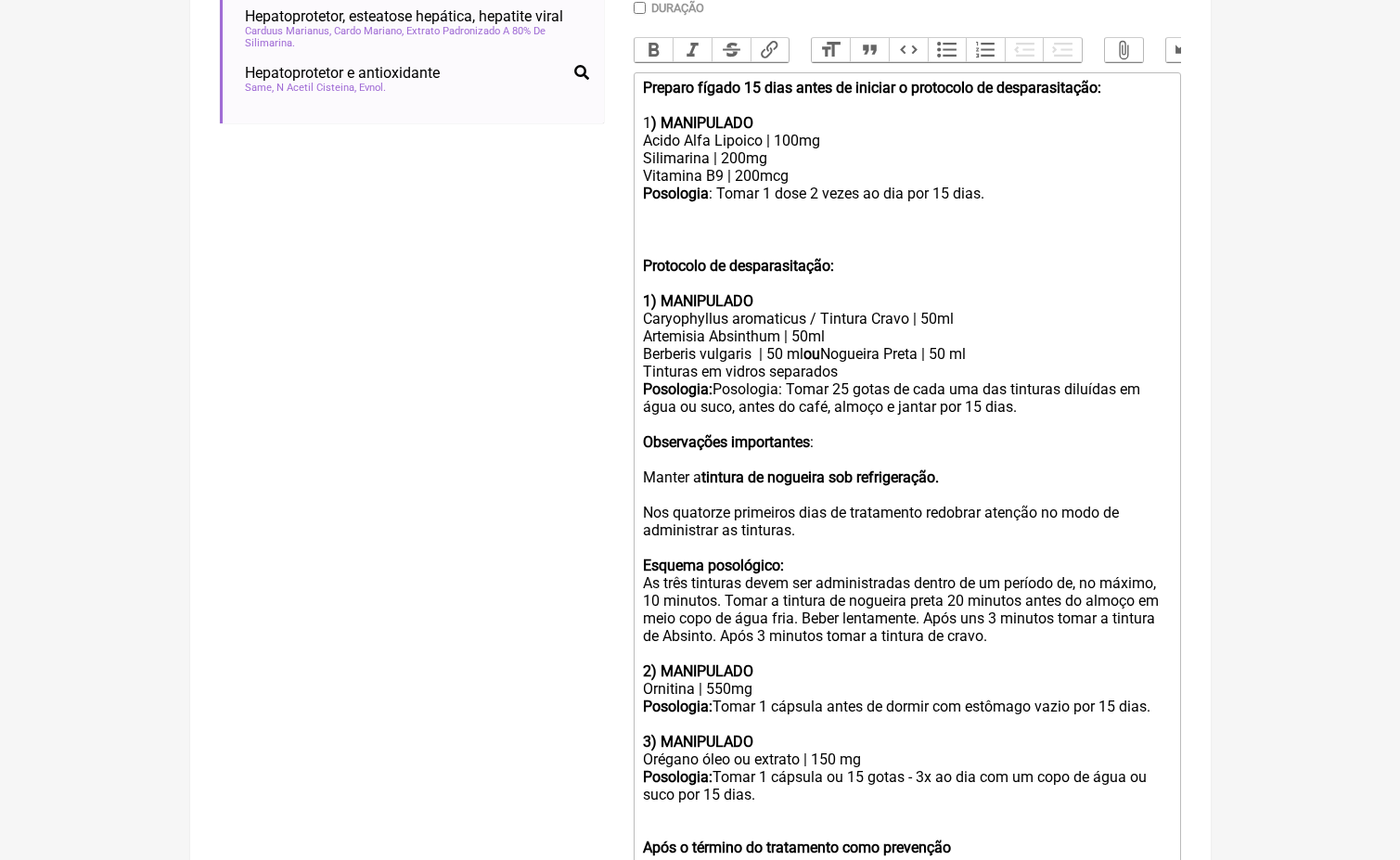 scroll, scrollTop: 584, scrollLeft: 0, axis: vertical 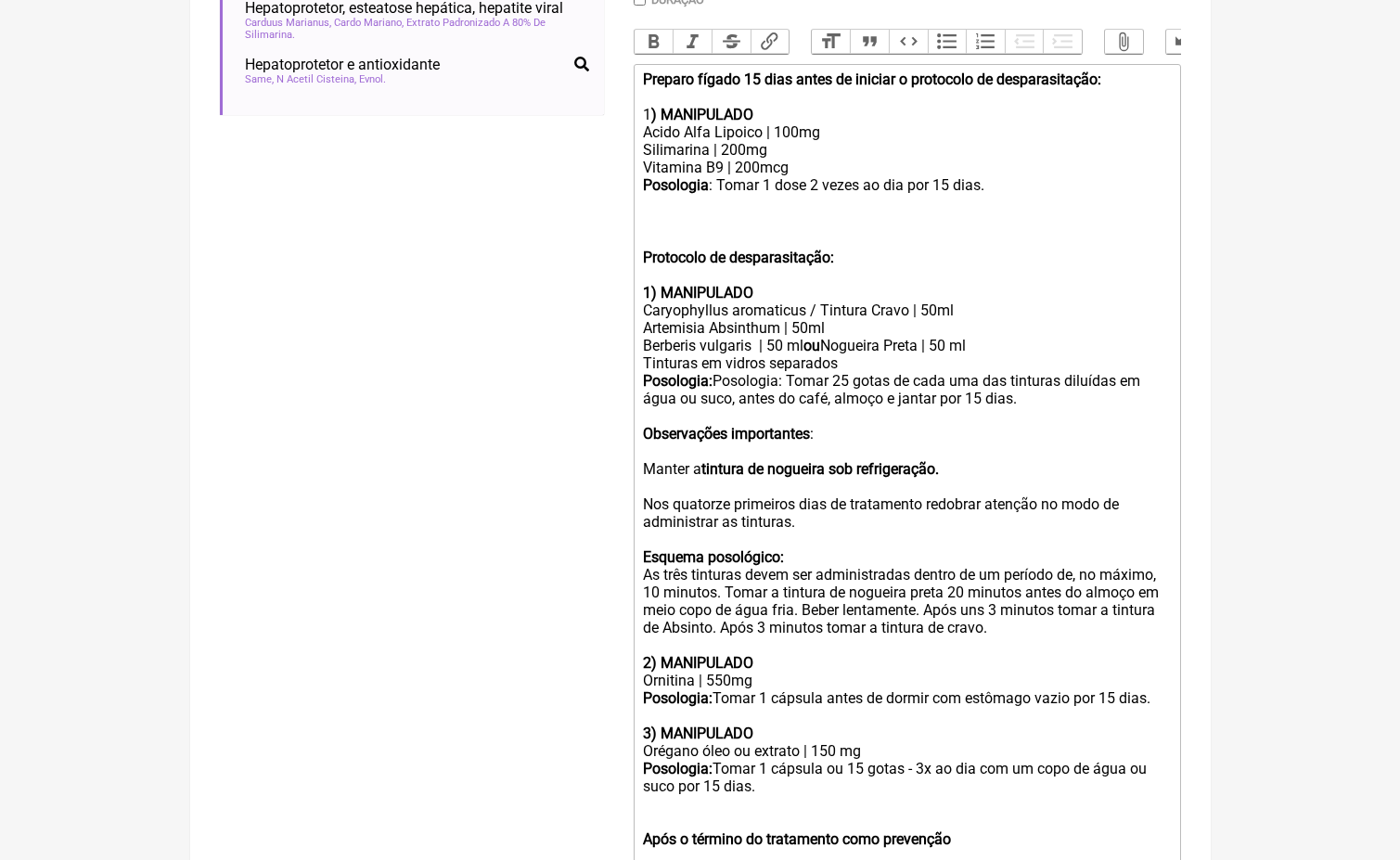 click on "Observações importantes" 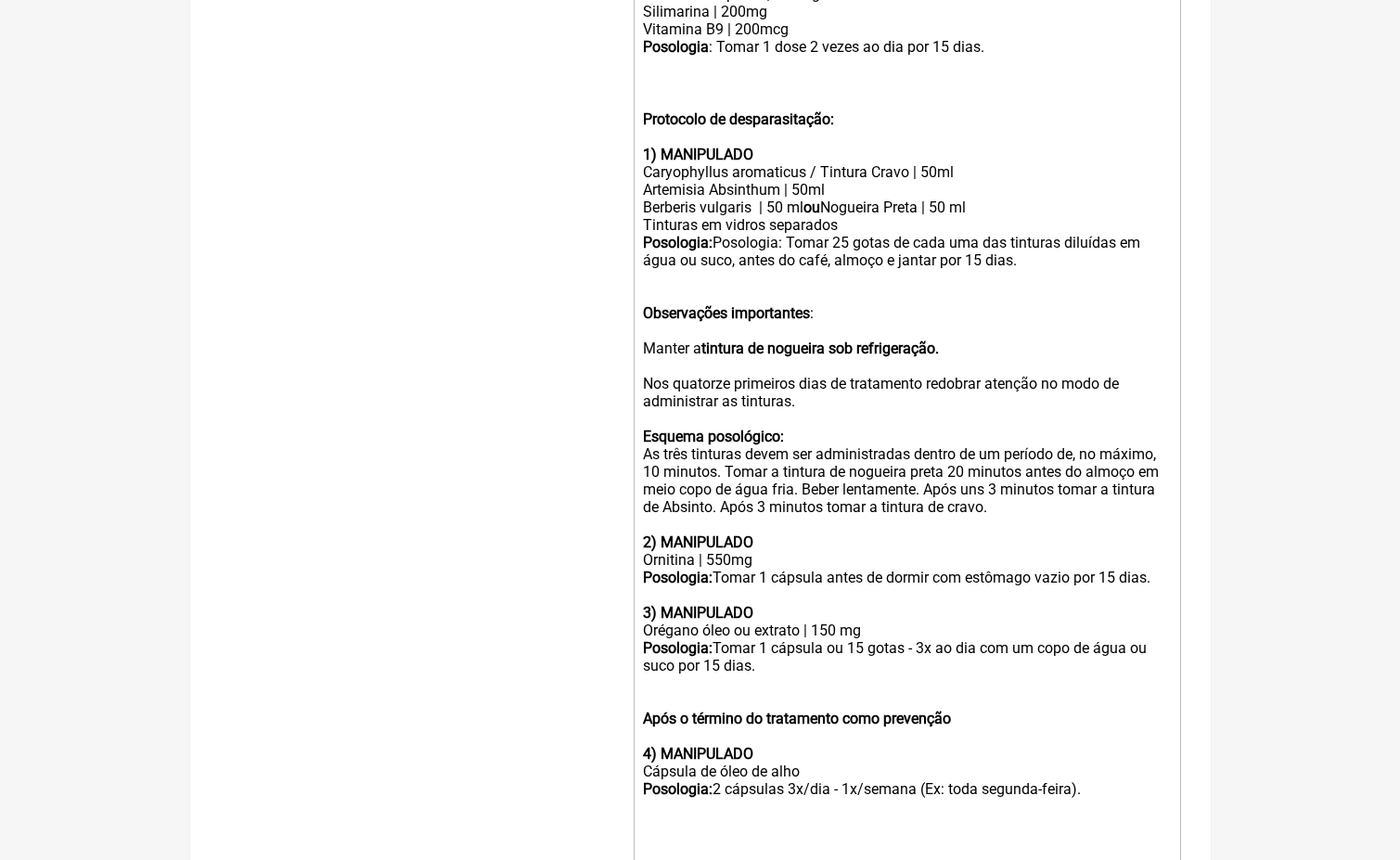 scroll, scrollTop: 725, scrollLeft: 0, axis: vertical 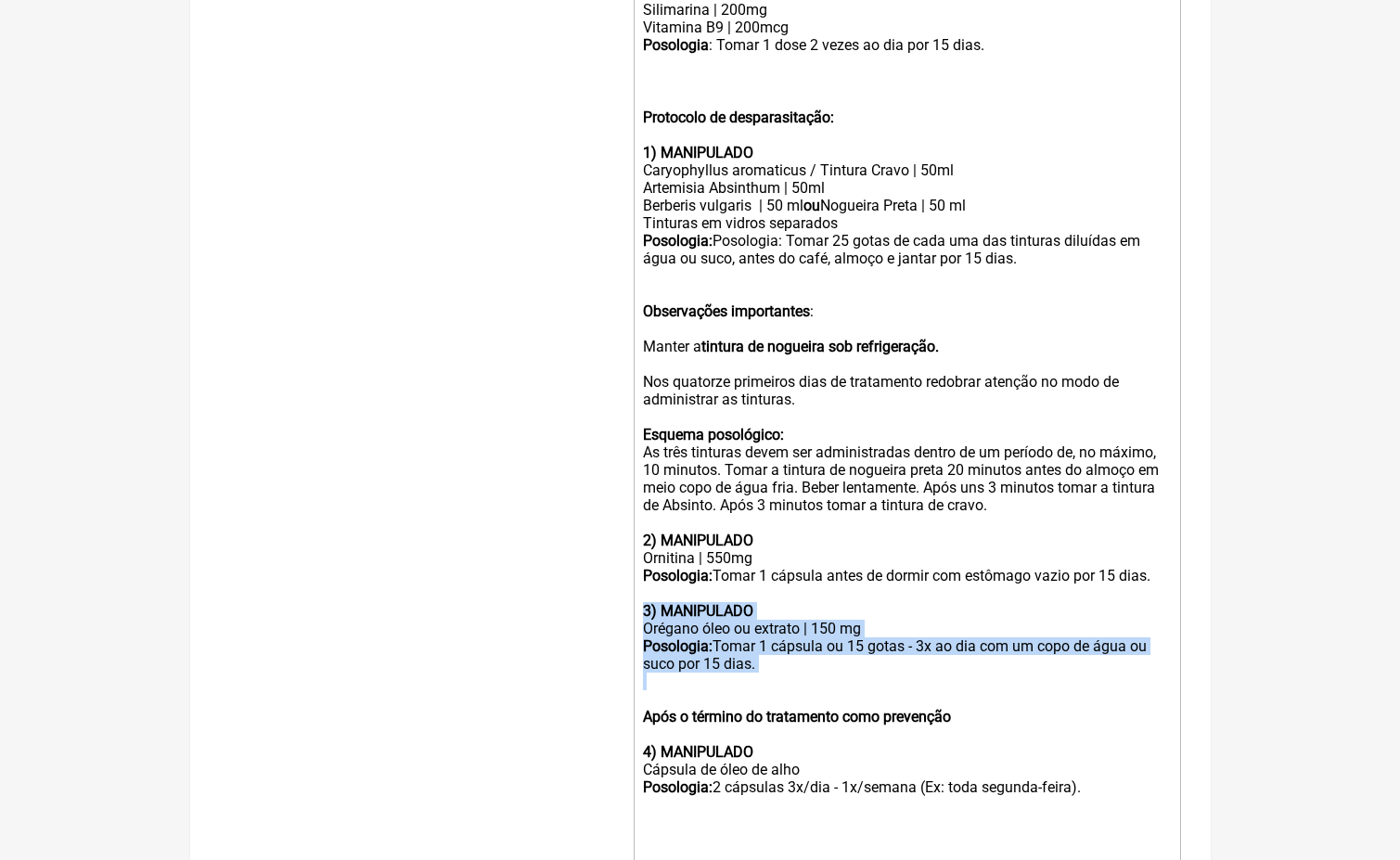 drag, startPoint x: 646, startPoint y: 568, endPoint x: 749, endPoint y: 658, distance: 136.781 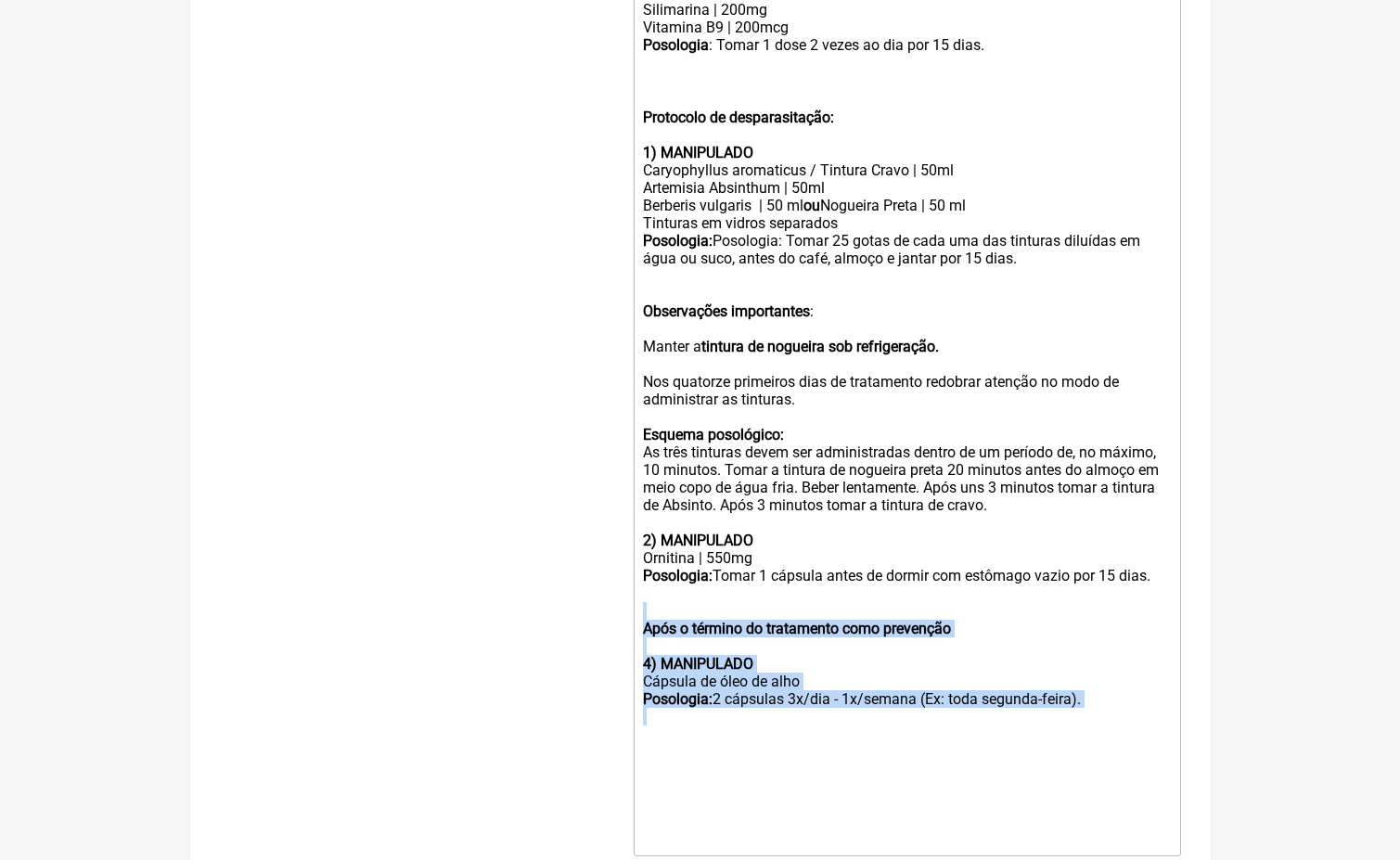 drag, startPoint x: 738, startPoint y: 694, endPoint x: 637, endPoint y: 579, distance: 153.05555 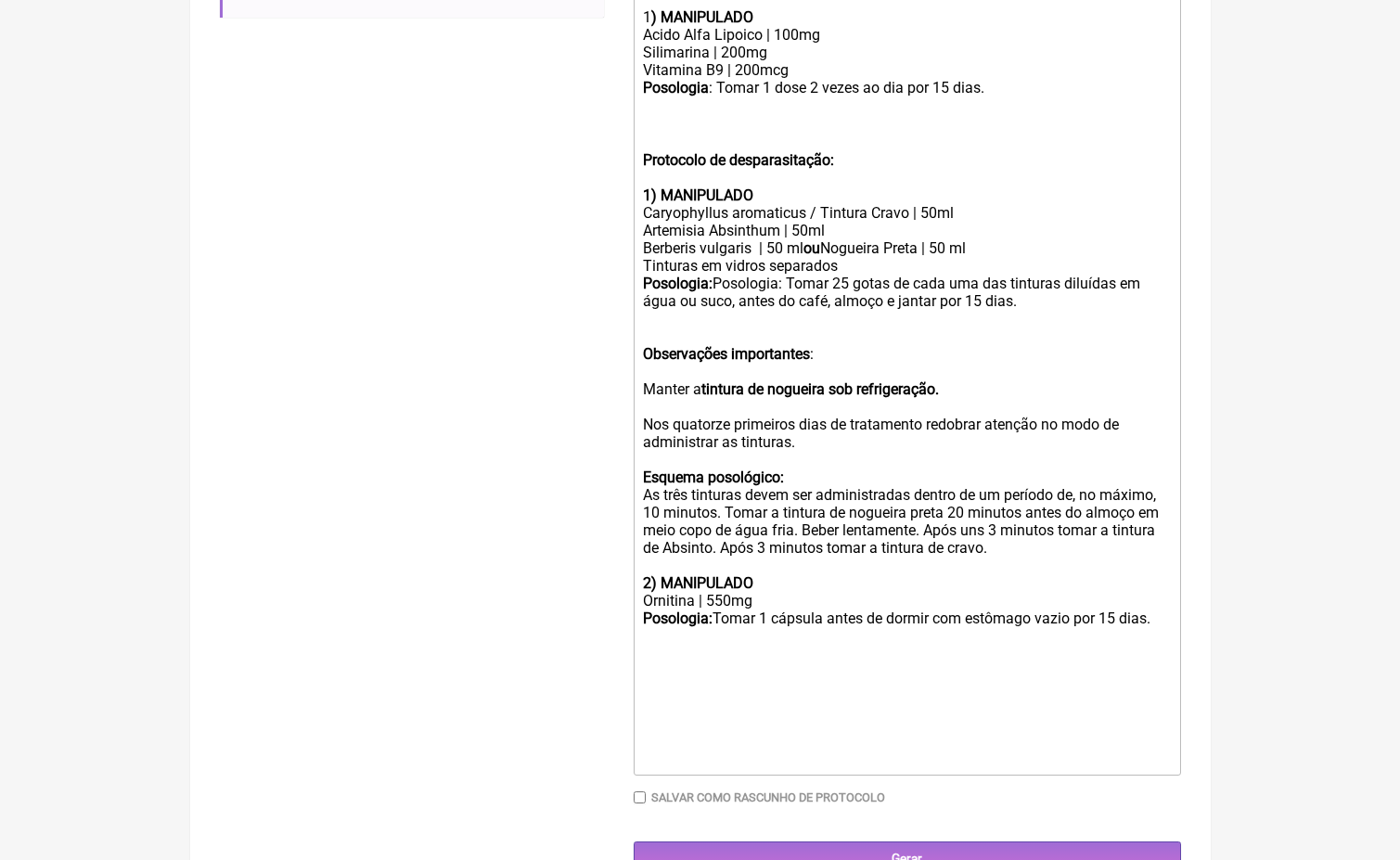 scroll, scrollTop: 665, scrollLeft: 0, axis: vertical 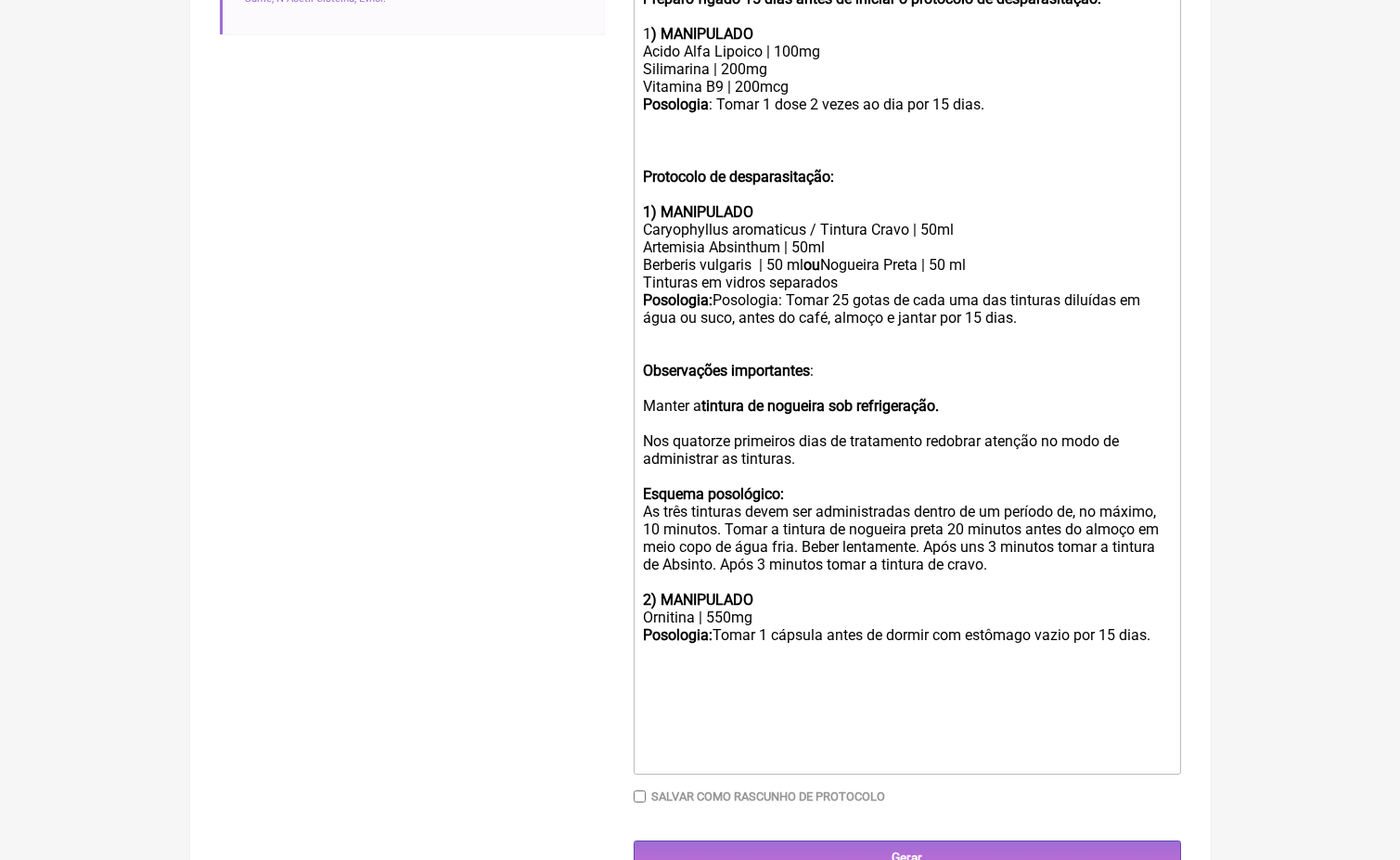 click on "As três tinturas devem ser administradas dentro de um período de, no máximo, 10 minutos. Tomar a tintura de nogueira preta 20 minutos antes do almoço em meio copo de água fria. Beber lentamente. Após uns 3 minutos tomar a tintura de Absinto. Após 3 minutos tomar a tintura de cravo.  2) MANIPULADO  Ornitina | 550mg" 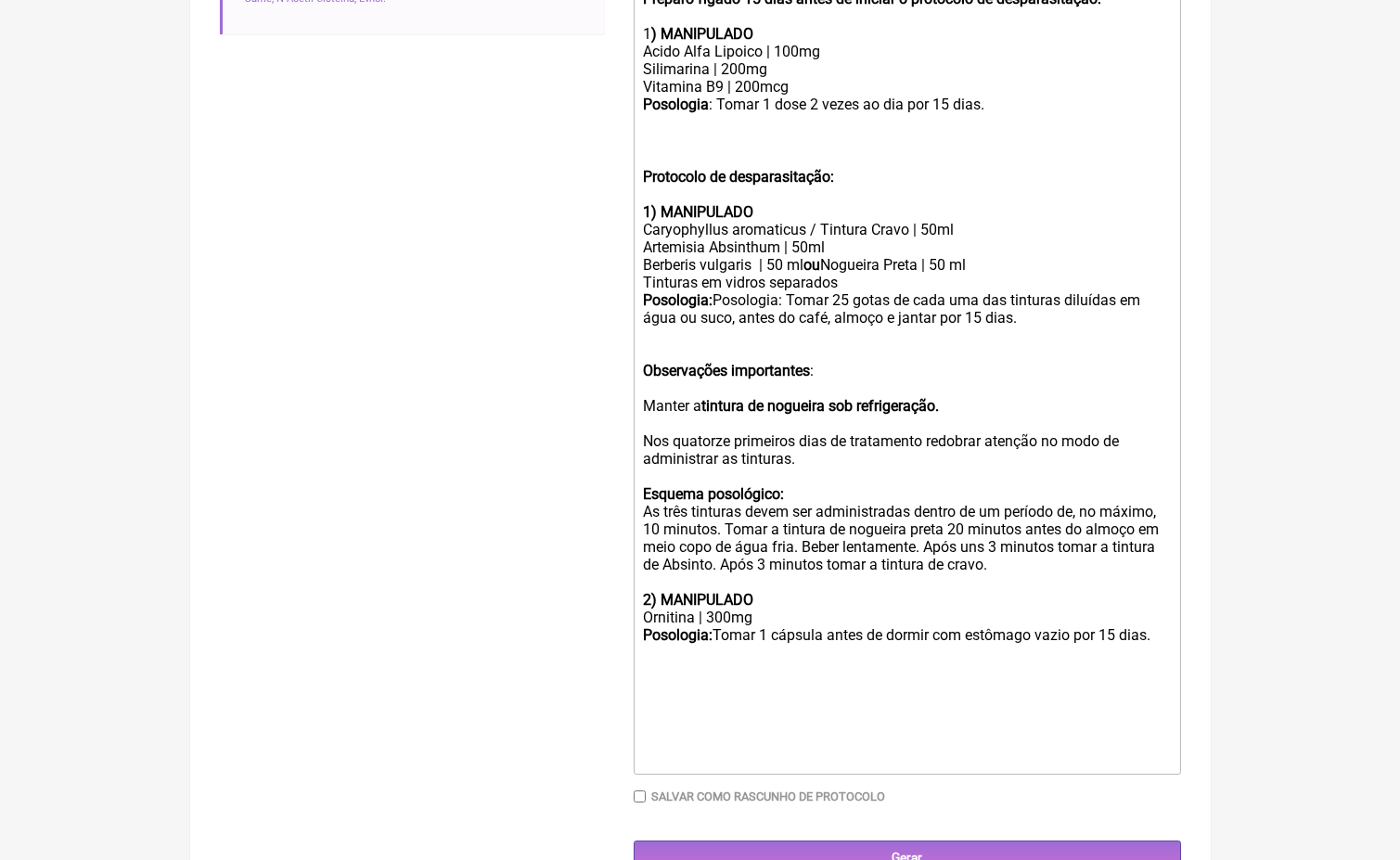 click 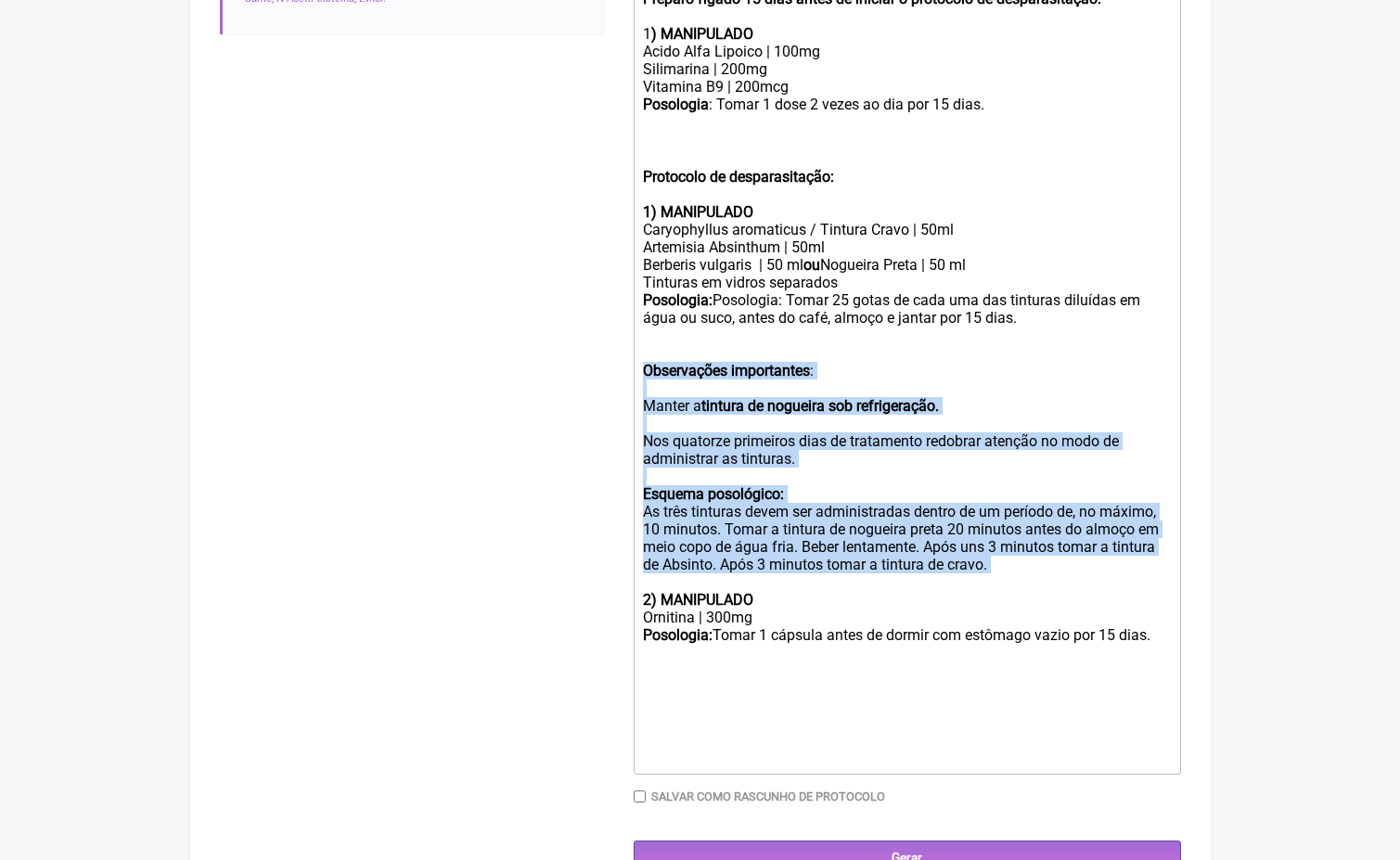 drag, startPoint x: 796, startPoint y: 548, endPoint x: 620, endPoint y: 340, distance: 272.4702 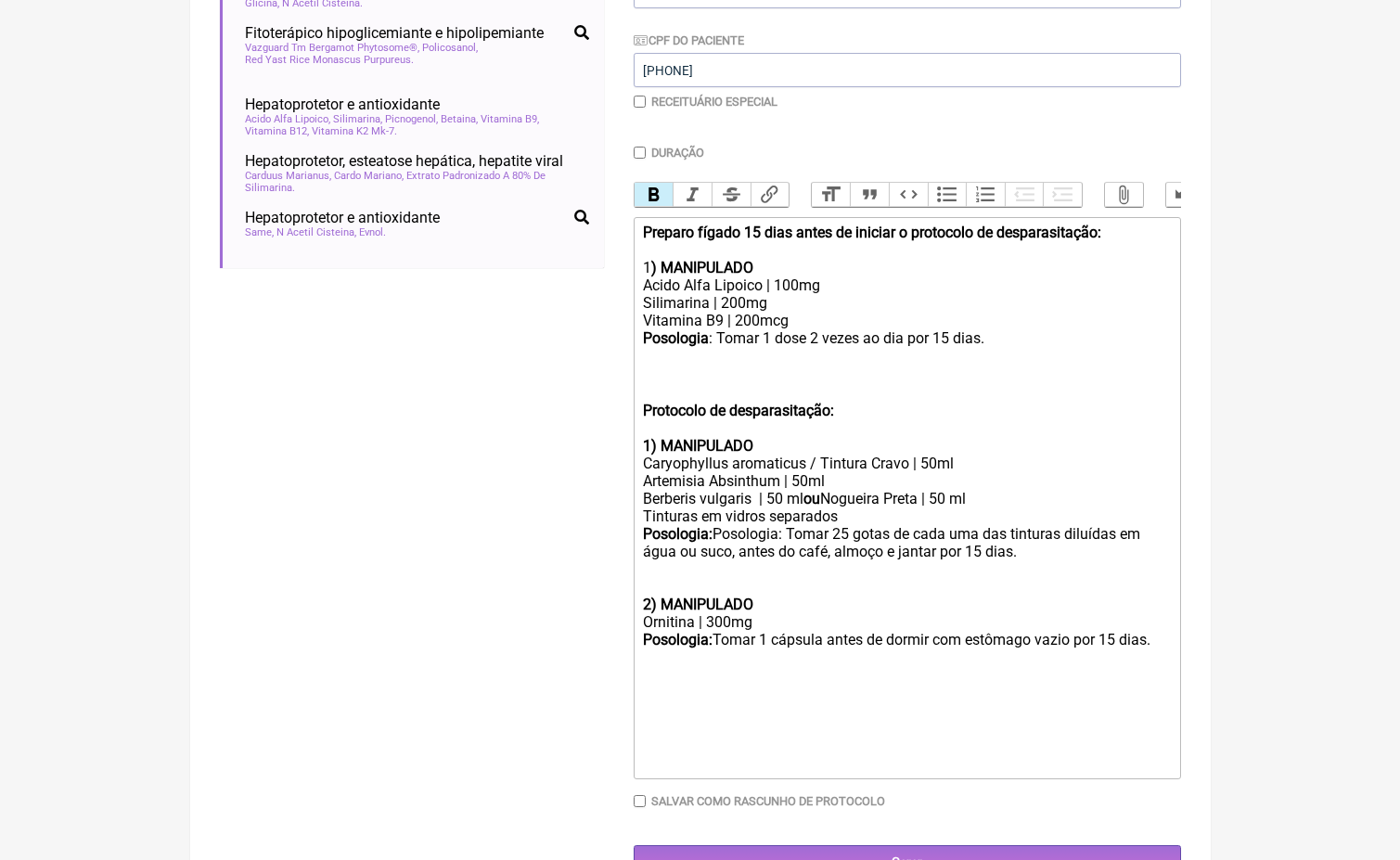 scroll, scrollTop: 415, scrollLeft: 0, axis: vertical 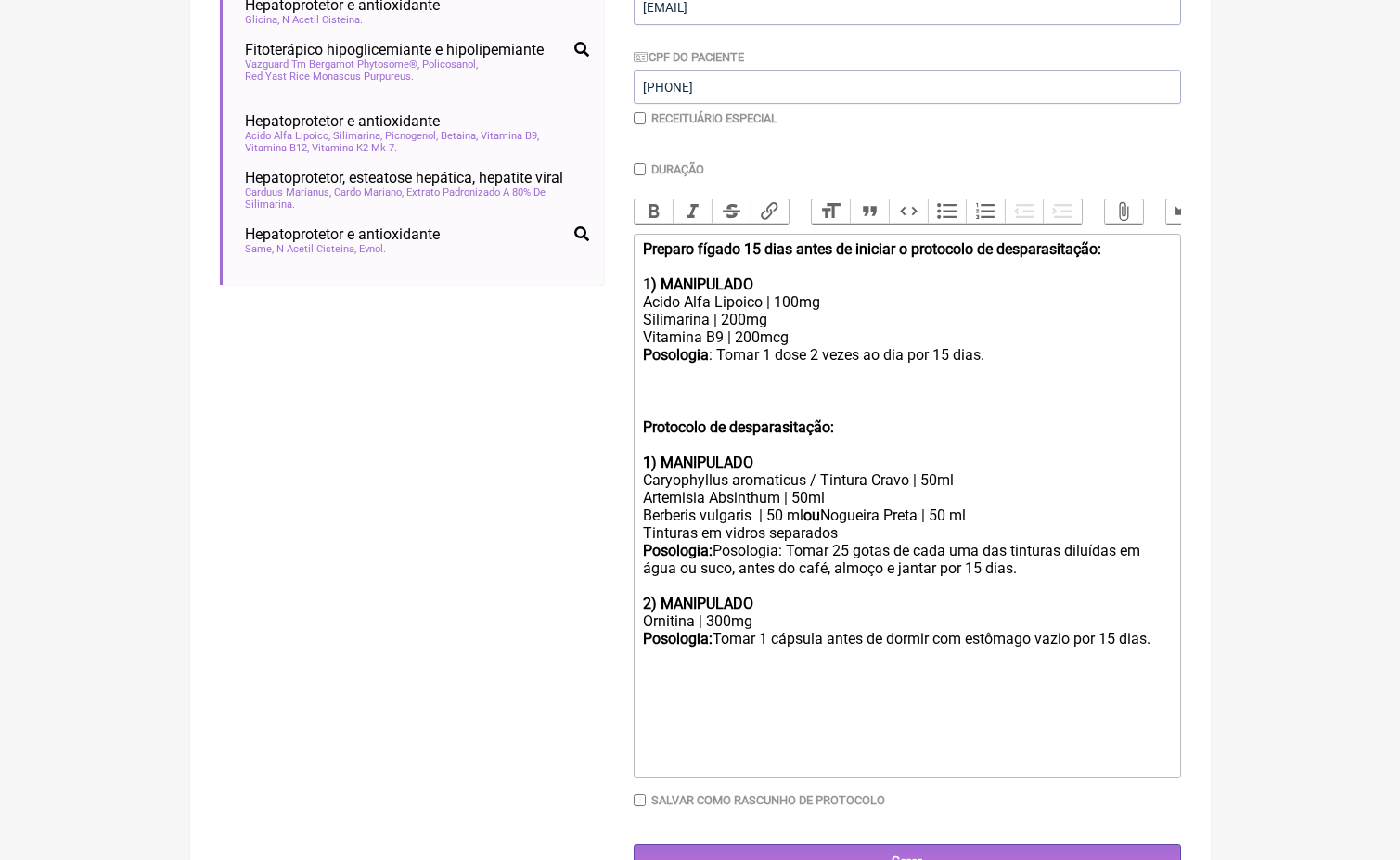 click 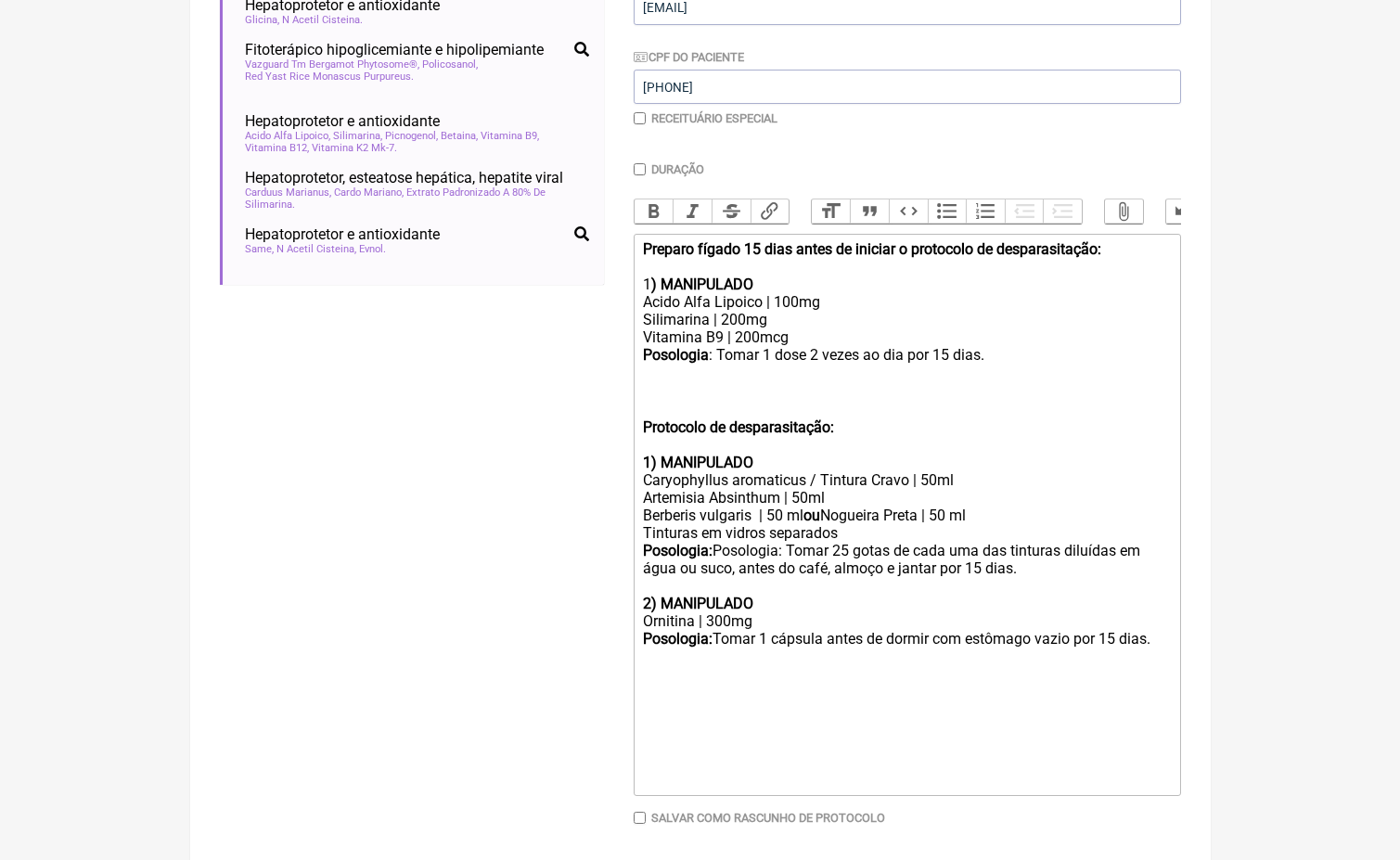 paste on "strong>Observações importantes</strong>:</div><div><br>Manter a <strong>tintura de nogueira sob refrigeração.</strong></div><div><br>Nos quatorze primeiros dias de tratamento redobrar atenção no modo de administrar as tinturas.</div><div><br><strong>Esquema posológico:&nbsp;</strong></div><div>As três tinturas devem ser administradas dentro de um período de, no máximo, 10 minutos. Tomar a tintura de nogueira preta 20 minutos antes do almoço em meio copo de água fria. Beber lentamente. Após uns 3 minutos tomar a tintura de Absinto. Após 3 minutos tomar a tintura de cravo.&nbsp;</div><div><" 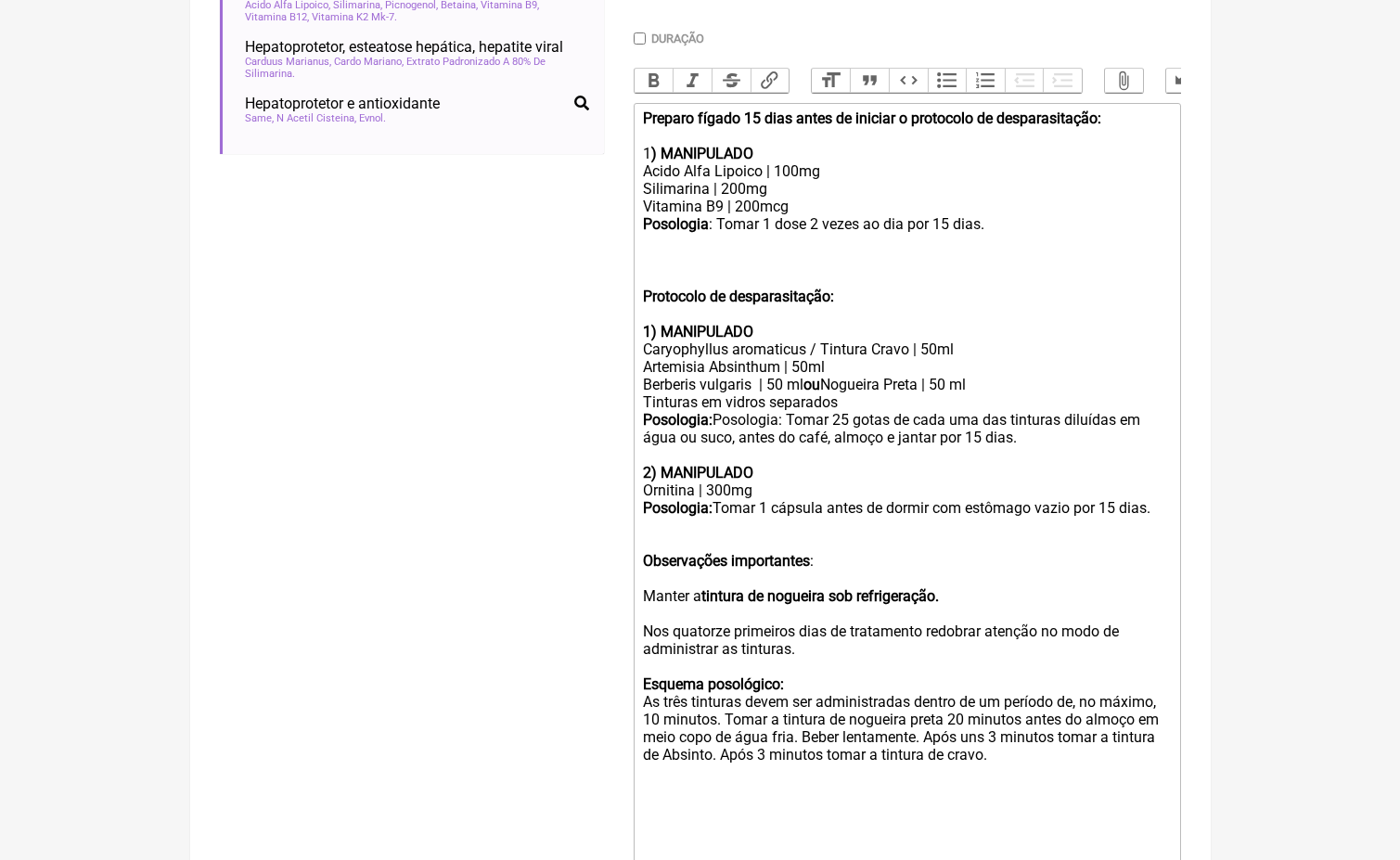 scroll, scrollTop: 546, scrollLeft: 0, axis: vertical 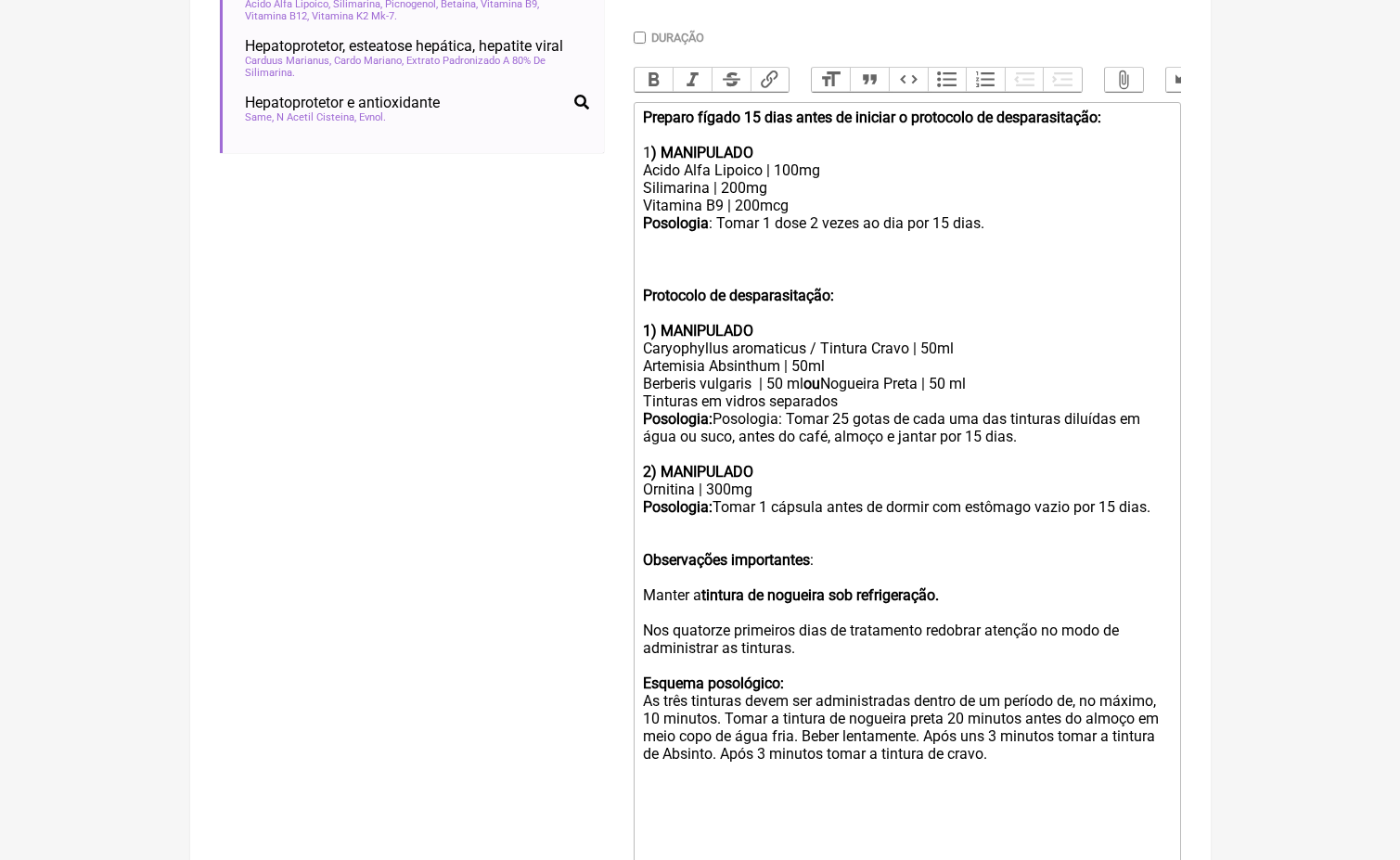 click 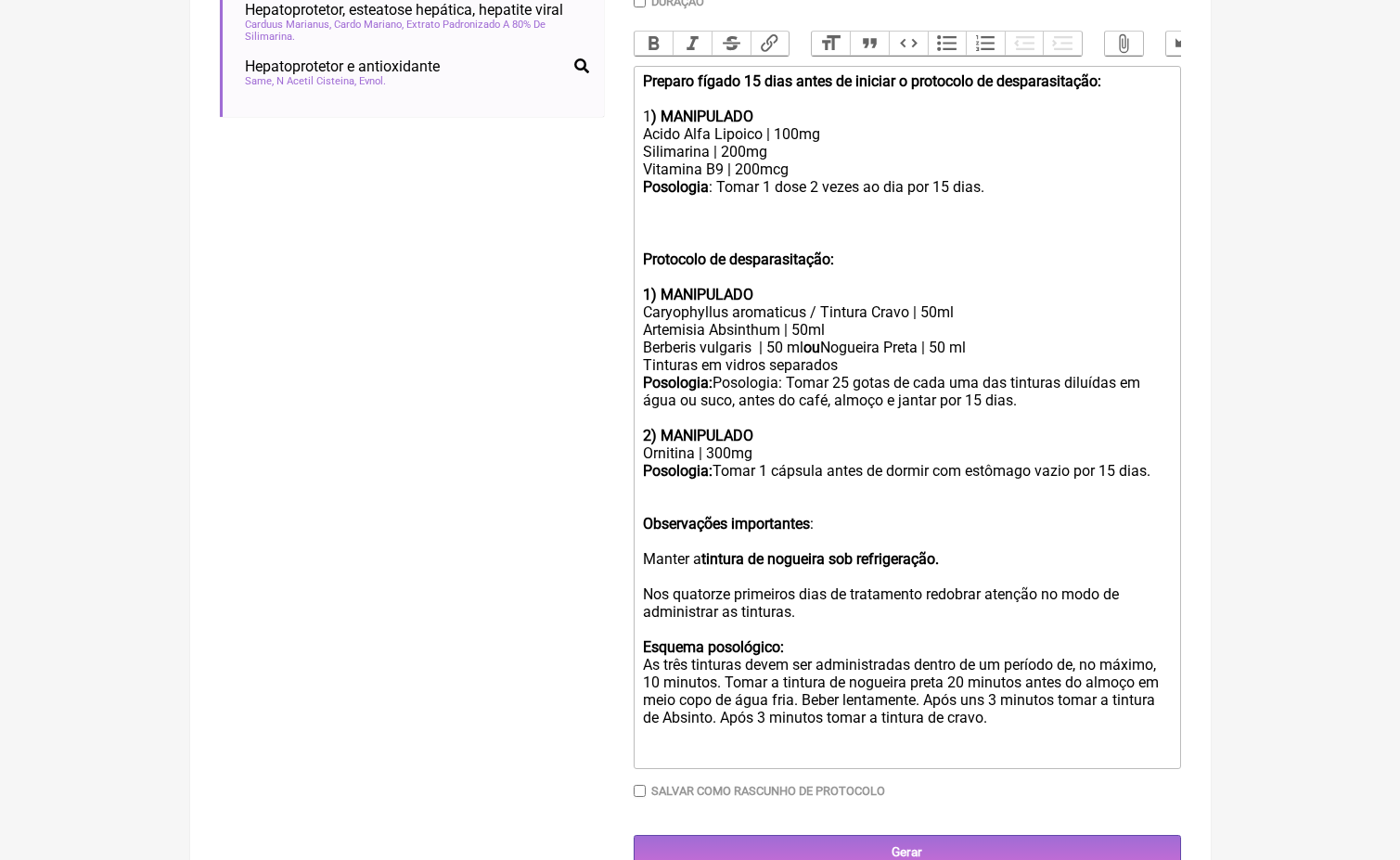 scroll, scrollTop: 582, scrollLeft: 0, axis: vertical 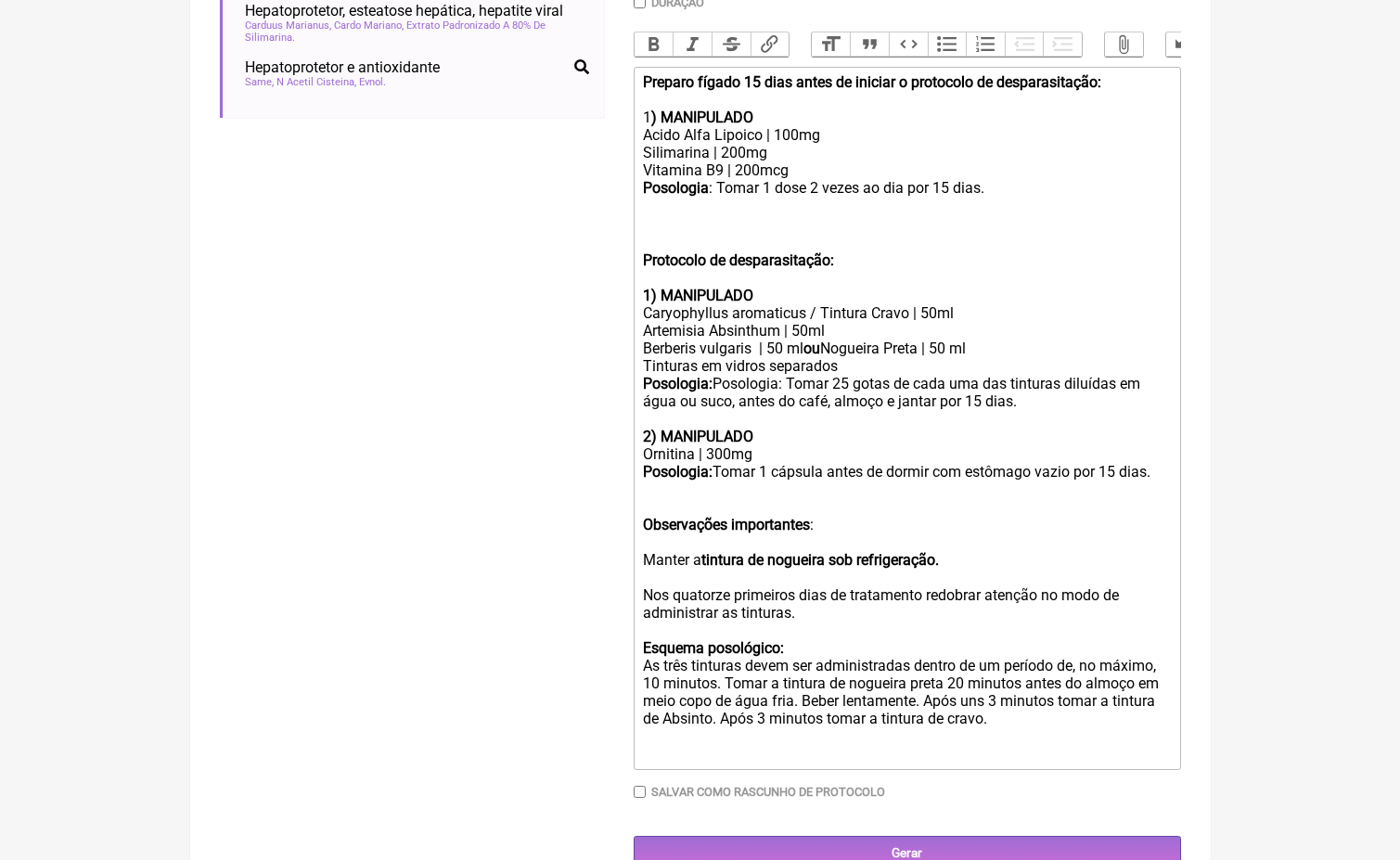 click on "Nos quatorze primeiros dias de tratamento redobrar atenção no modo de administrar as tinturas." 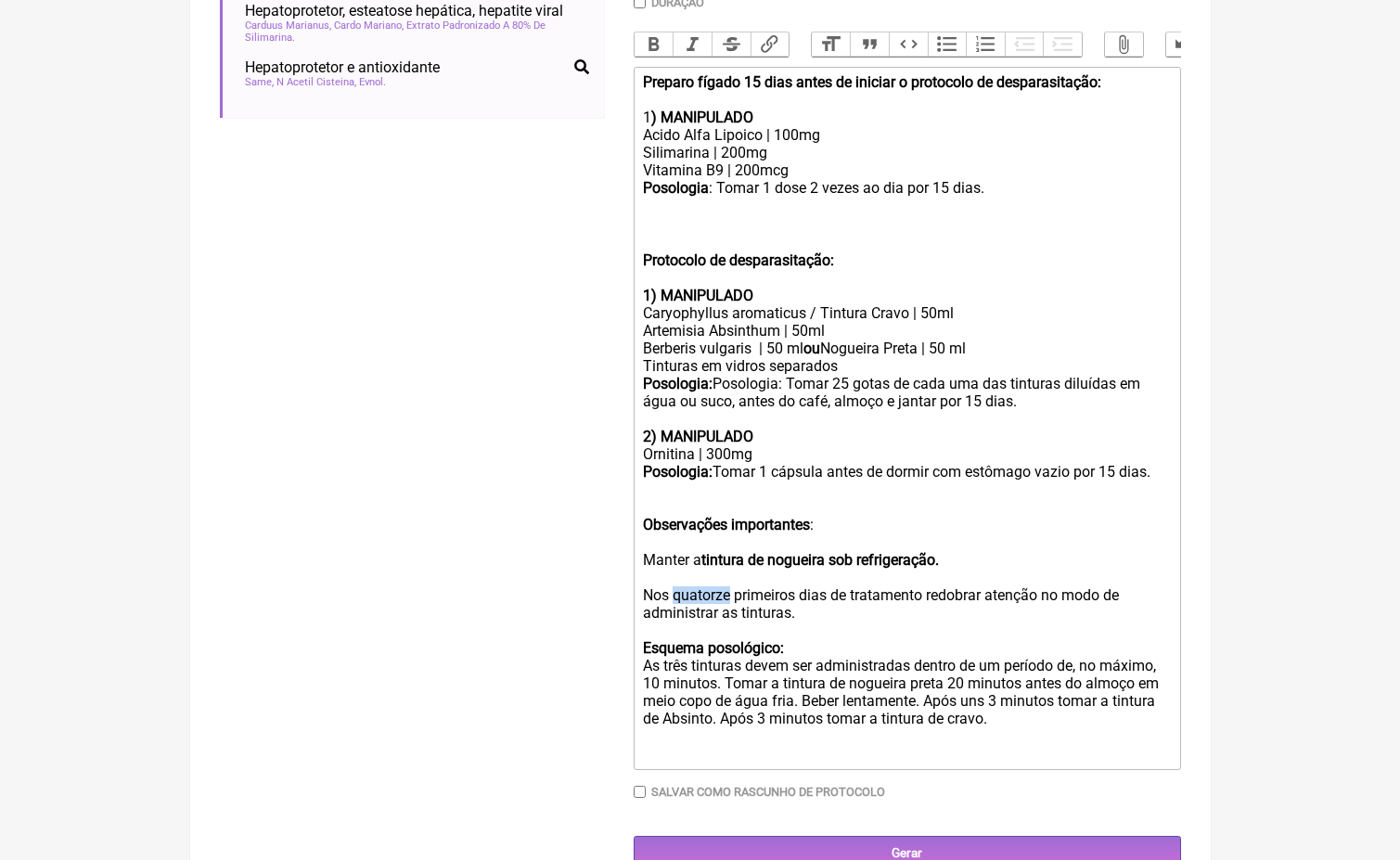 click on "Nos quatorze primeiros dias de tratamento redobrar atenção no modo de administrar as tinturas." 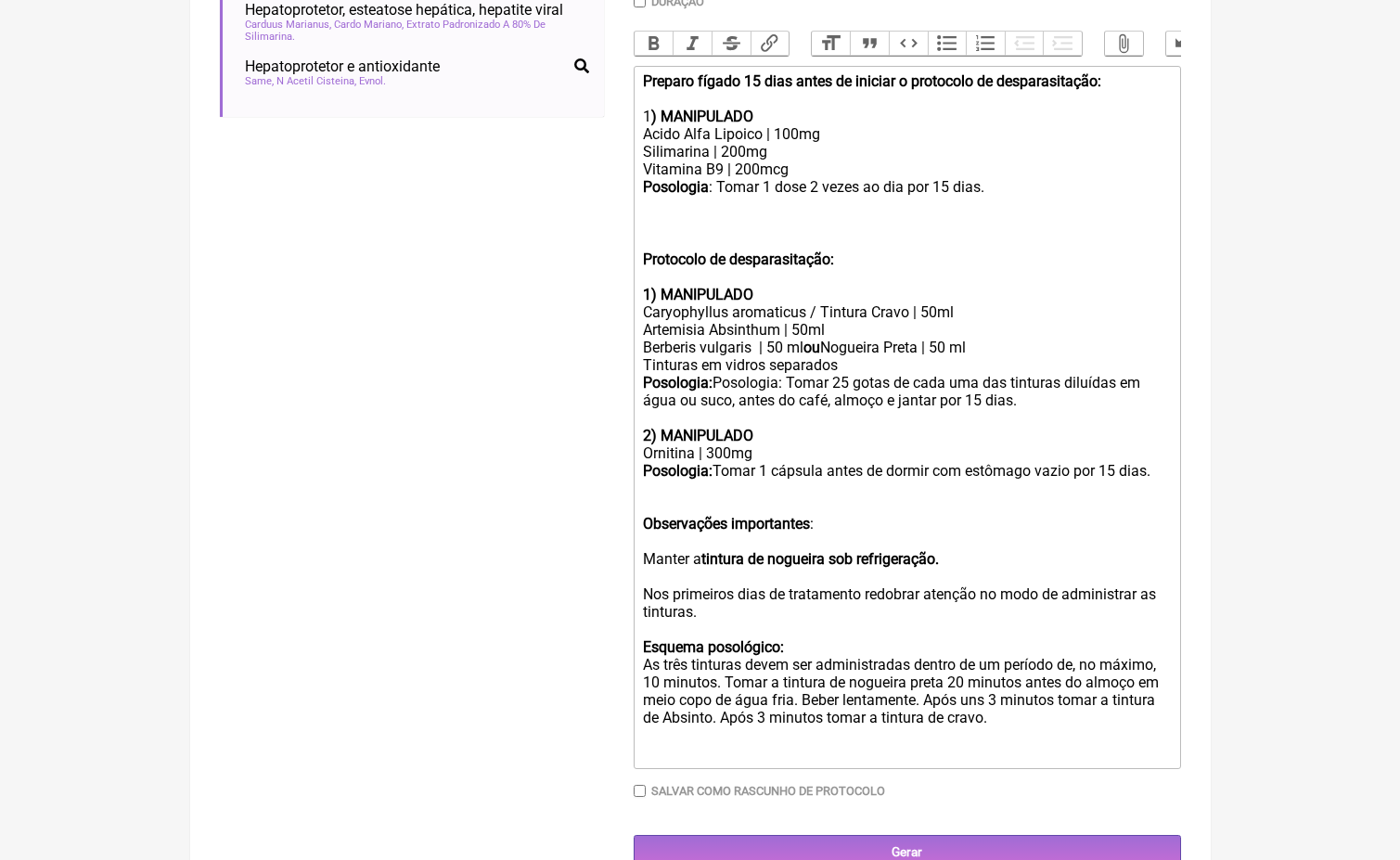 scroll, scrollTop: 582, scrollLeft: 0, axis: vertical 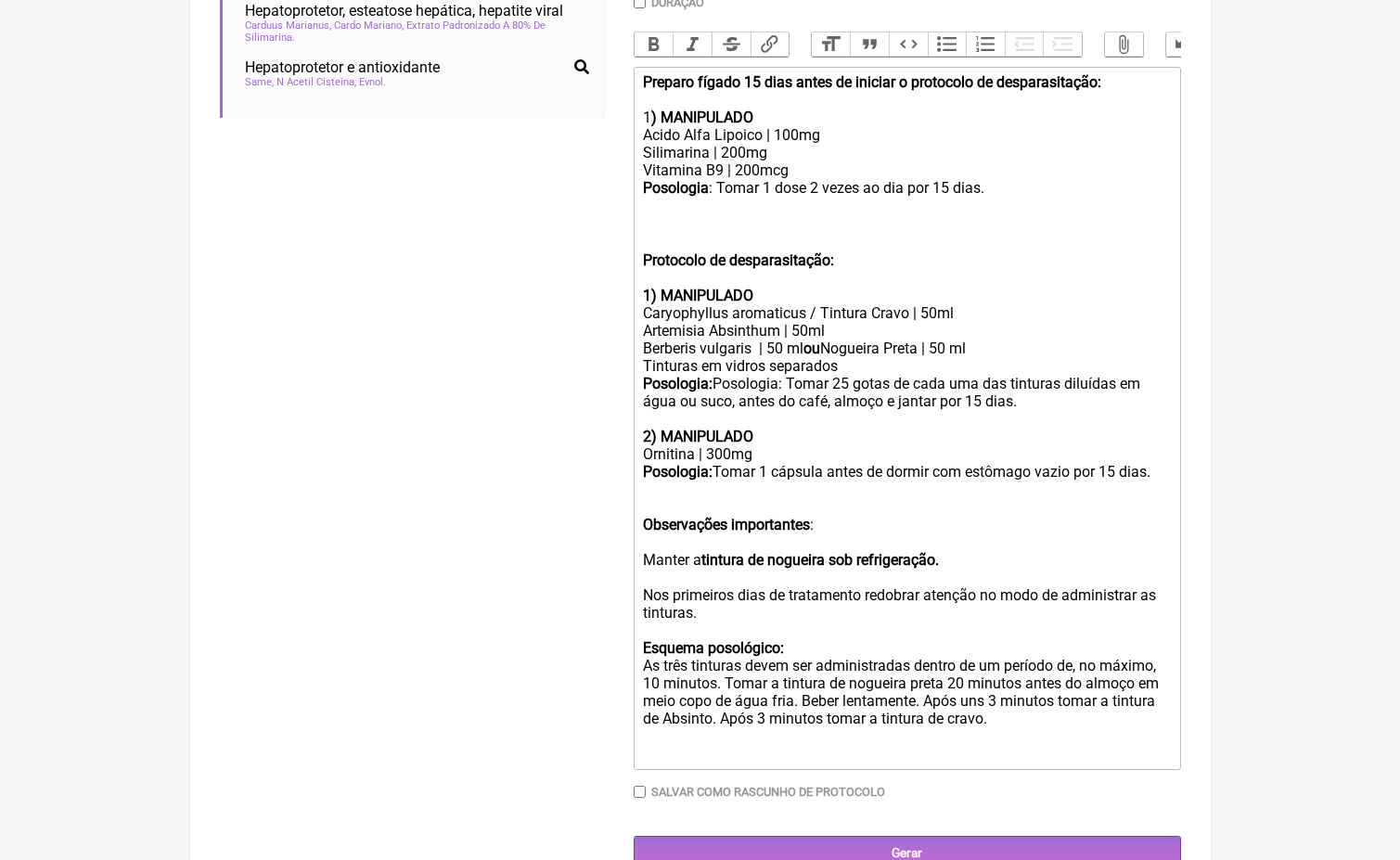 type on "<div><strong>Preparo figado 15 dias antes de iniciar o protocolo de desparasitação: <br></strong><br>1<strong>) MANIPULADO</strong></div><div>Acido Alfa Lipoico | 100mg</div><div>Silimarina | 200mg</div><div>Vitamina B9 | 200mcg</div><div><strong>Posologia</strong>: Tomar 1 dose 2 vezes ao dia por 15 dias. ㅤ</div><div><br><br><br><strong>Protocolo de desparasitação:<br></strong><br><strong>1) MANIPULADO&nbsp;</strong></div><div>Caryophyllus aromaticus / Tintura Cravo | 50ml</div><div>Artemisia Absinthum | 50ml</div><div>Berberis vulgaris&nbsp; | 50 ml <strong>ou</strong> Nogueira Preta | 50 ml</div><div>Tinturas em vidros separados</div><div><strong>Posologia: </strong>Tomar 25 gotas de cada uma das tinturas diluídas em água ou suco, antes do café, almoço e jantar por 15 dias.<br><br></div><div><strong>2) MANIPULADO <br></strong>Ornitina | 300mg&nbsp;</div><div><strong>Posologia: </strong>Tomar 1 cápsula antes de dormir com estômago vazio por 15 dias.</div><div><br></div><div><br><strong>Observações import..." 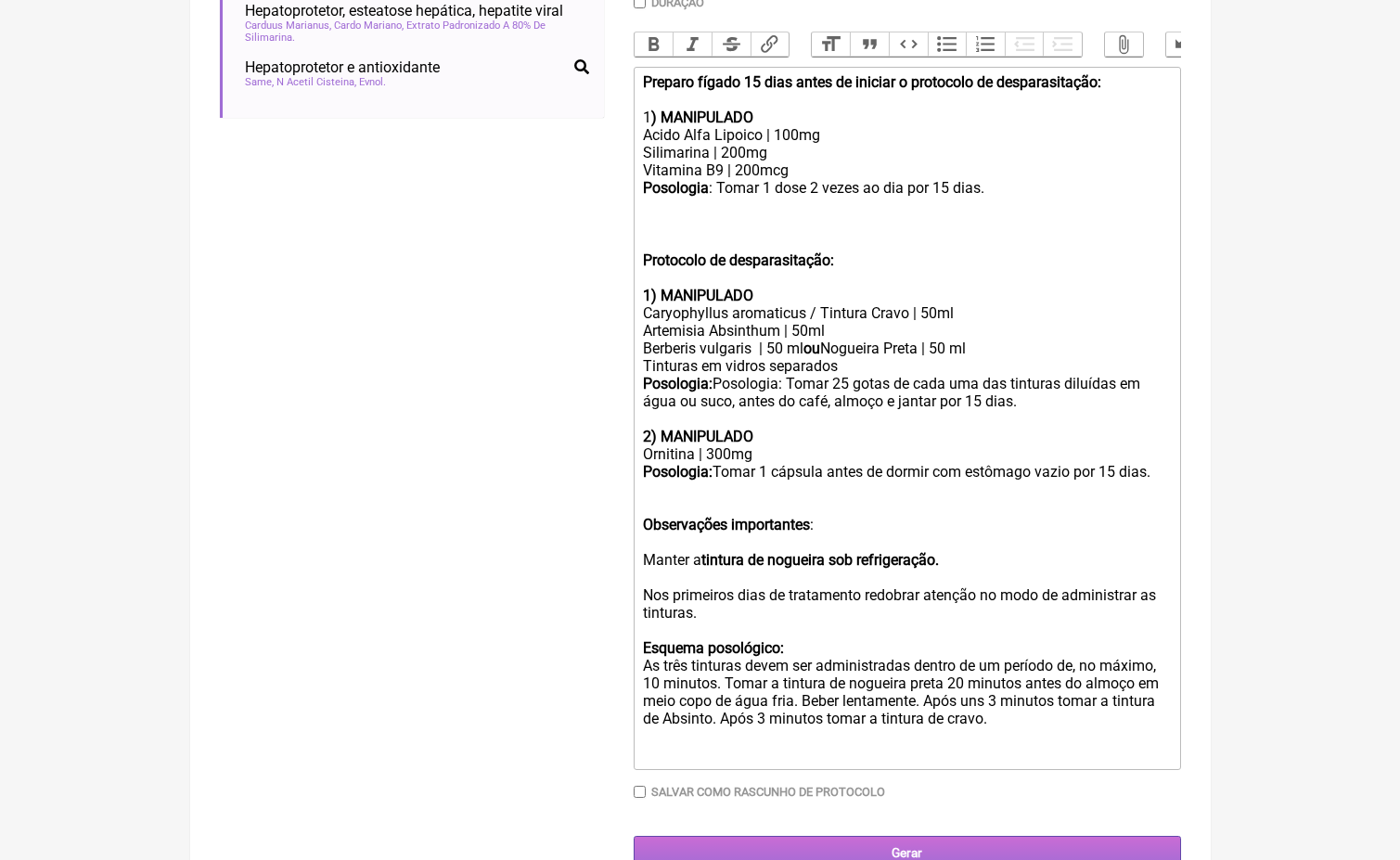 click on "Gerar" at bounding box center [907, 853] 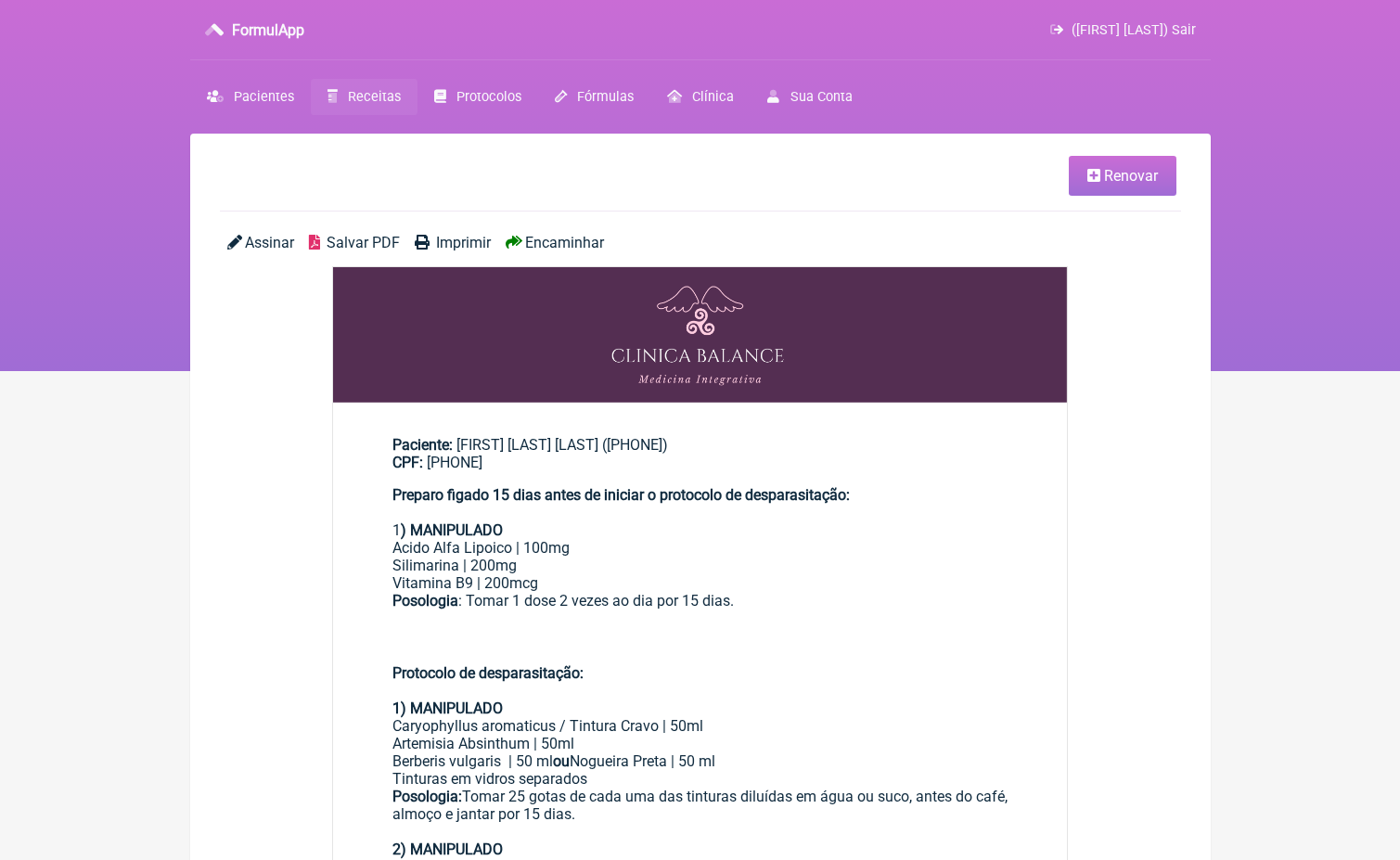 scroll, scrollTop: 0, scrollLeft: 0, axis: both 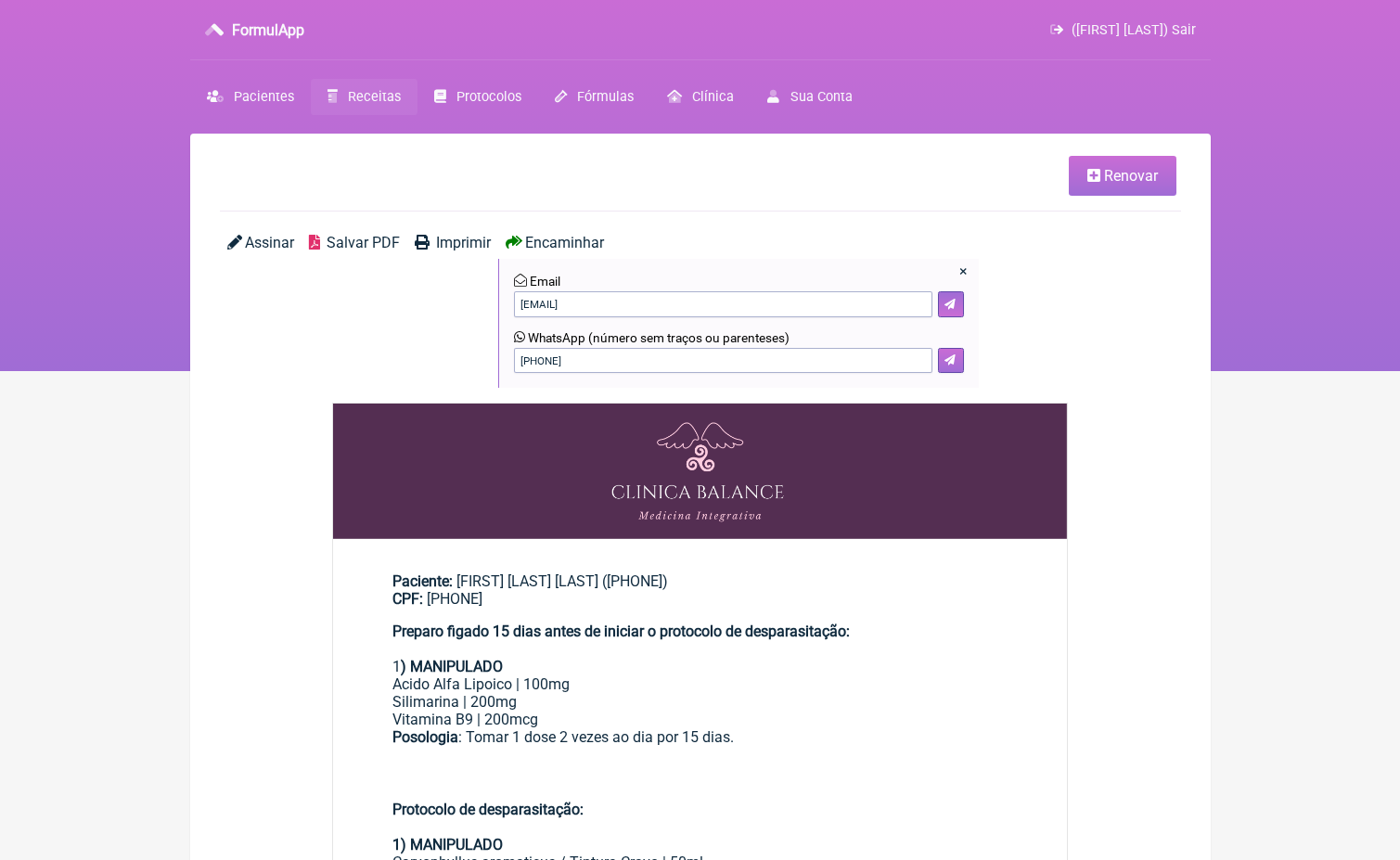 click at bounding box center [951, 361] 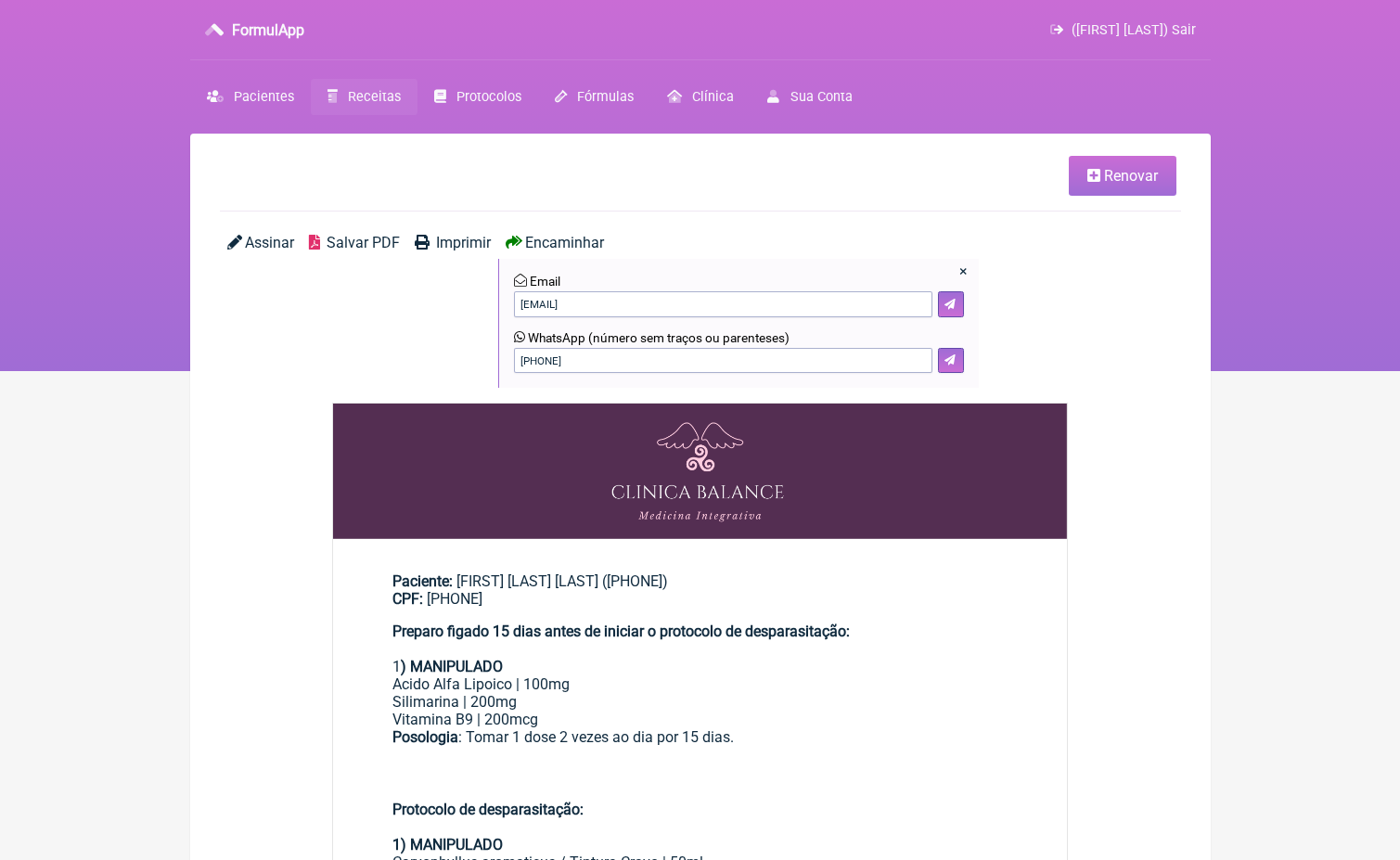 click on "([FIRST] [LAST]) Sair" at bounding box center (1134, 30) 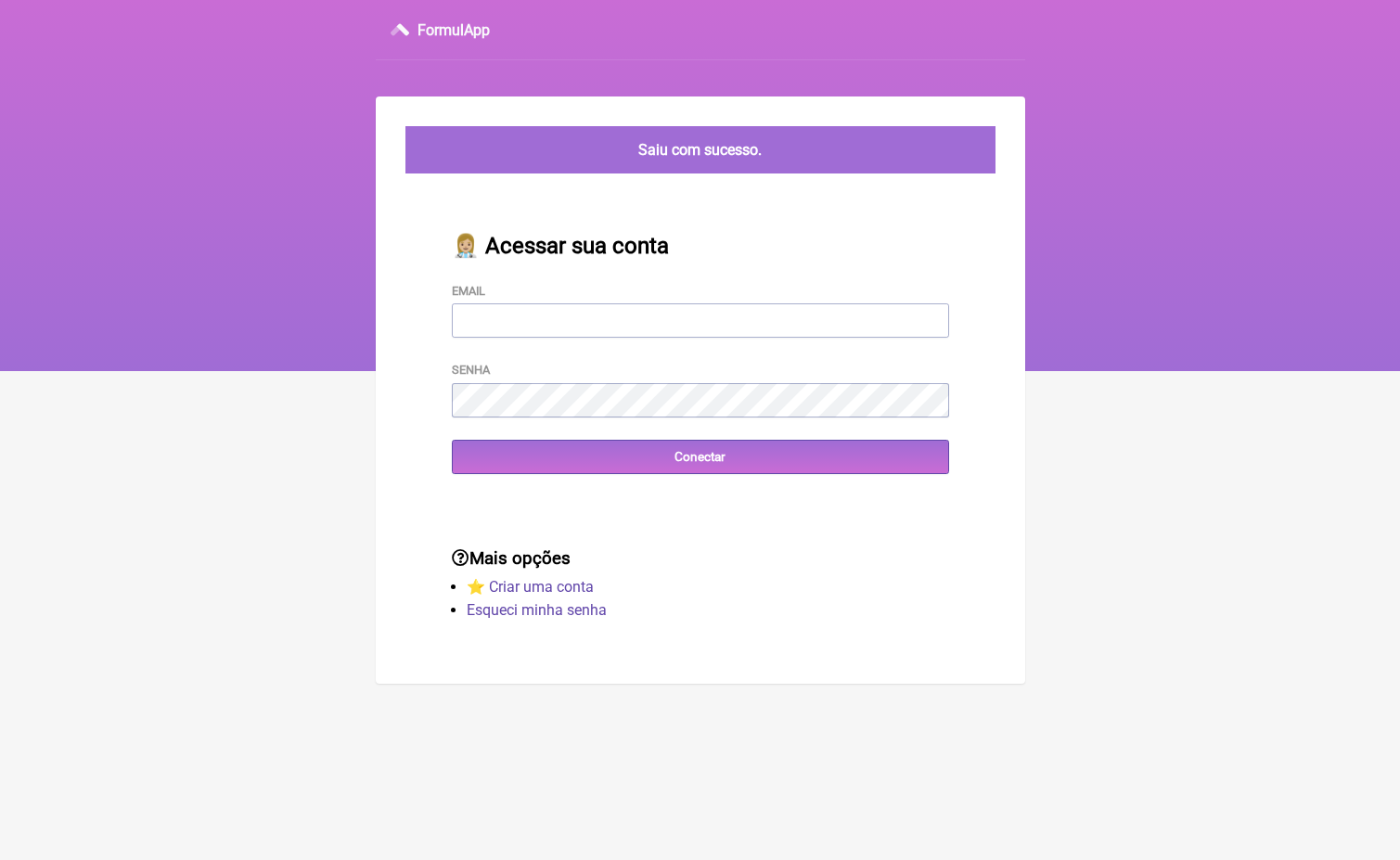 scroll, scrollTop: 0, scrollLeft: 0, axis: both 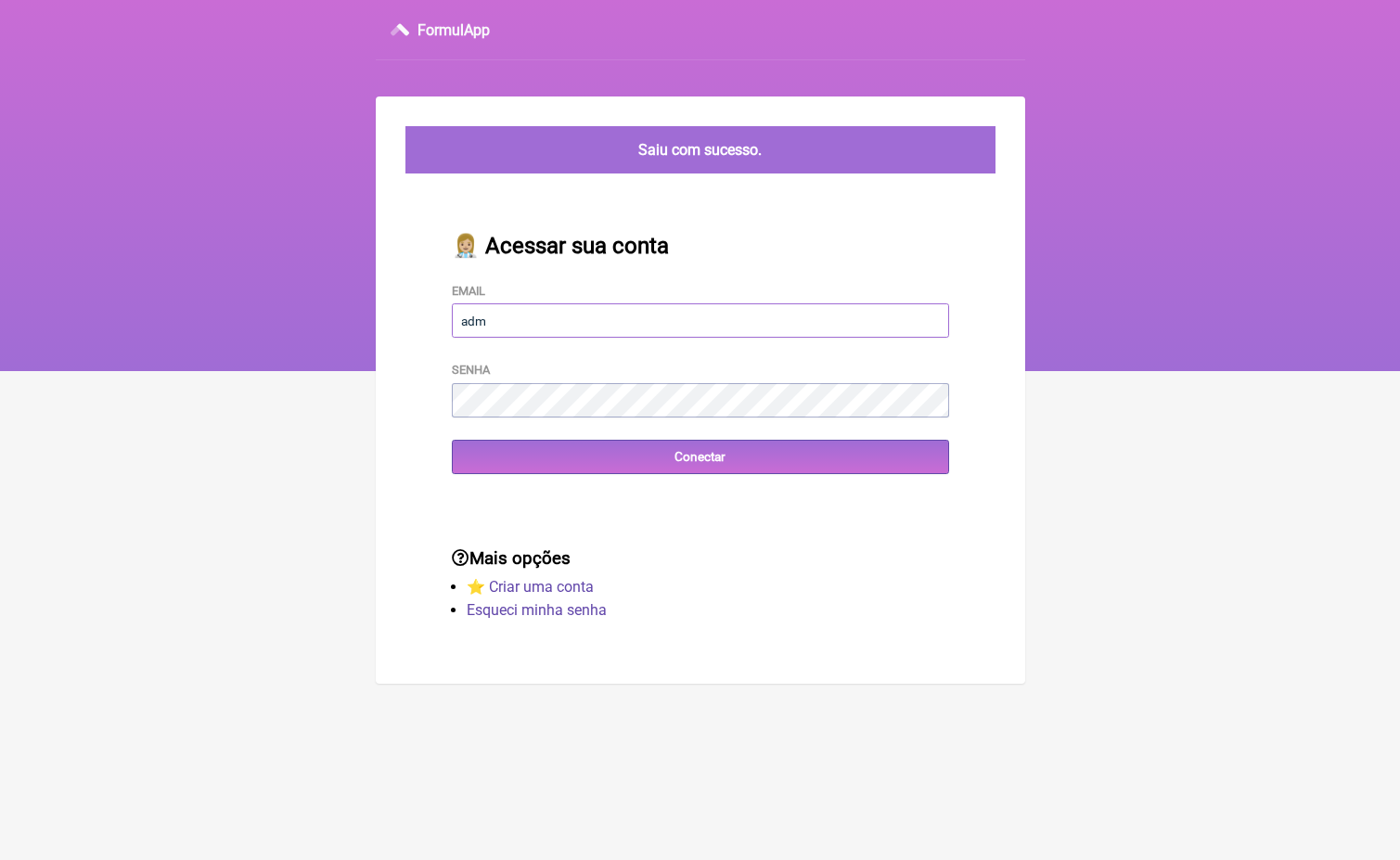 type on "[USERNAME]@[DOMAIN]" 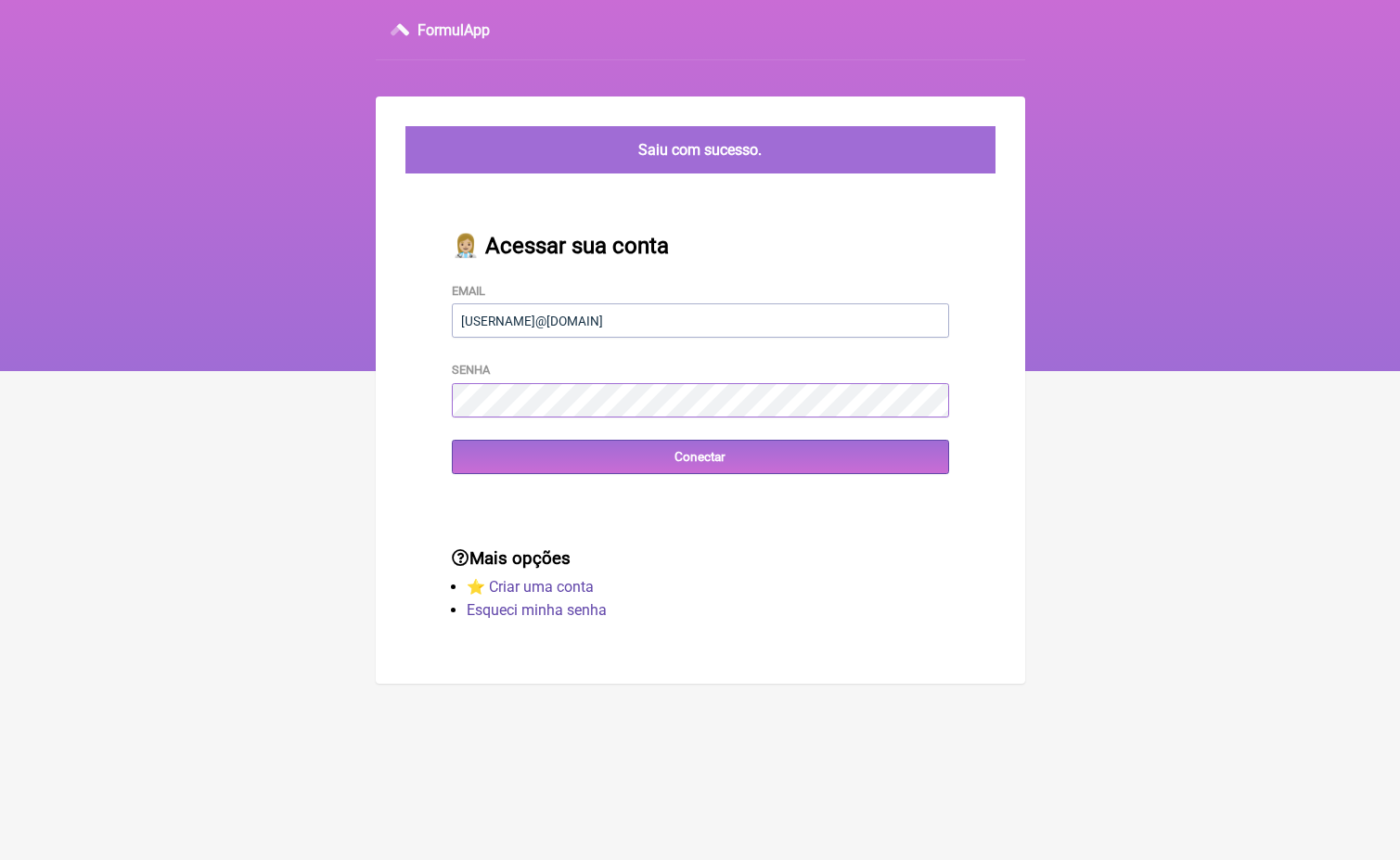 click on "Conectar" at bounding box center (700, 456) 